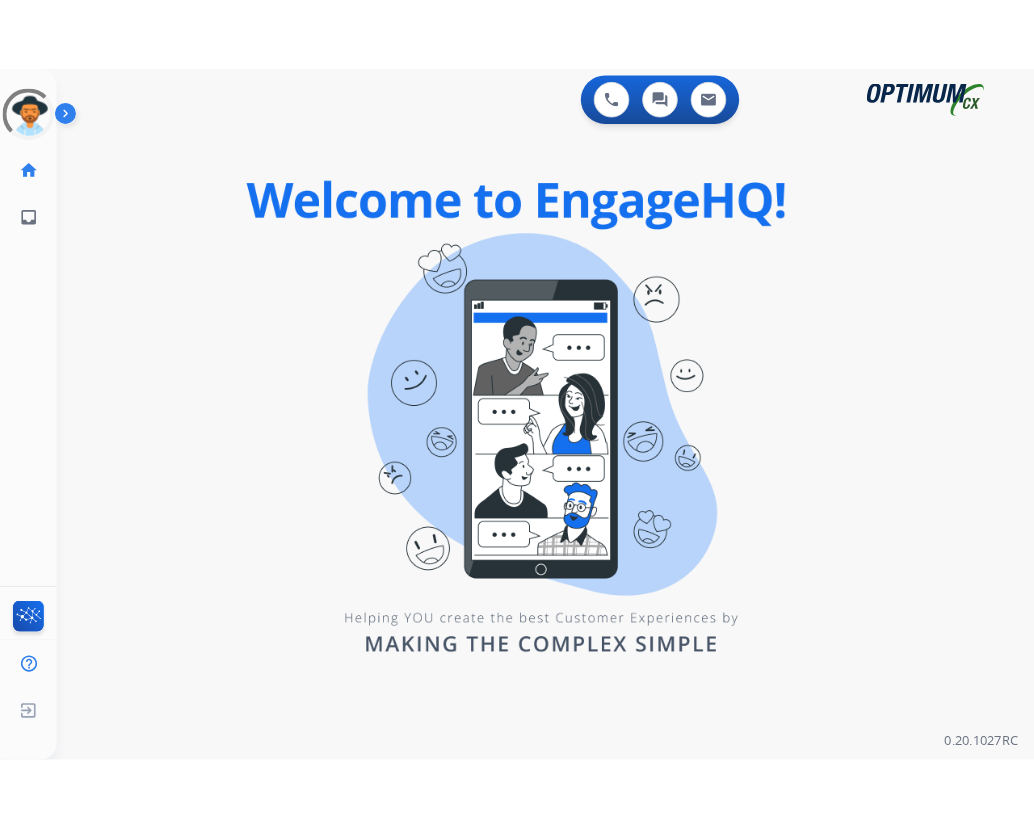 scroll, scrollTop: 0, scrollLeft: 0, axis: both 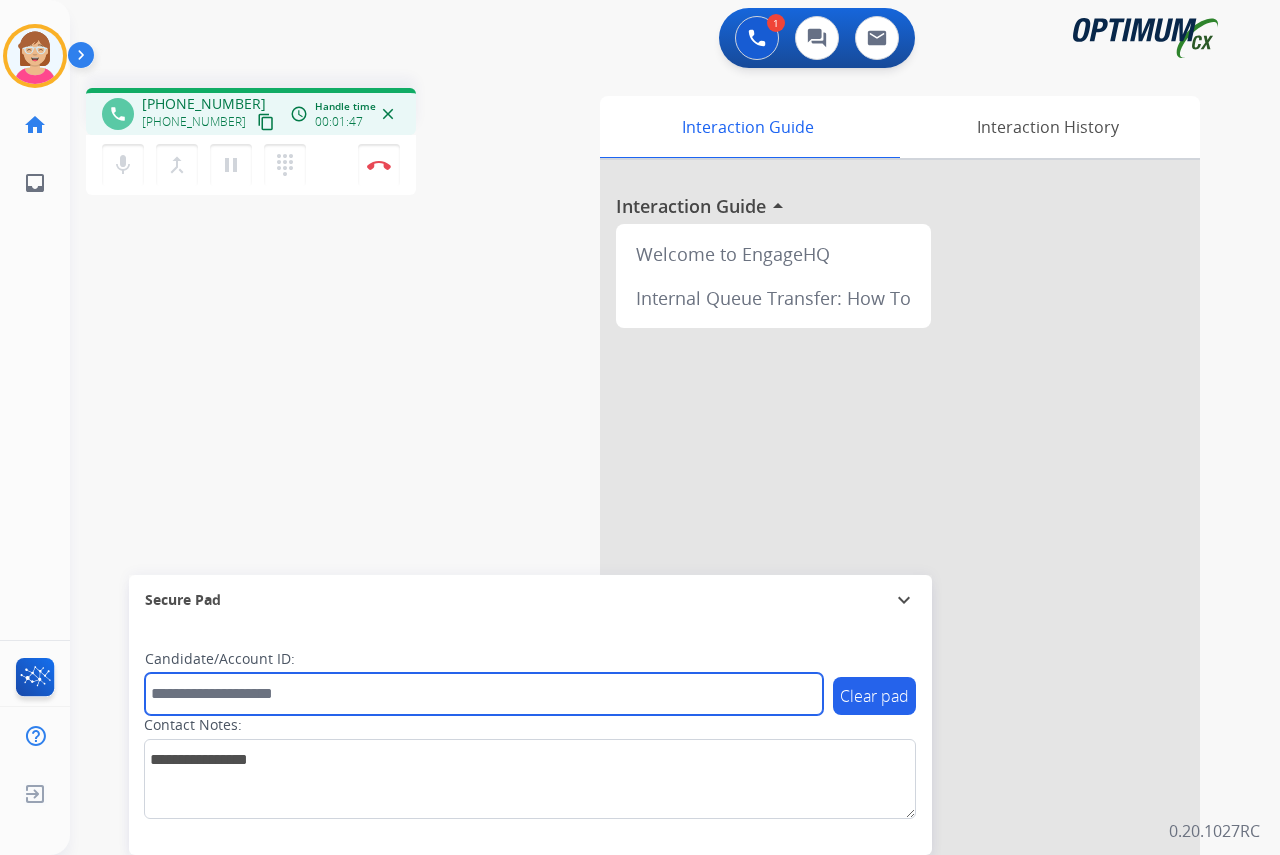 click at bounding box center [484, 694] 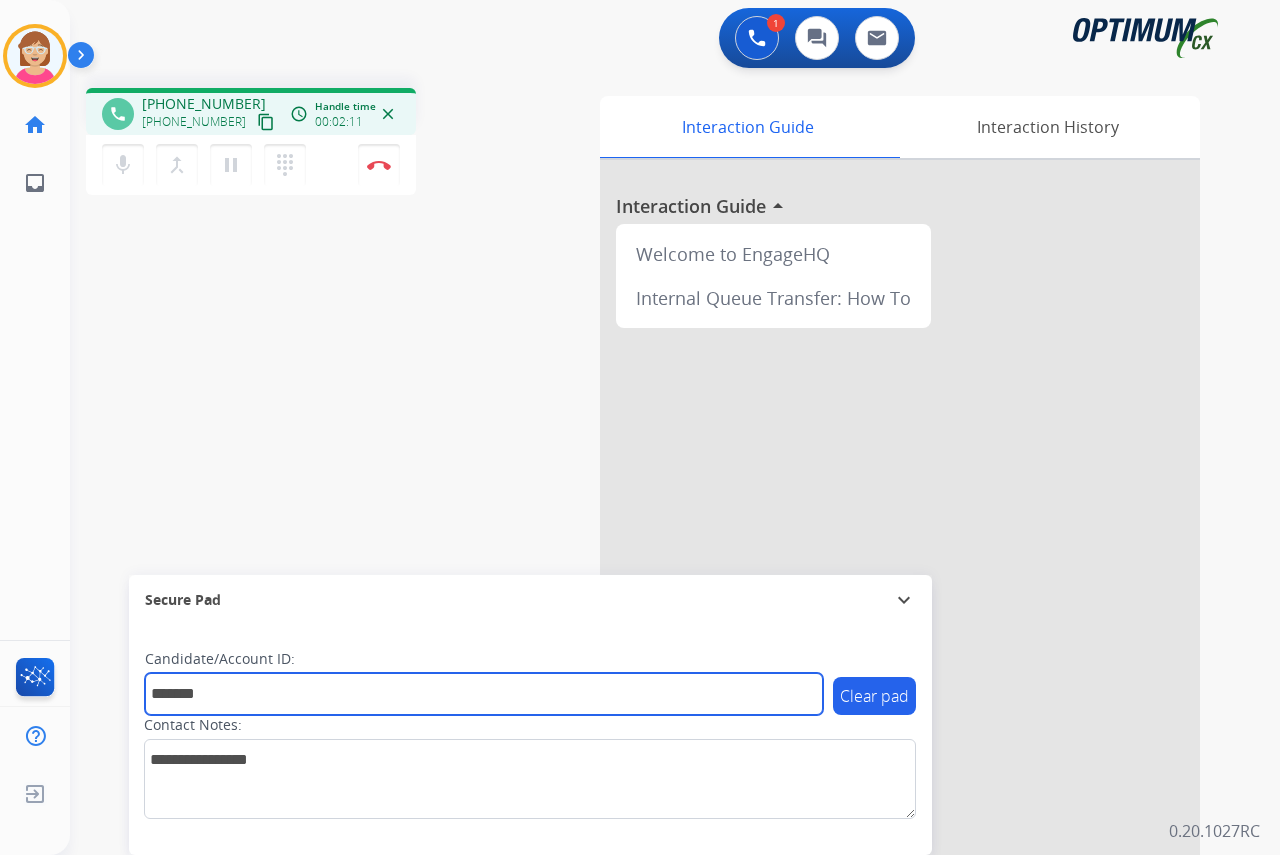 type on "*******" 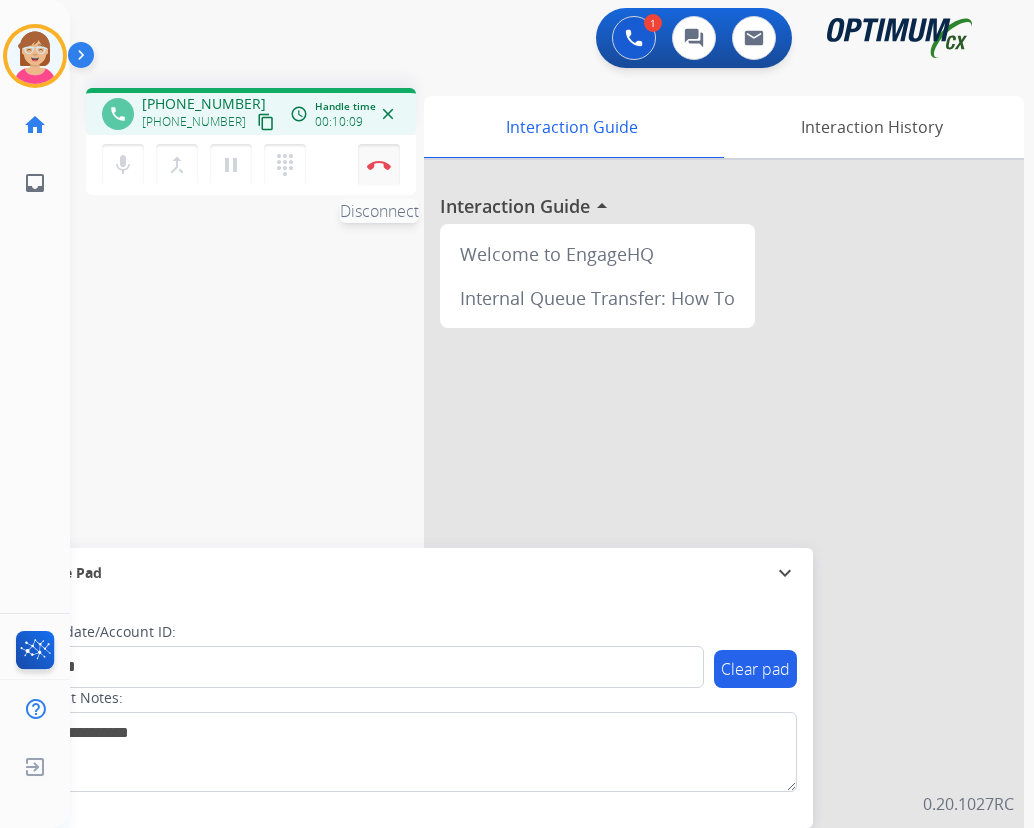 click at bounding box center [379, 165] 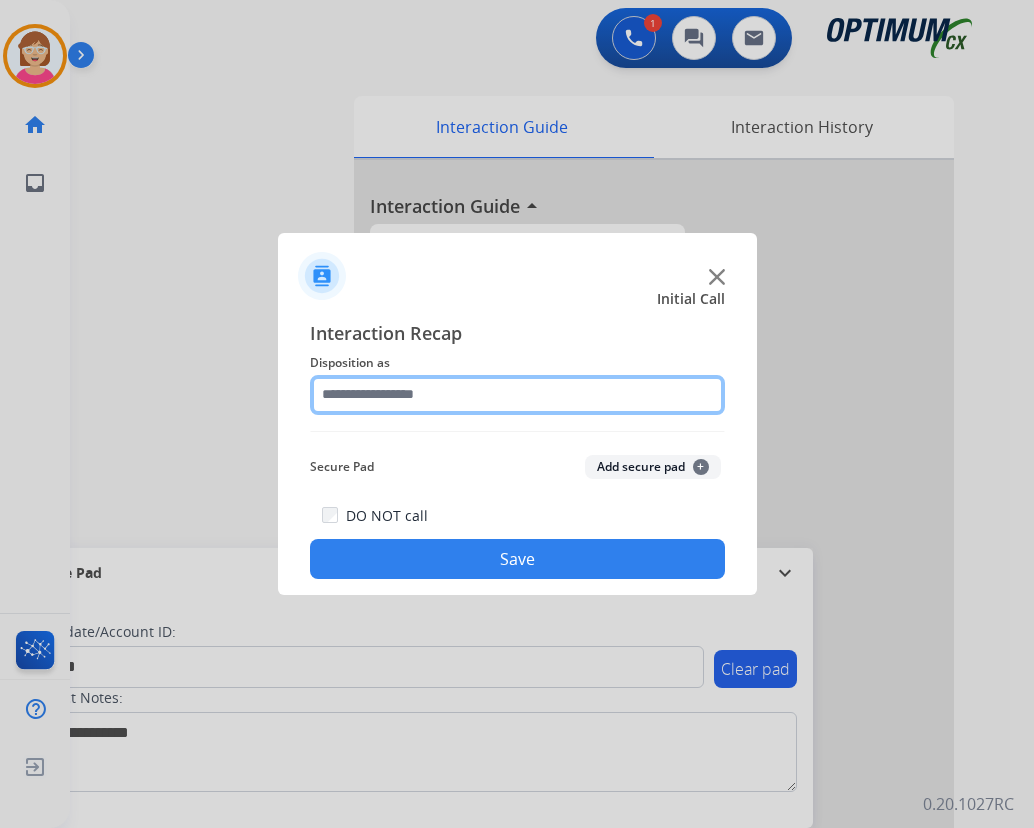 click 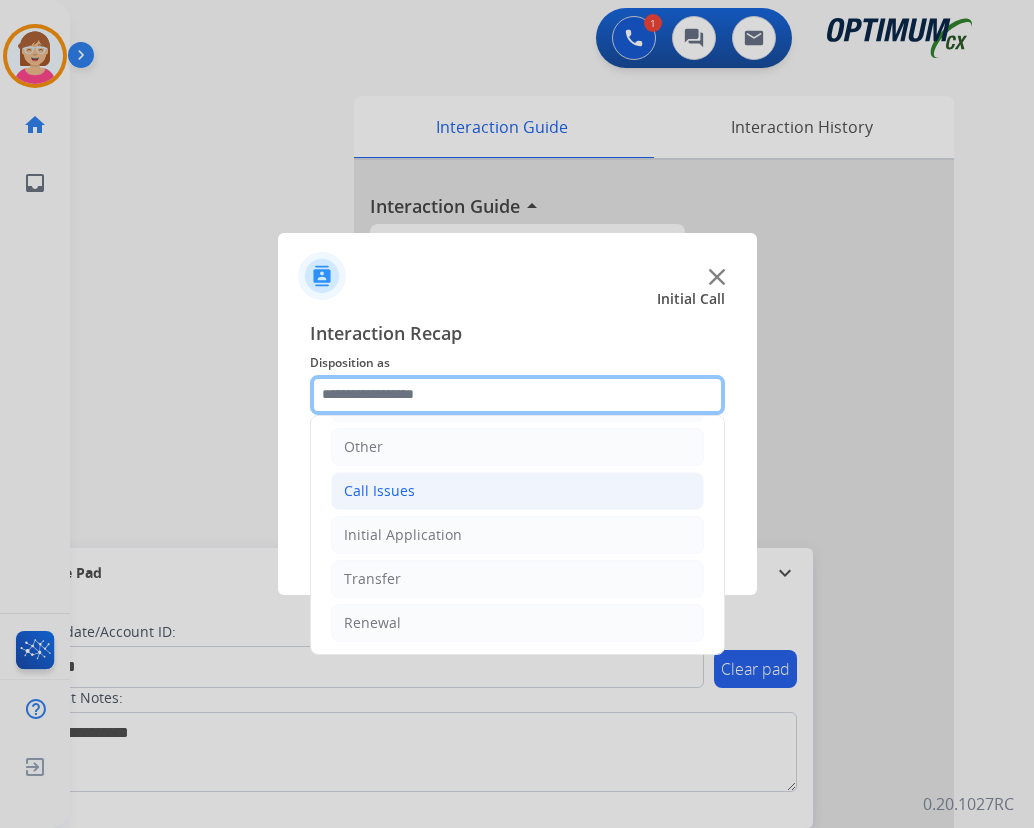 scroll, scrollTop: 136, scrollLeft: 0, axis: vertical 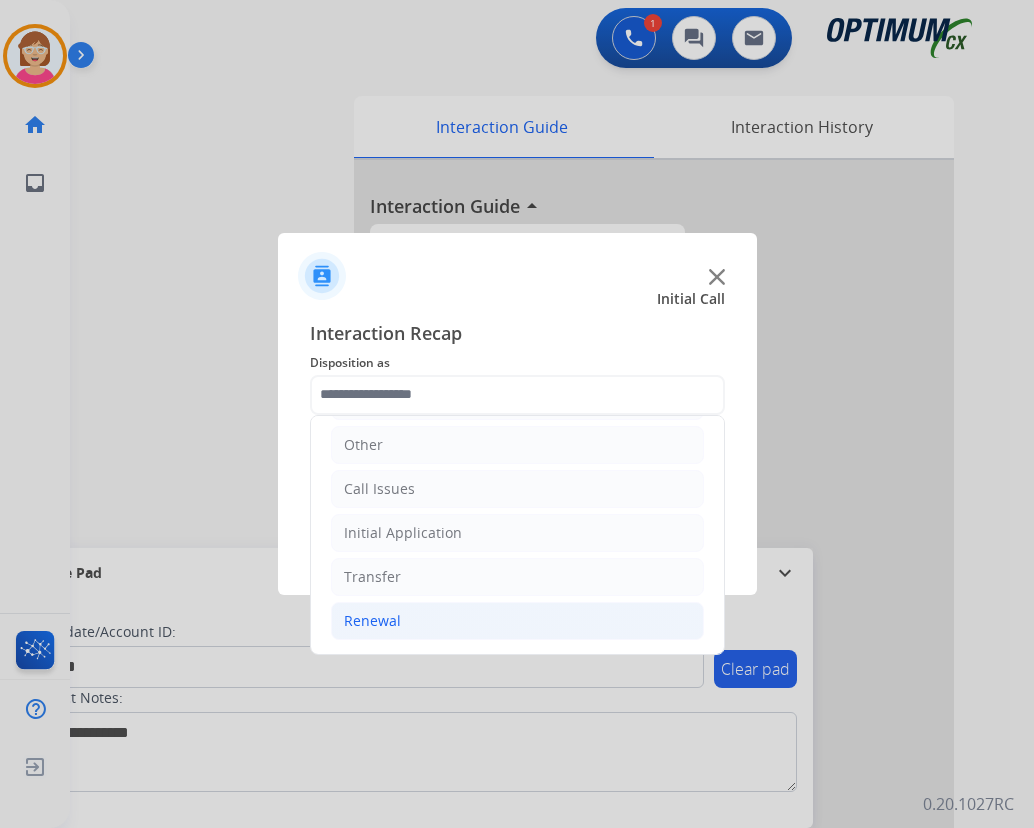 click on "Renewal" 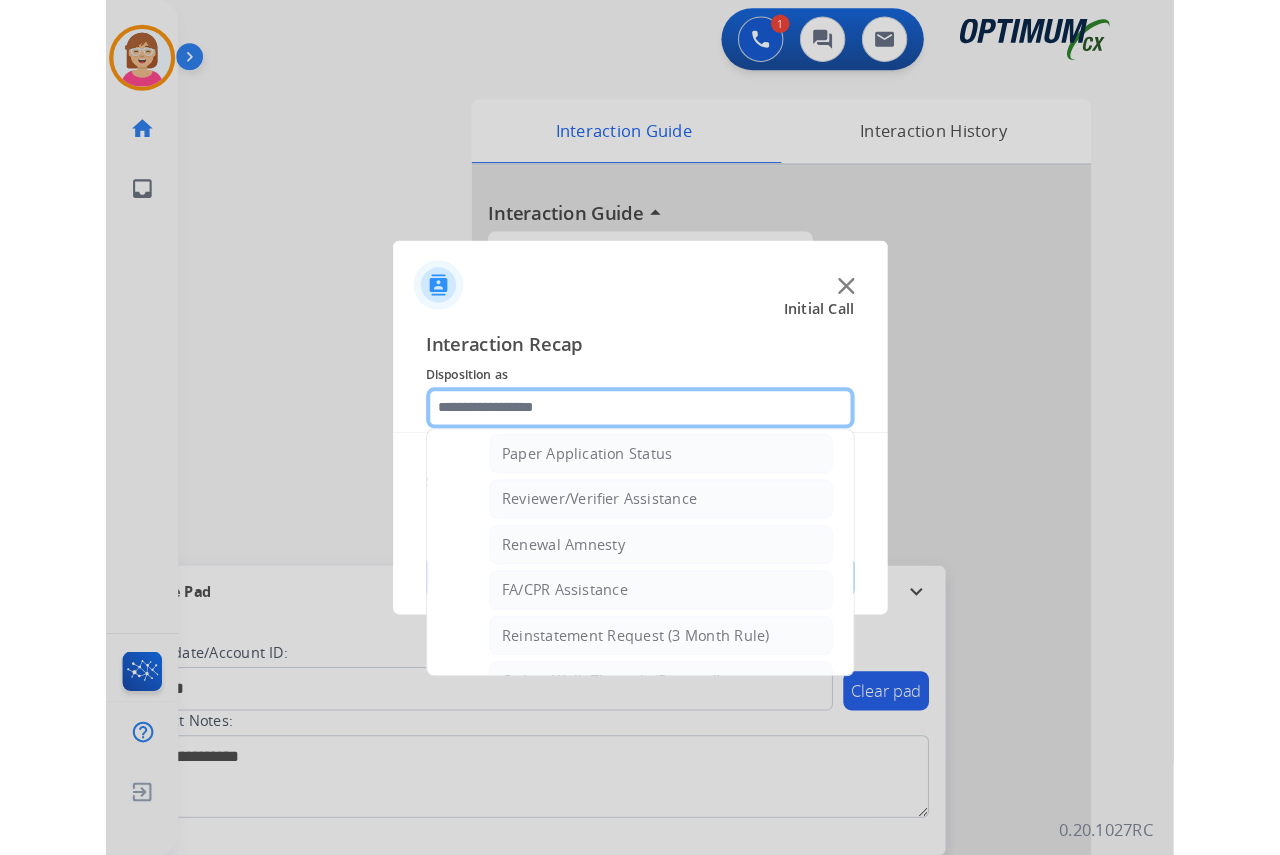 scroll, scrollTop: 736, scrollLeft: 0, axis: vertical 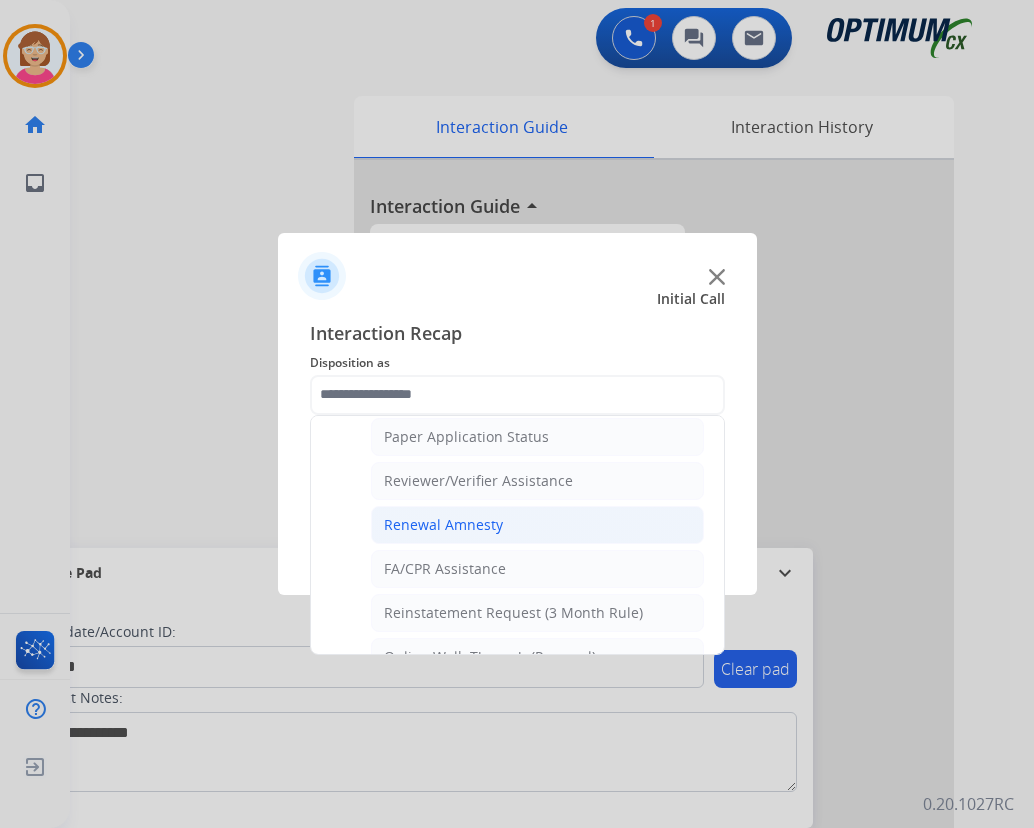 click on "Renewal Amnesty" 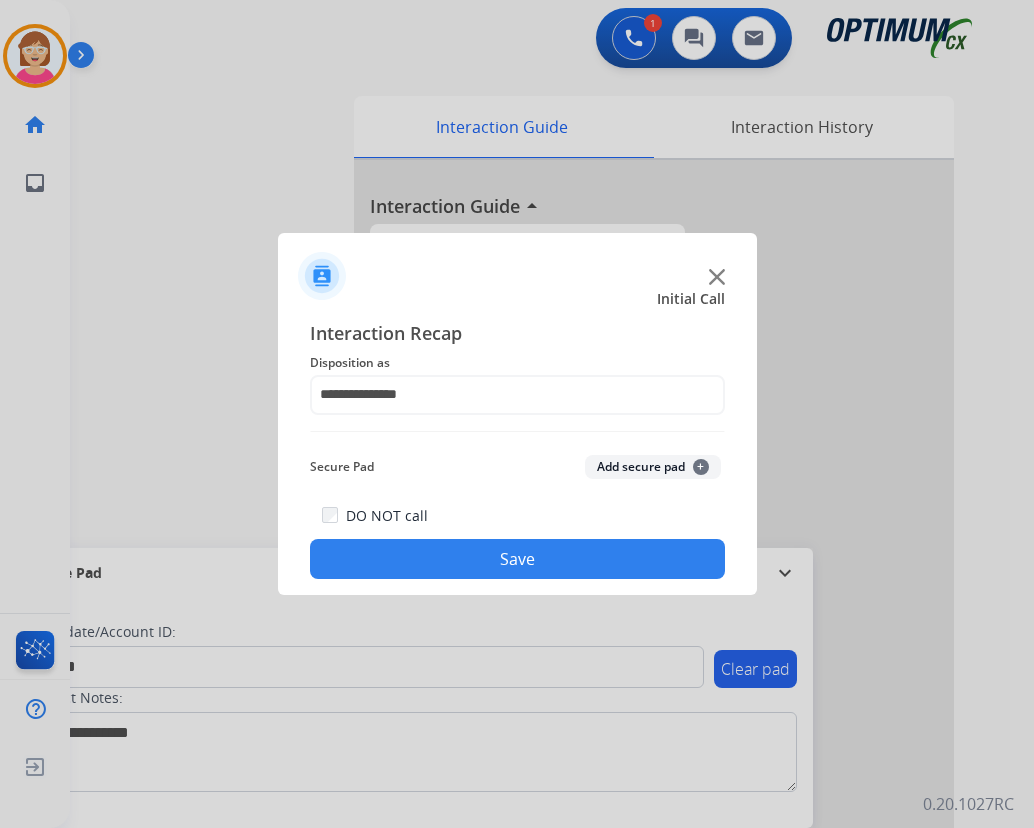 click on "+" 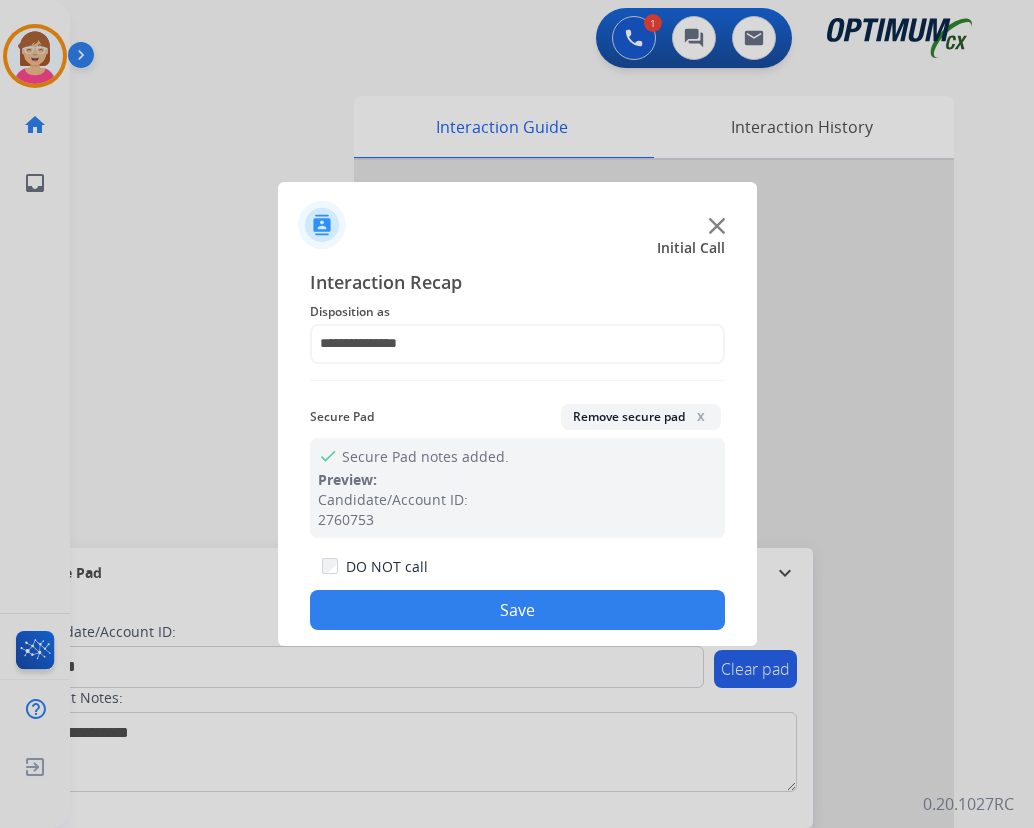 click on "Save" 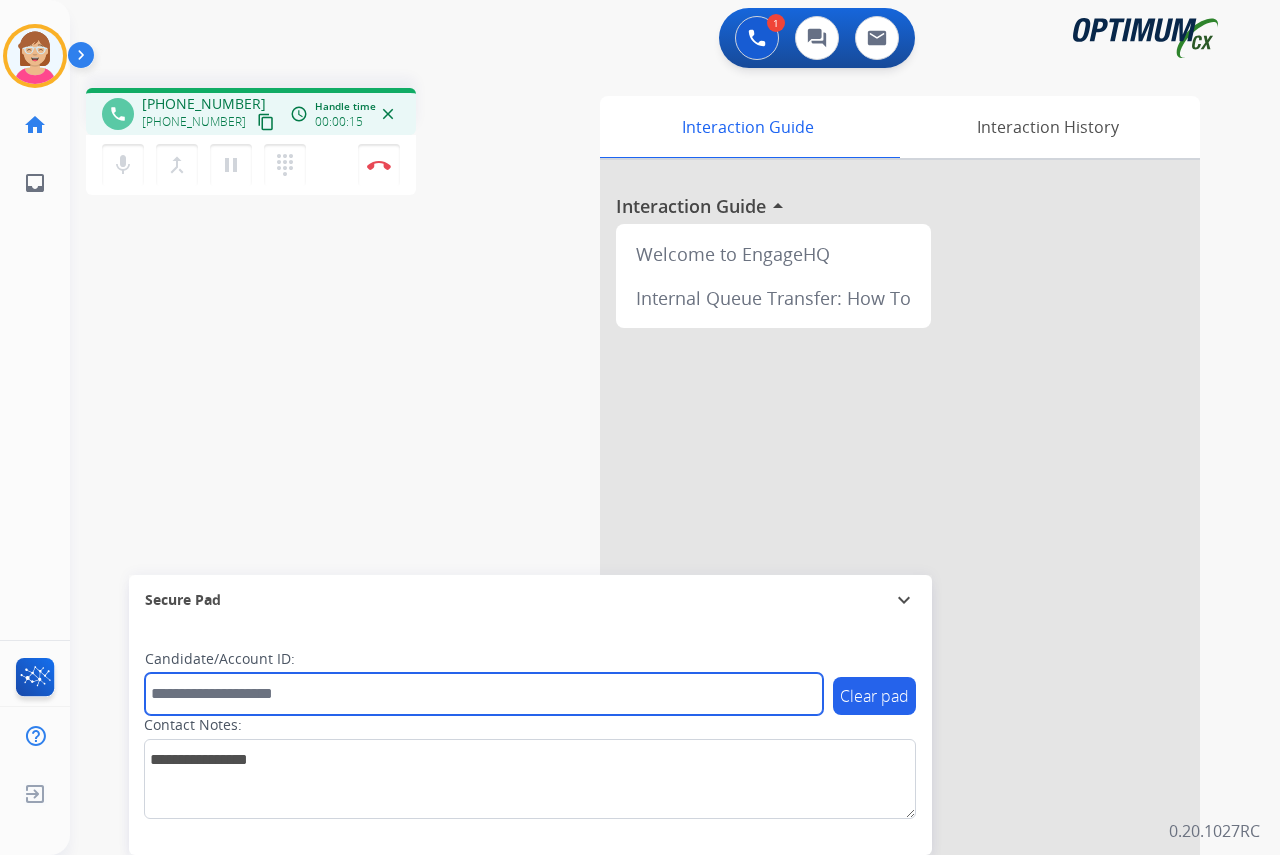 click at bounding box center (484, 694) 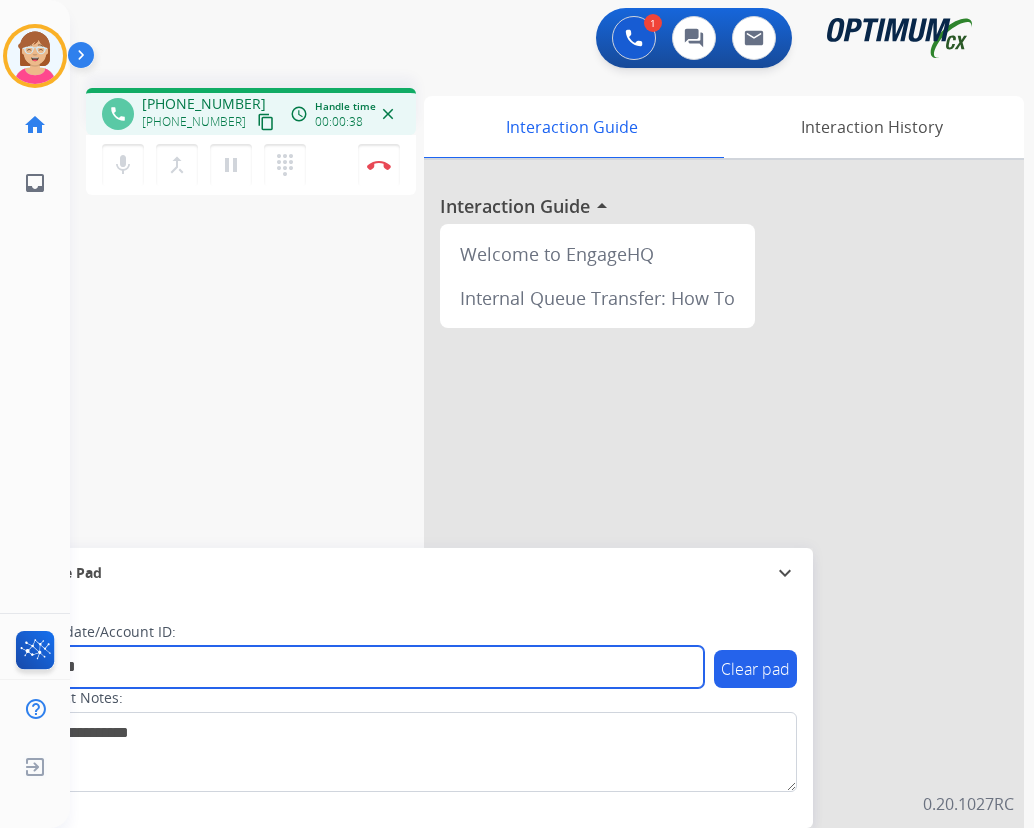 type on "*******" 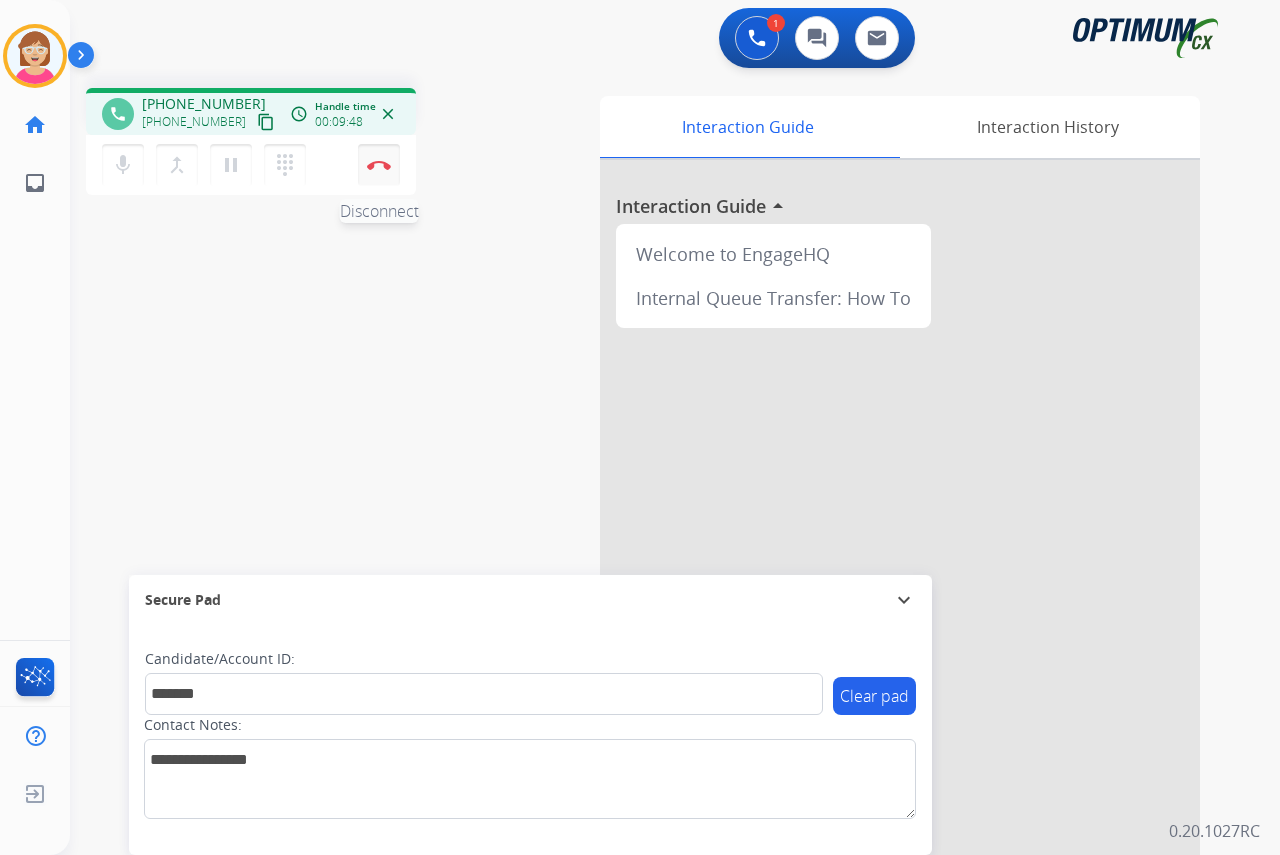 click at bounding box center [379, 165] 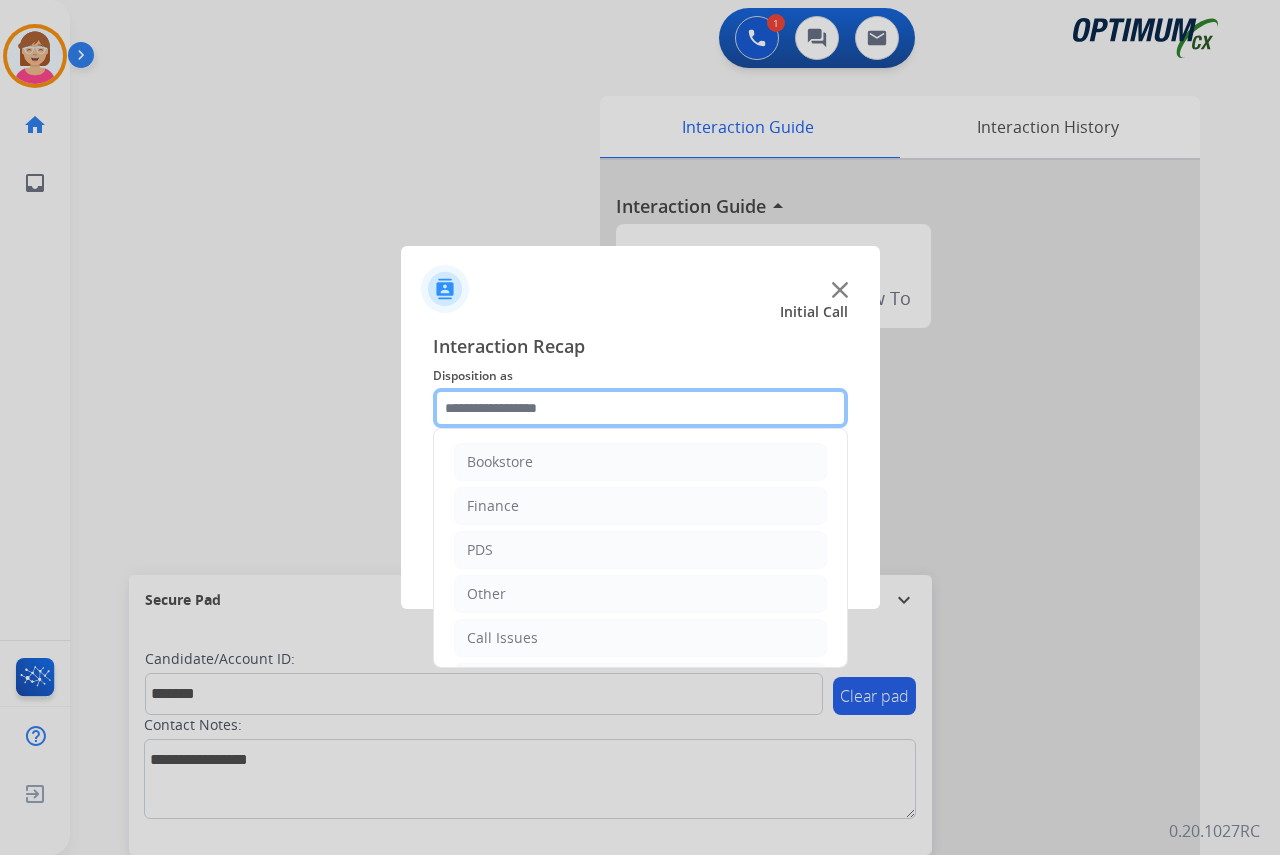click 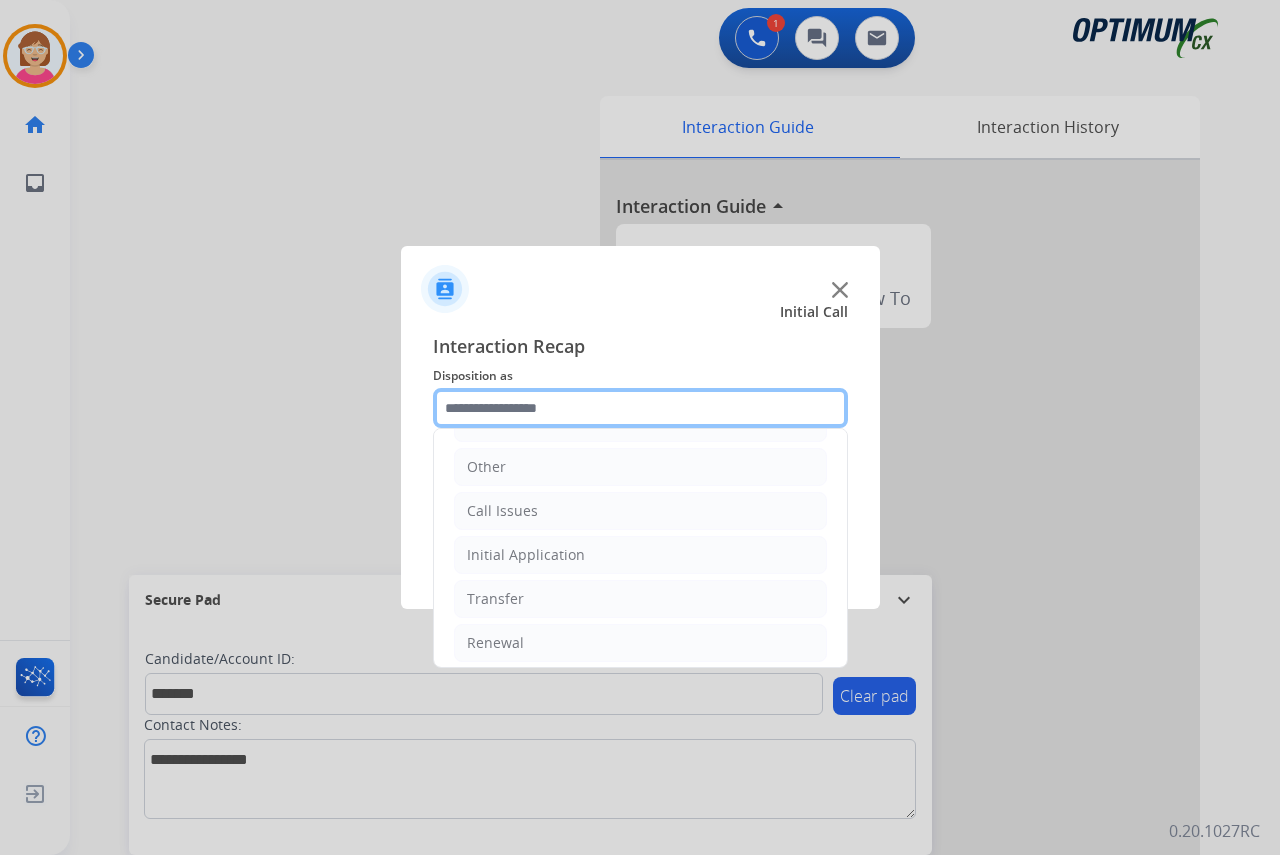 scroll, scrollTop: 136, scrollLeft: 0, axis: vertical 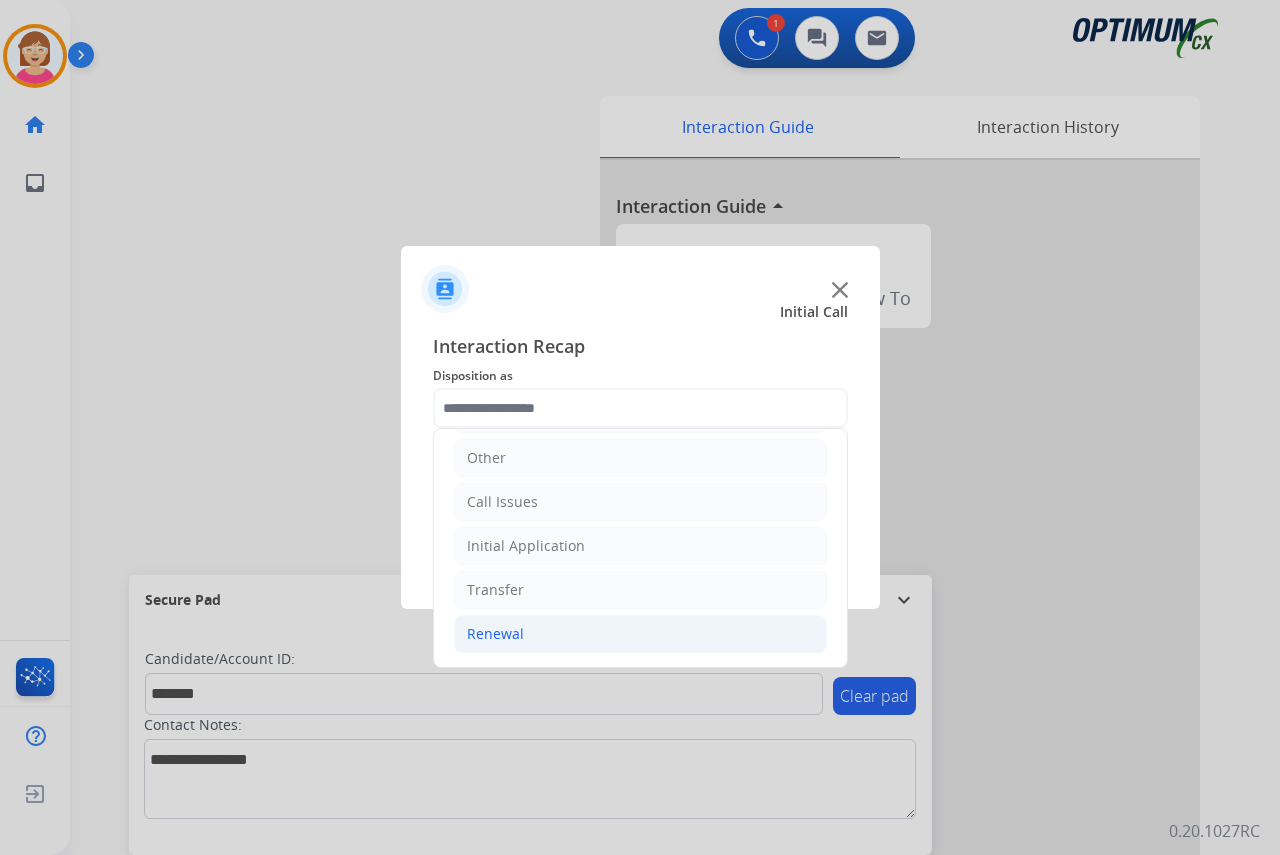 click on "Renewal" 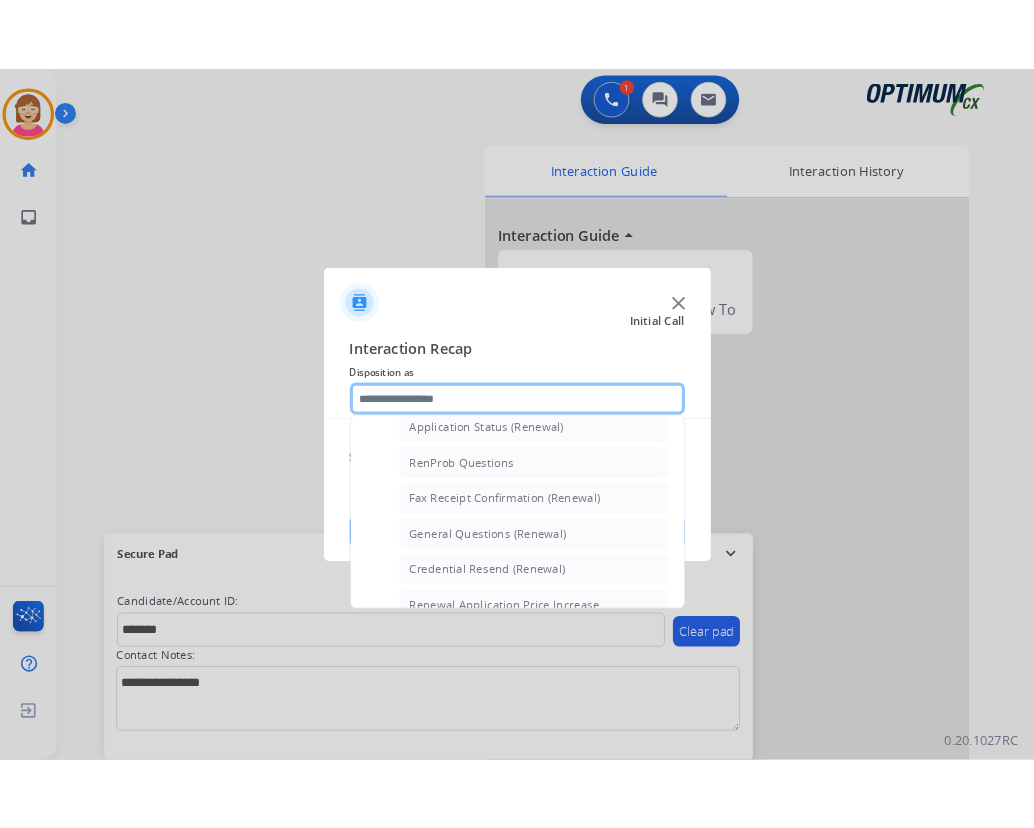 scroll, scrollTop: 536, scrollLeft: 0, axis: vertical 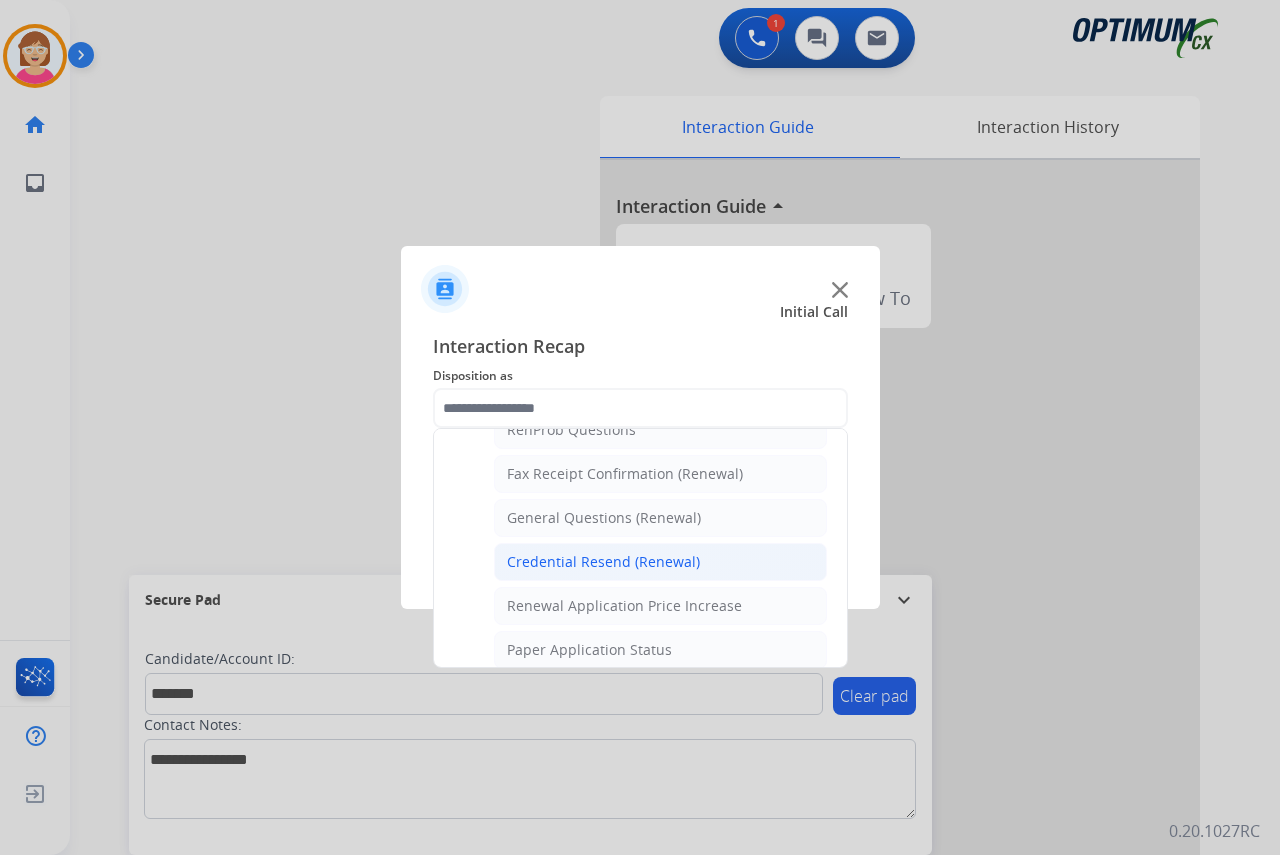click on "Credential Resend (Renewal)" 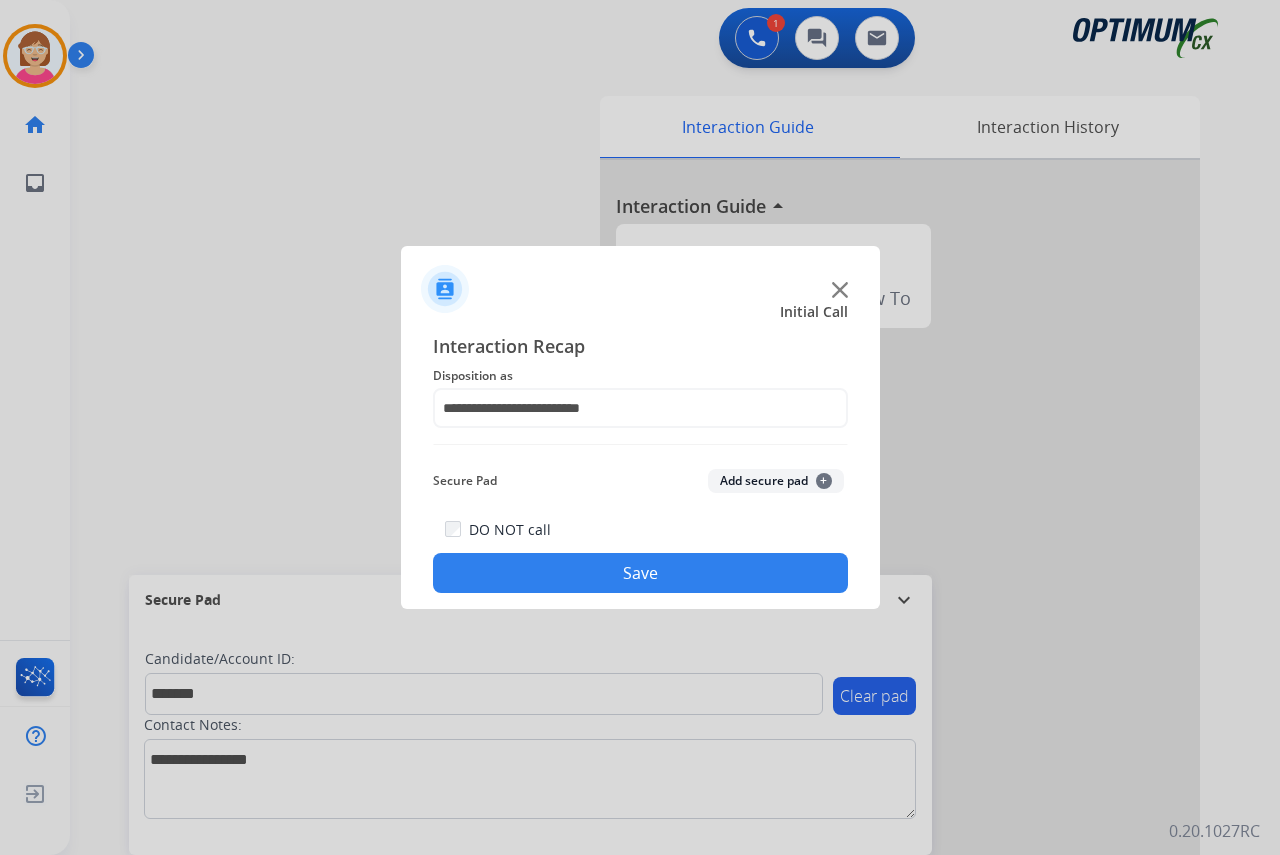 click on "+" 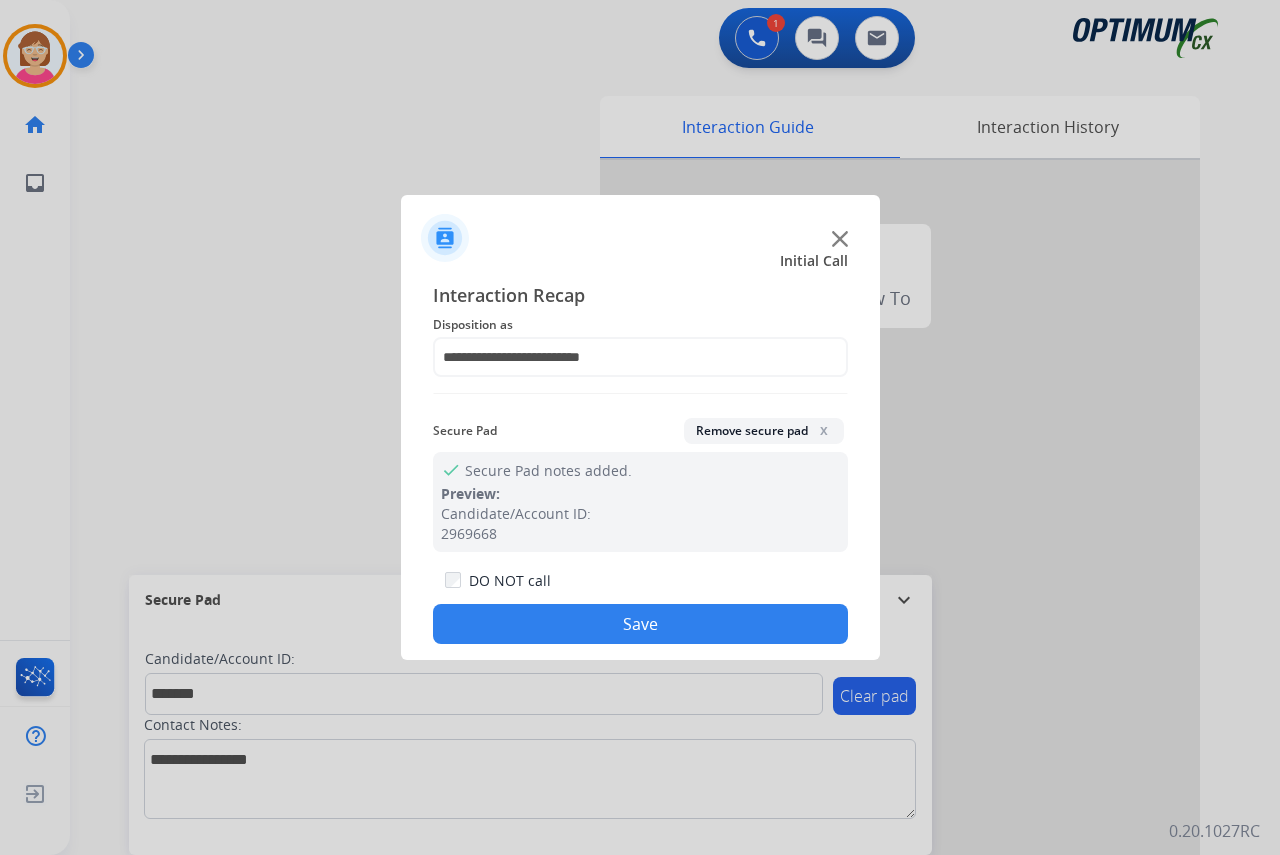 click on "Save" 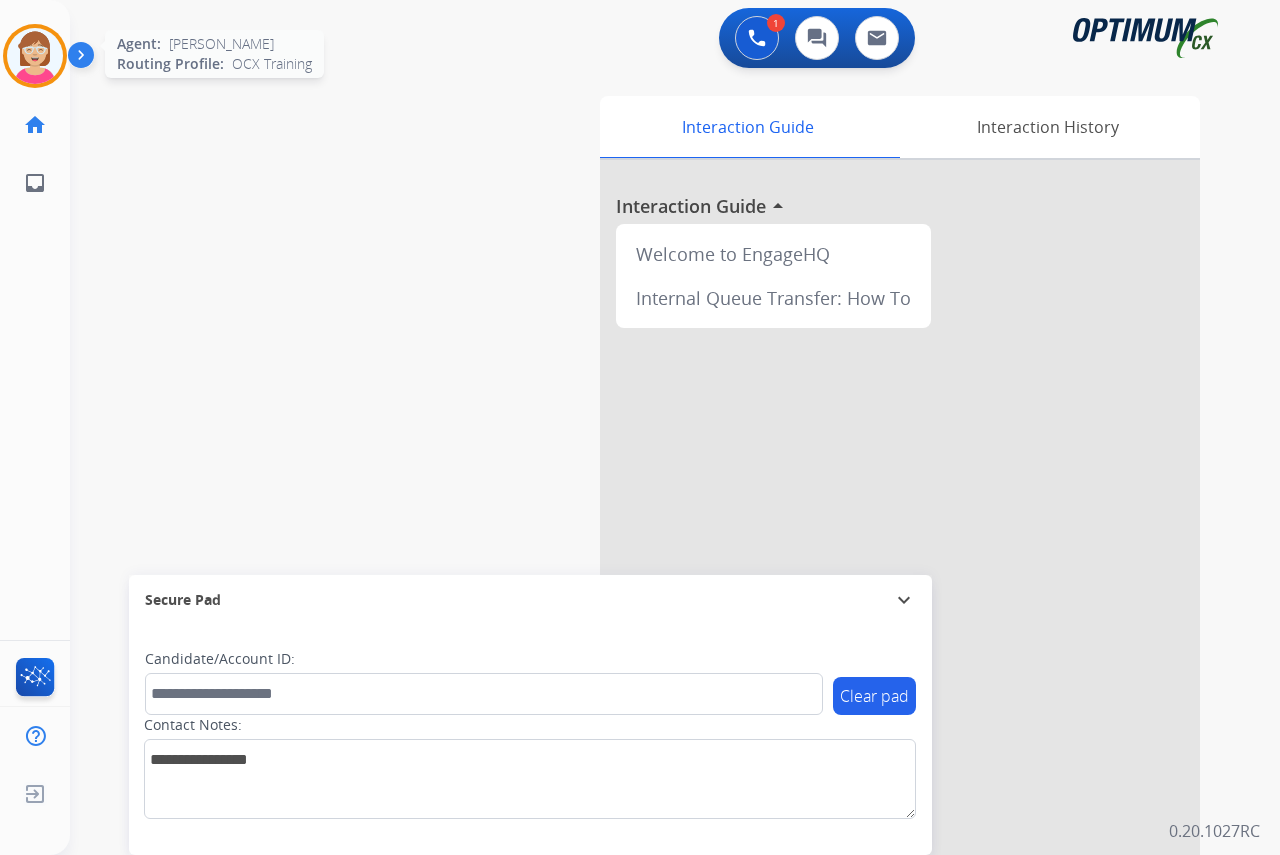 click at bounding box center (35, 56) 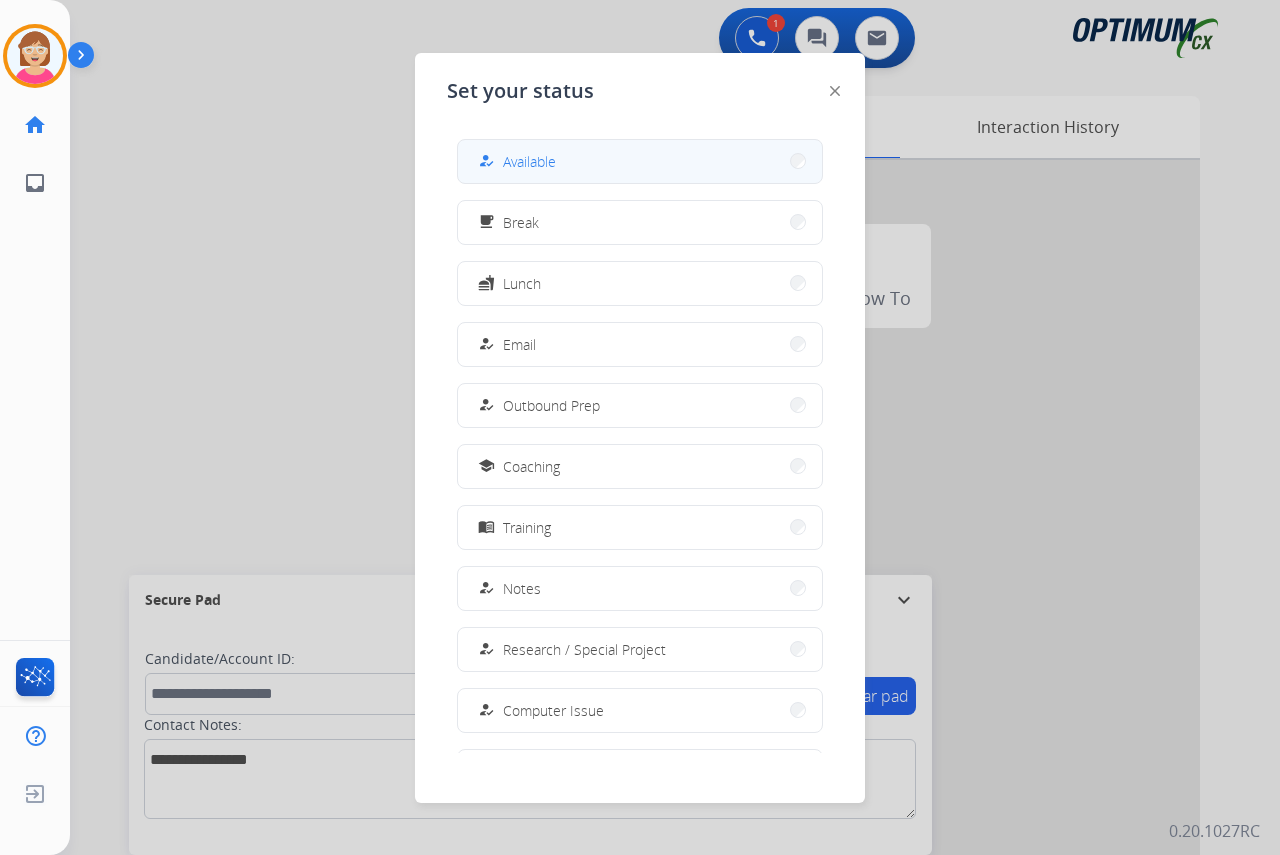 drag, startPoint x: 43, startPoint y: 48, endPoint x: 537, endPoint y: 170, distance: 508.84183 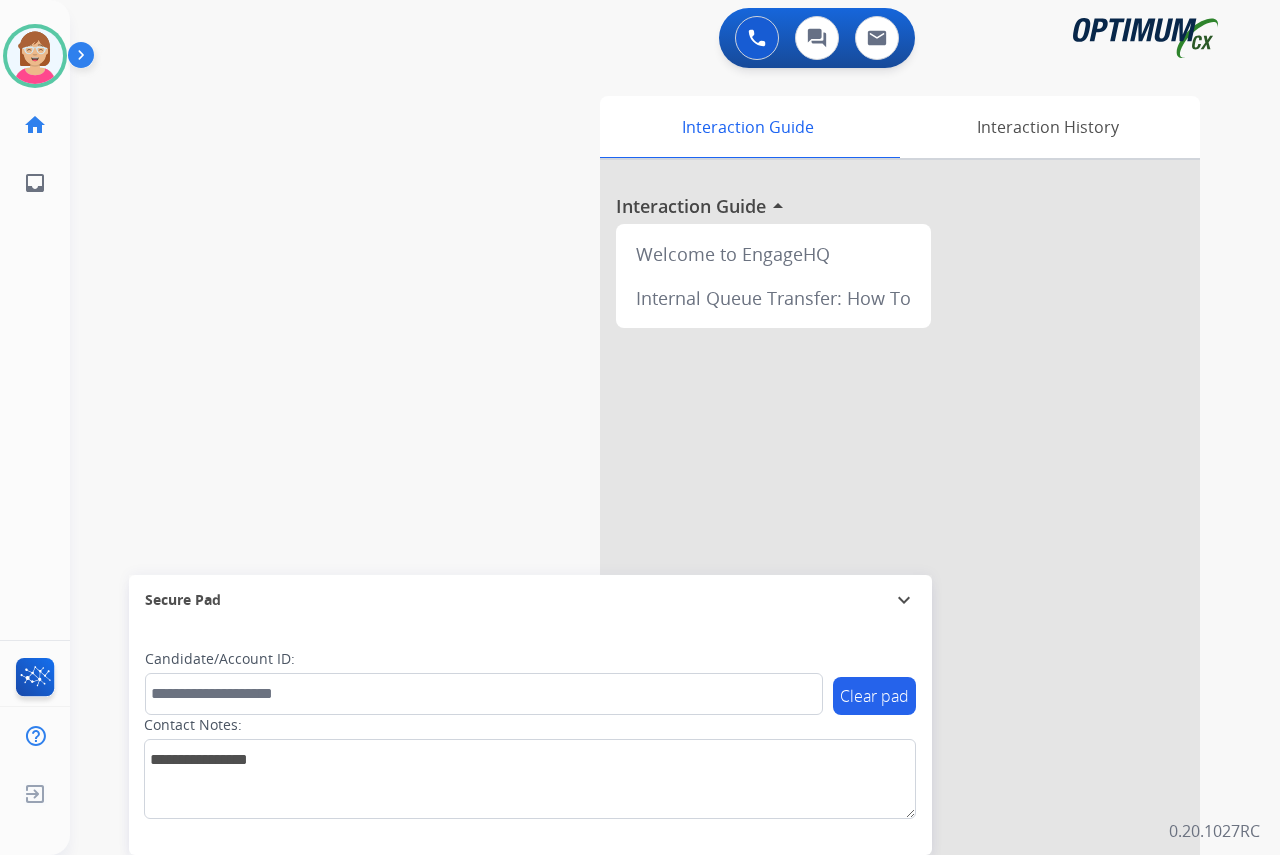 click on "[PERSON_NAME]   Available  Edit Avatar  Agent:   [PERSON_NAME] Profile:  OCX Training home  Home  Home inbox  Emails  Emails  FocalPoints  Help Center  Help Center  Log out  Log out" 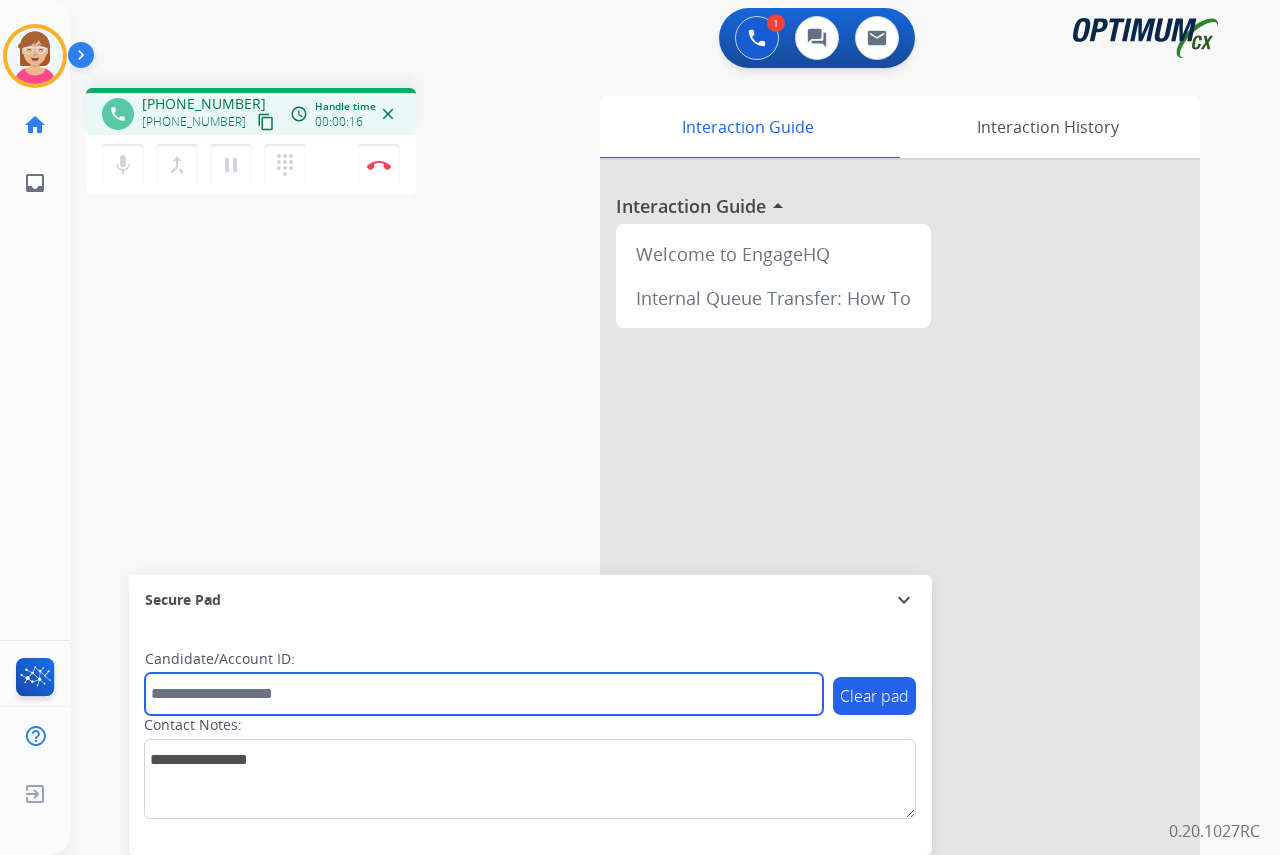 click at bounding box center (484, 694) 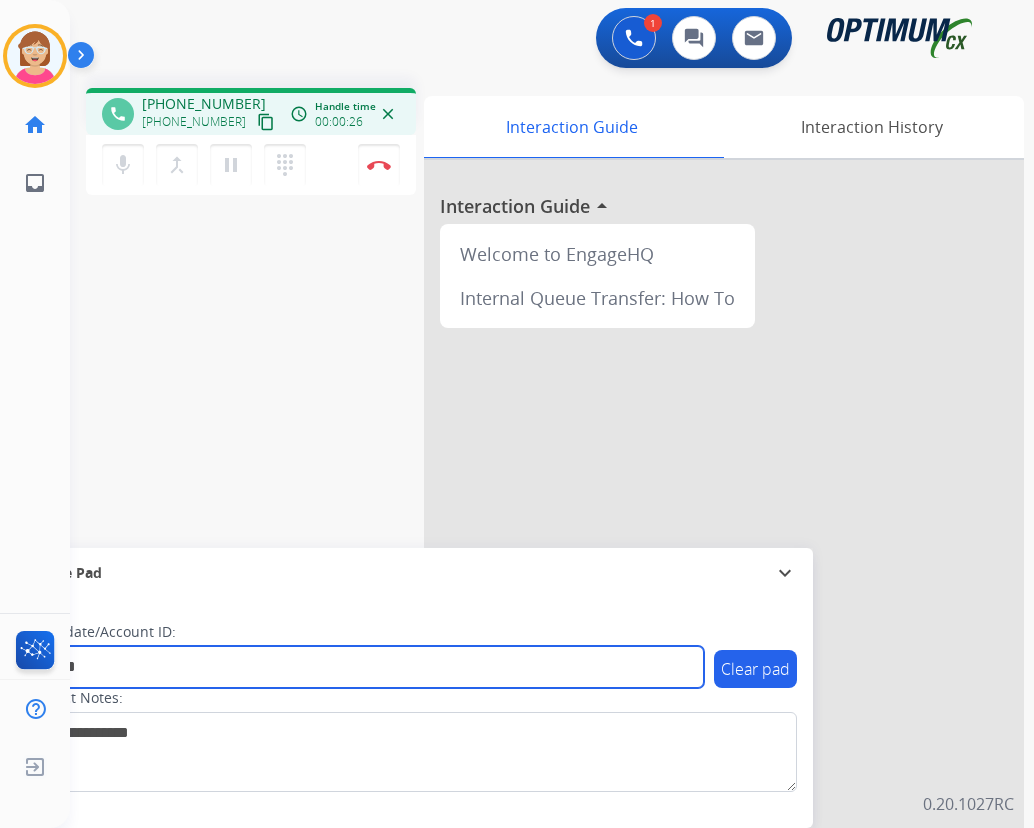 type on "*******" 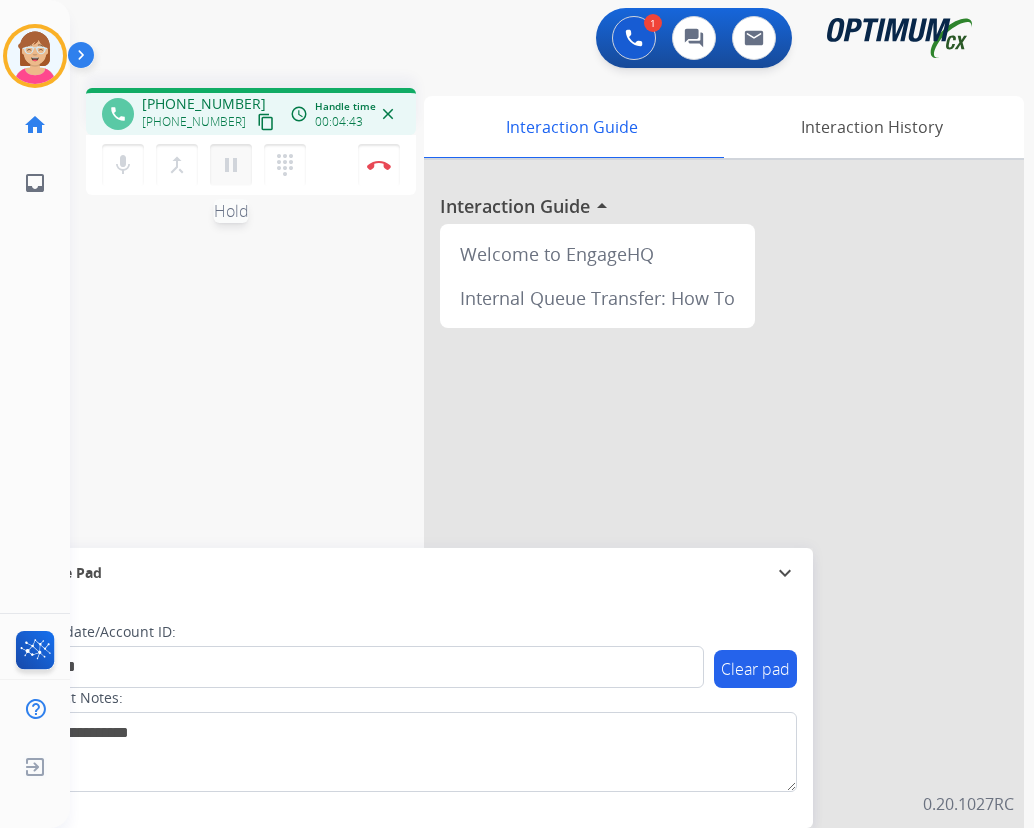 click on "pause" at bounding box center [231, 165] 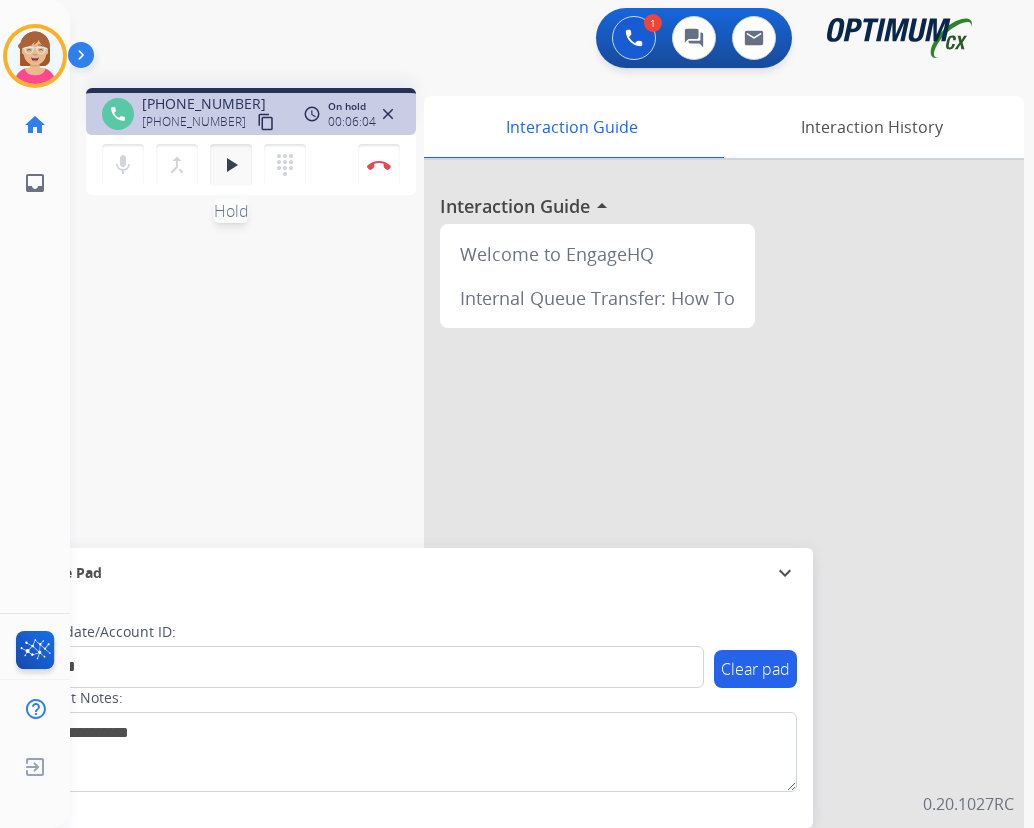 drag, startPoint x: 226, startPoint y: 162, endPoint x: 241, endPoint y: 156, distance: 16.155495 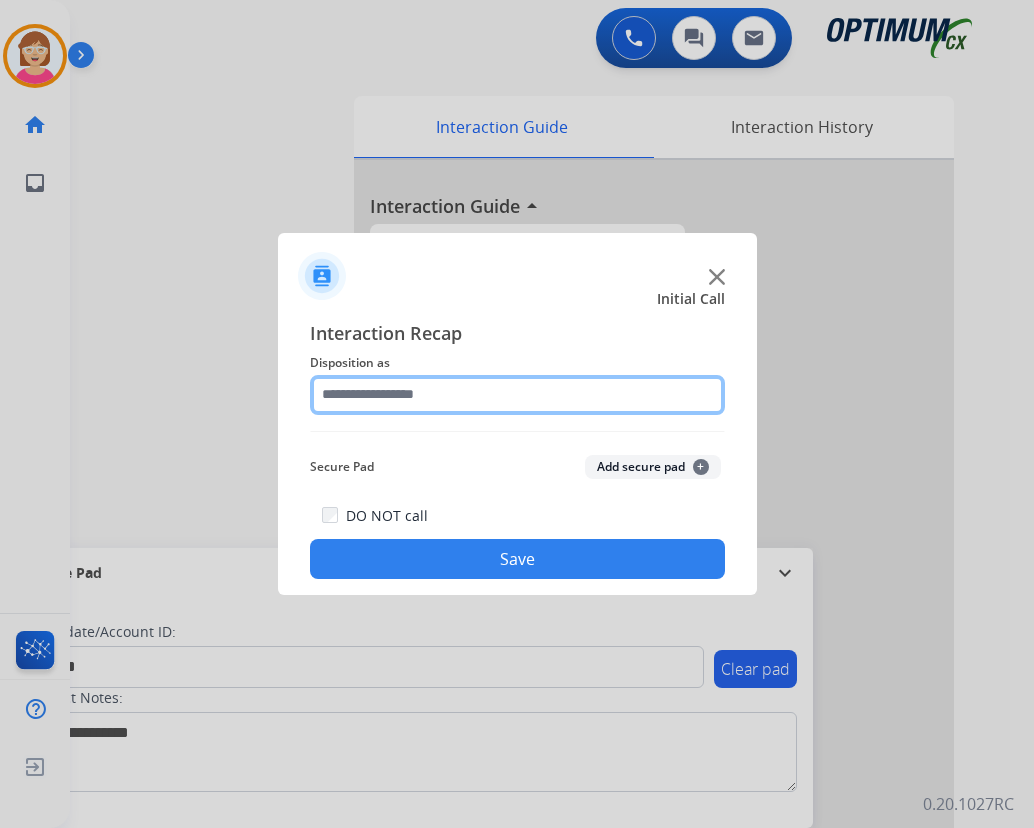 click 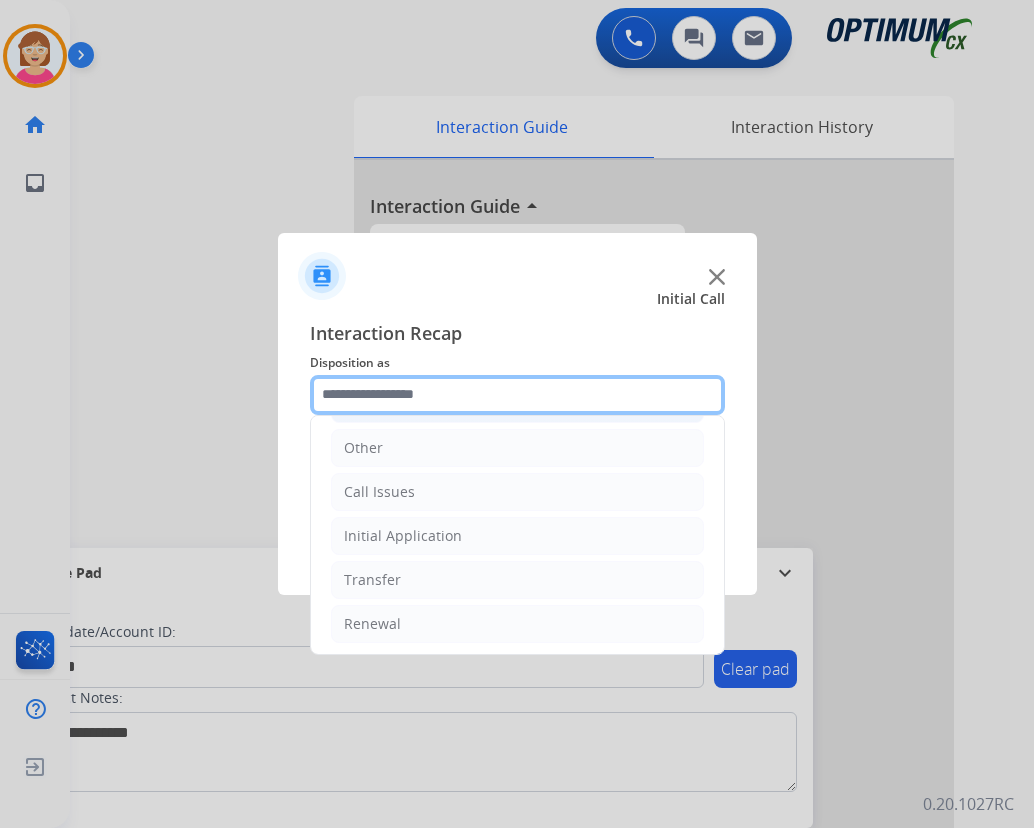 scroll, scrollTop: 136, scrollLeft: 0, axis: vertical 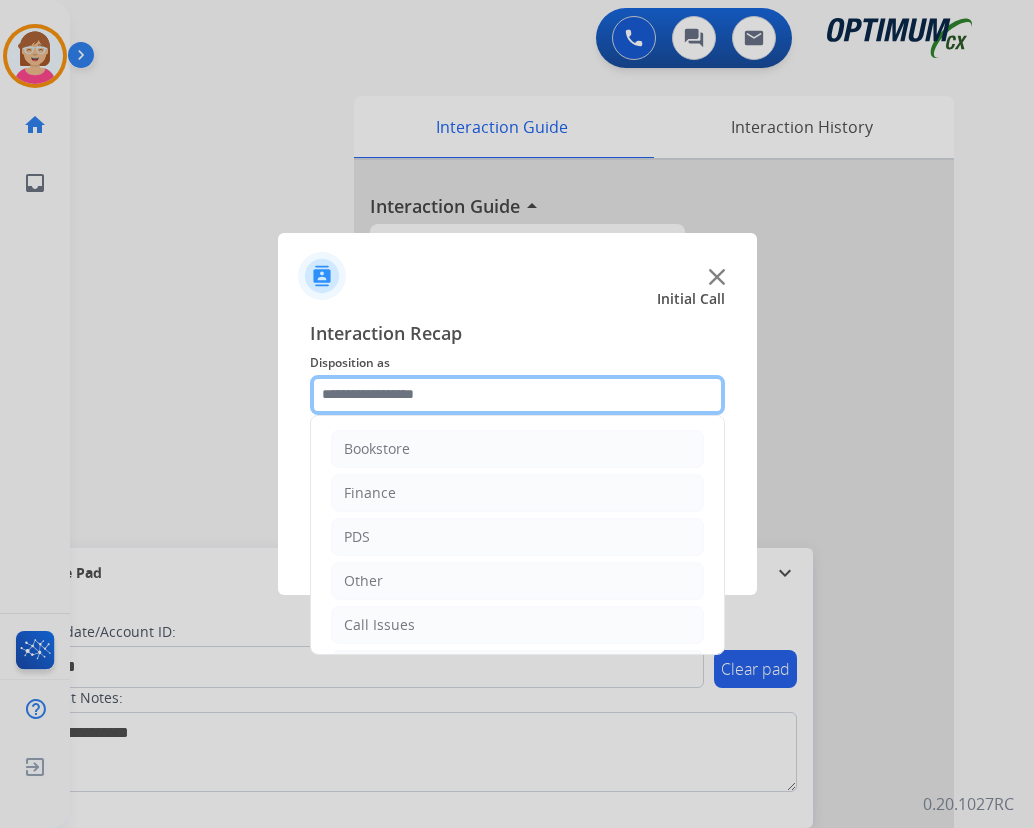 click 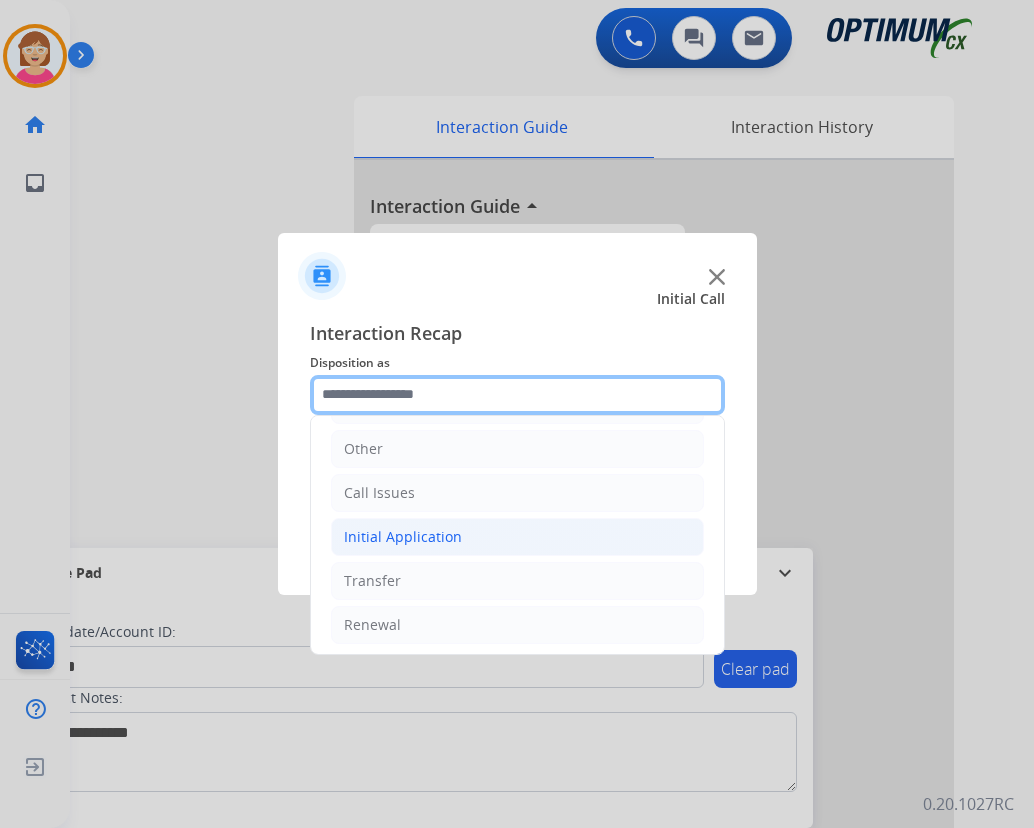 scroll, scrollTop: 136, scrollLeft: 0, axis: vertical 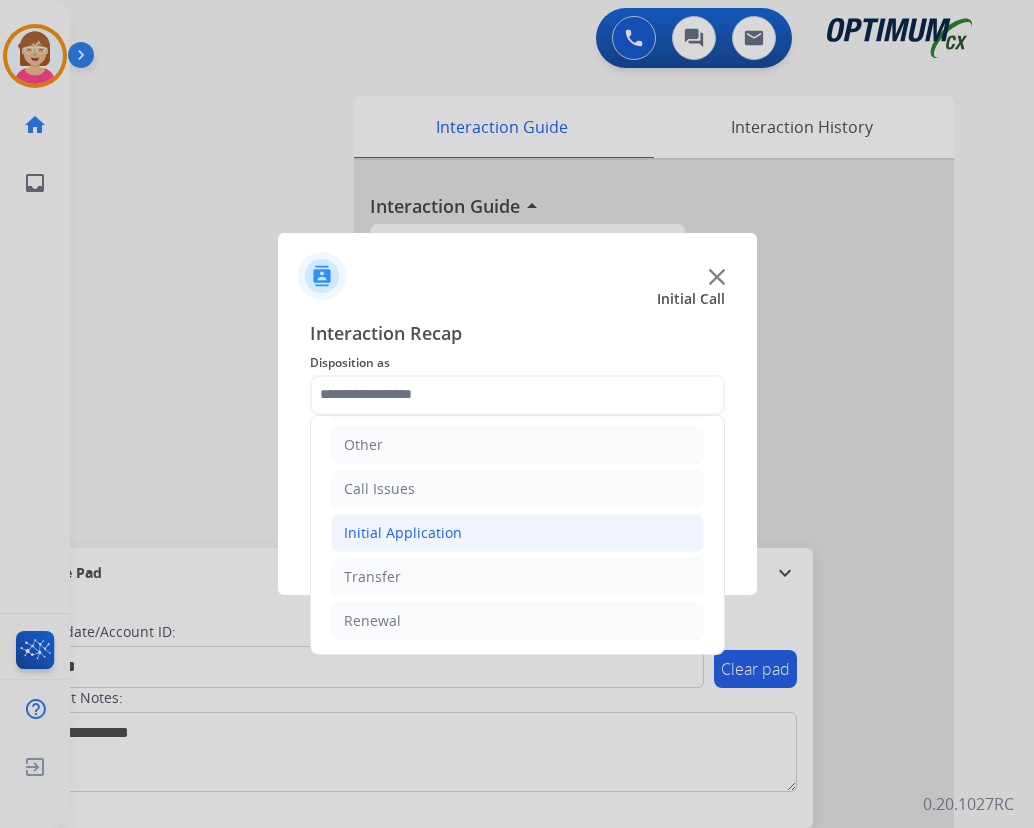 click on "Initial Application" 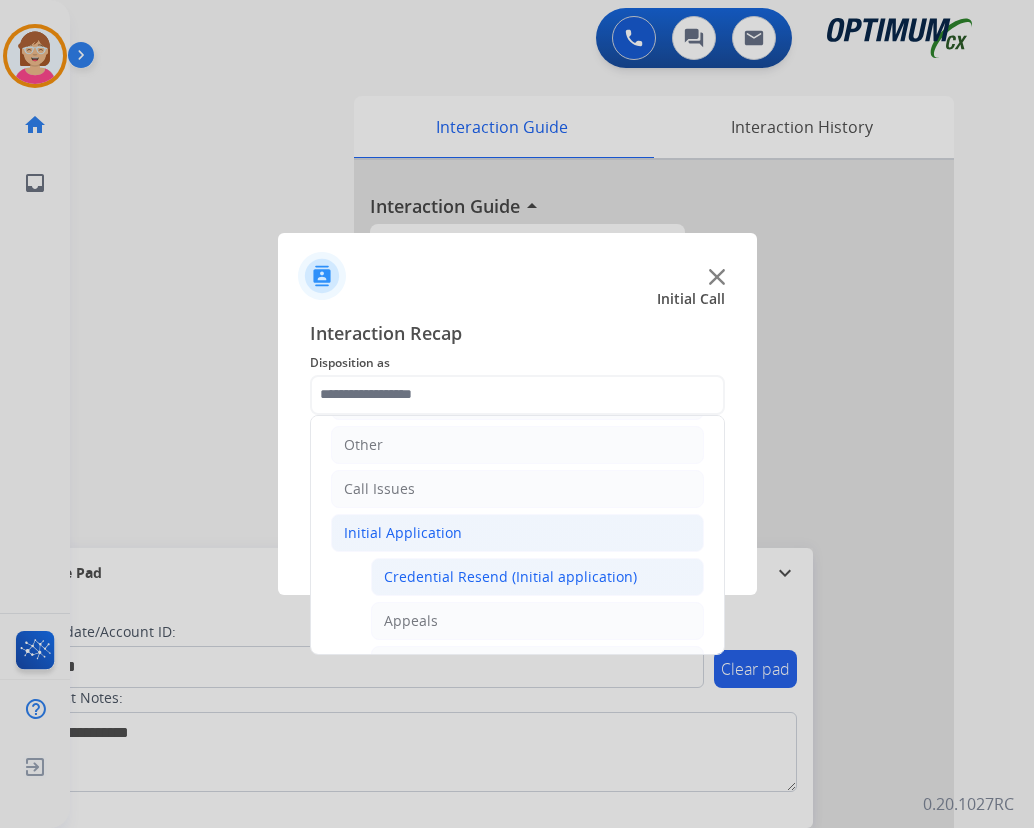 click on "Credential Resend (Initial application)" 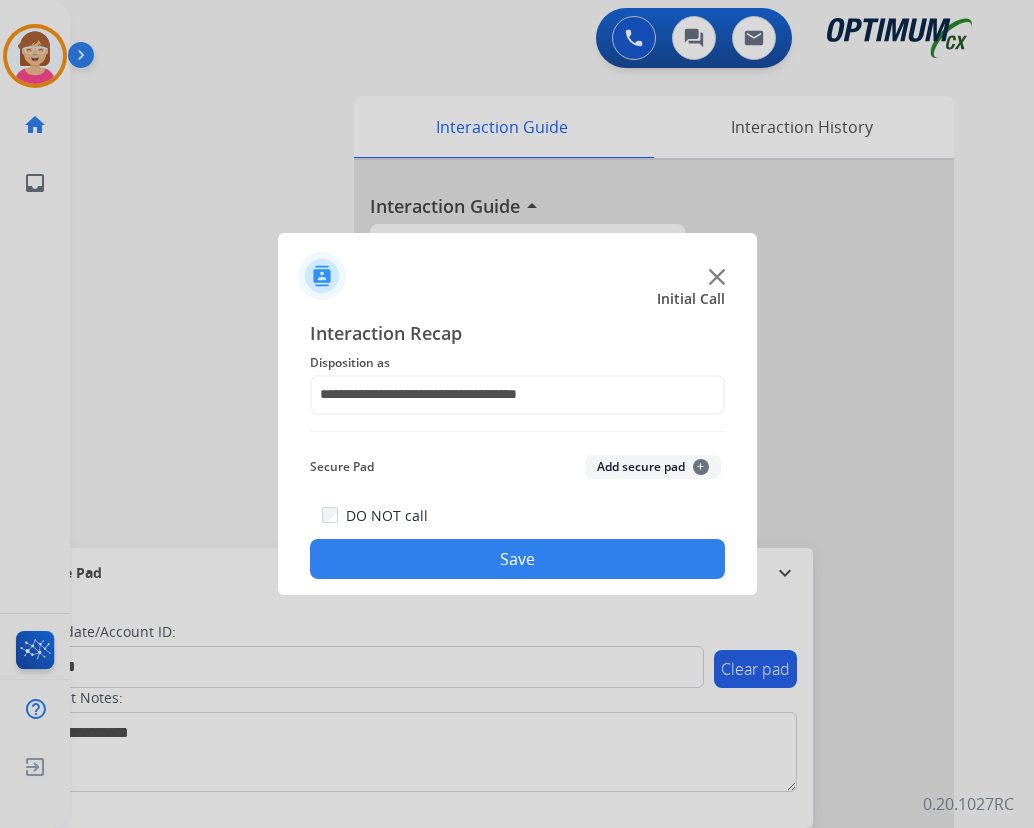 click on "+" 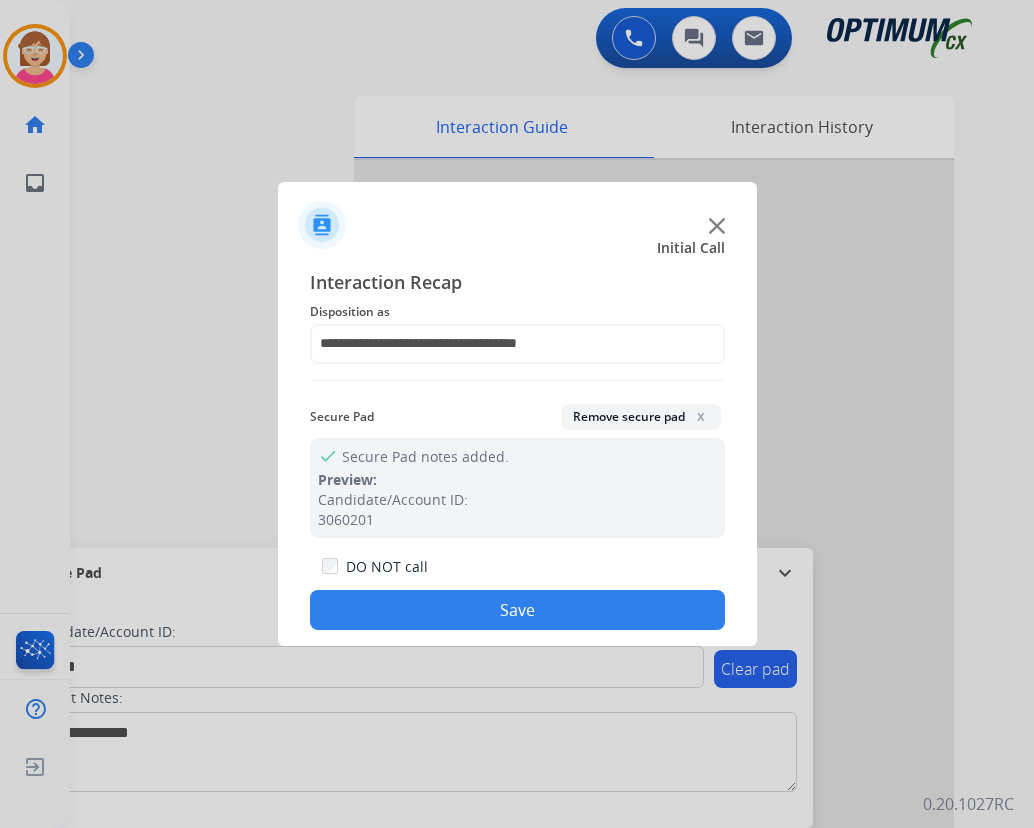 drag, startPoint x: 430, startPoint y: 605, endPoint x: 414, endPoint y: 580, distance: 29.681644 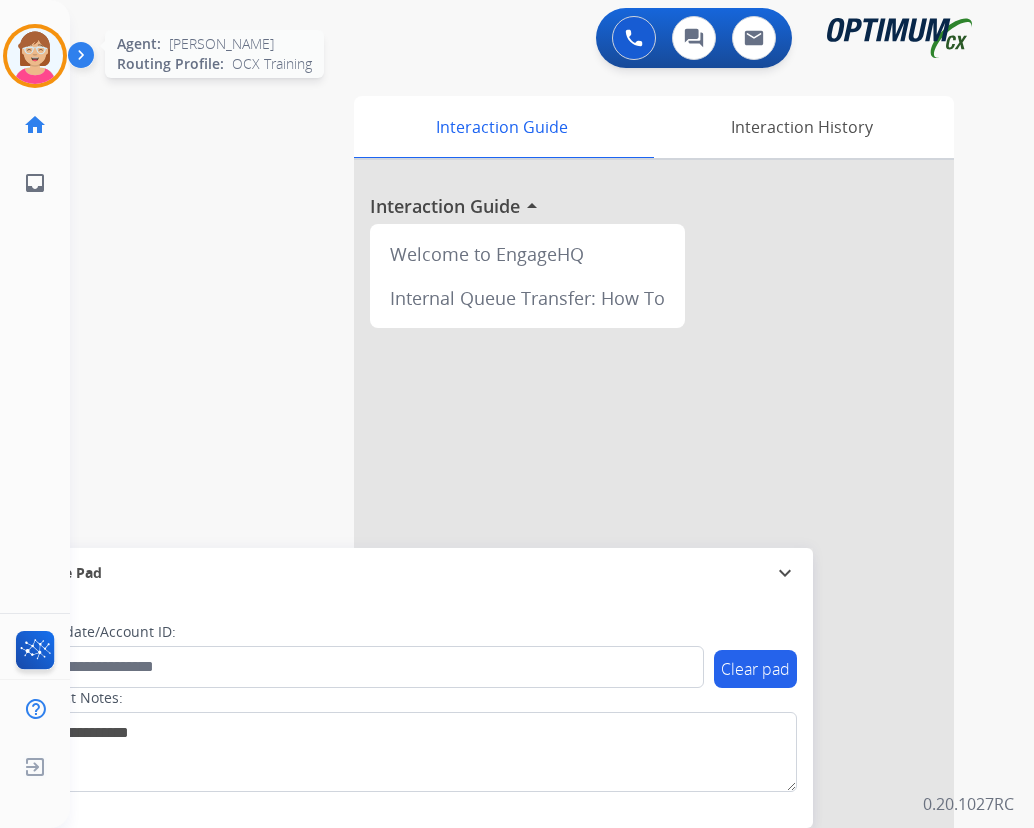 click at bounding box center [35, 56] 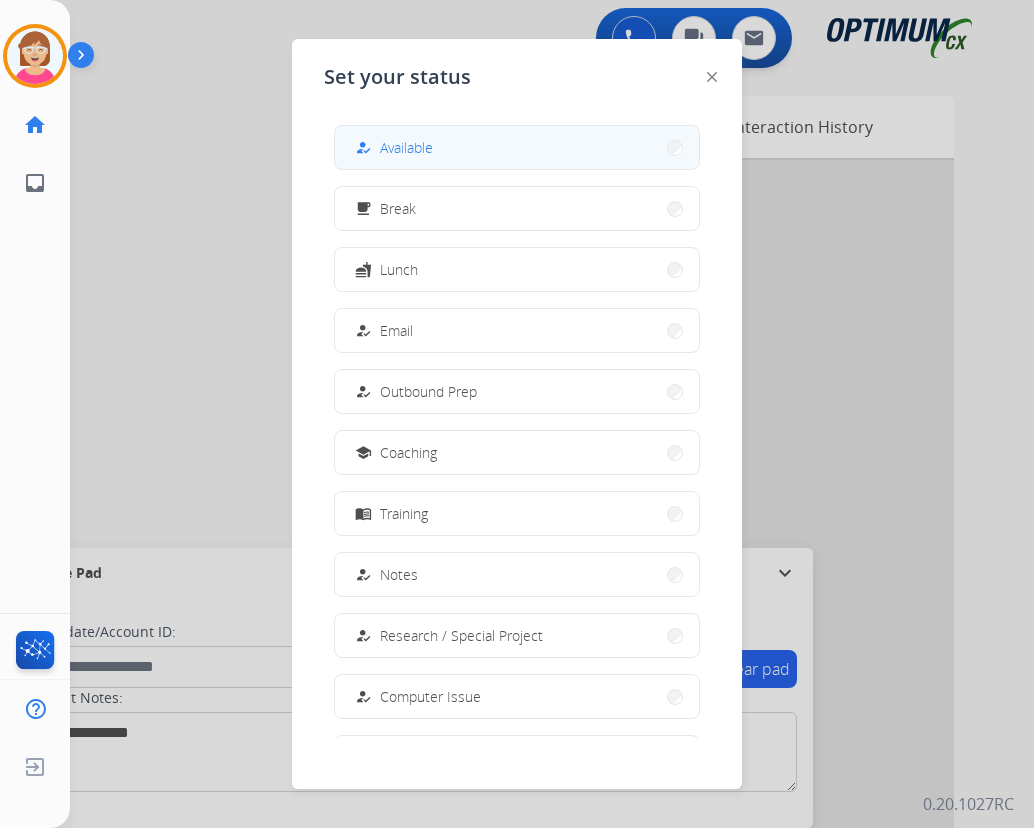 click on "Available" at bounding box center (406, 147) 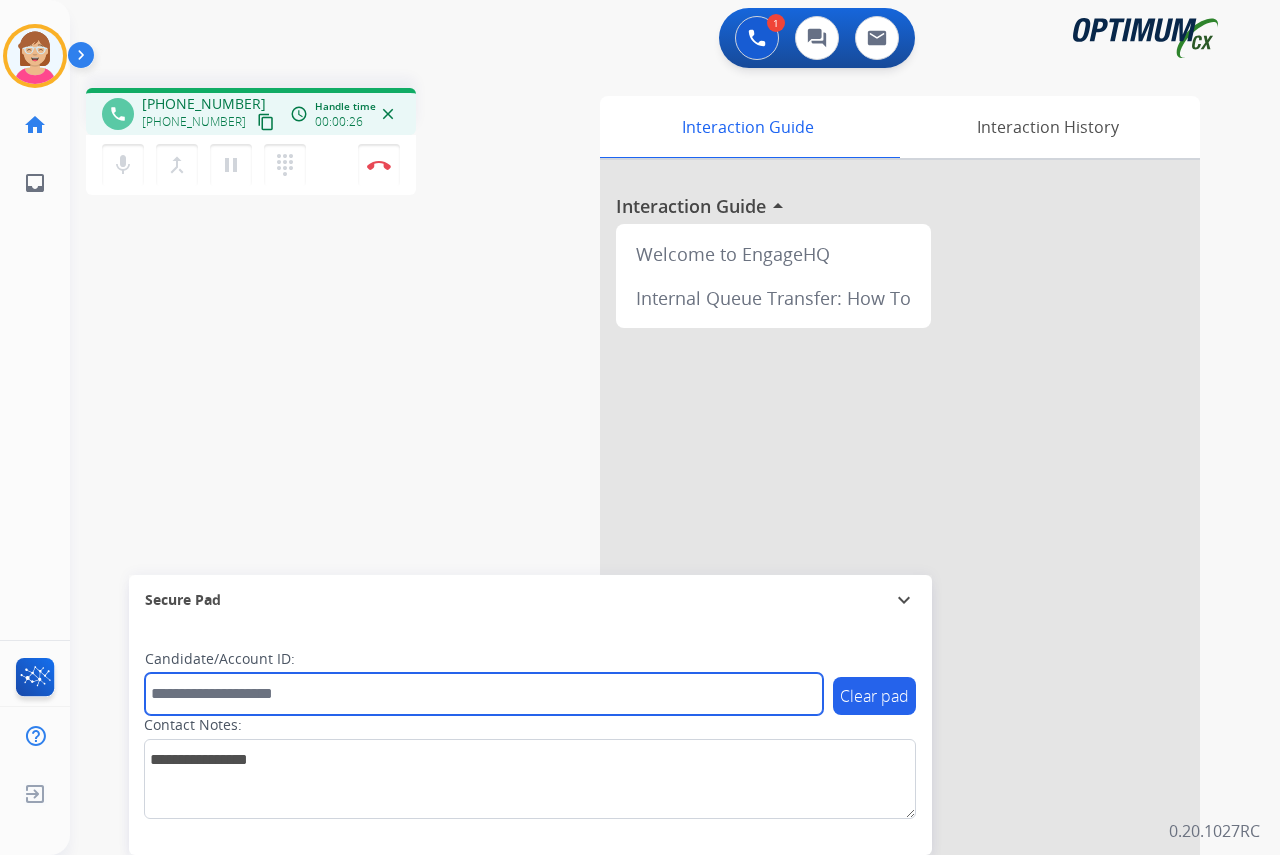 click at bounding box center [484, 694] 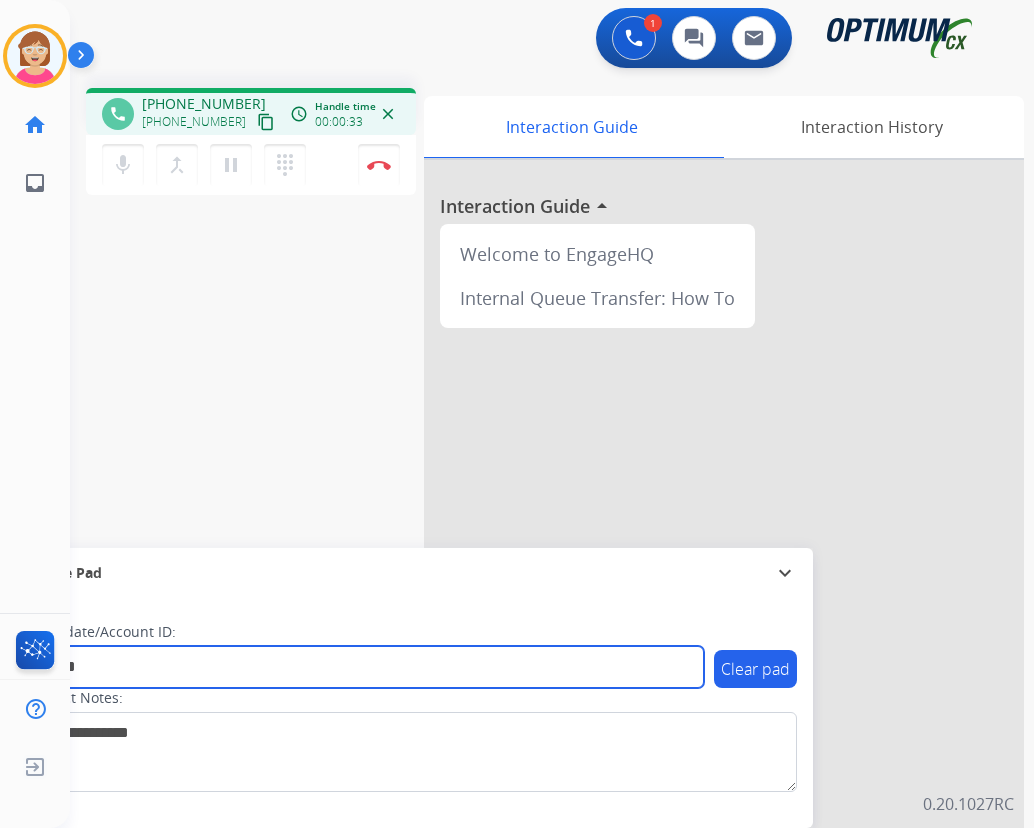 type on "*******" 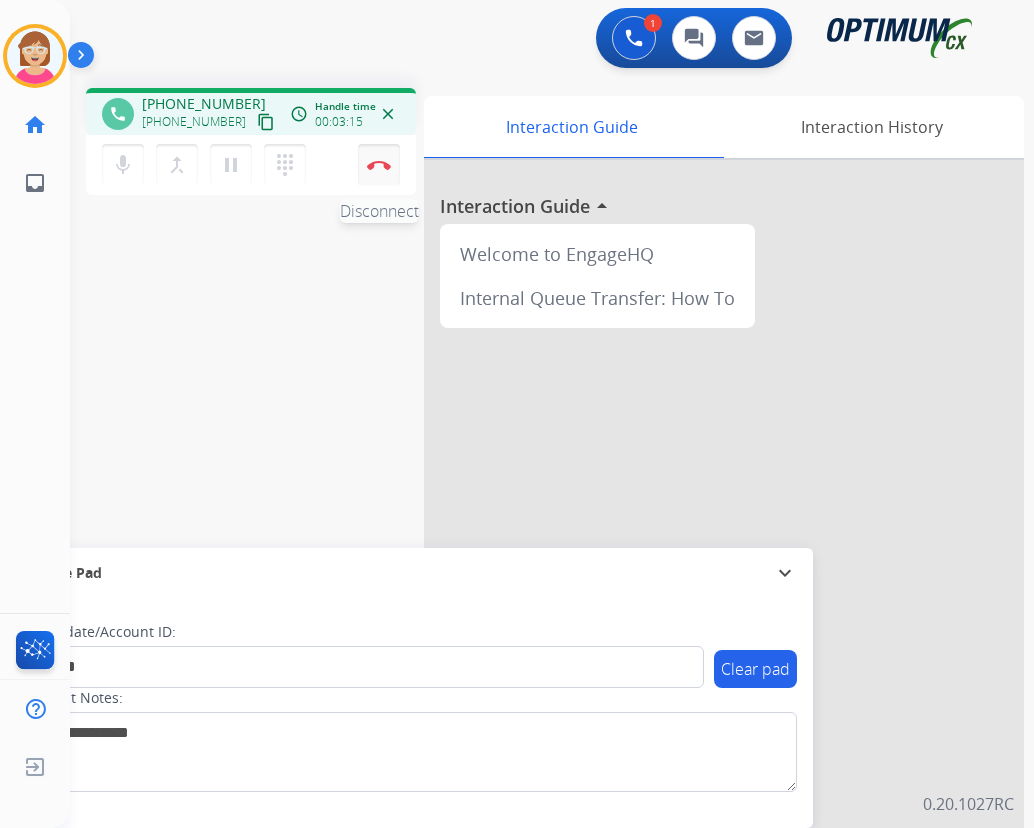click at bounding box center [379, 165] 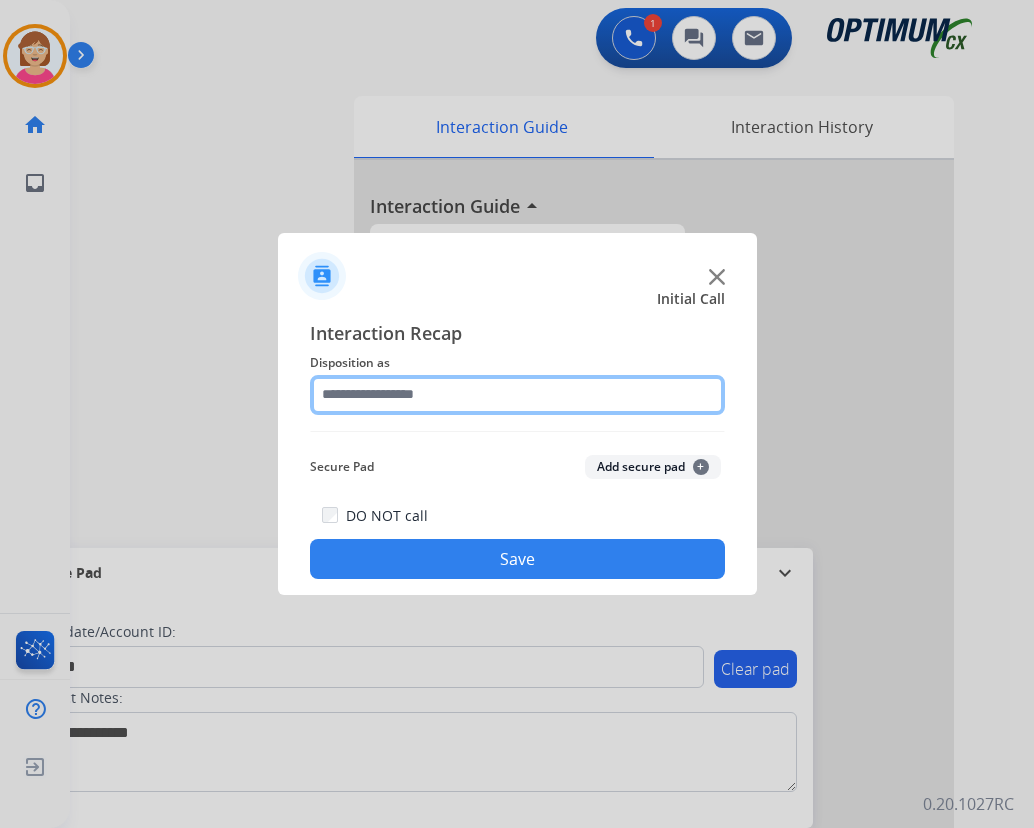 click 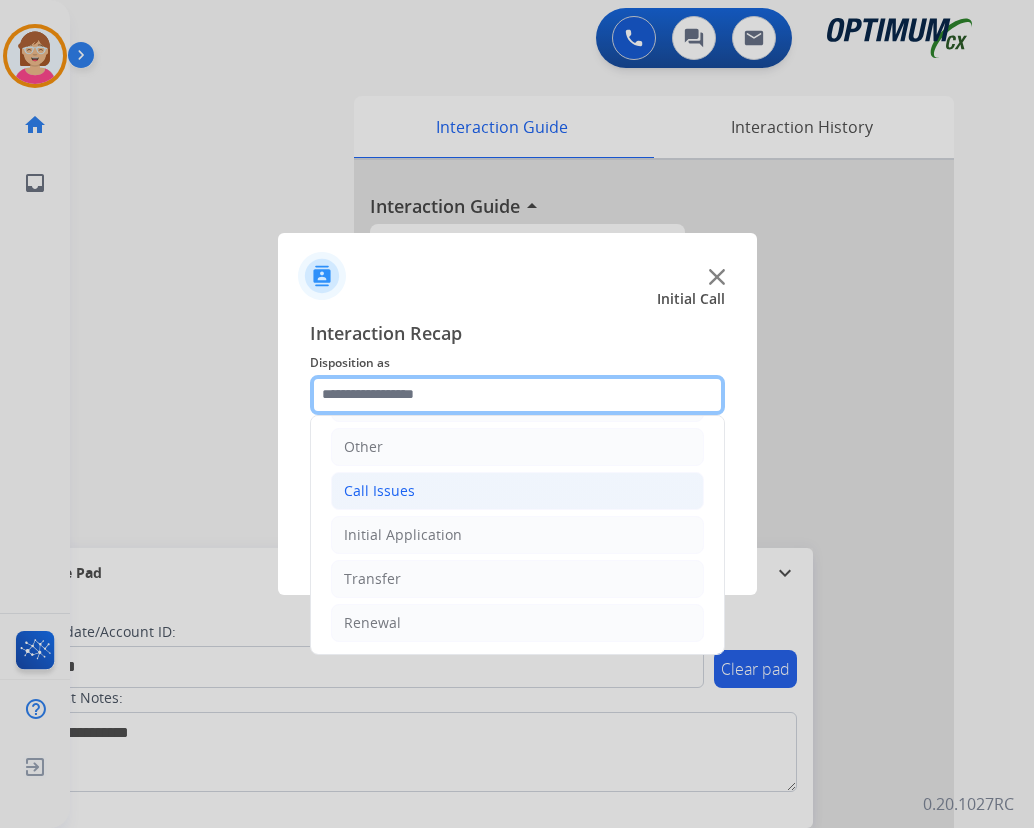 scroll, scrollTop: 136, scrollLeft: 0, axis: vertical 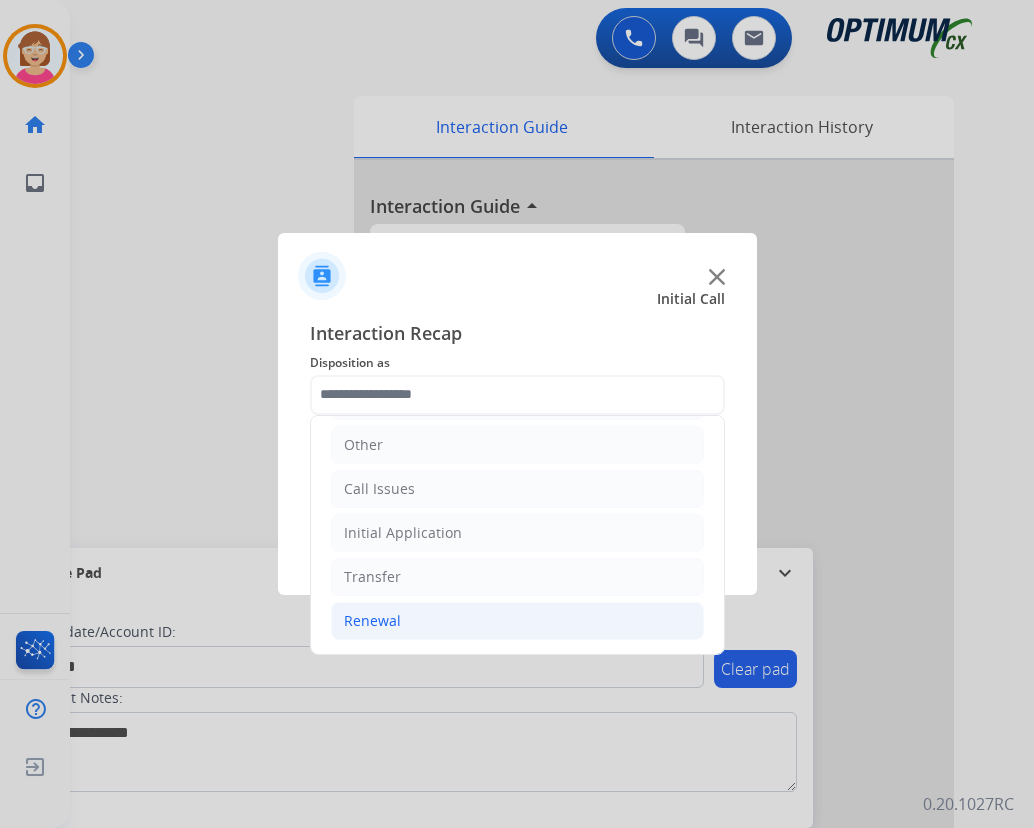 click on "Renewal" 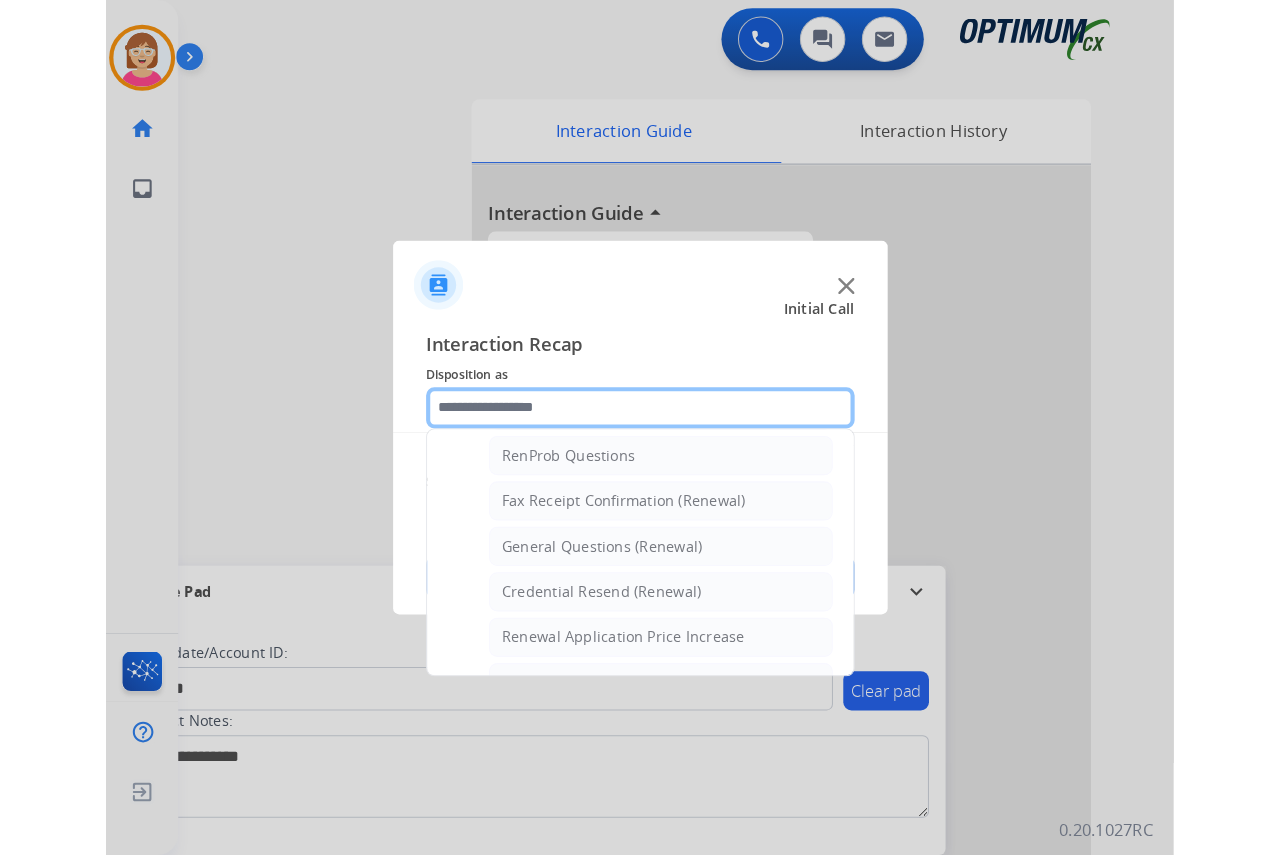 scroll, scrollTop: 536, scrollLeft: 0, axis: vertical 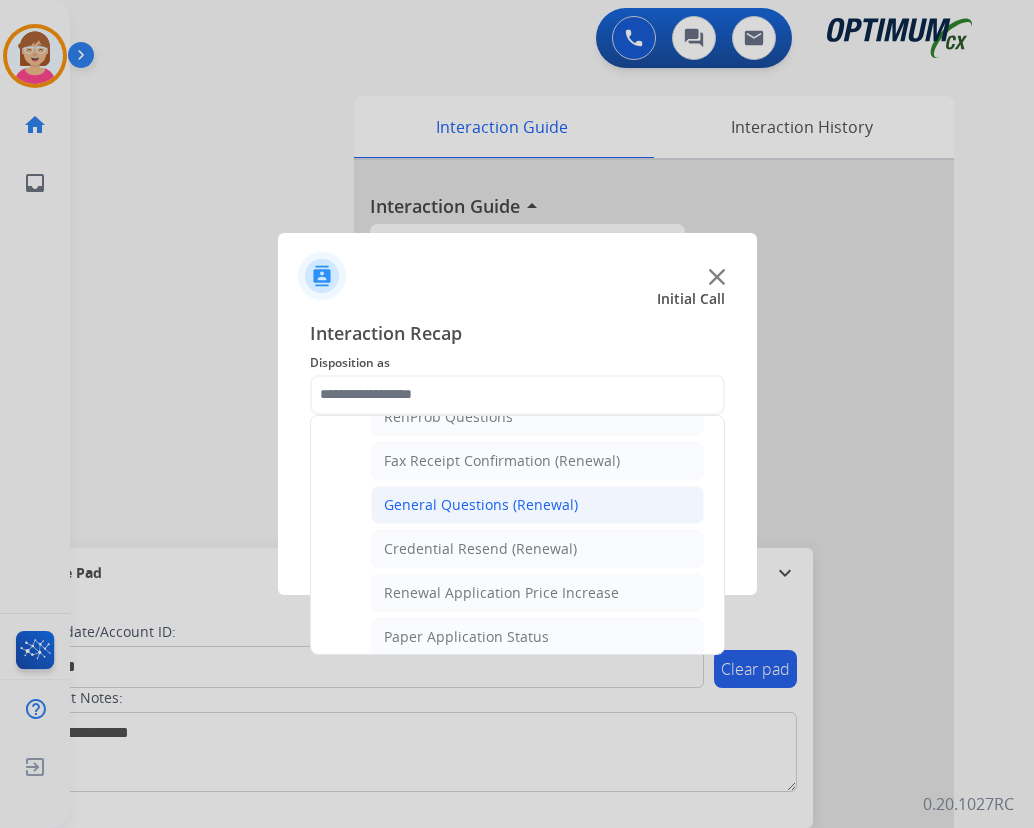 click on "General Questions (Renewal)" 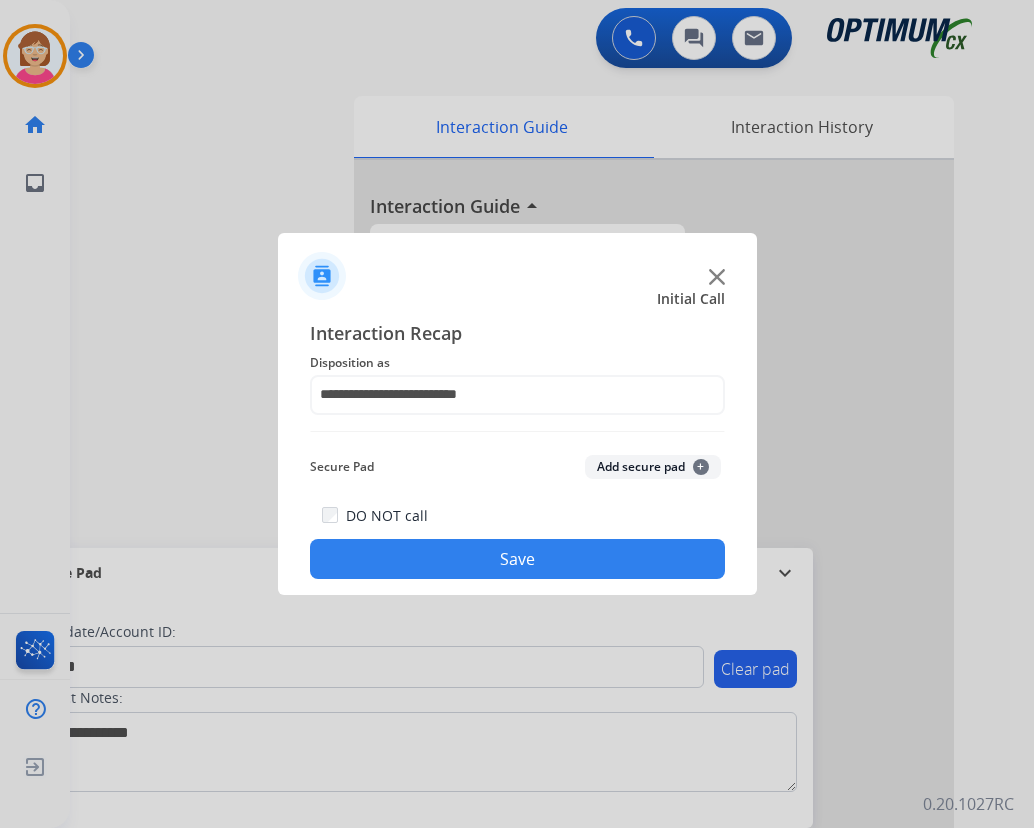 click on "+" 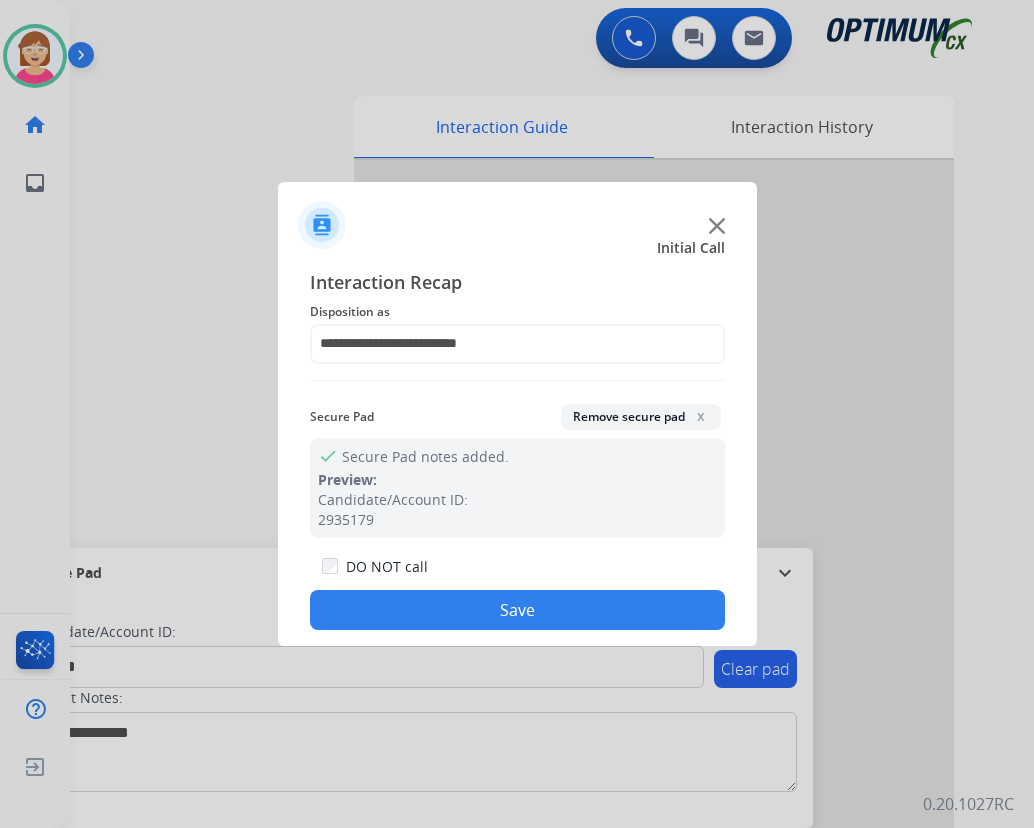 click on "Save" 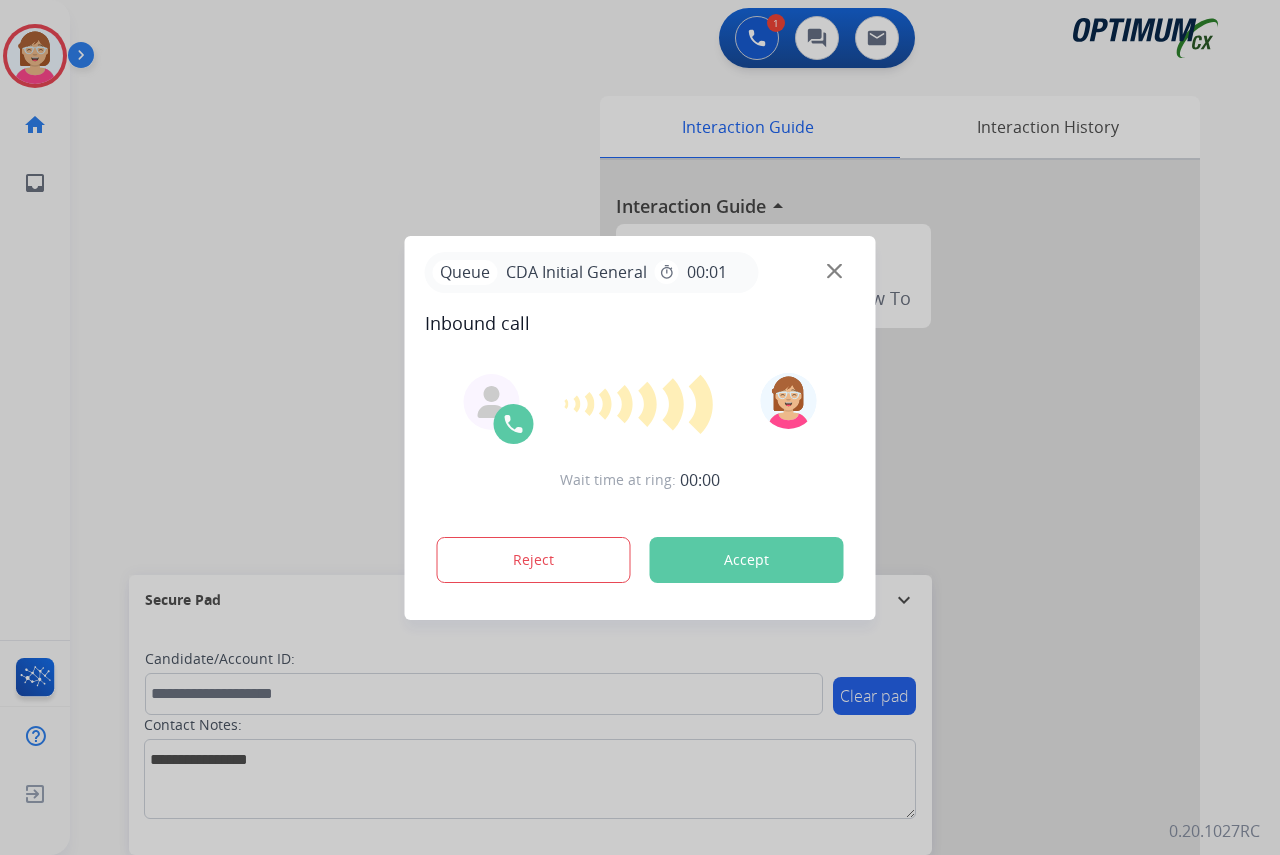 click at bounding box center (640, 427) 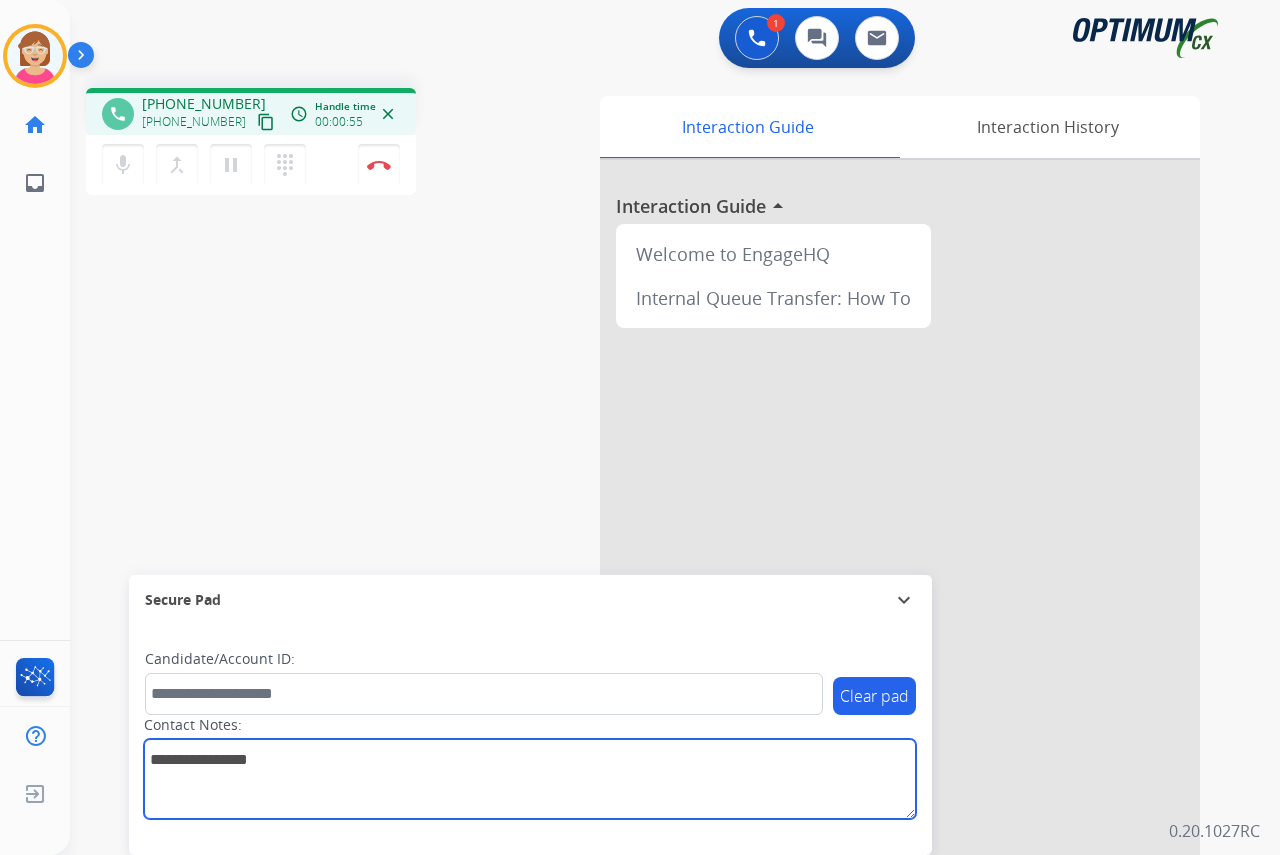 click at bounding box center [530, 779] 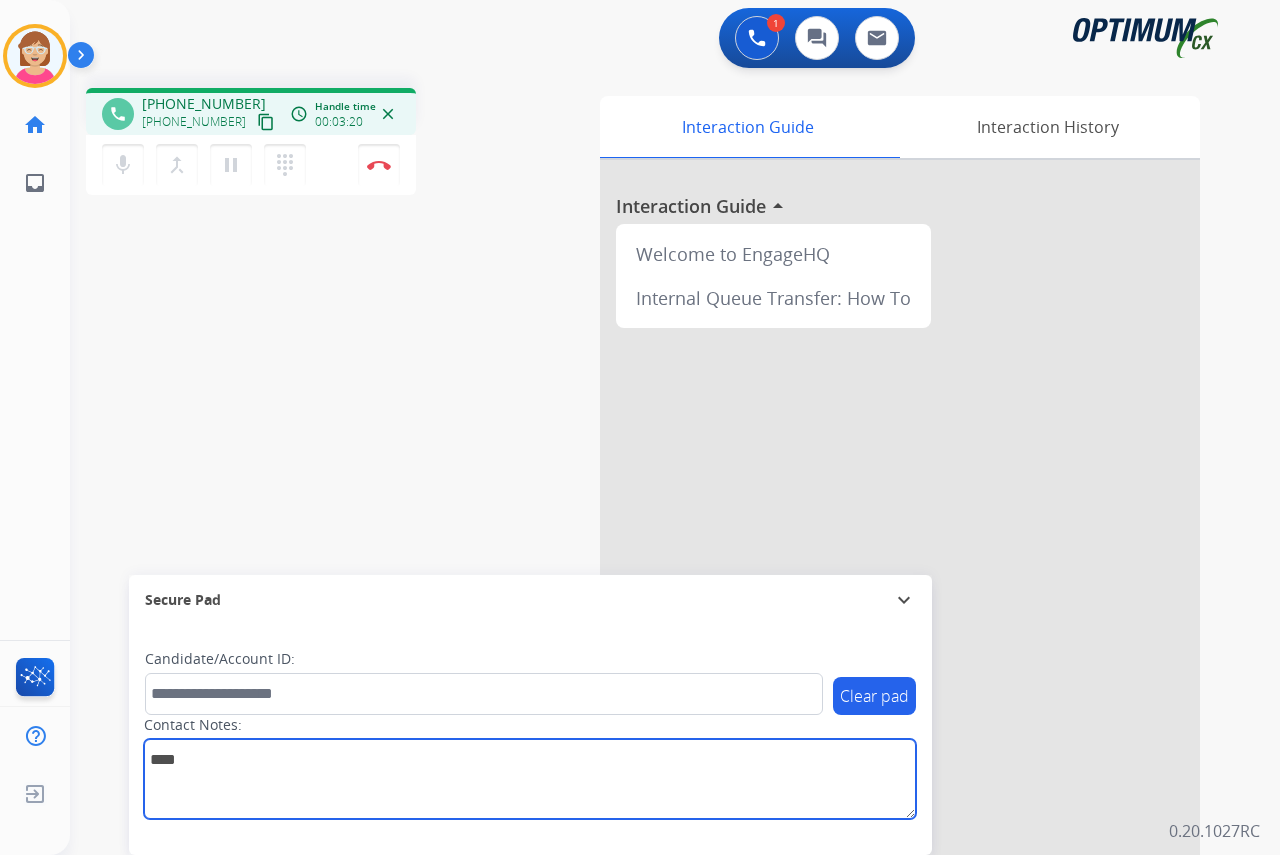 type on "****" 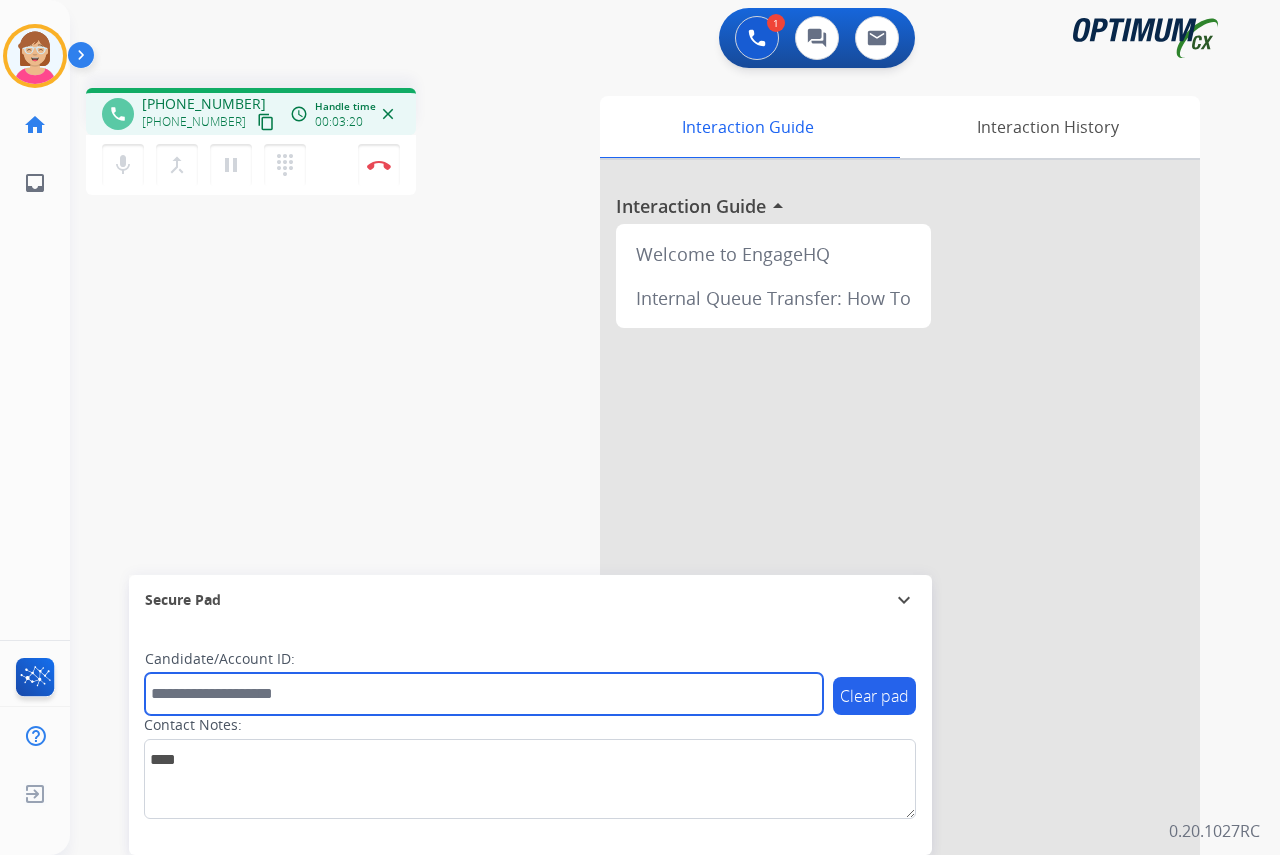 drag, startPoint x: 161, startPoint y: 692, endPoint x: 156, endPoint y: 683, distance: 10.29563 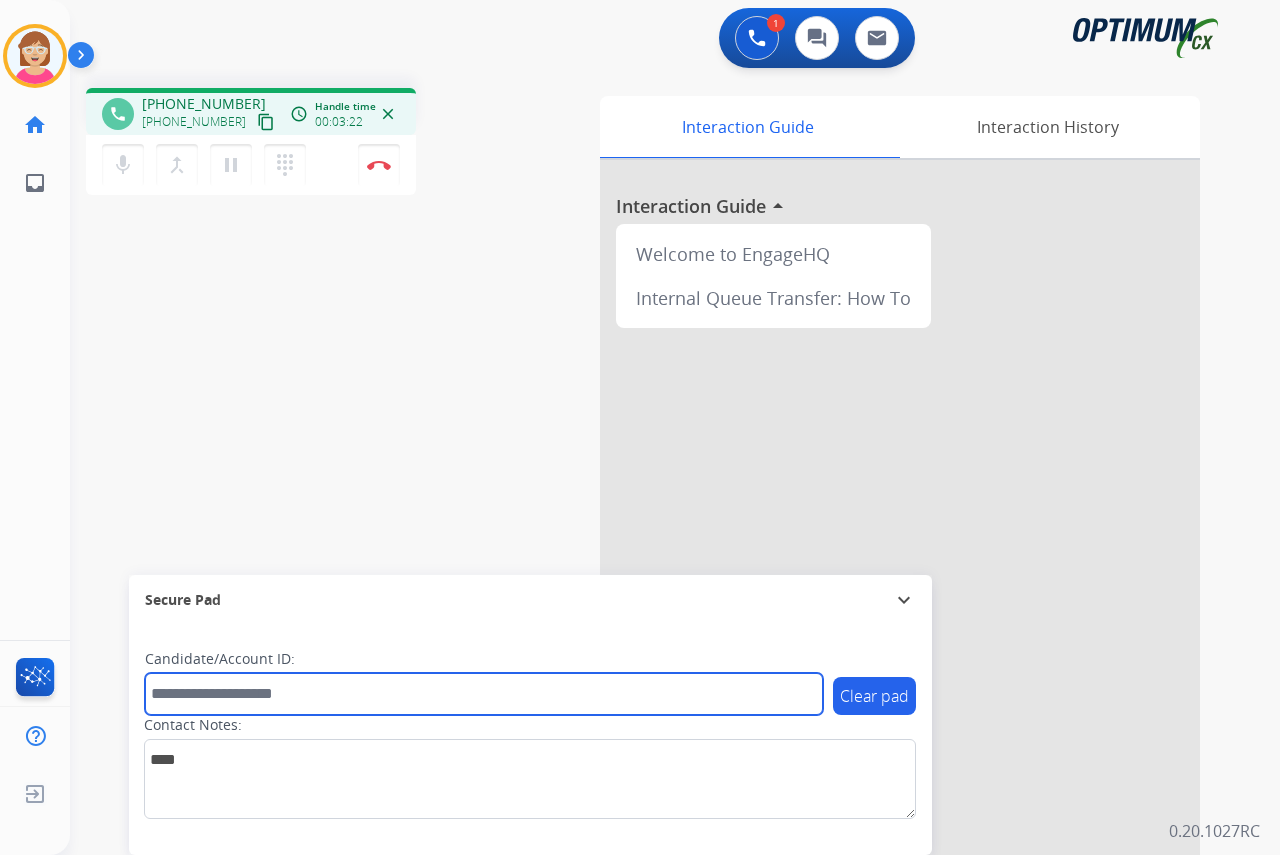type on "*" 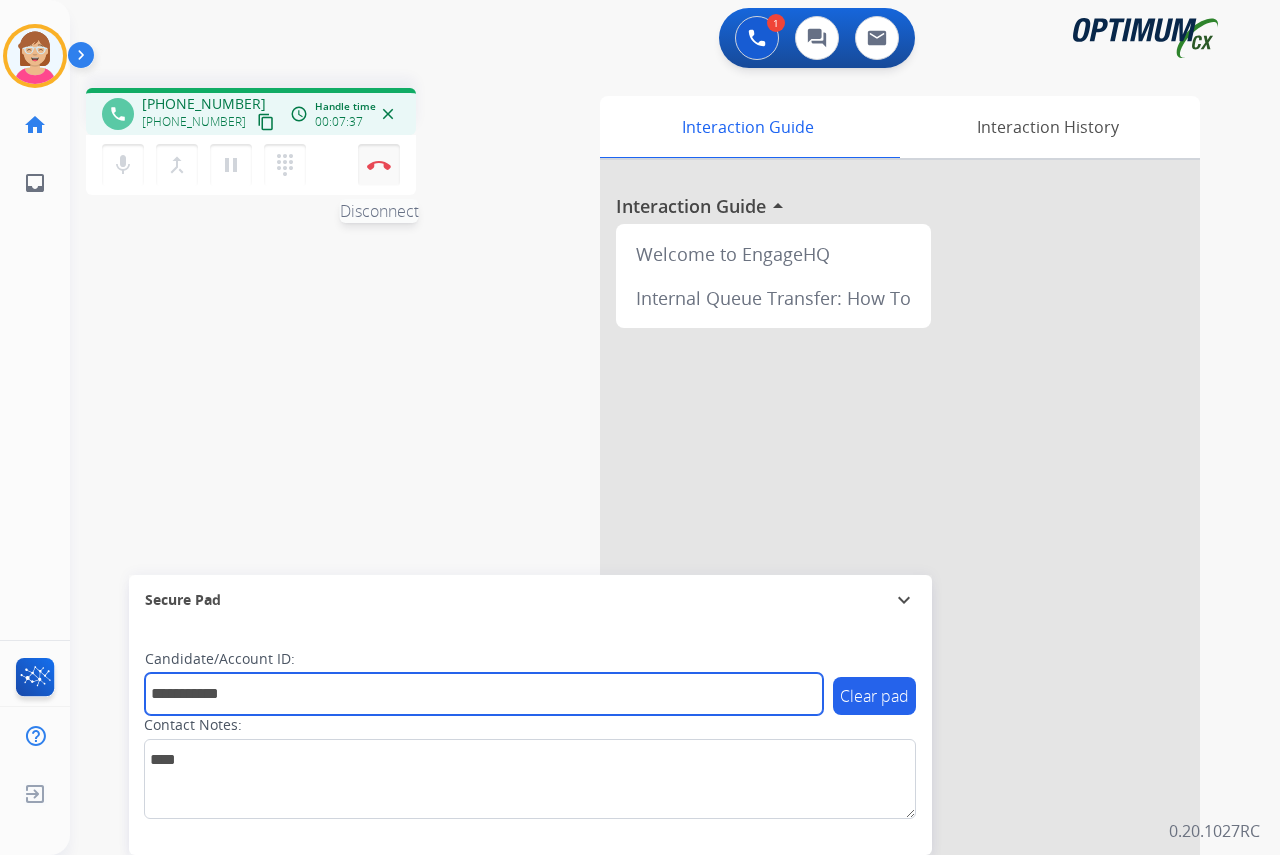 type on "**********" 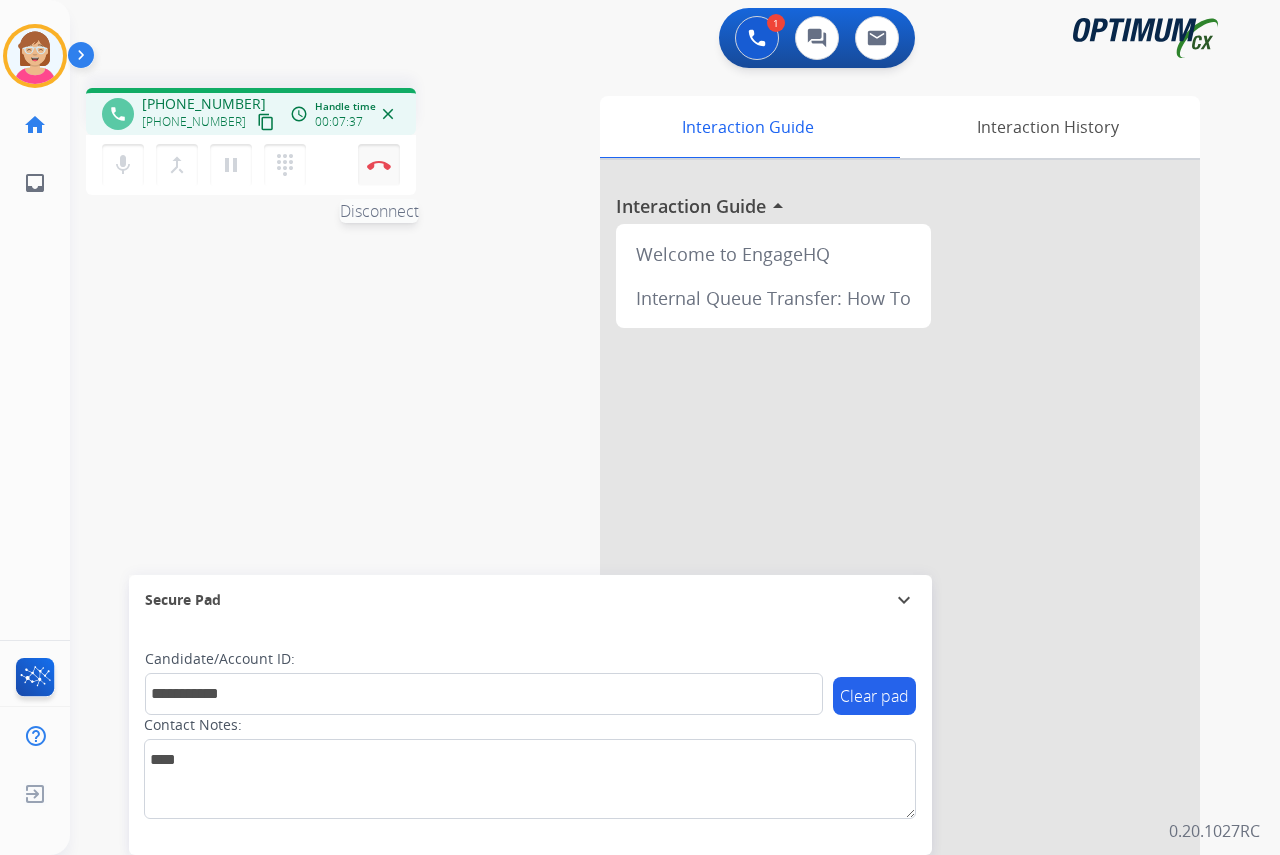 click at bounding box center (379, 165) 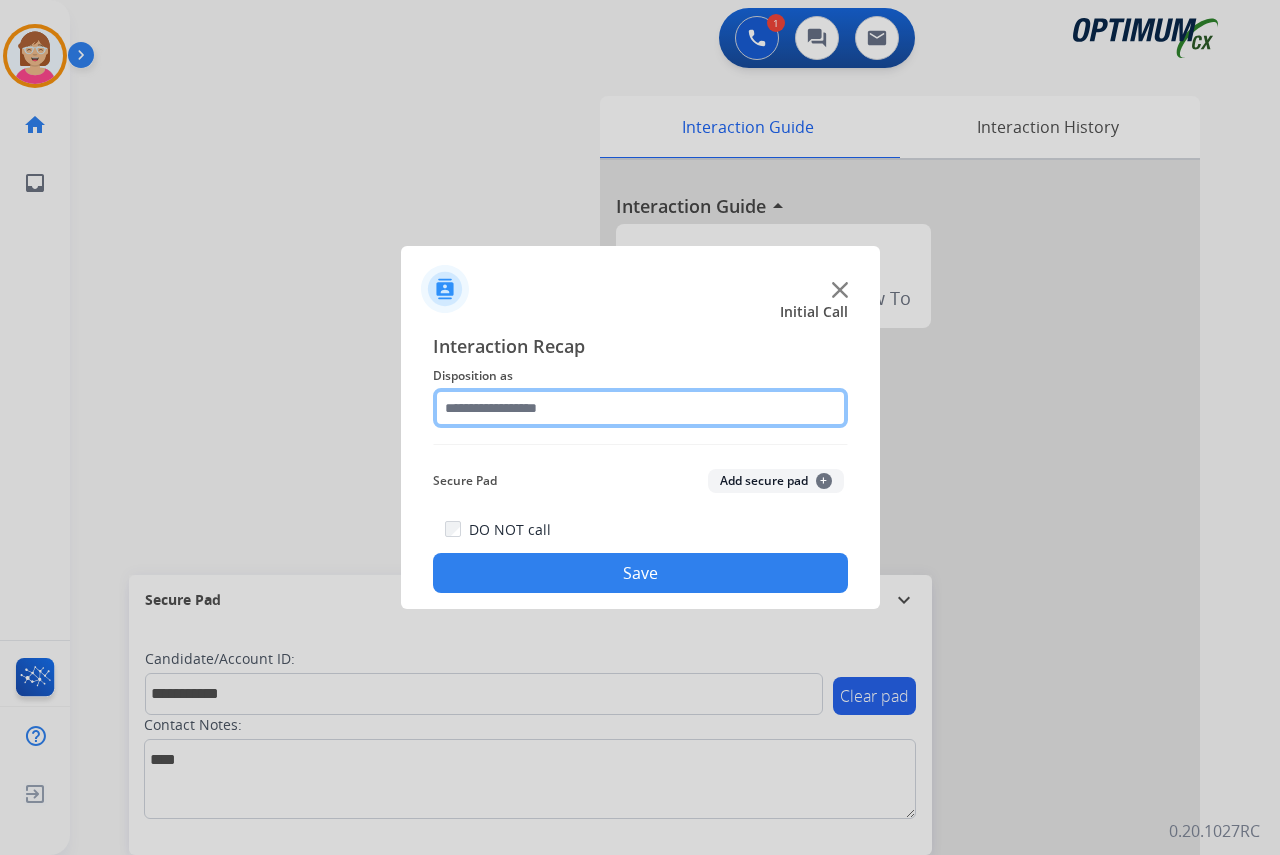 click 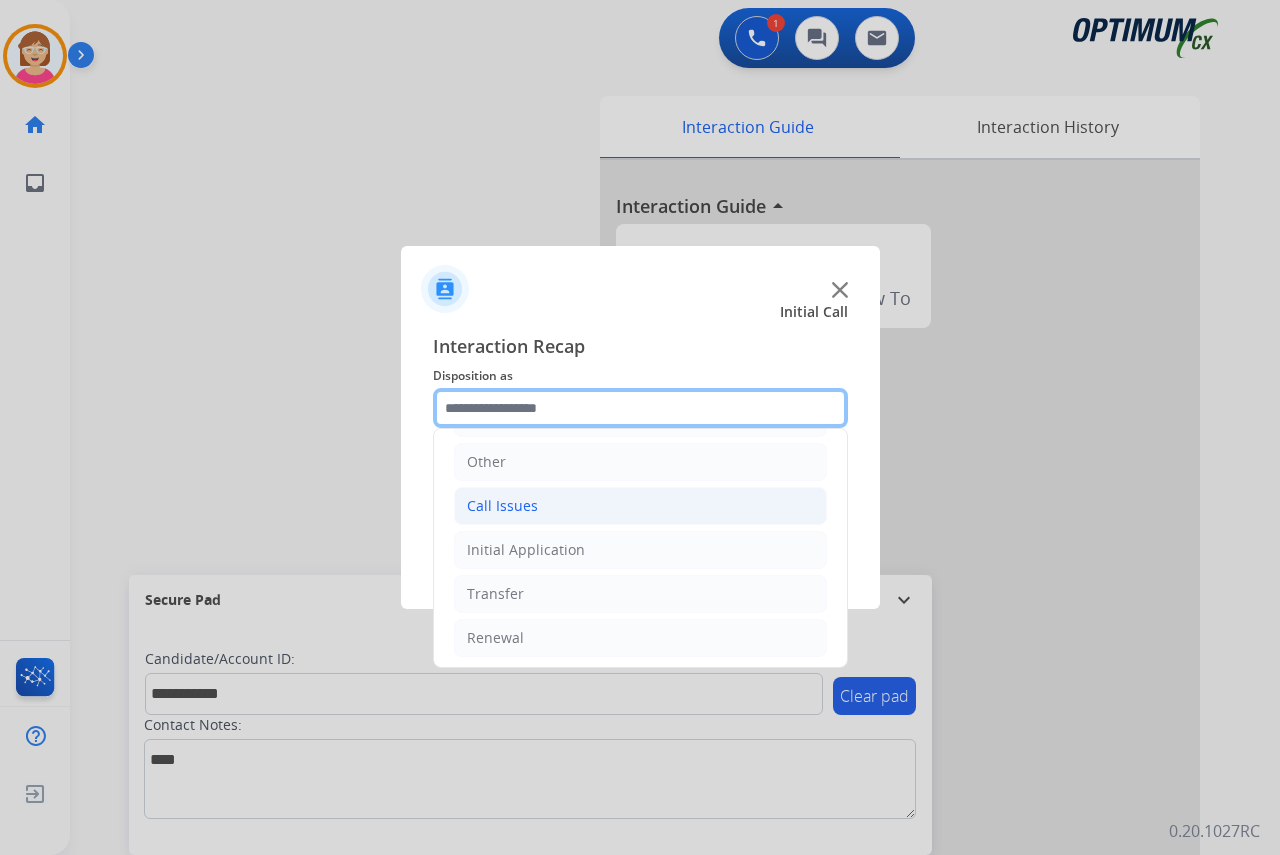 scroll, scrollTop: 136, scrollLeft: 0, axis: vertical 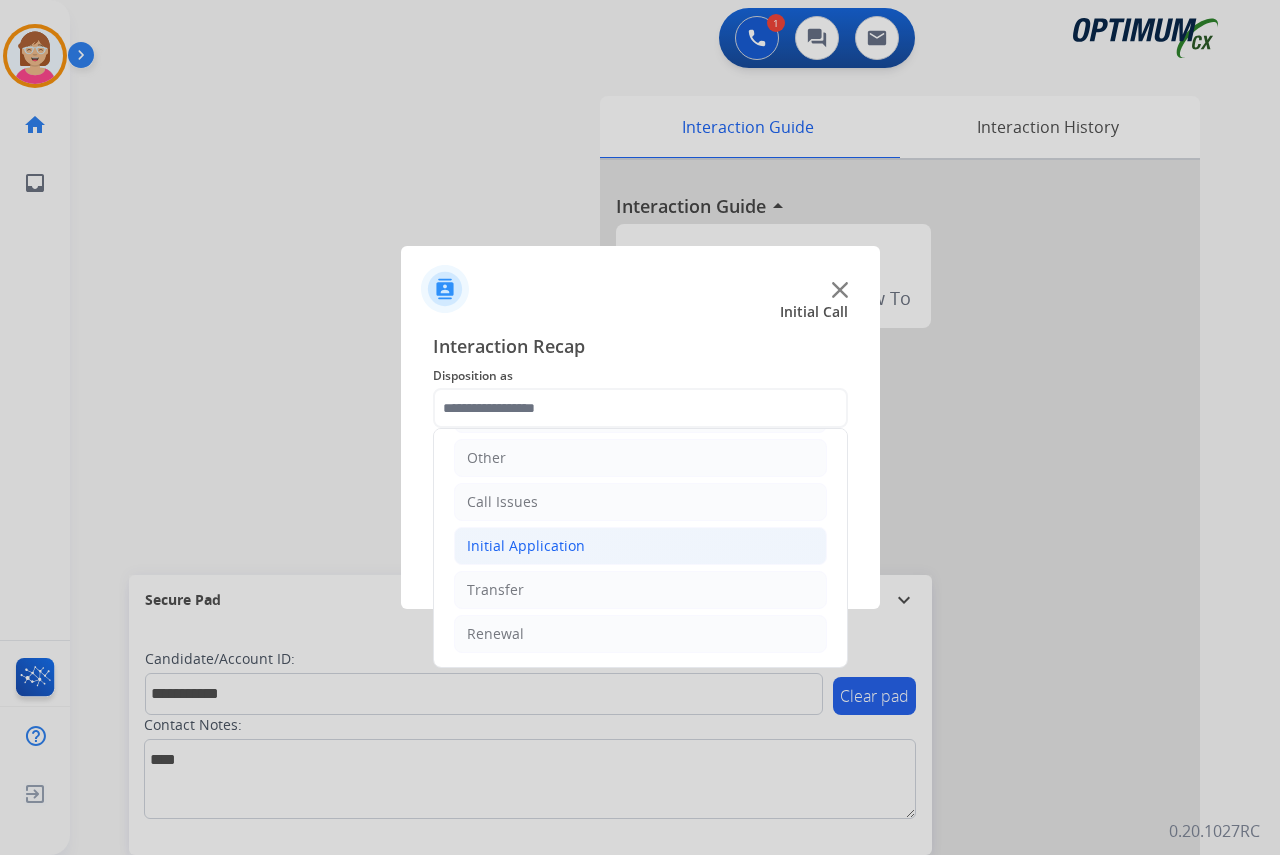 click on "Initial Application" 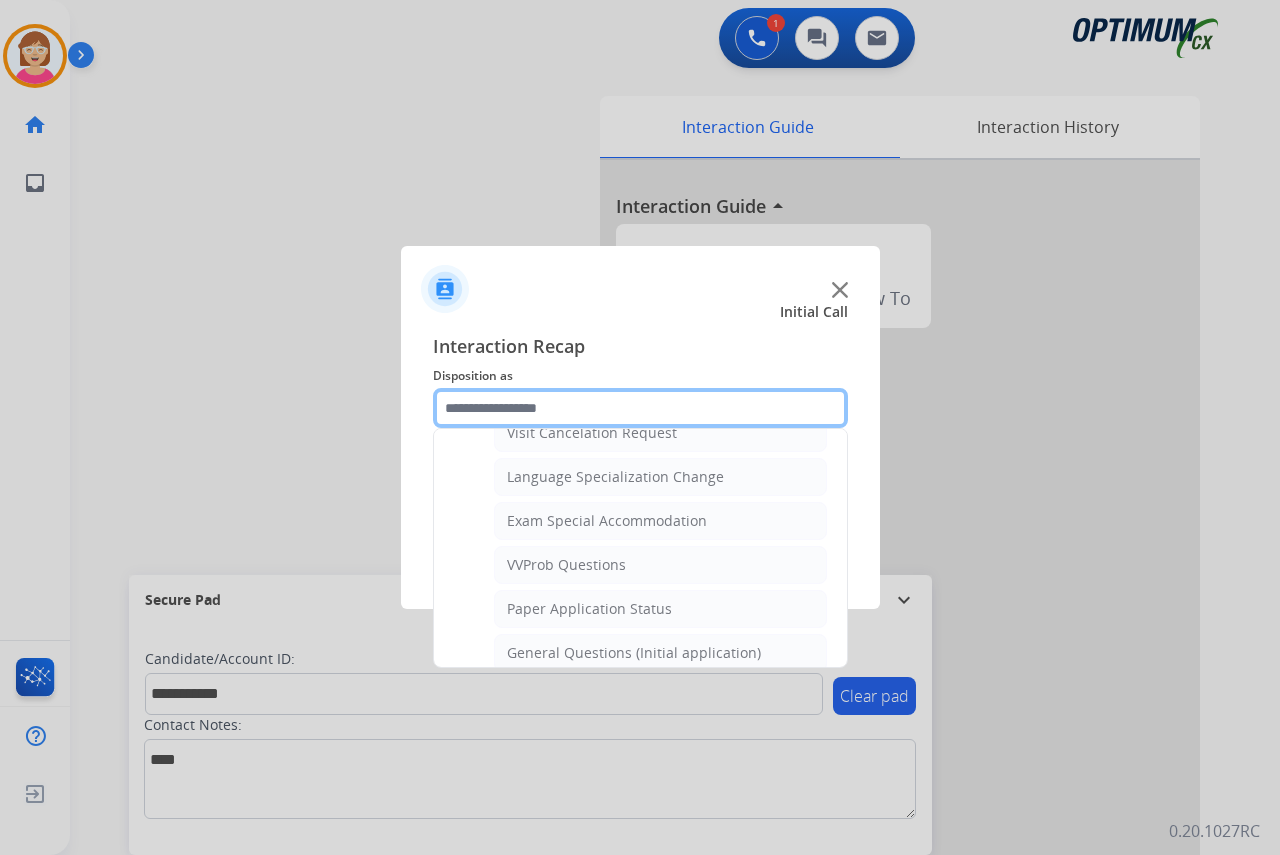 scroll, scrollTop: 1036, scrollLeft: 0, axis: vertical 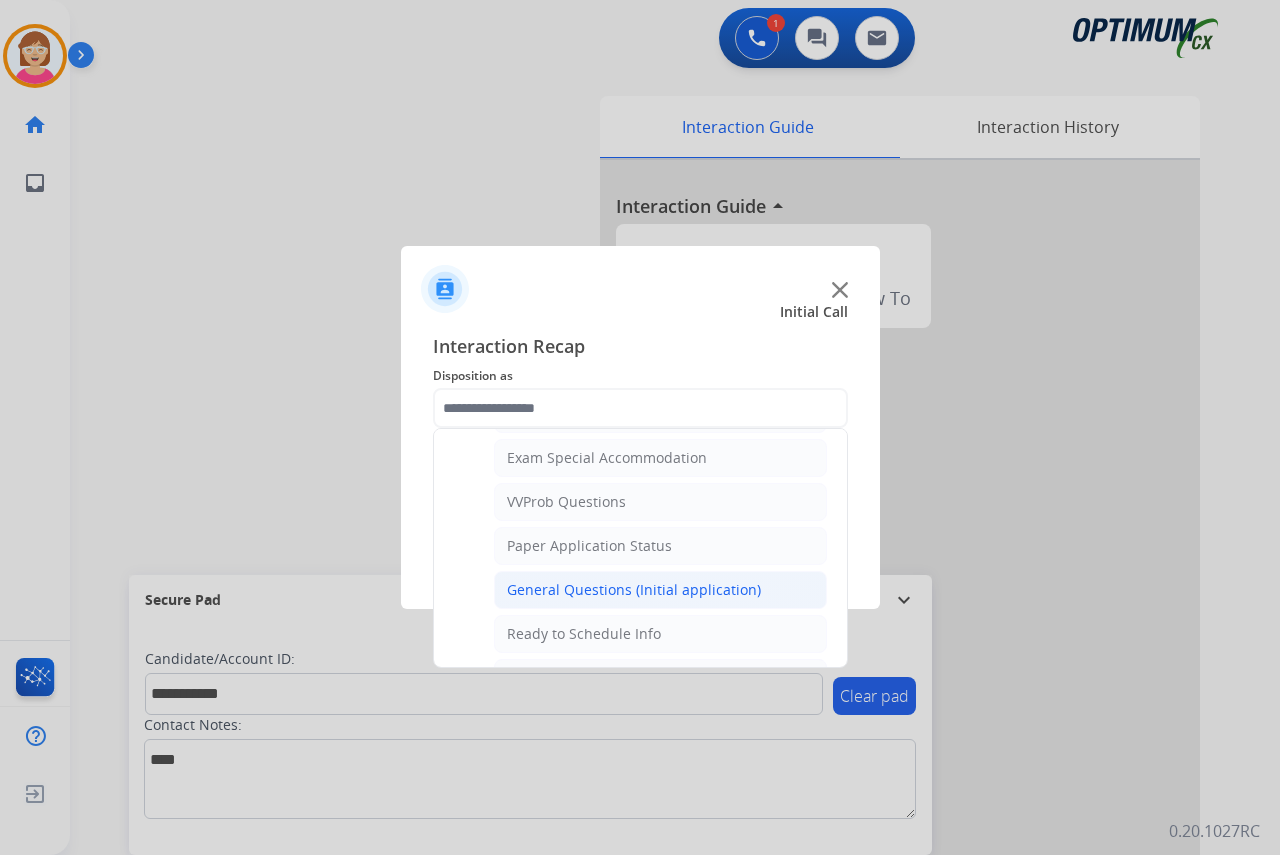 click on "General Questions (Initial application)" 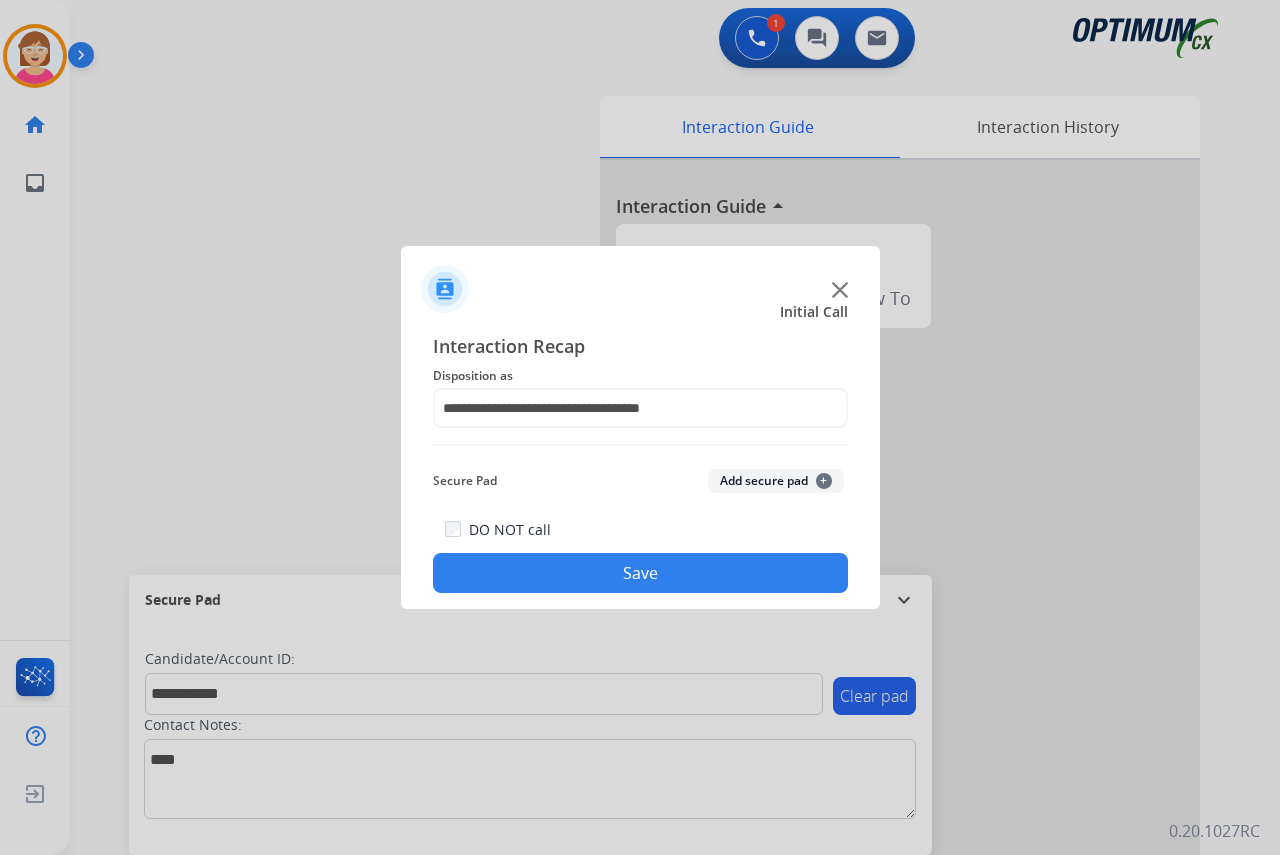 click on "+" 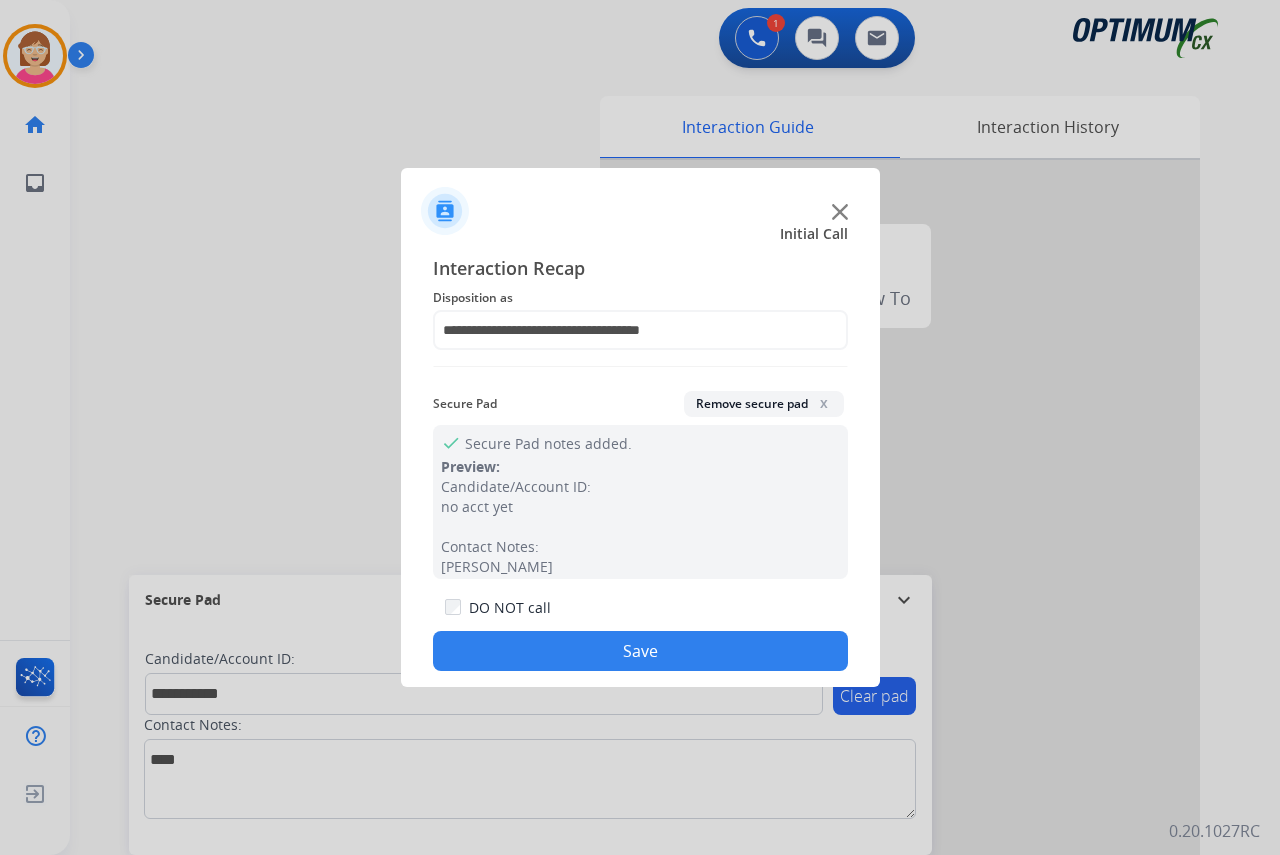 click on "Save" 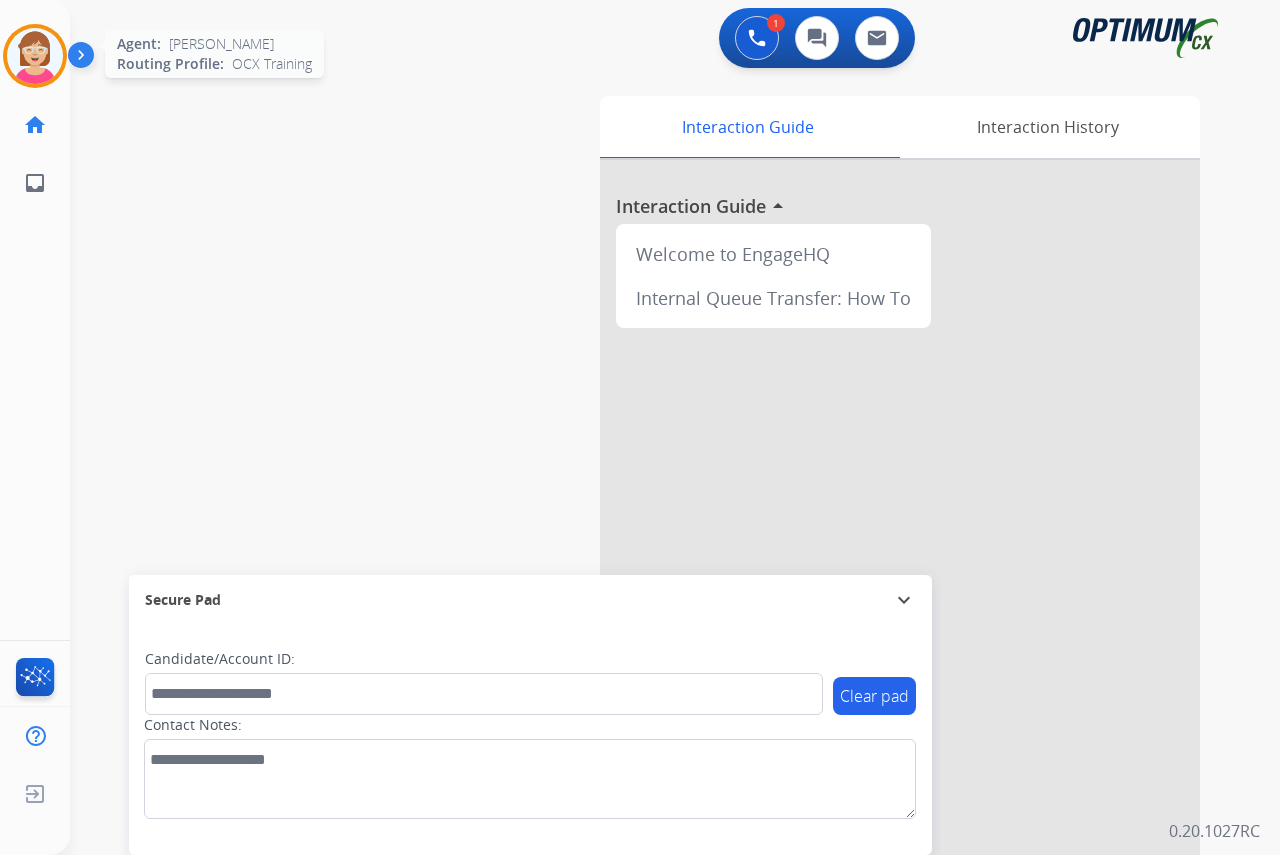 click at bounding box center (35, 56) 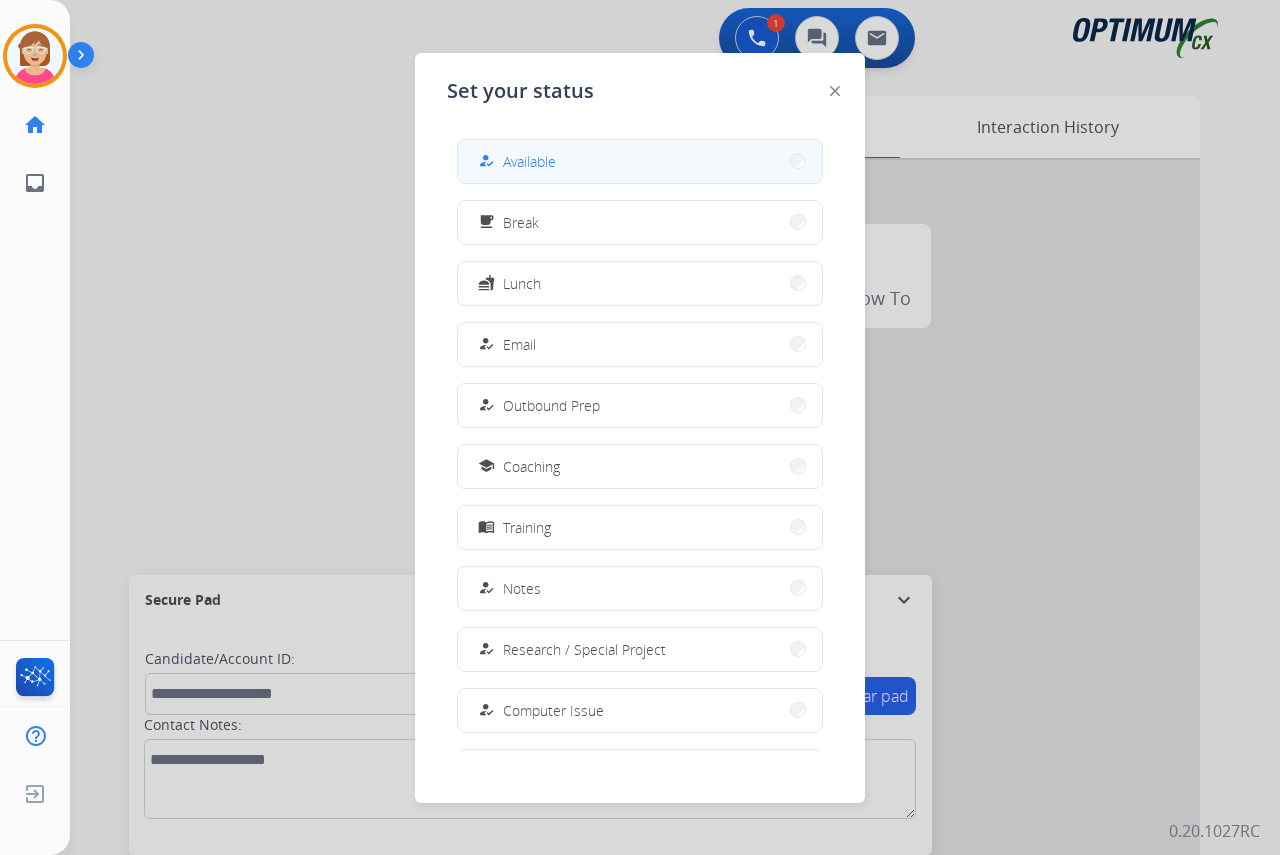 click on "Available" at bounding box center (529, 161) 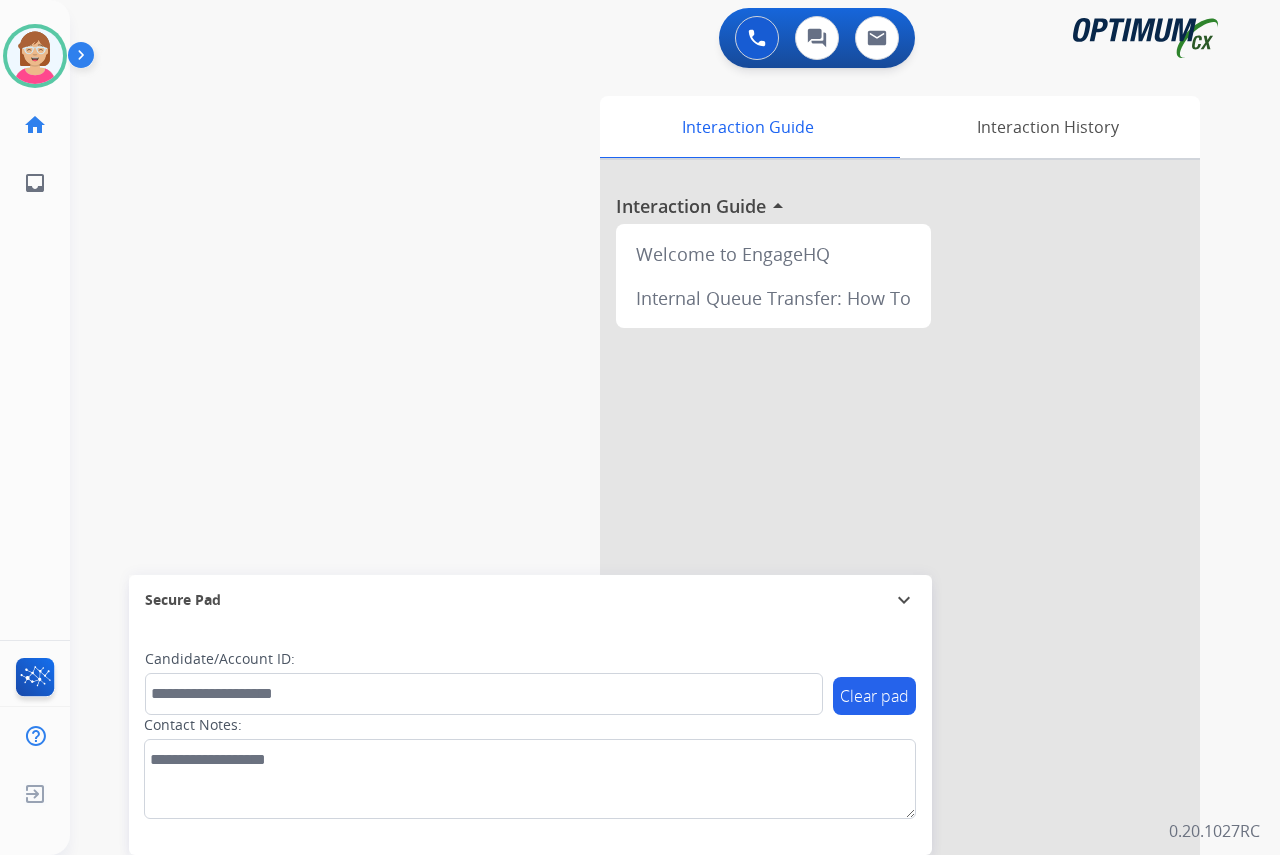 click on "[PERSON_NAME]   Available  Edit Avatar  Agent:   [PERSON_NAME] Profile:  OCX Training home  Home  Home inbox  Emails  Emails  FocalPoints  Help Center  Help Center  Log out  Log out" 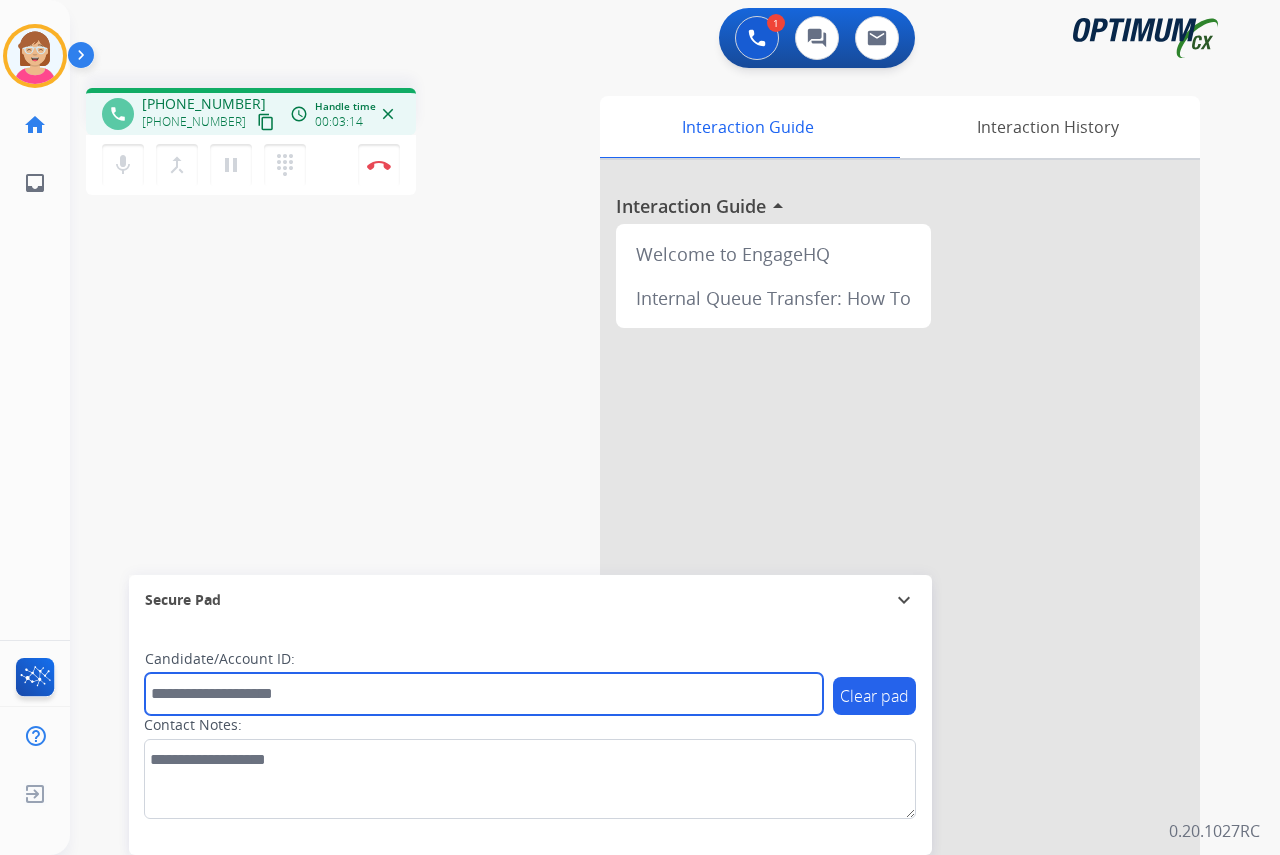 click at bounding box center (484, 694) 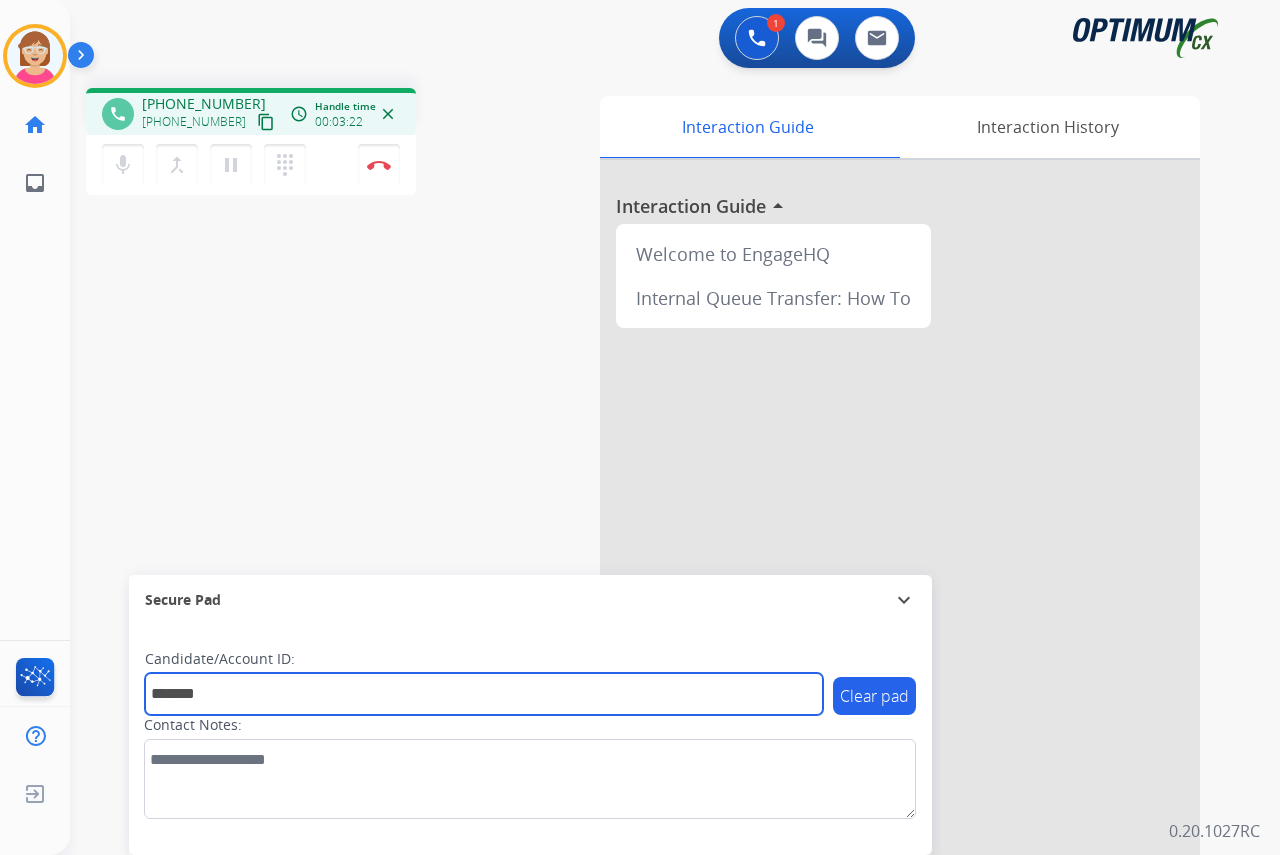 type on "*******" 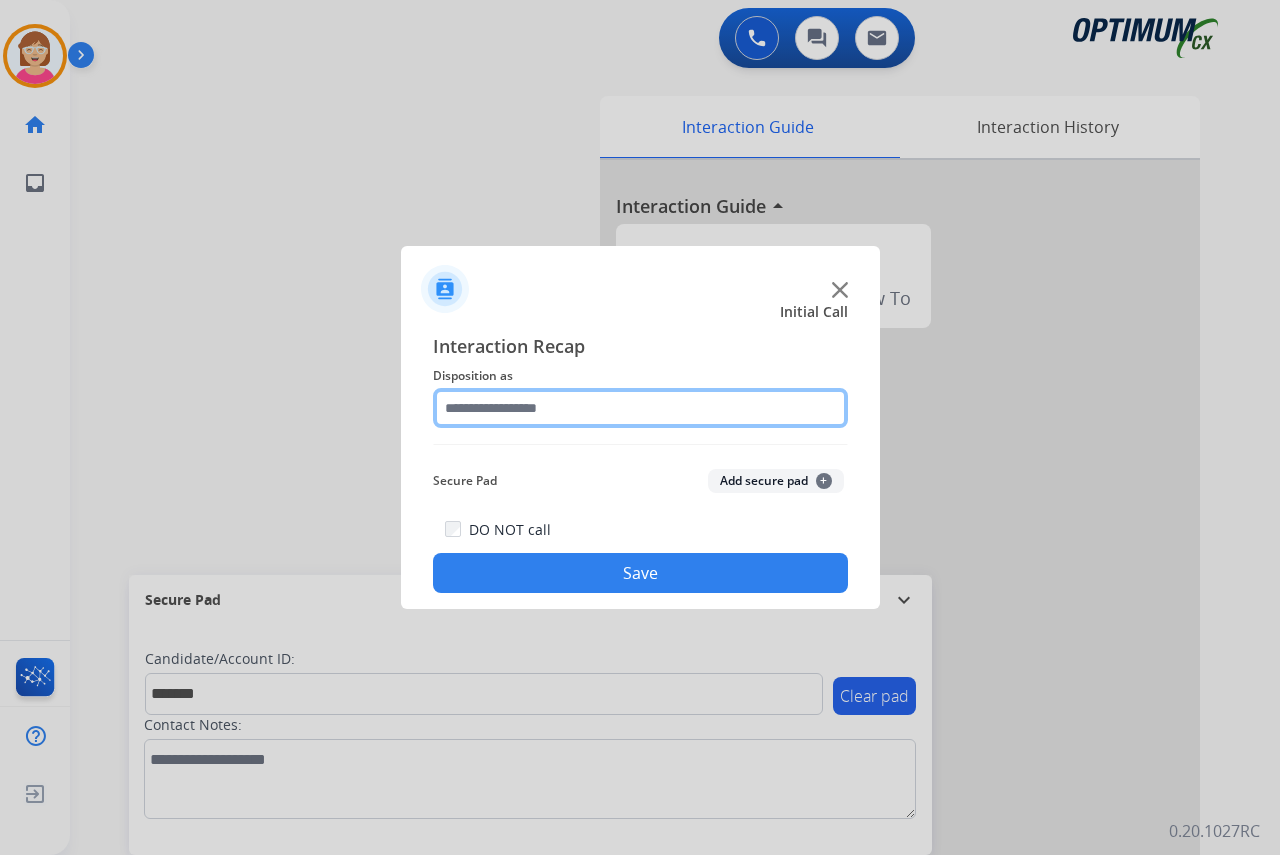 click 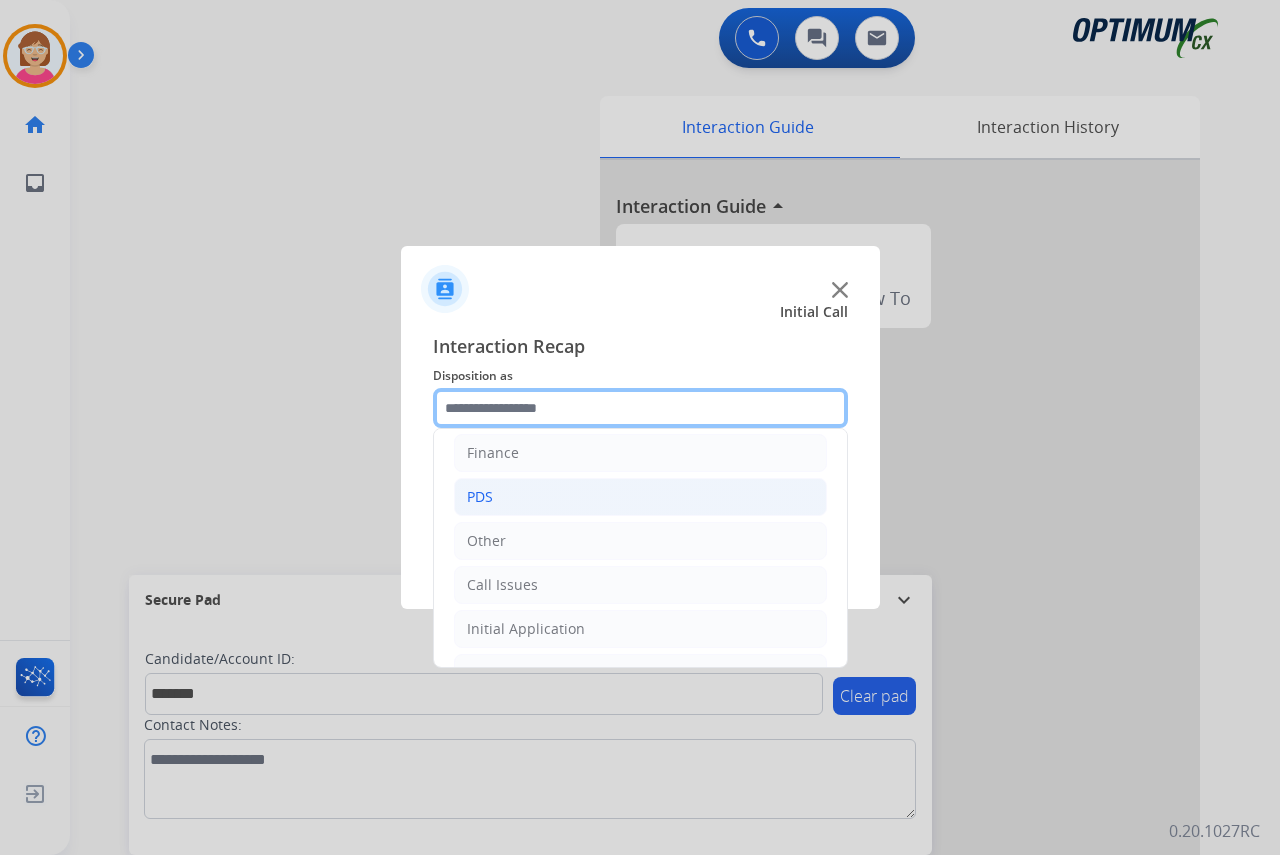 scroll, scrollTop: 136, scrollLeft: 0, axis: vertical 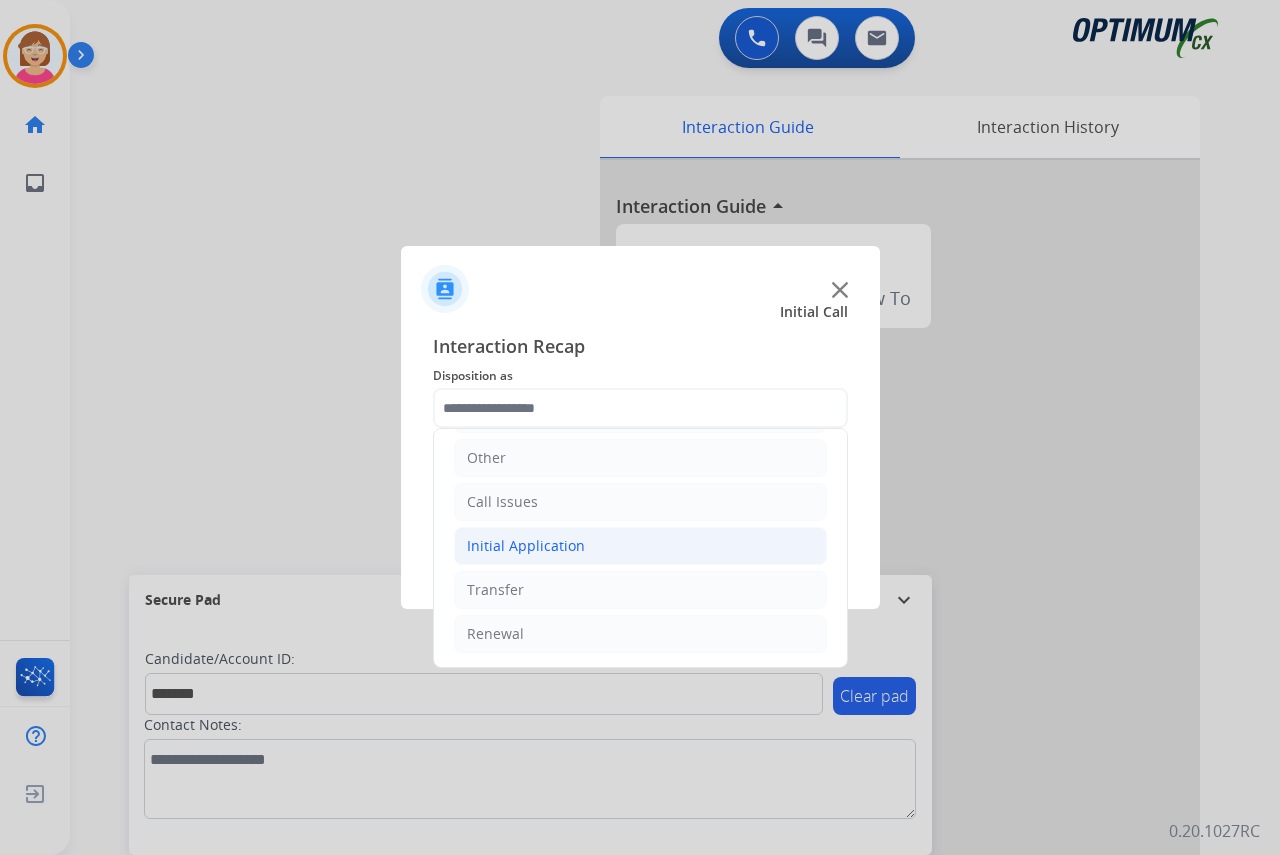 click on "Initial Application" 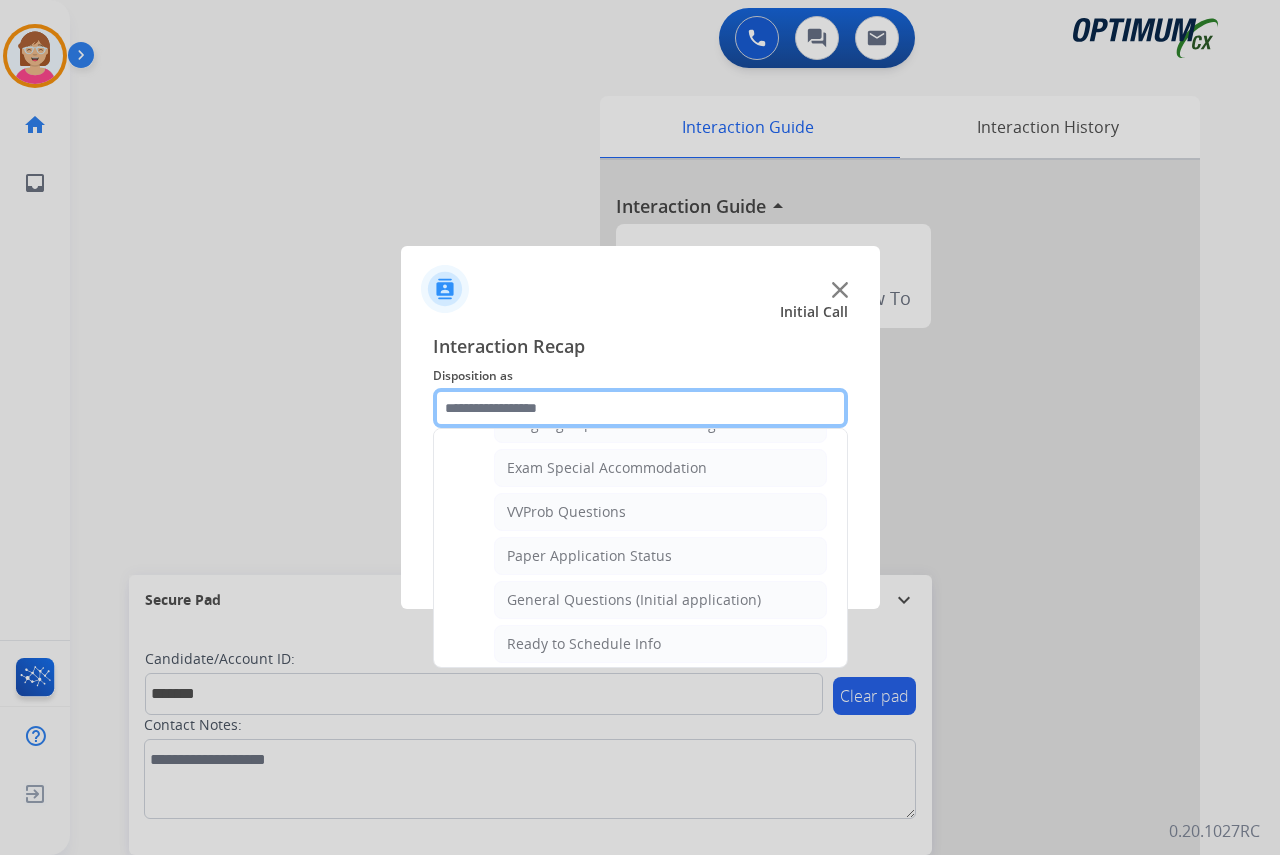 scroll, scrollTop: 1036, scrollLeft: 0, axis: vertical 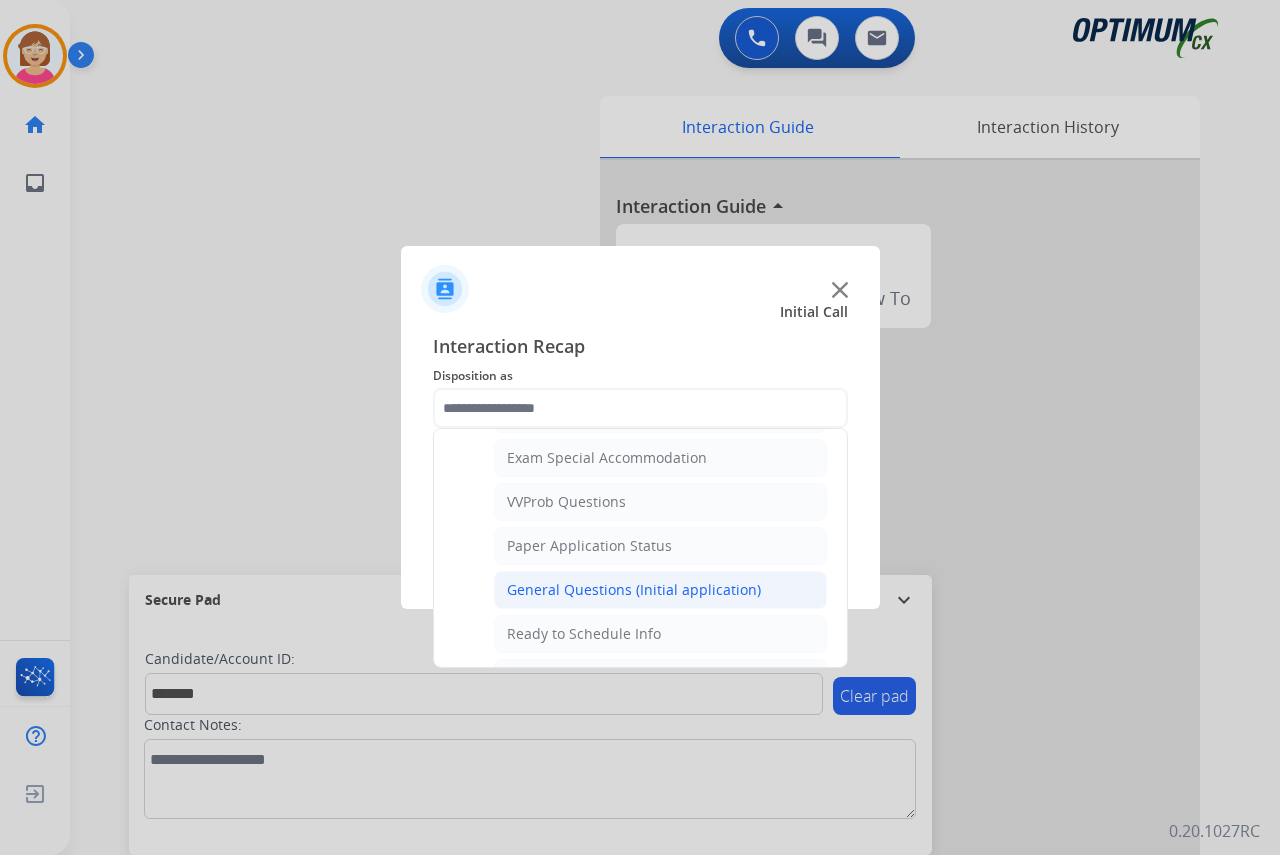 click on "General Questions (Initial application)" 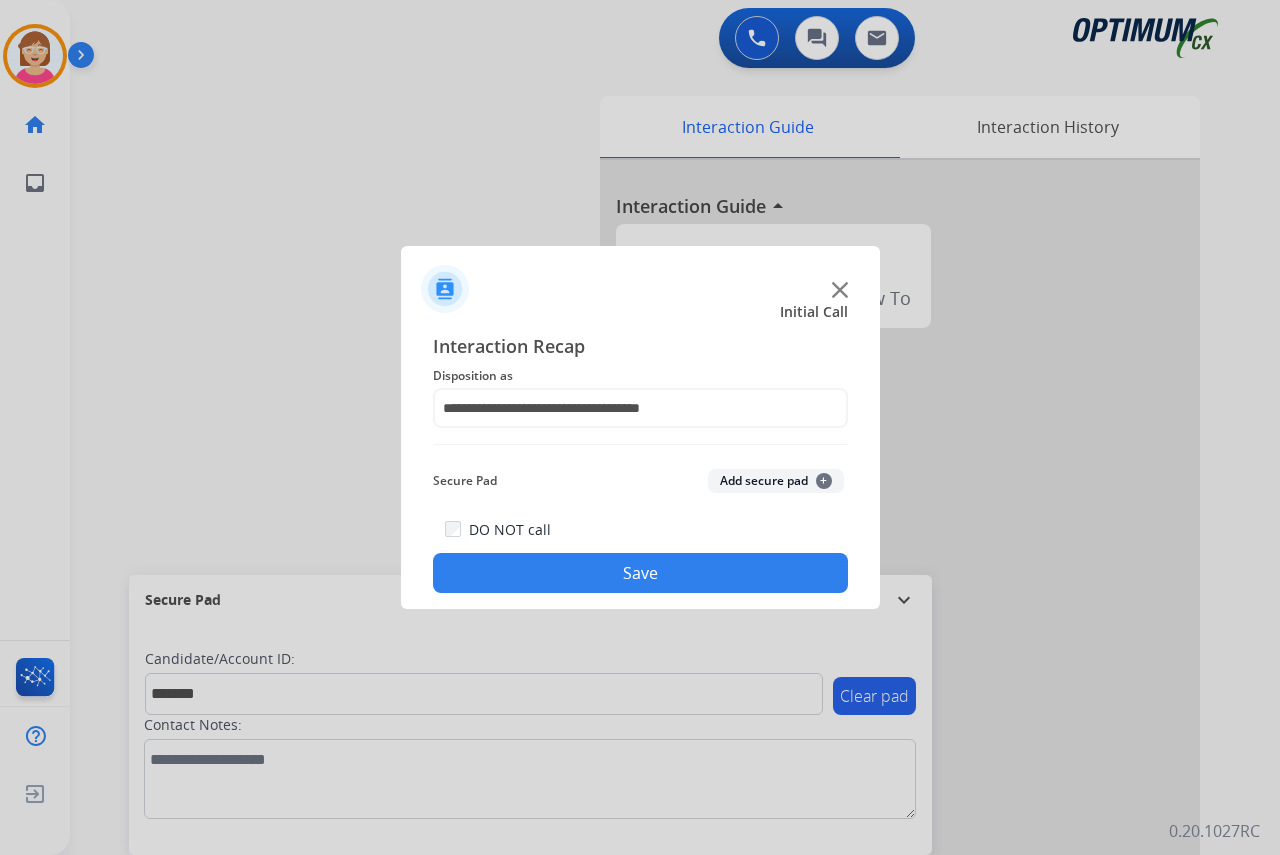 click on "+" 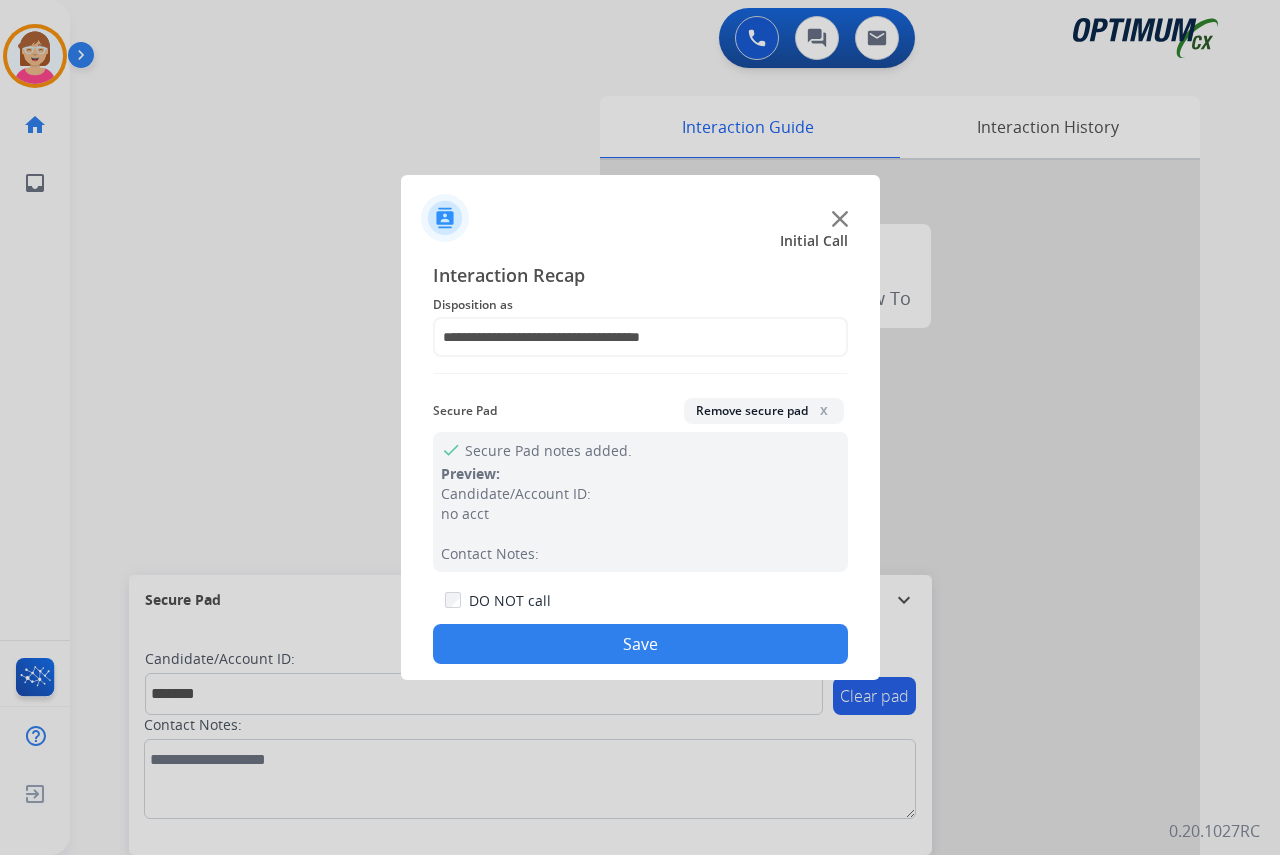 click on "Save" 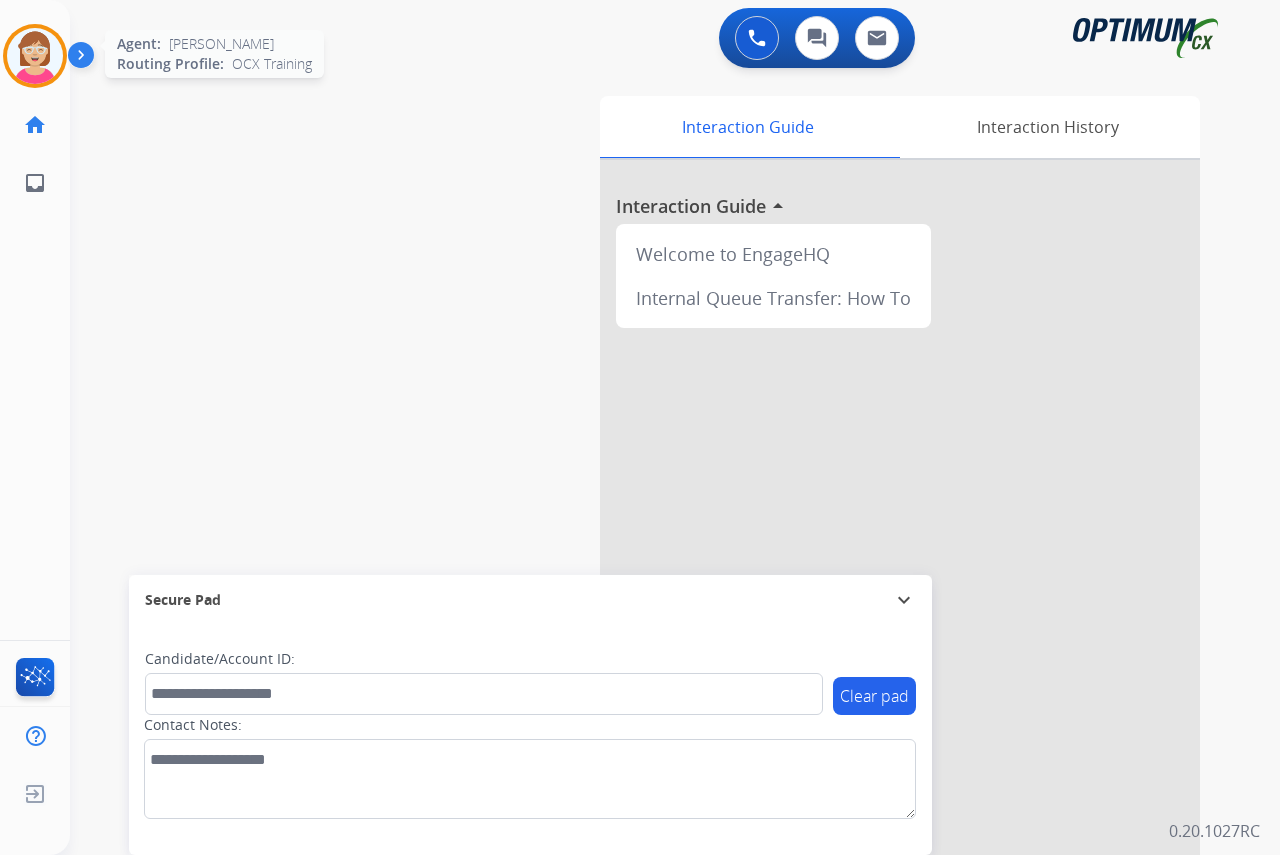 click at bounding box center (35, 56) 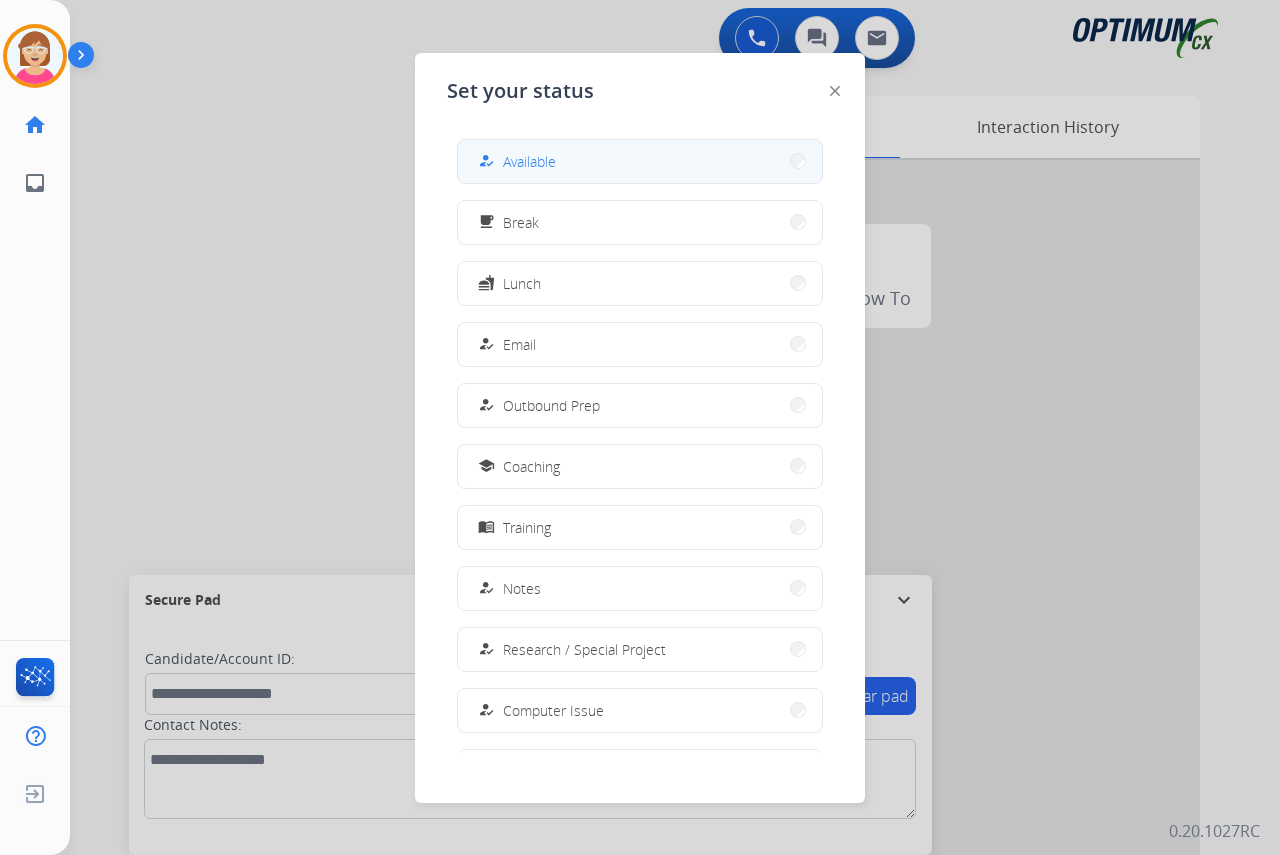 click on "how_to_reg Available" at bounding box center (640, 161) 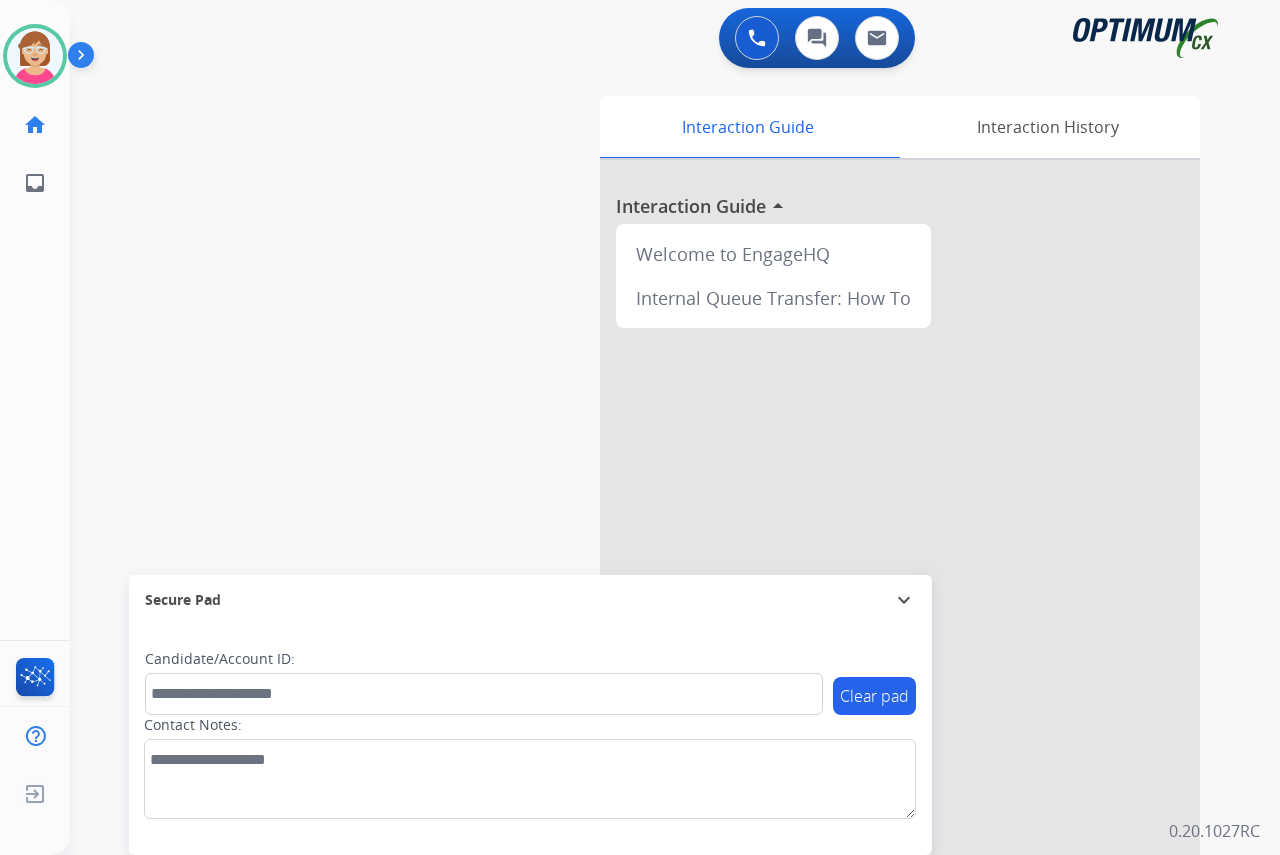 click on "[PERSON_NAME]   Available  Edit Avatar  Agent:   [PERSON_NAME] Profile:  OCX Training home  Home  Home inbox  Emails  Emails  FocalPoints  Help Center  Help Center  Log out  Log out" 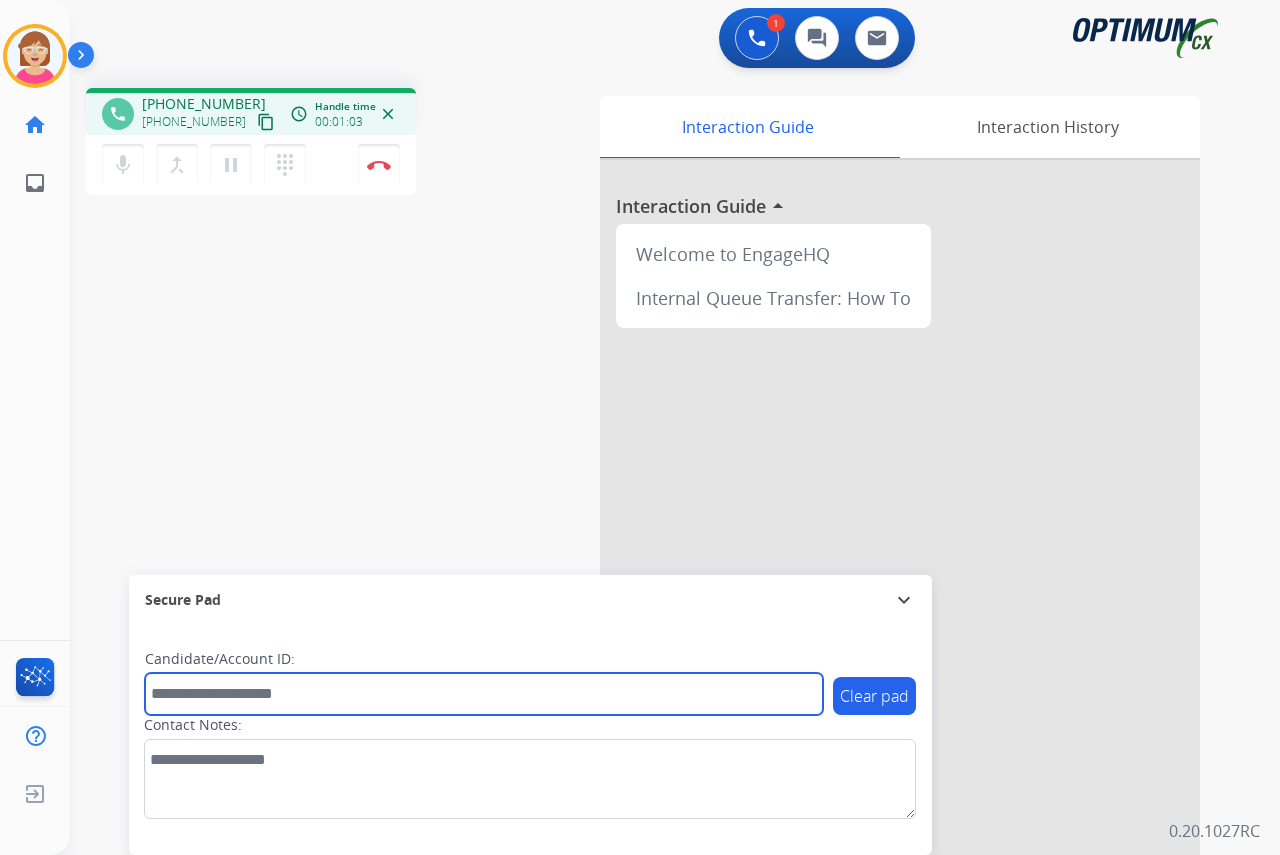 click at bounding box center (484, 694) 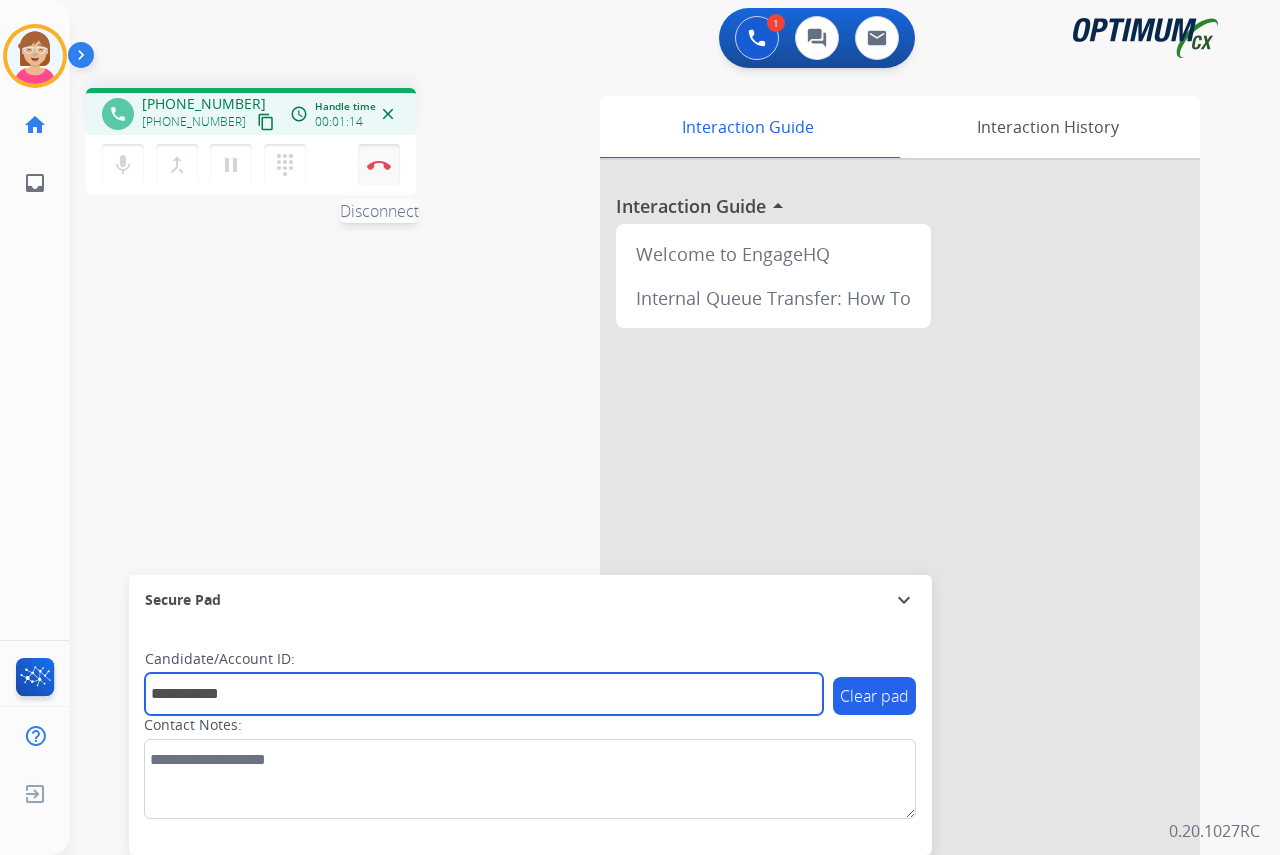 type on "**********" 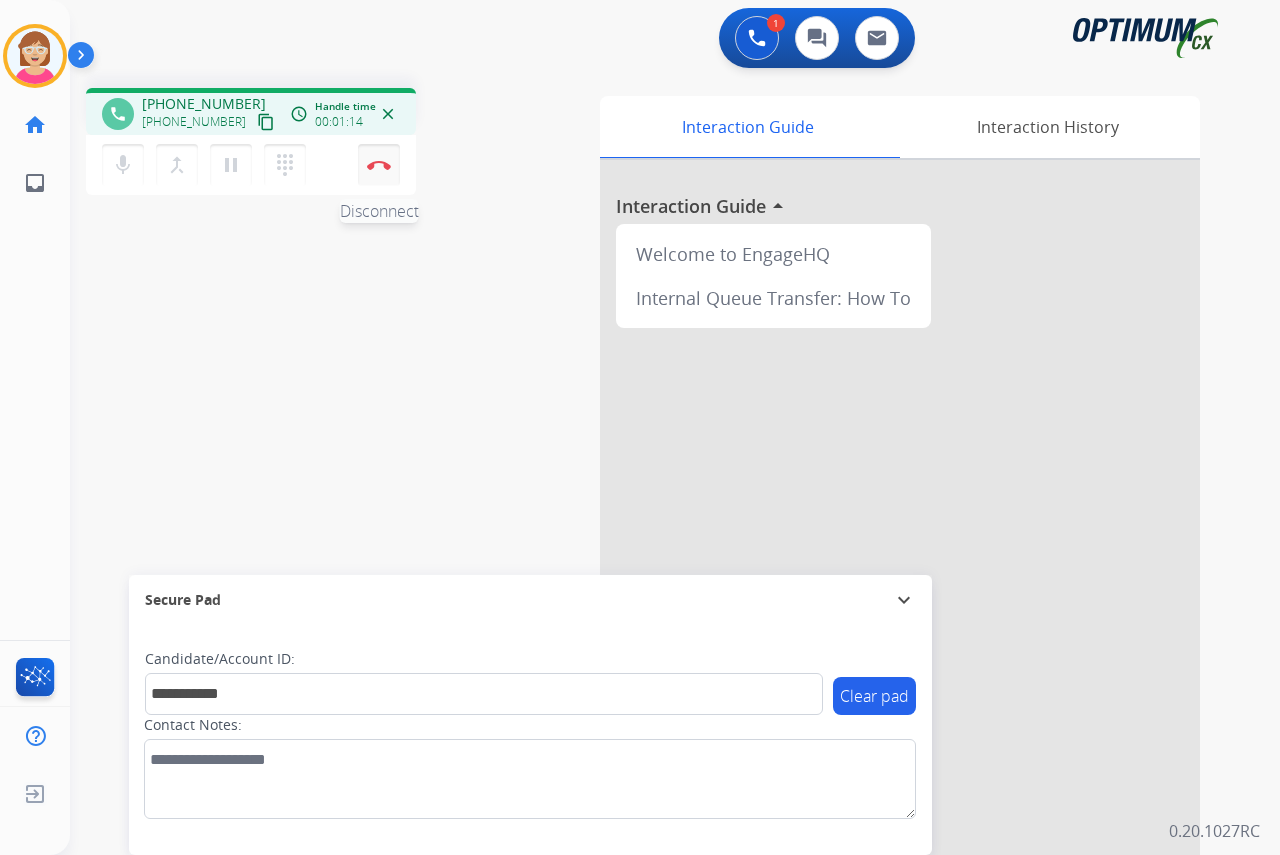 click at bounding box center (379, 165) 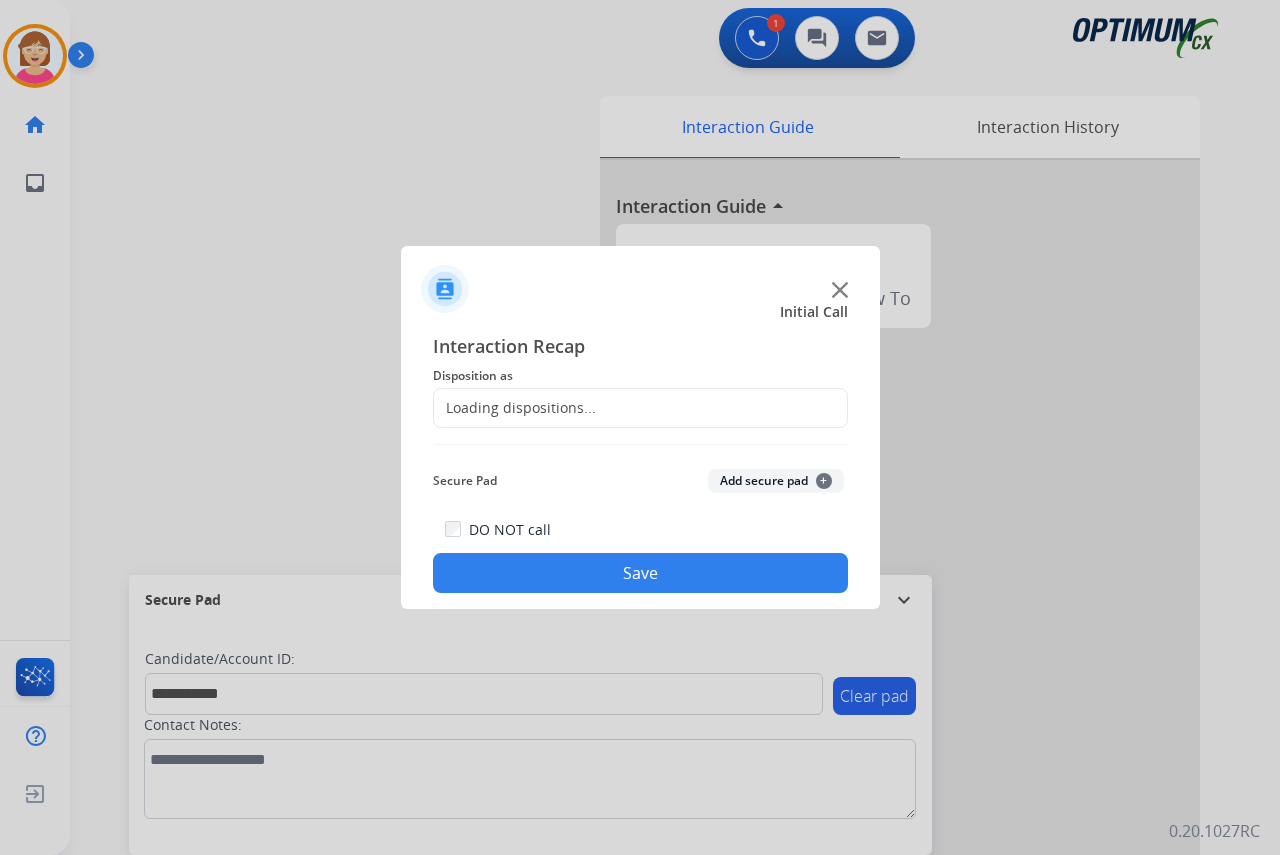 click on "Loading dispositions..." 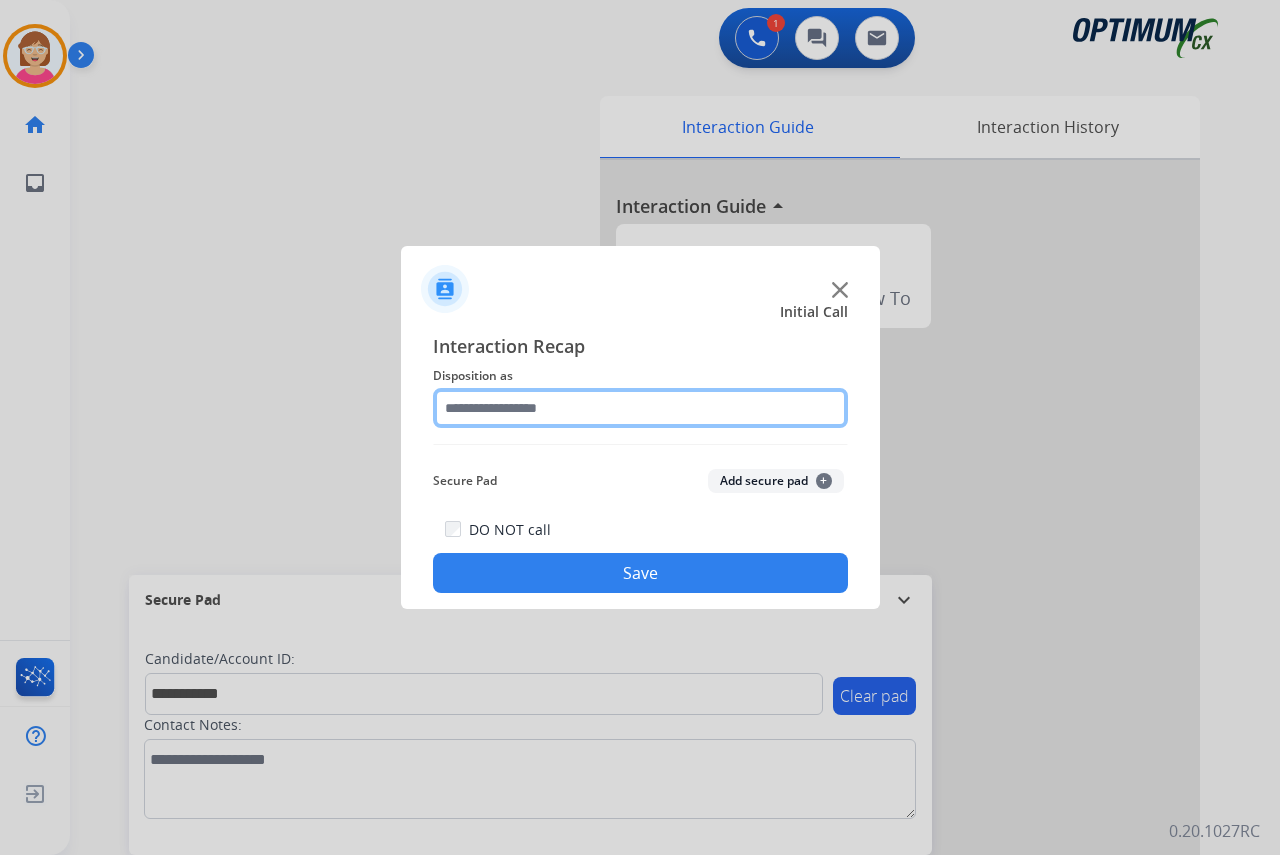 click 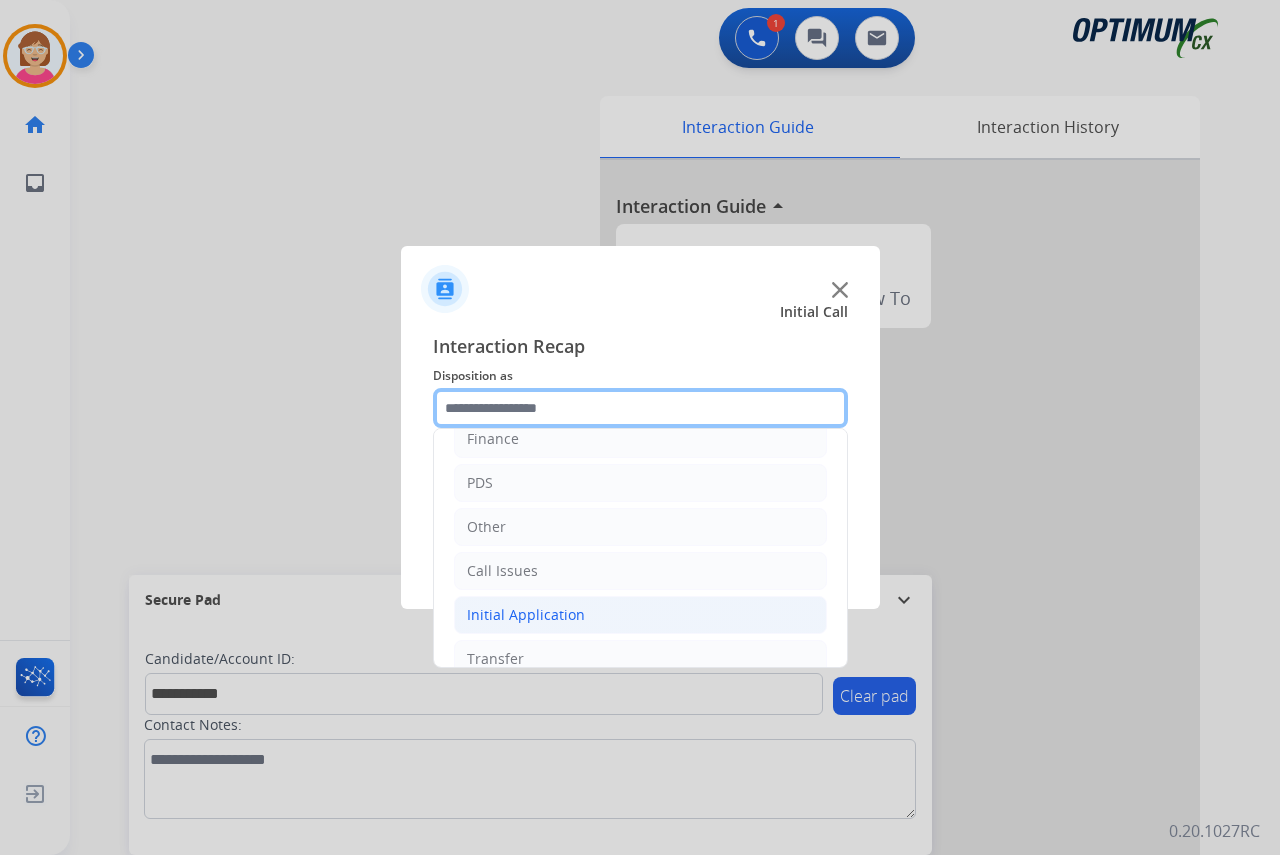 scroll, scrollTop: 136, scrollLeft: 0, axis: vertical 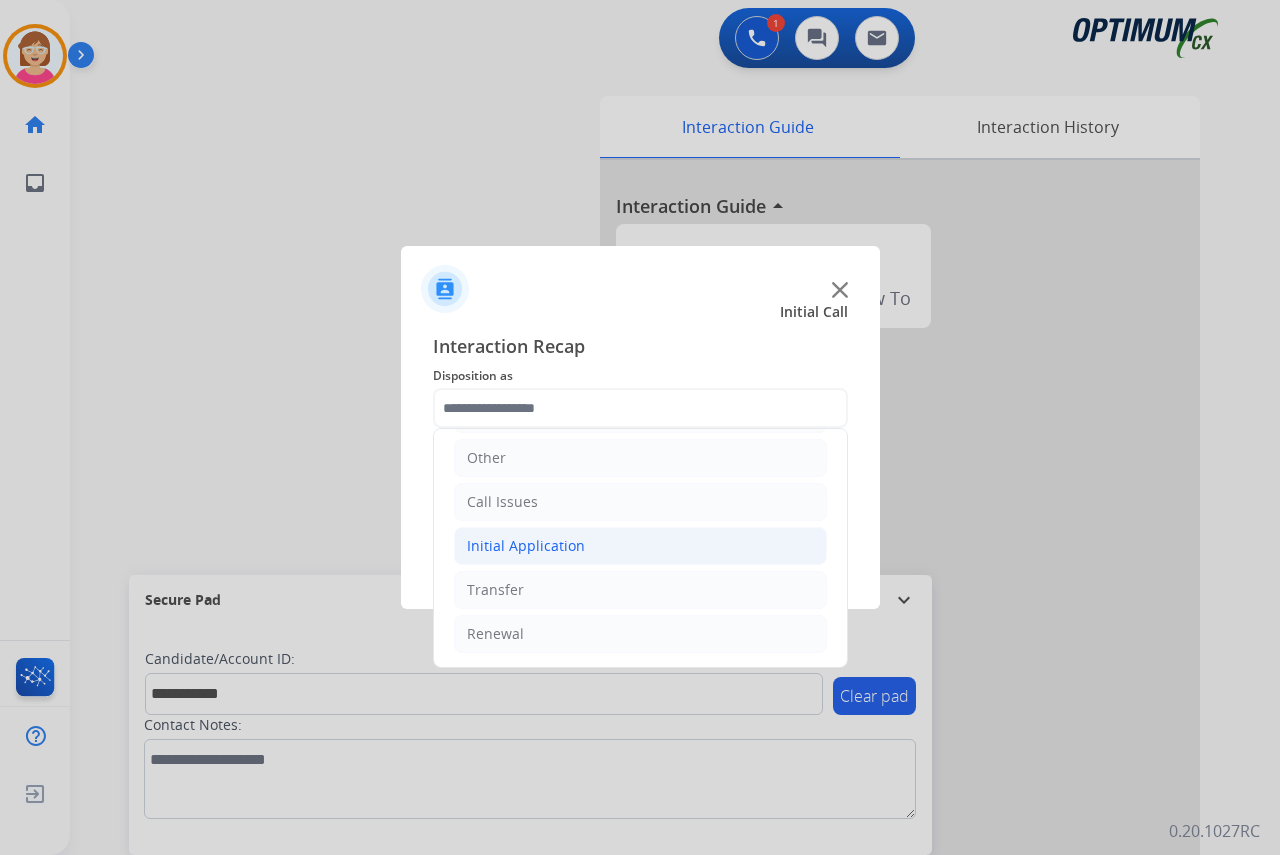 click on "Initial Application" 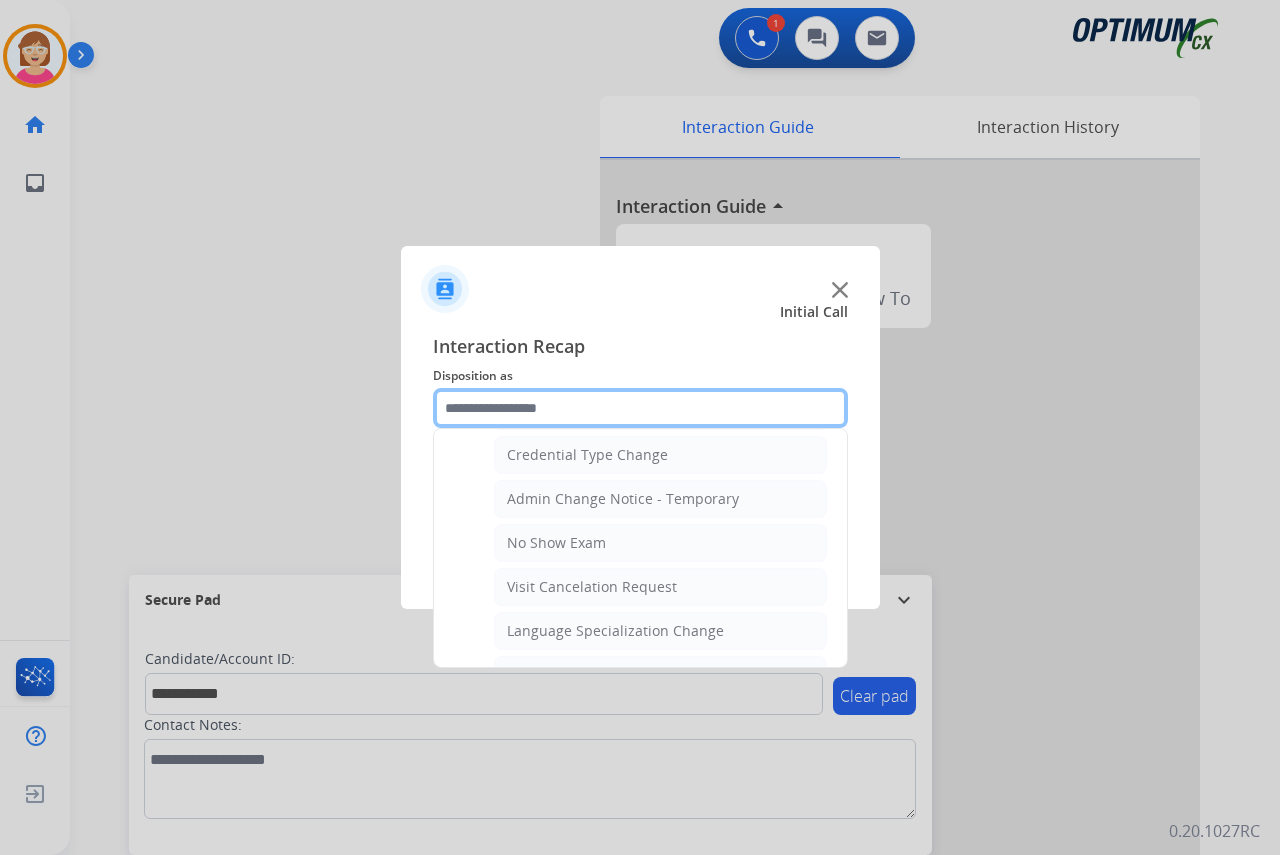 scroll, scrollTop: 836, scrollLeft: 0, axis: vertical 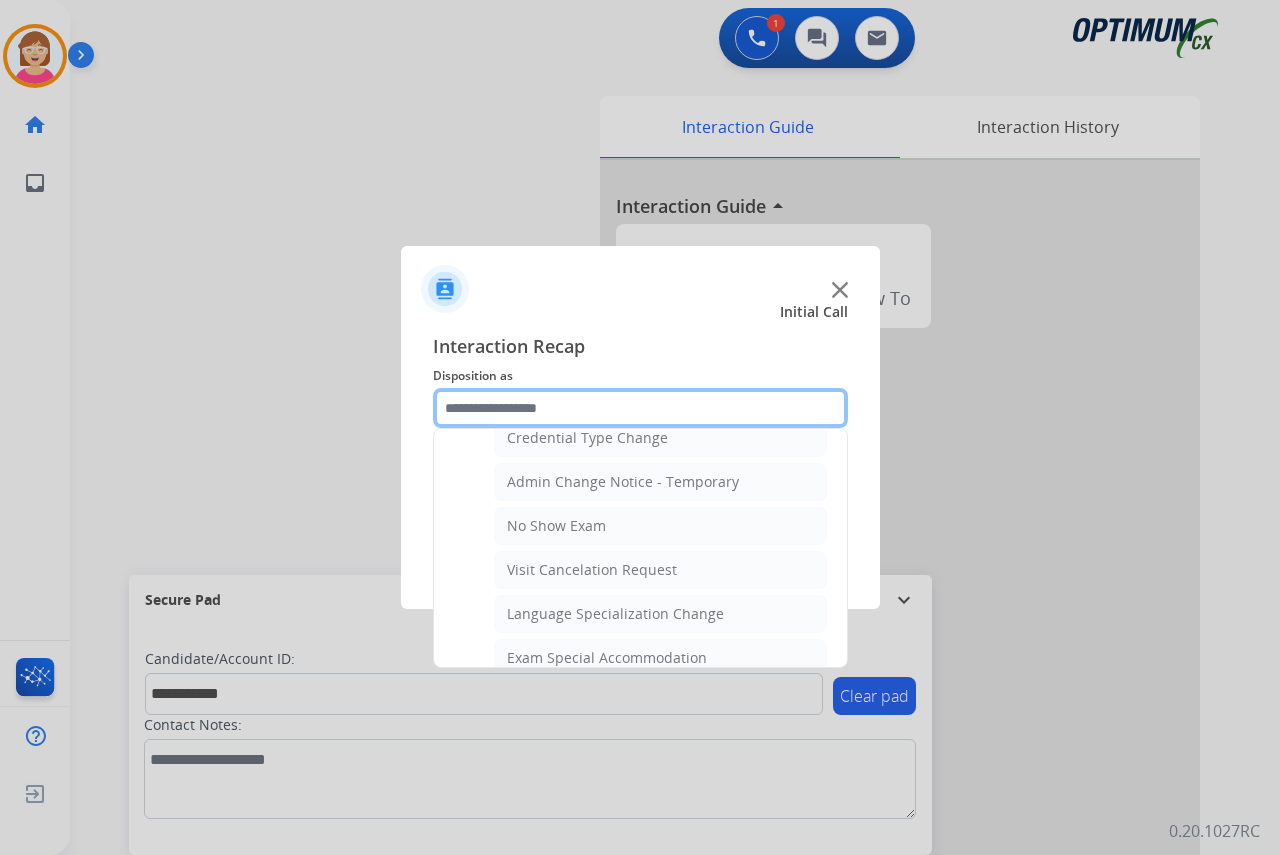 click 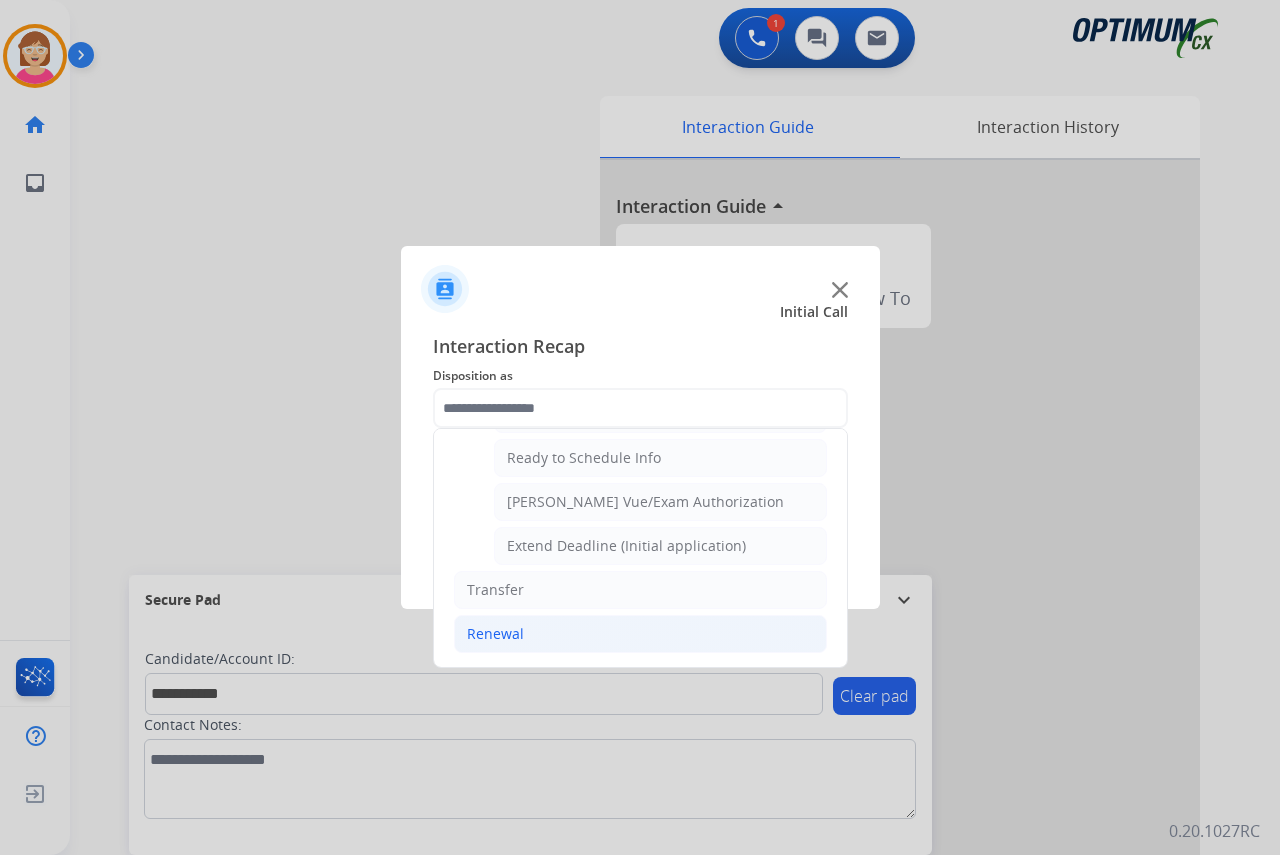 click on "Renewal" 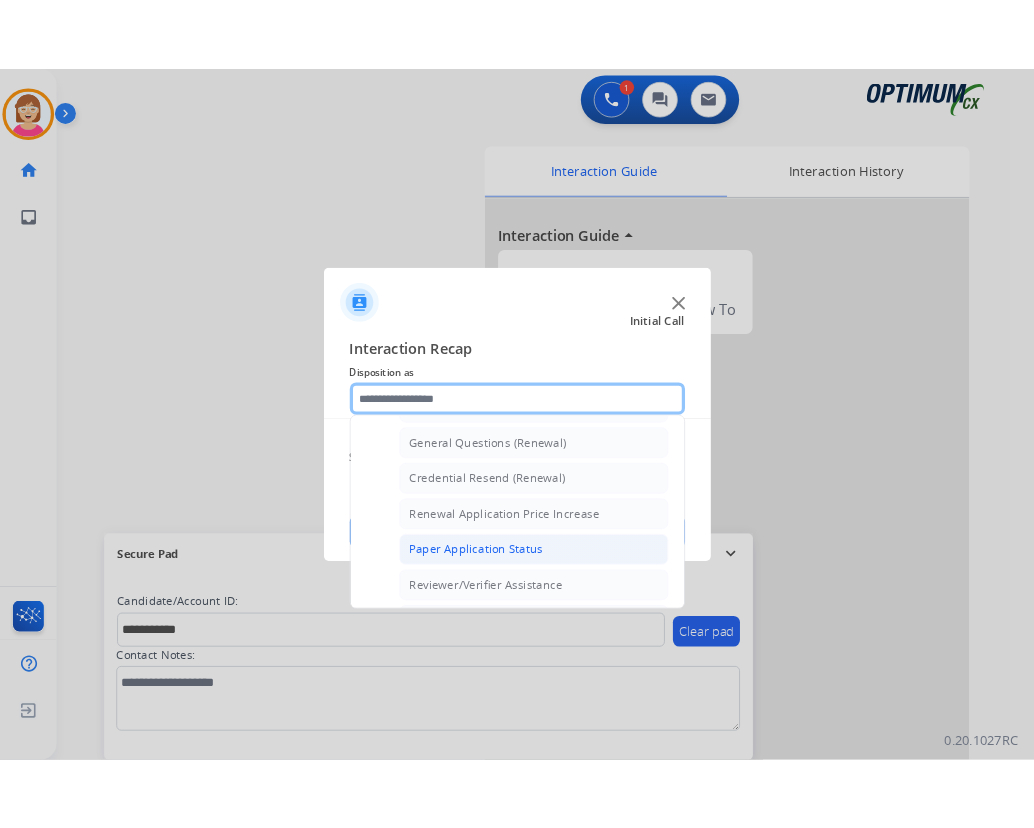 scroll, scrollTop: 572, scrollLeft: 0, axis: vertical 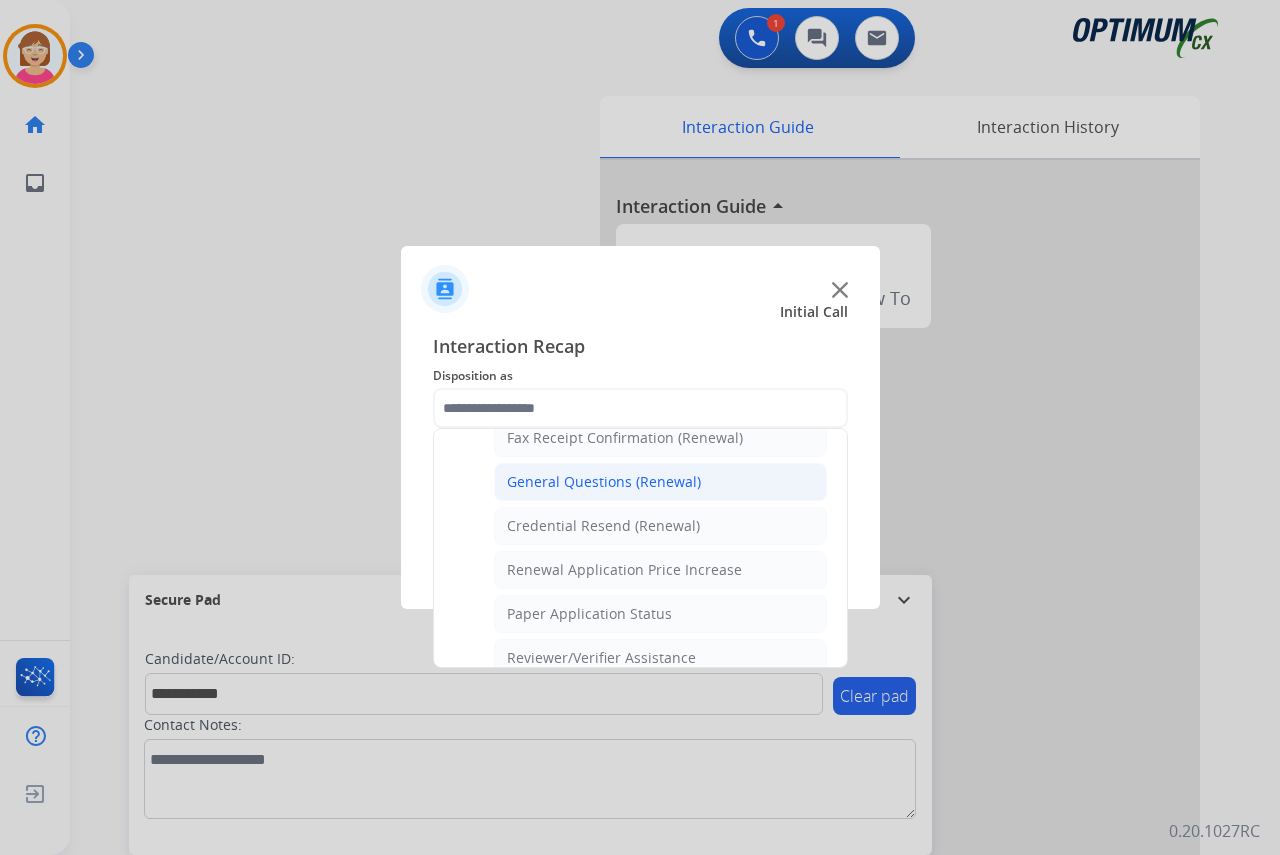 click on "General Questions (Renewal)" 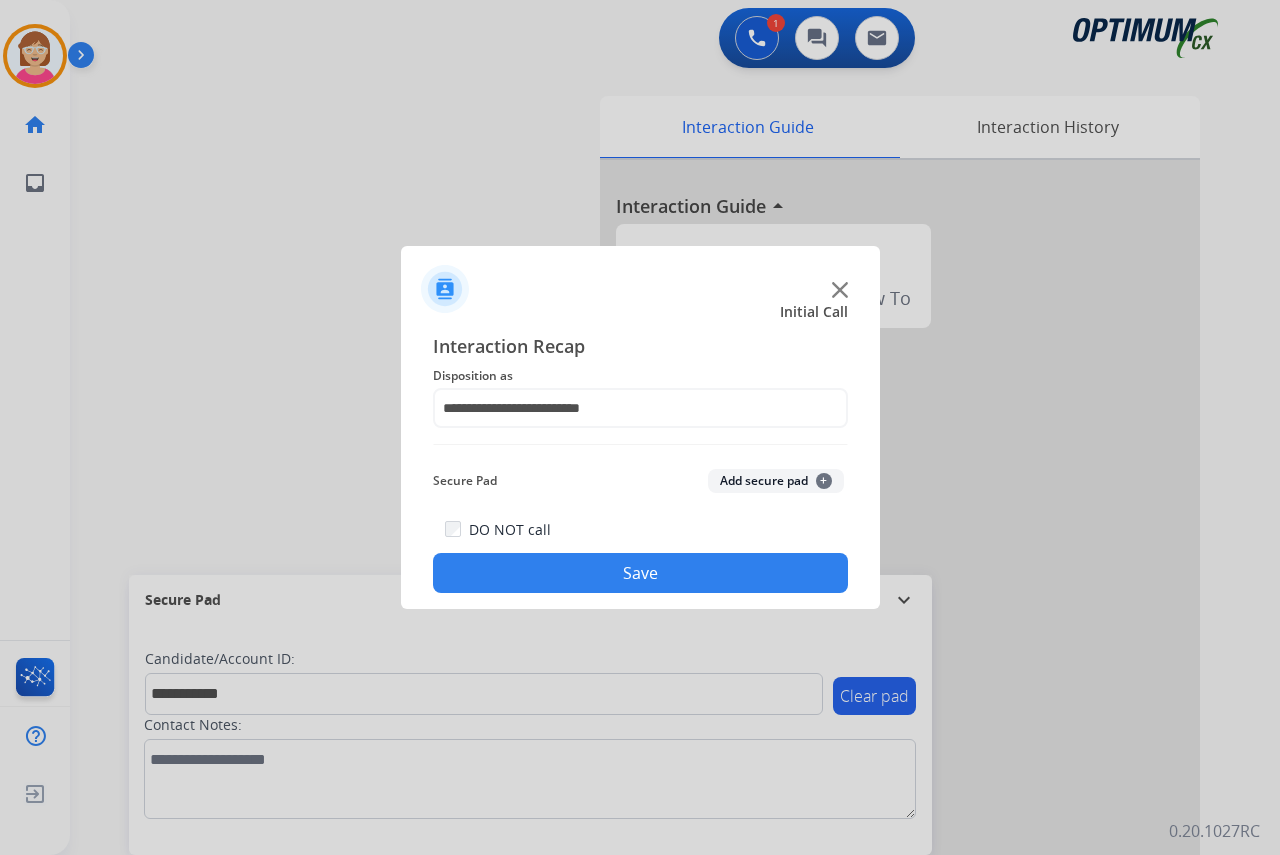 click on "Add secure pad  +" 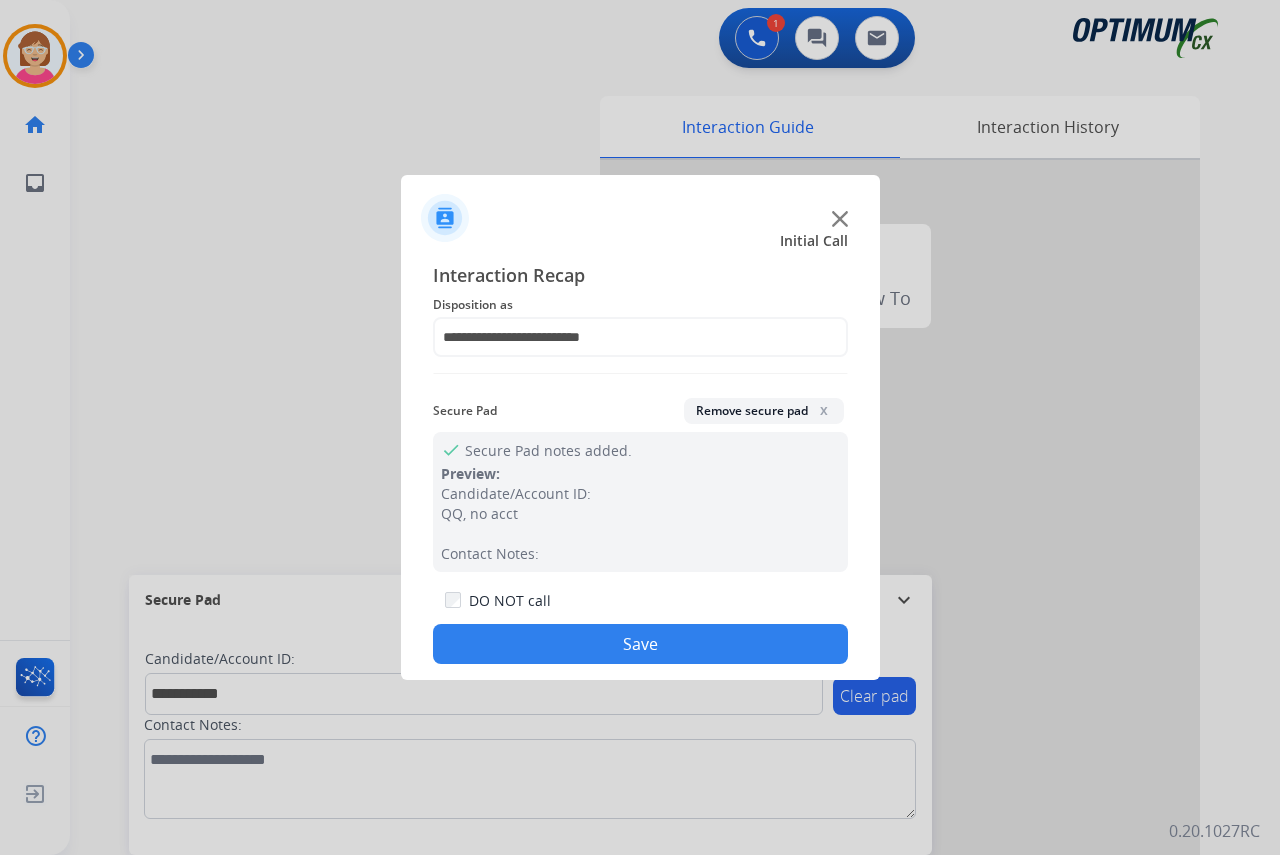 click on "Save" 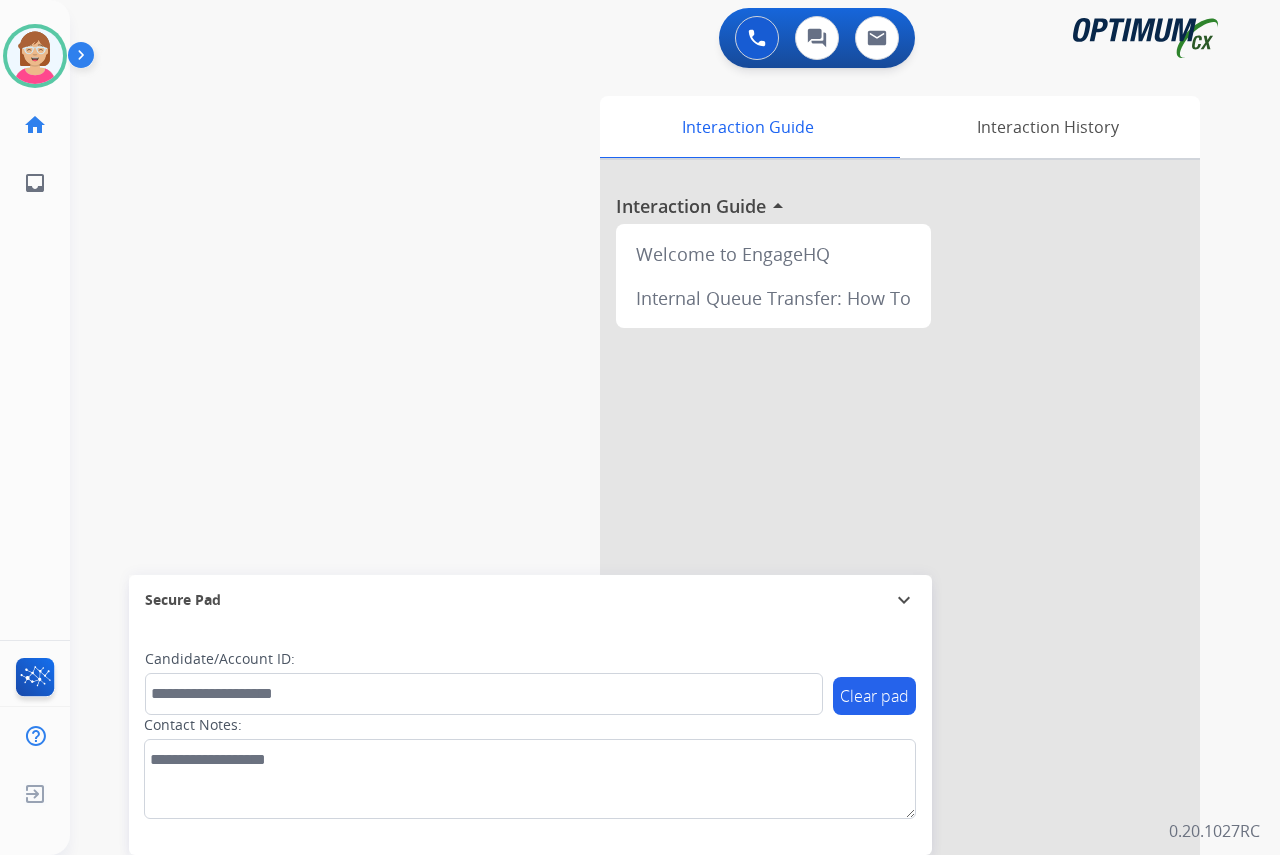 click on "[PERSON_NAME]   Available  Edit Avatar  Agent:   [PERSON_NAME] Profile:  OCX Training home  Home  Home inbox  Emails  Emails  FocalPoints  Help Center  Help Center  Log out  Log out" 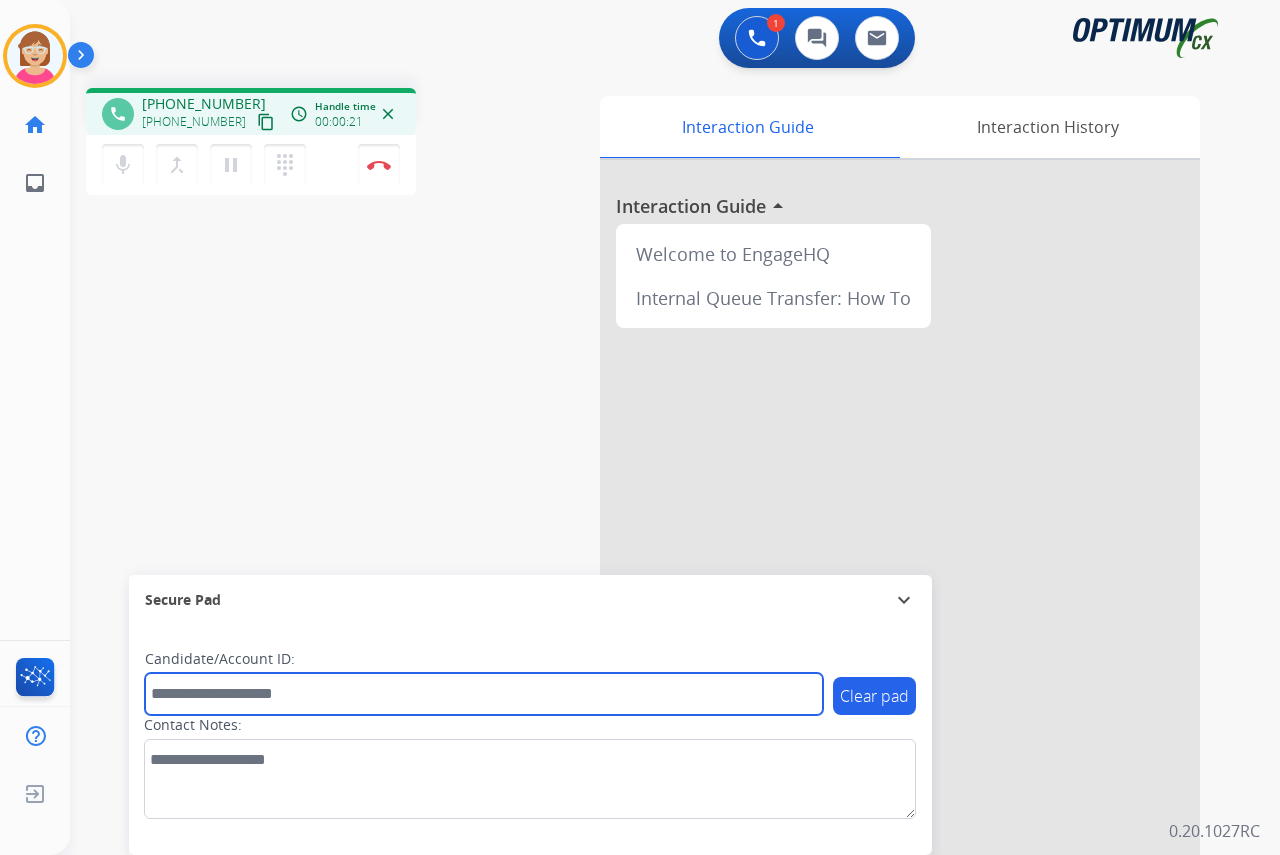 click at bounding box center (484, 694) 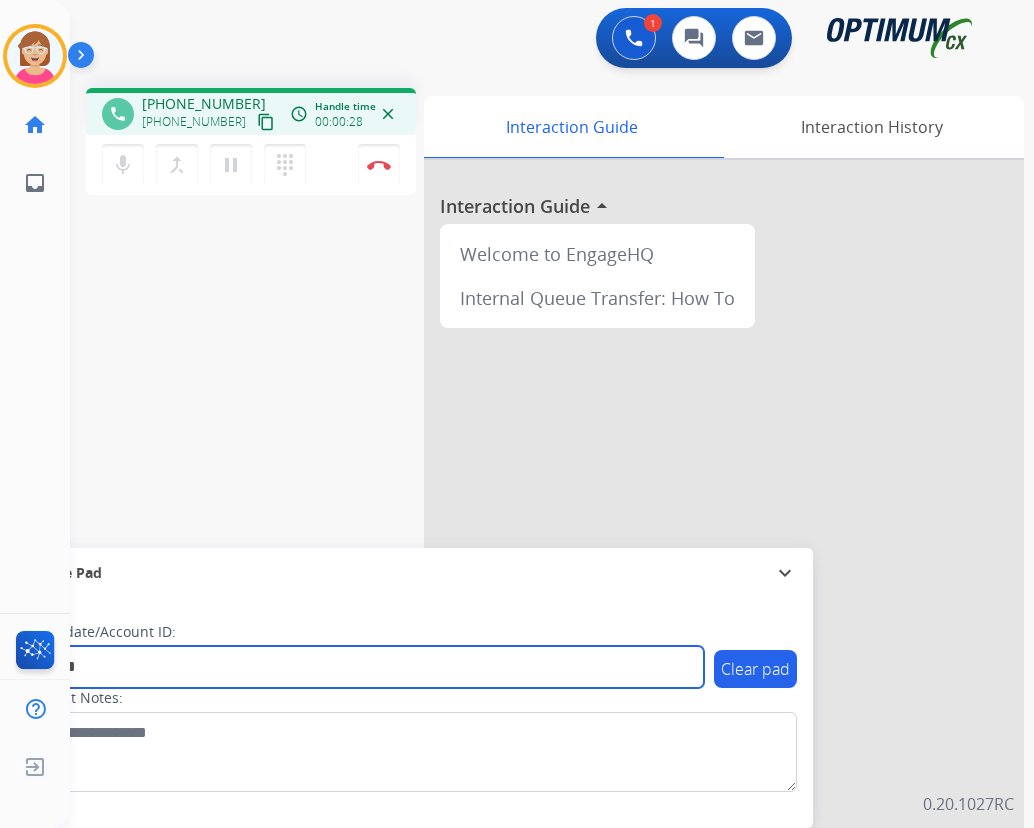 type on "*******" 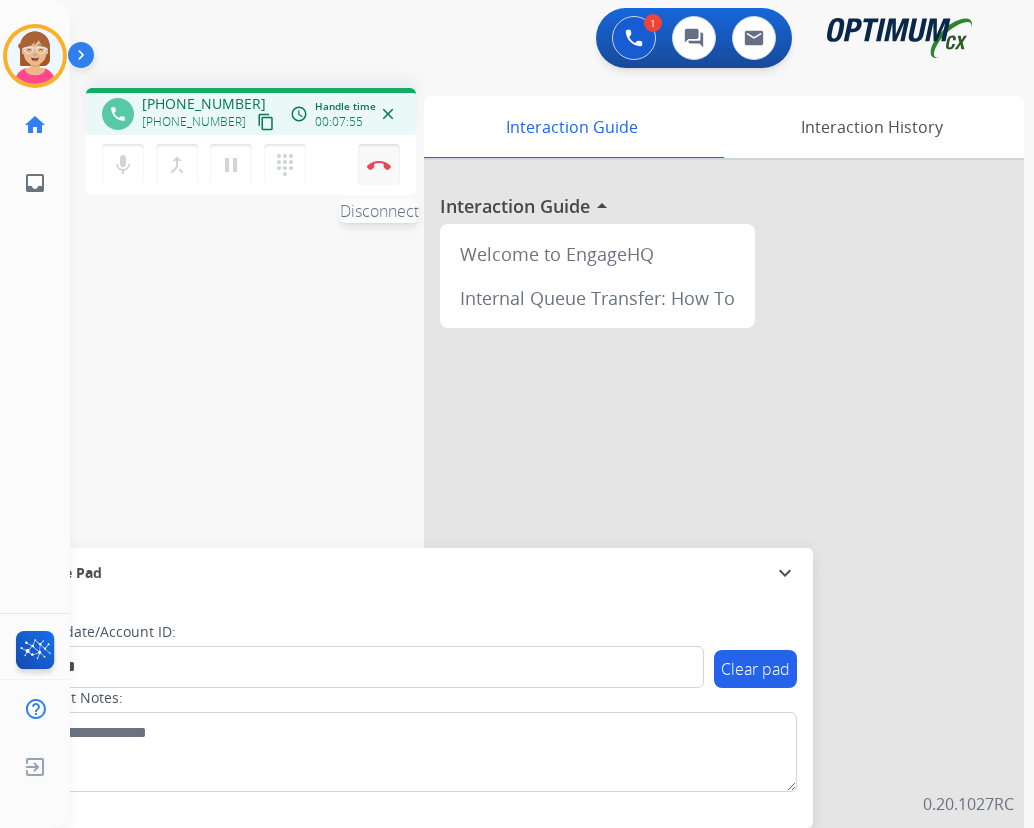 click at bounding box center (379, 165) 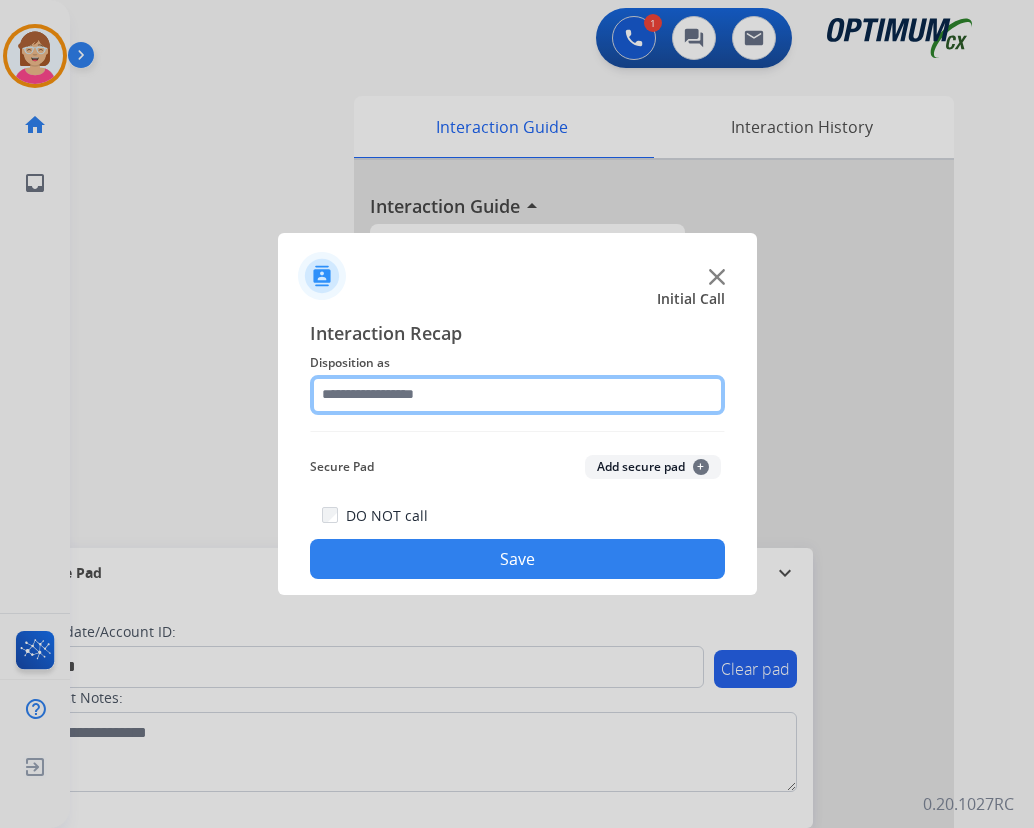 click 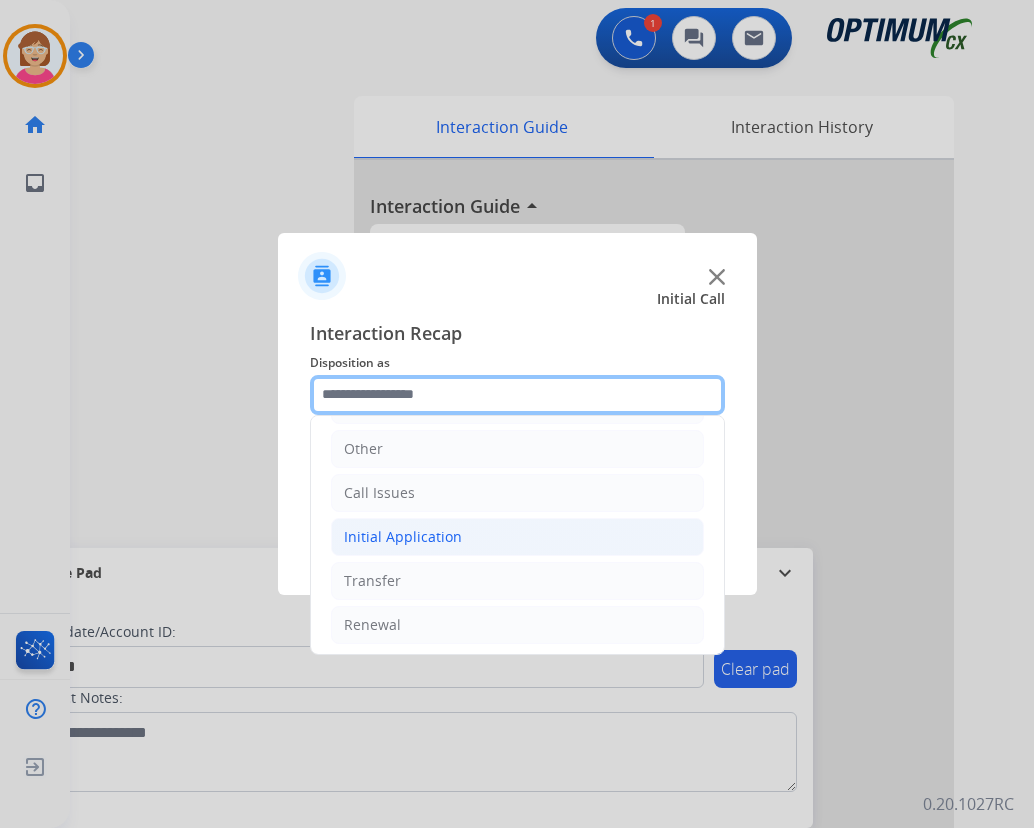 scroll, scrollTop: 136, scrollLeft: 0, axis: vertical 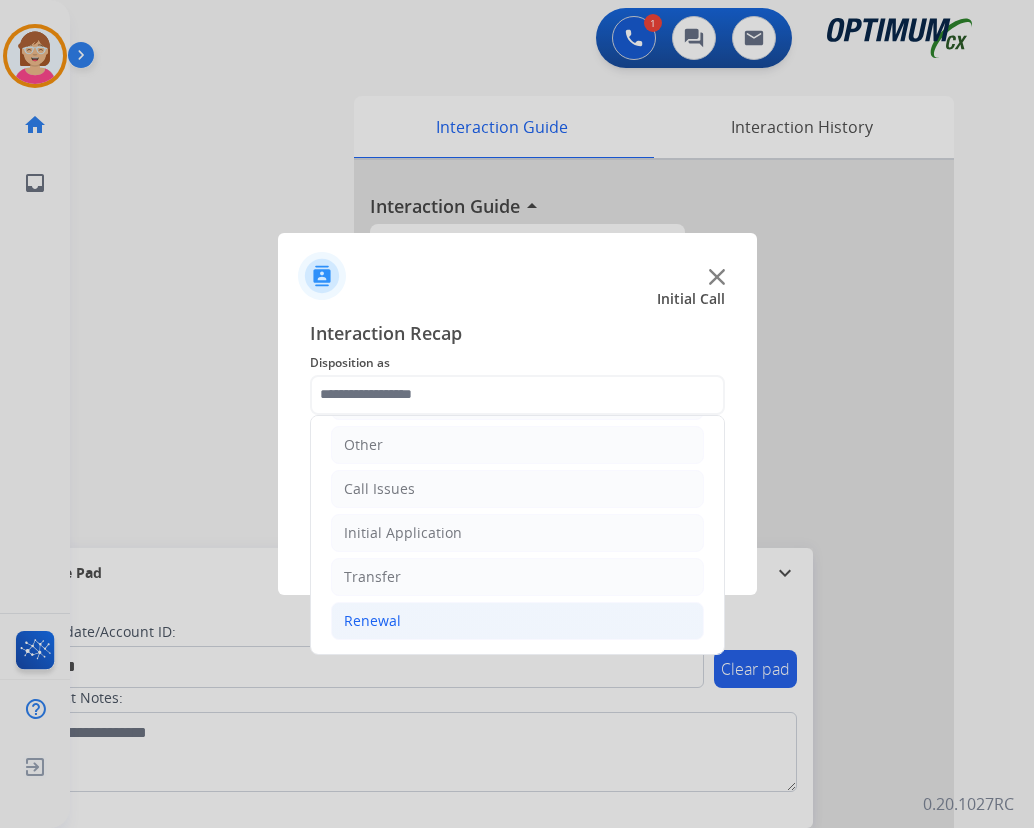 click on "Renewal" 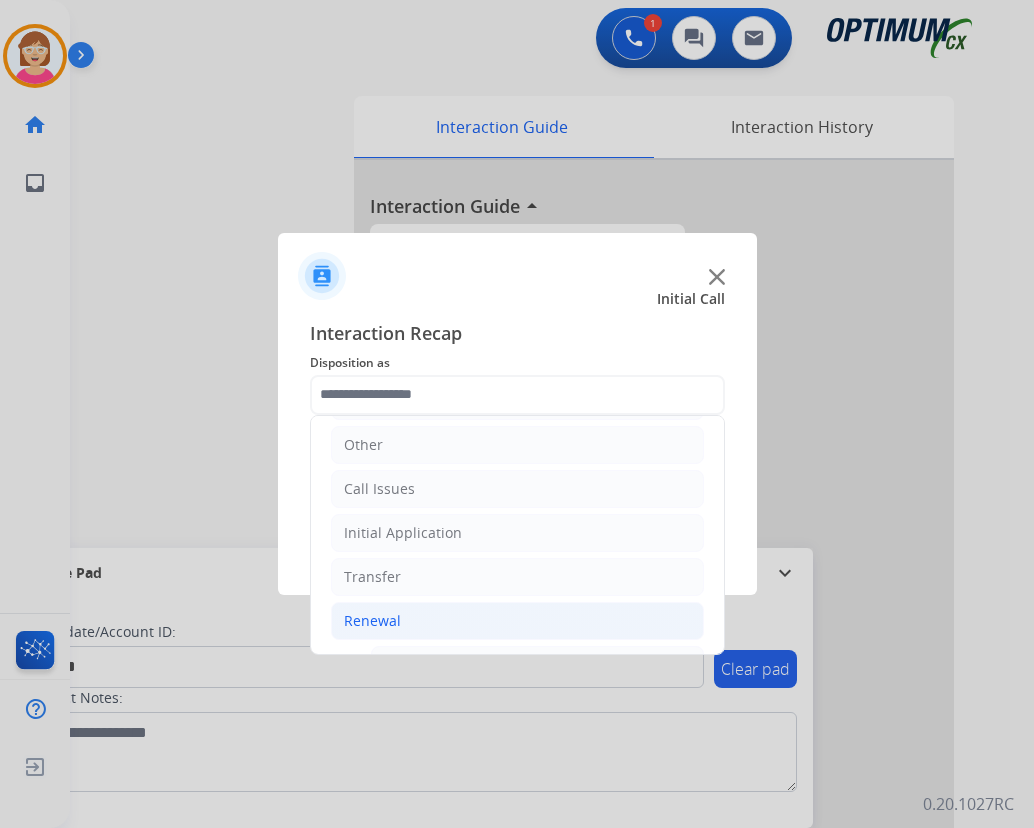 click on "Renewal" 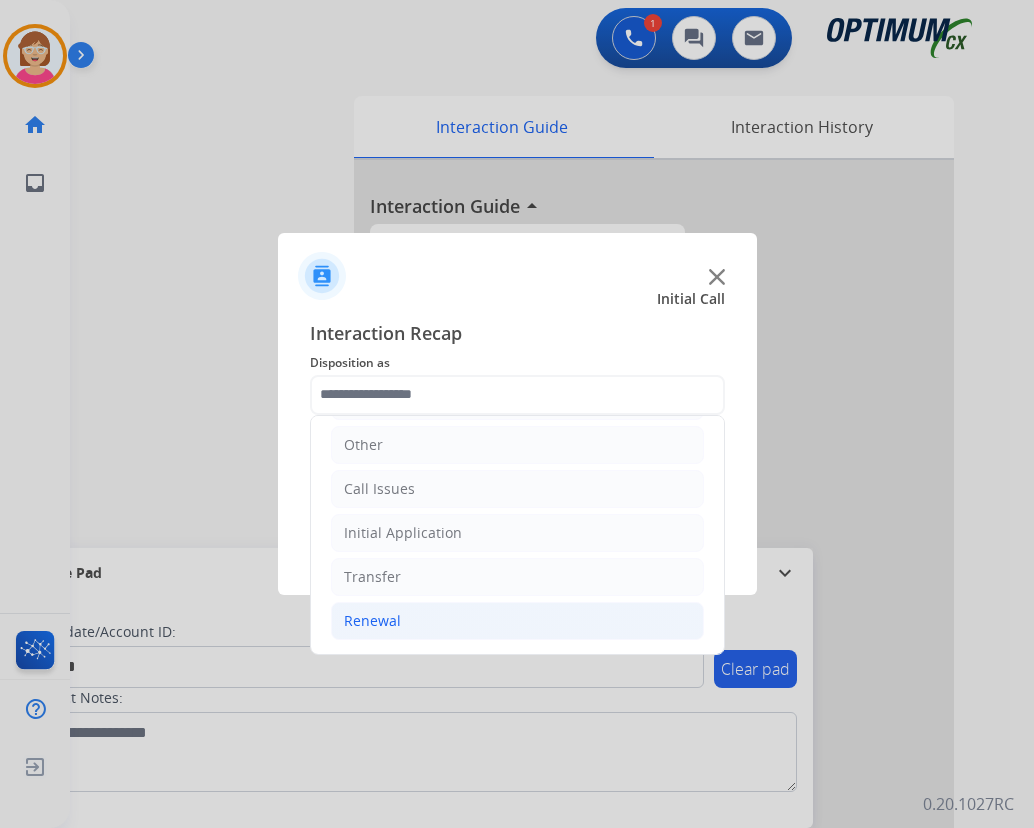 drag, startPoint x: 409, startPoint y: 620, endPoint x: 376, endPoint y: 621, distance: 33.01515 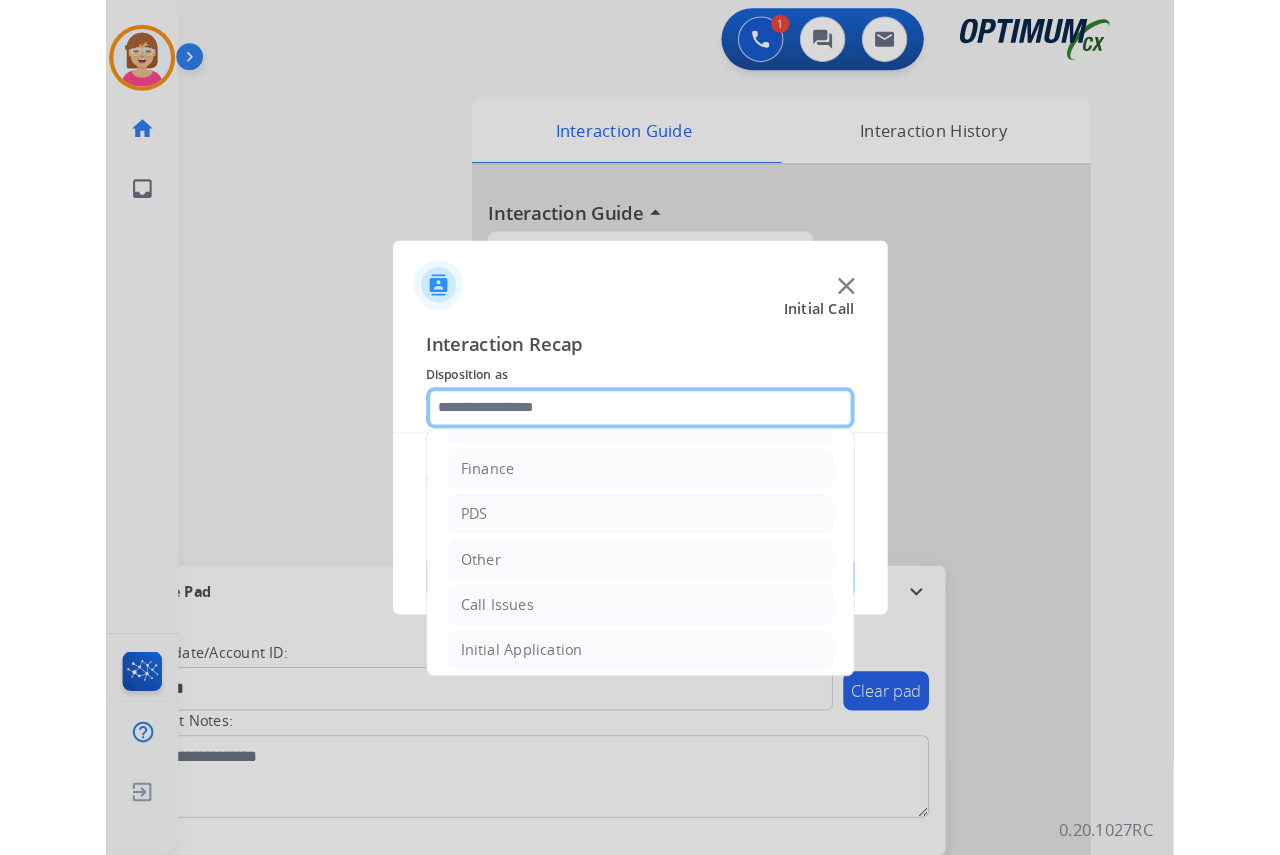 scroll, scrollTop: 36, scrollLeft: 0, axis: vertical 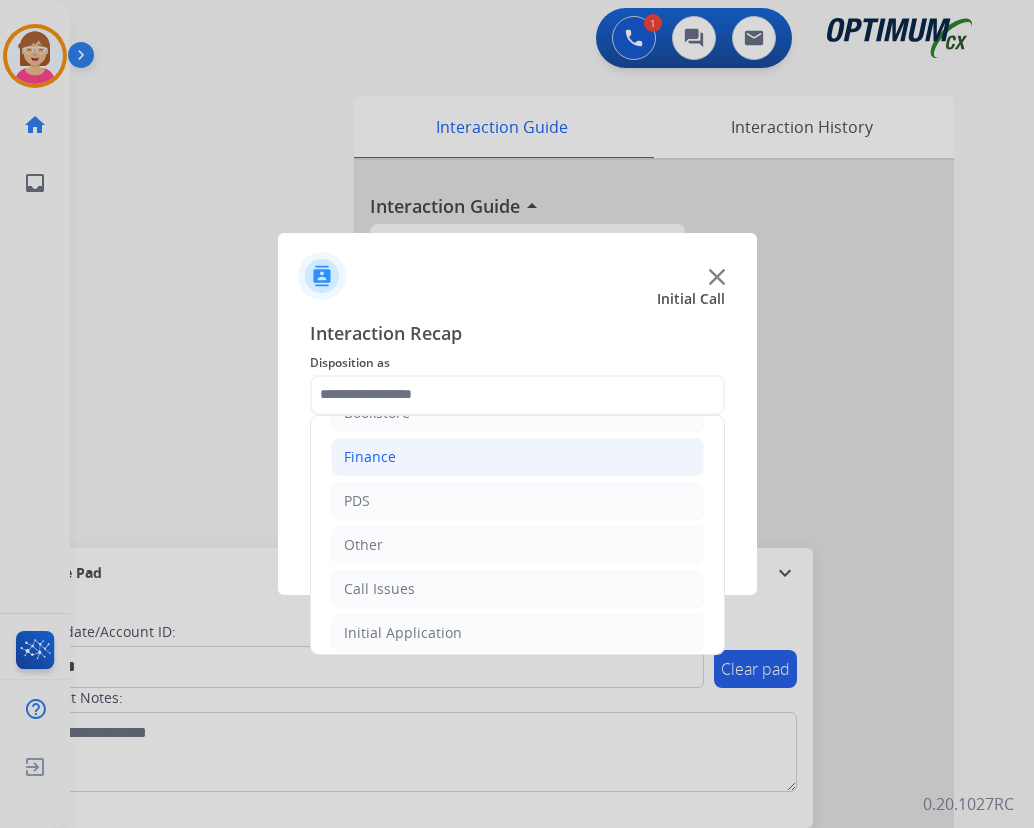 click on "Finance" 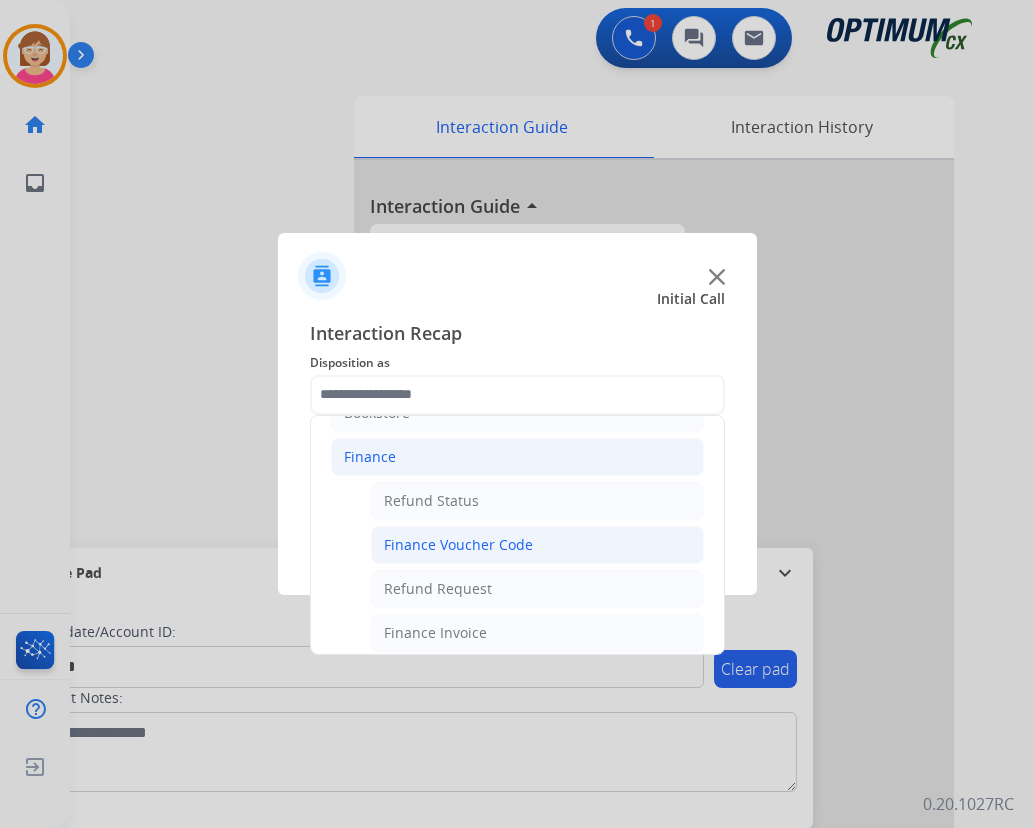 click on "Finance Voucher Code" 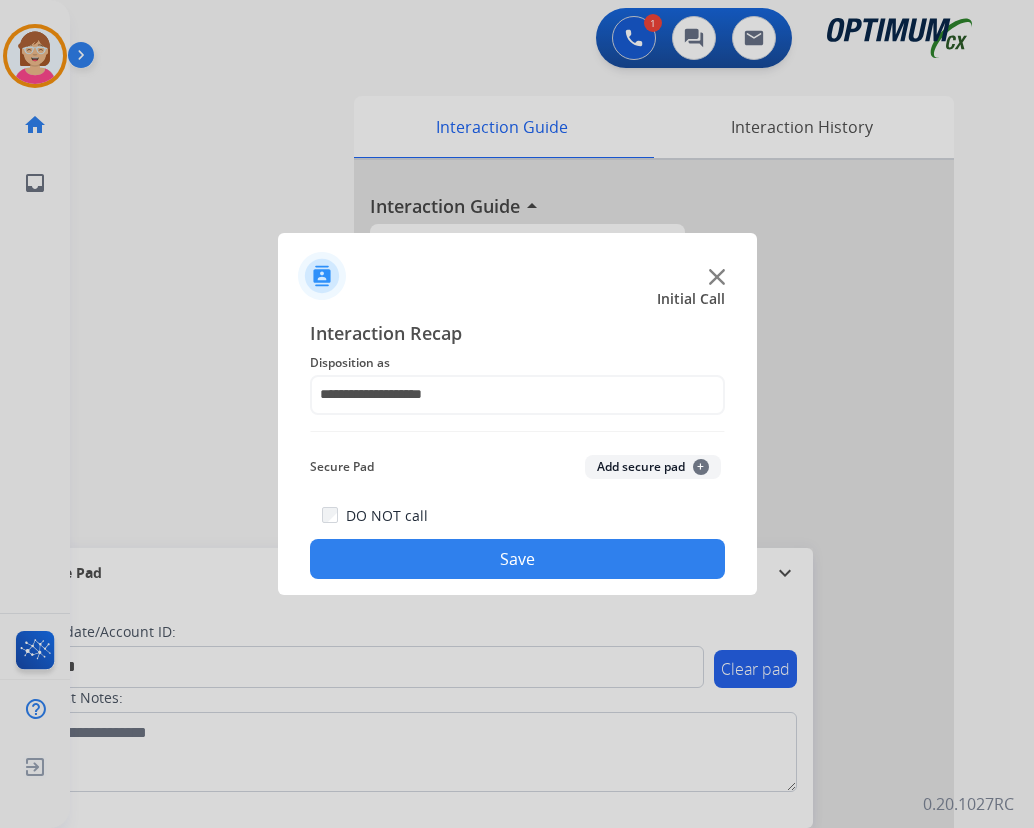 click on "+" 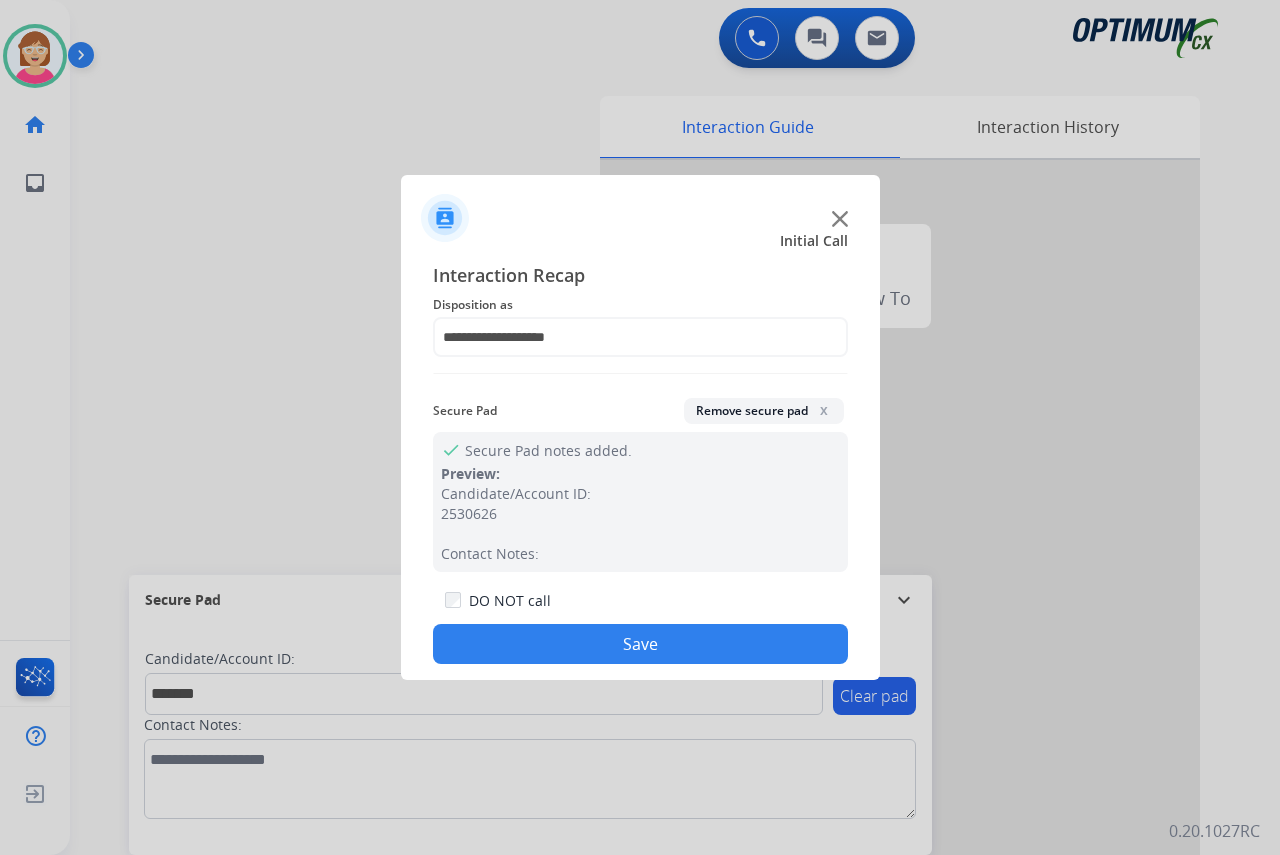 click on "Save" 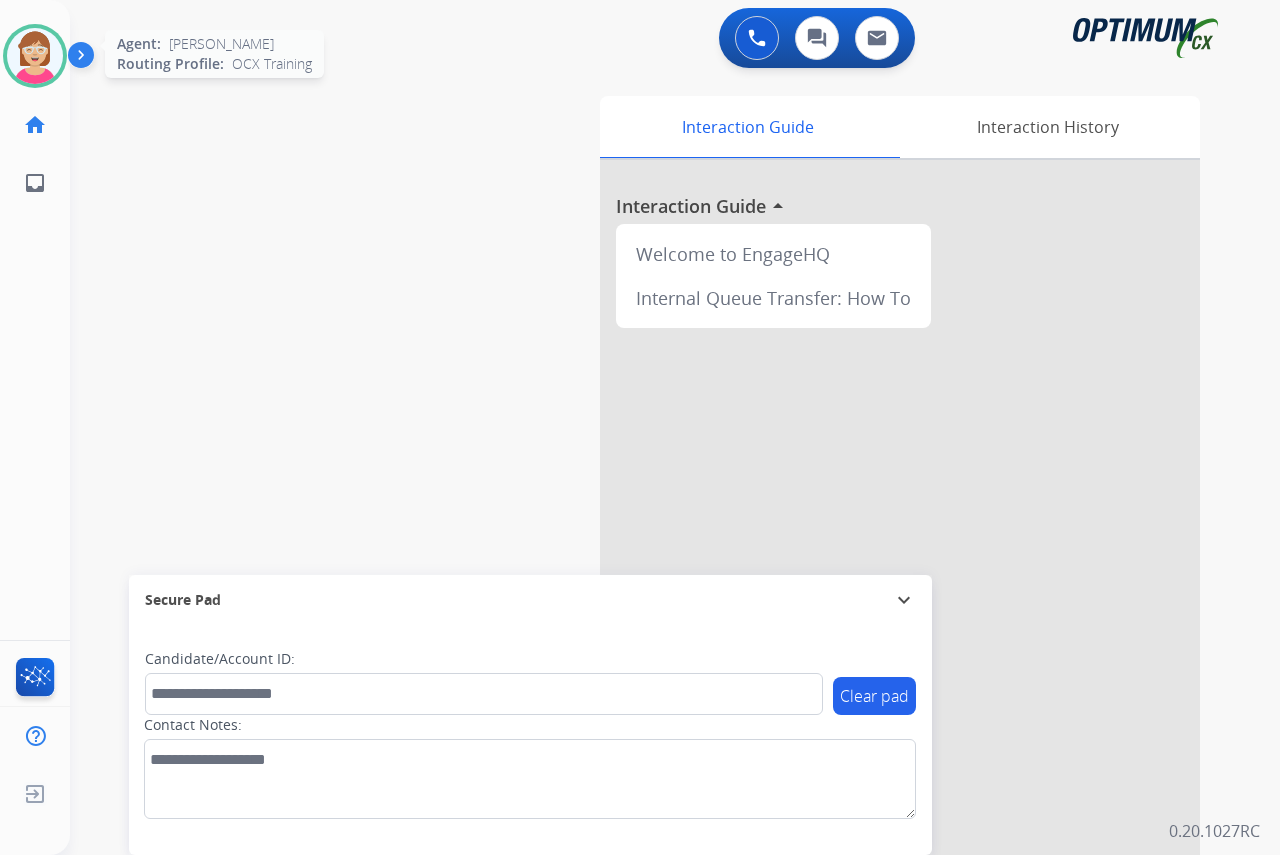 drag, startPoint x: 23, startPoint y: 57, endPoint x: 37, endPoint y: 46, distance: 17.804493 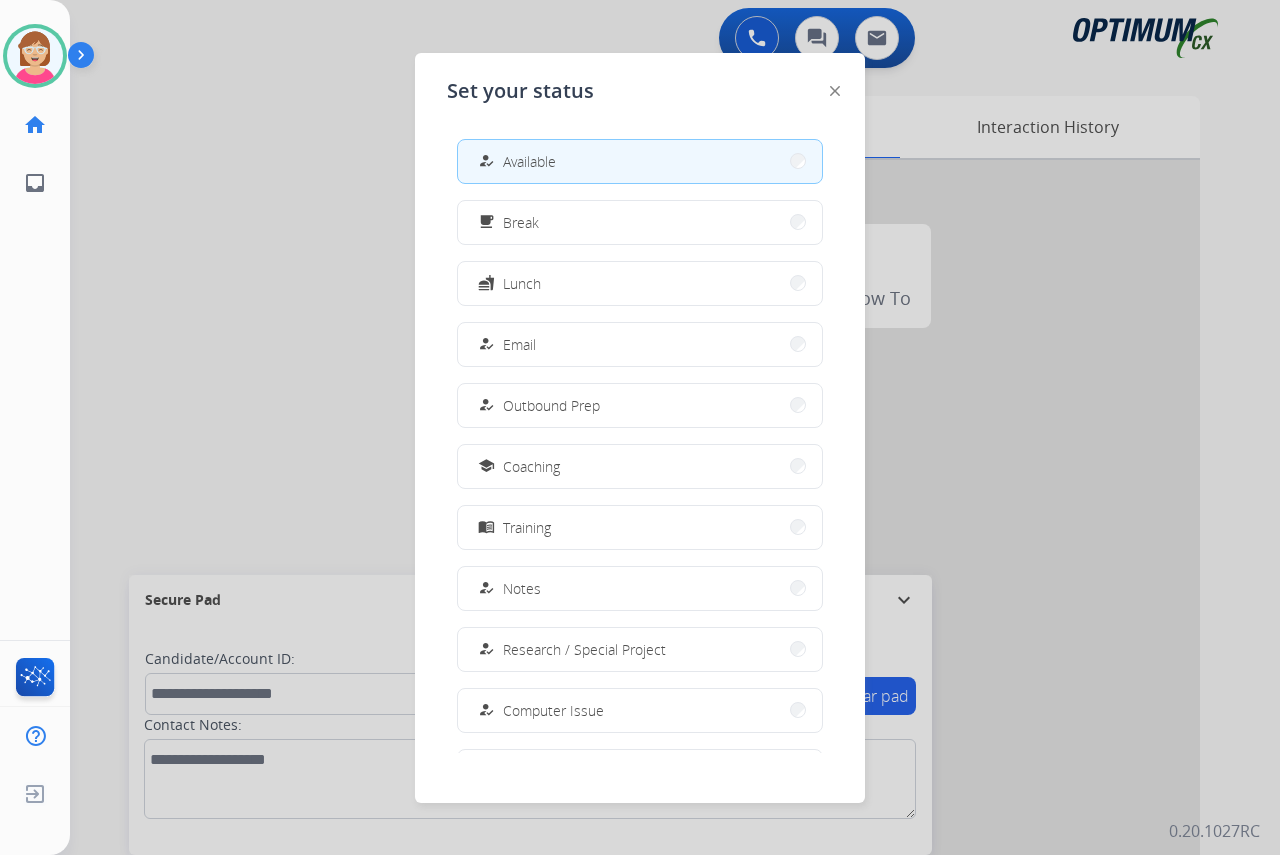 click at bounding box center (640, 427) 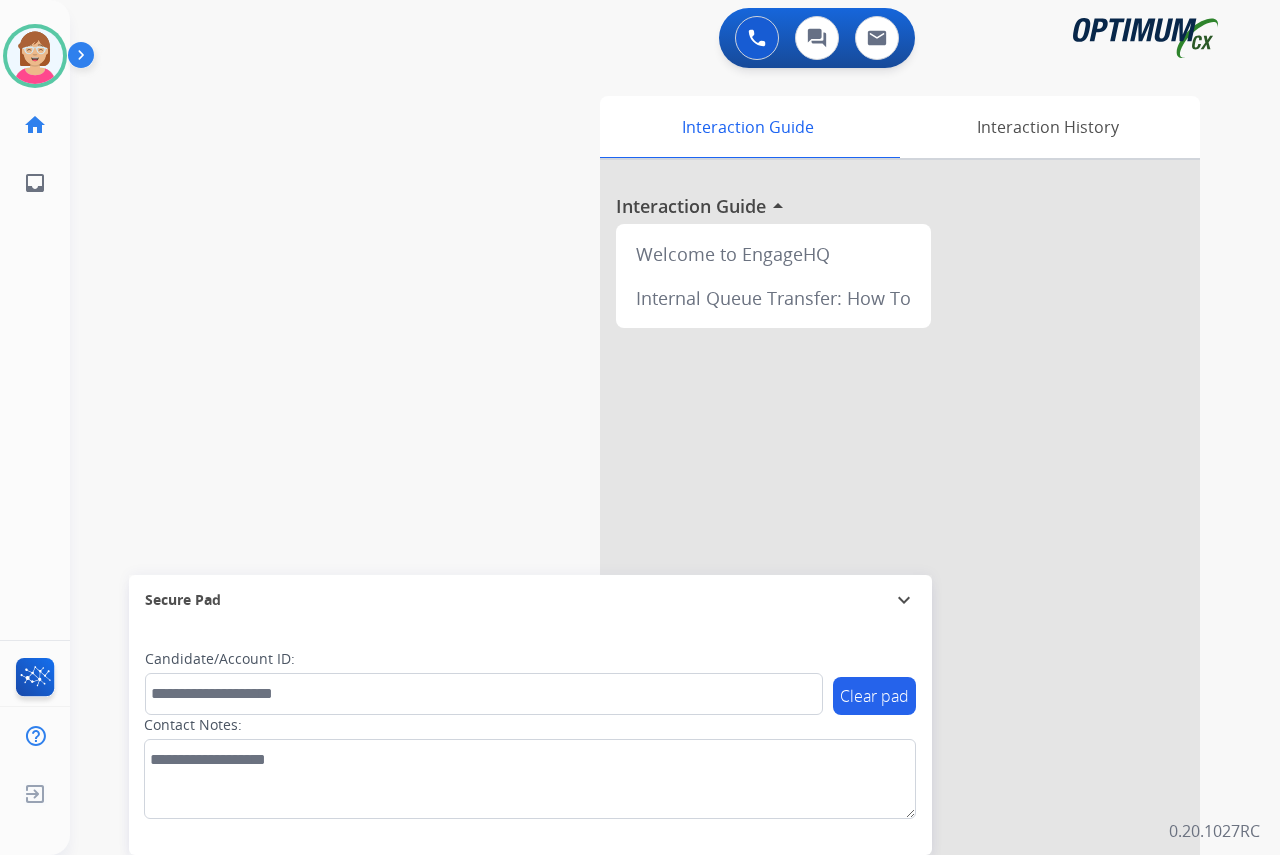 drag, startPoint x: 309, startPoint y: 184, endPoint x: 130, endPoint y: 434, distance: 307.4752 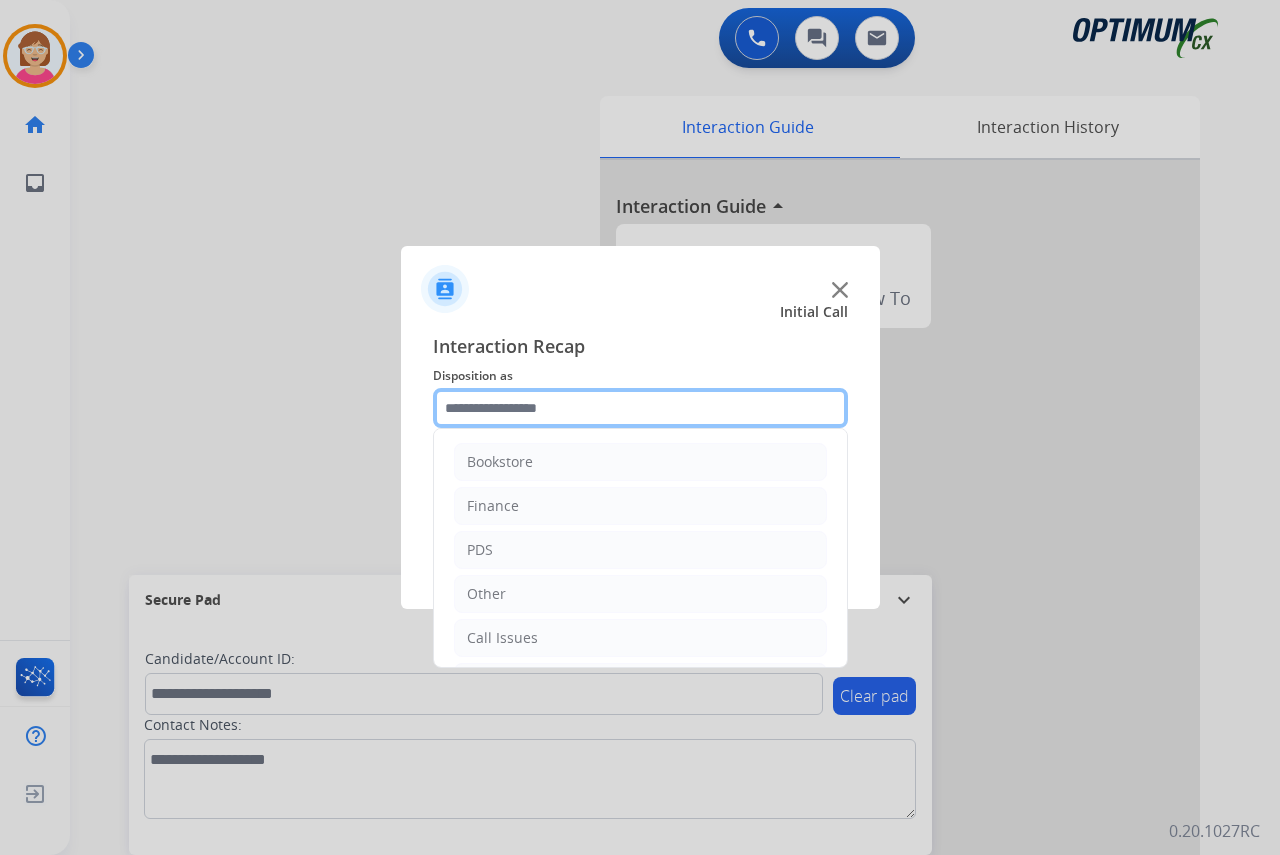 click 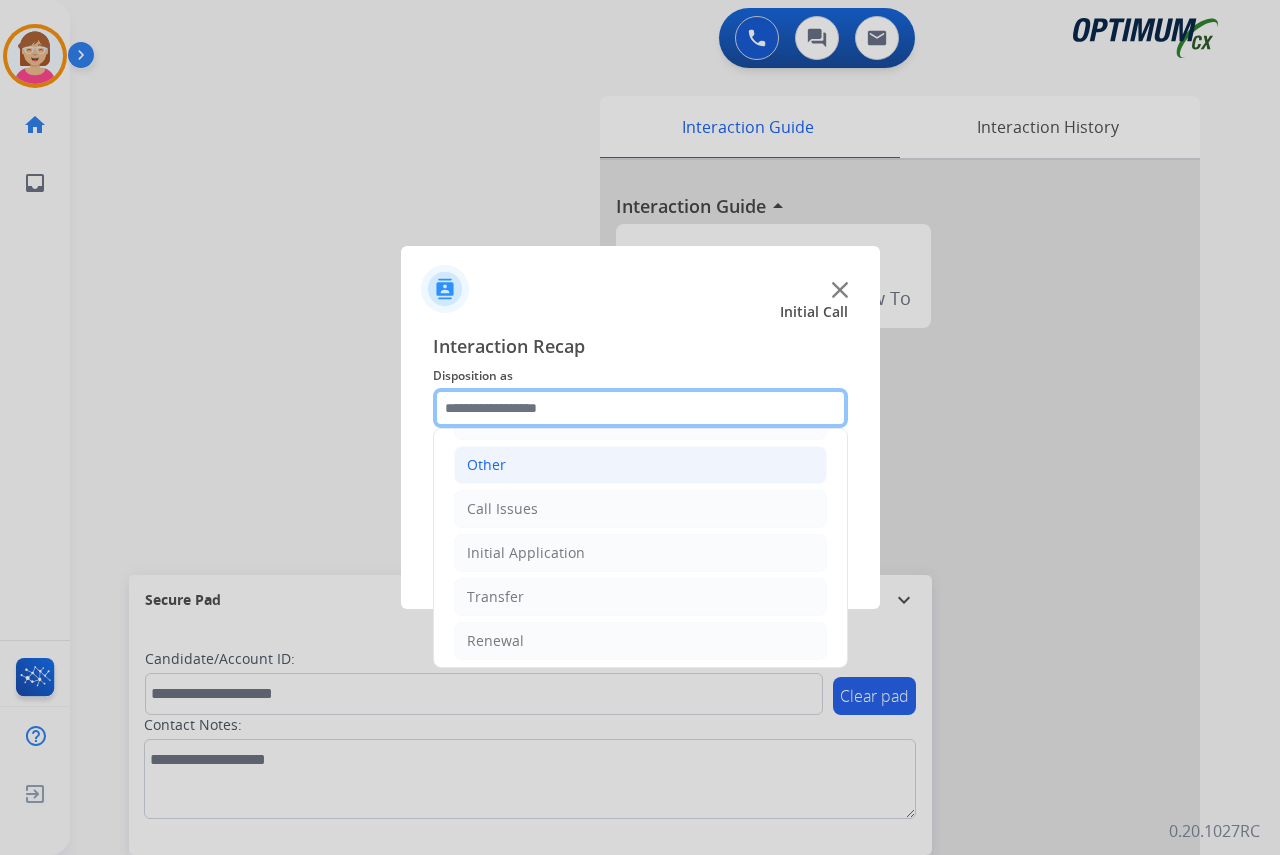 scroll, scrollTop: 136, scrollLeft: 0, axis: vertical 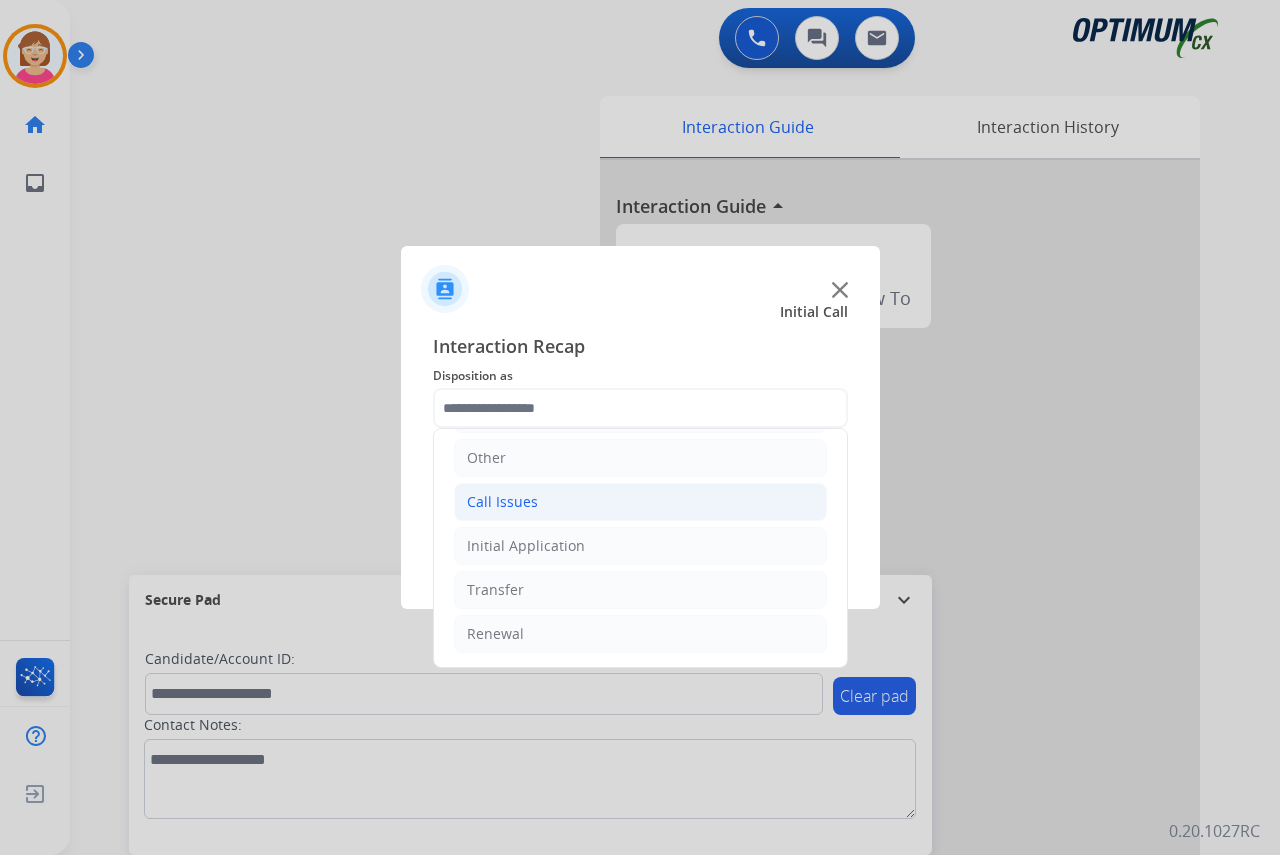 click on "Call Issues" 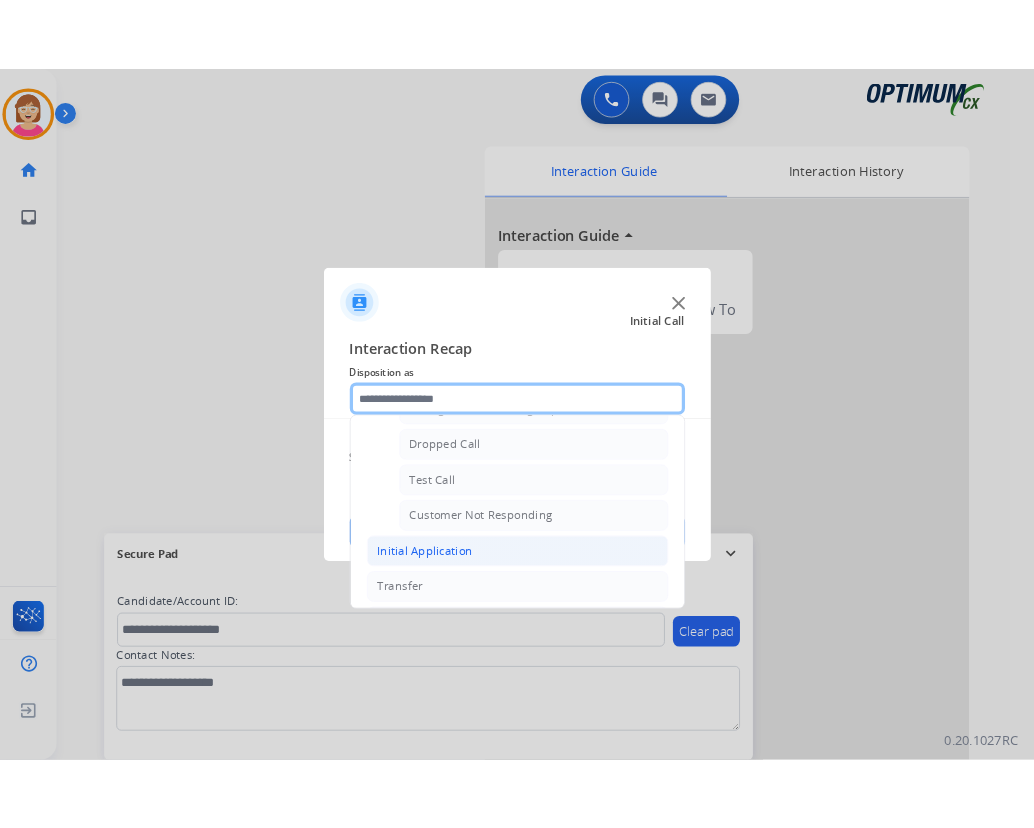 scroll, scrollTop: 336, scrollLeft: 0, axis: vertical 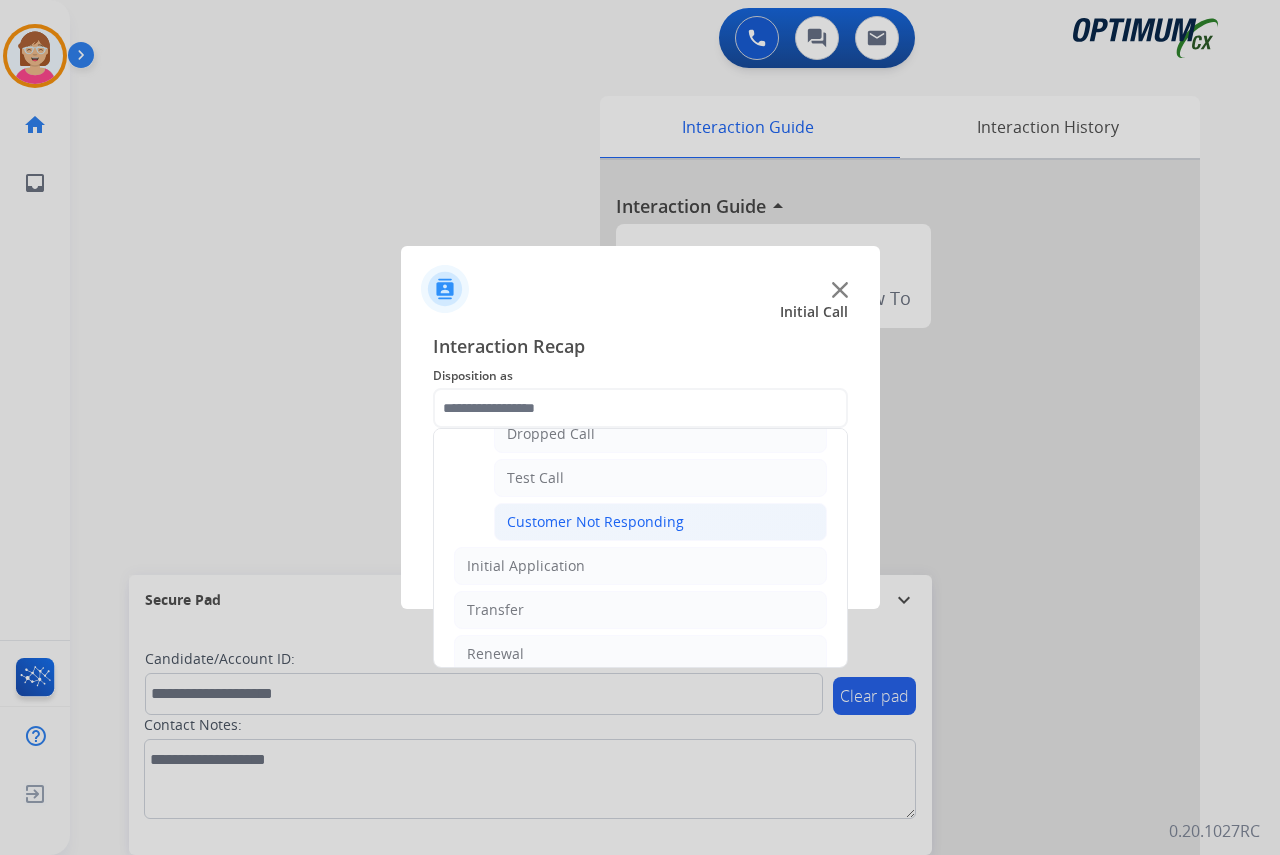 click on "Customer Not Responding" 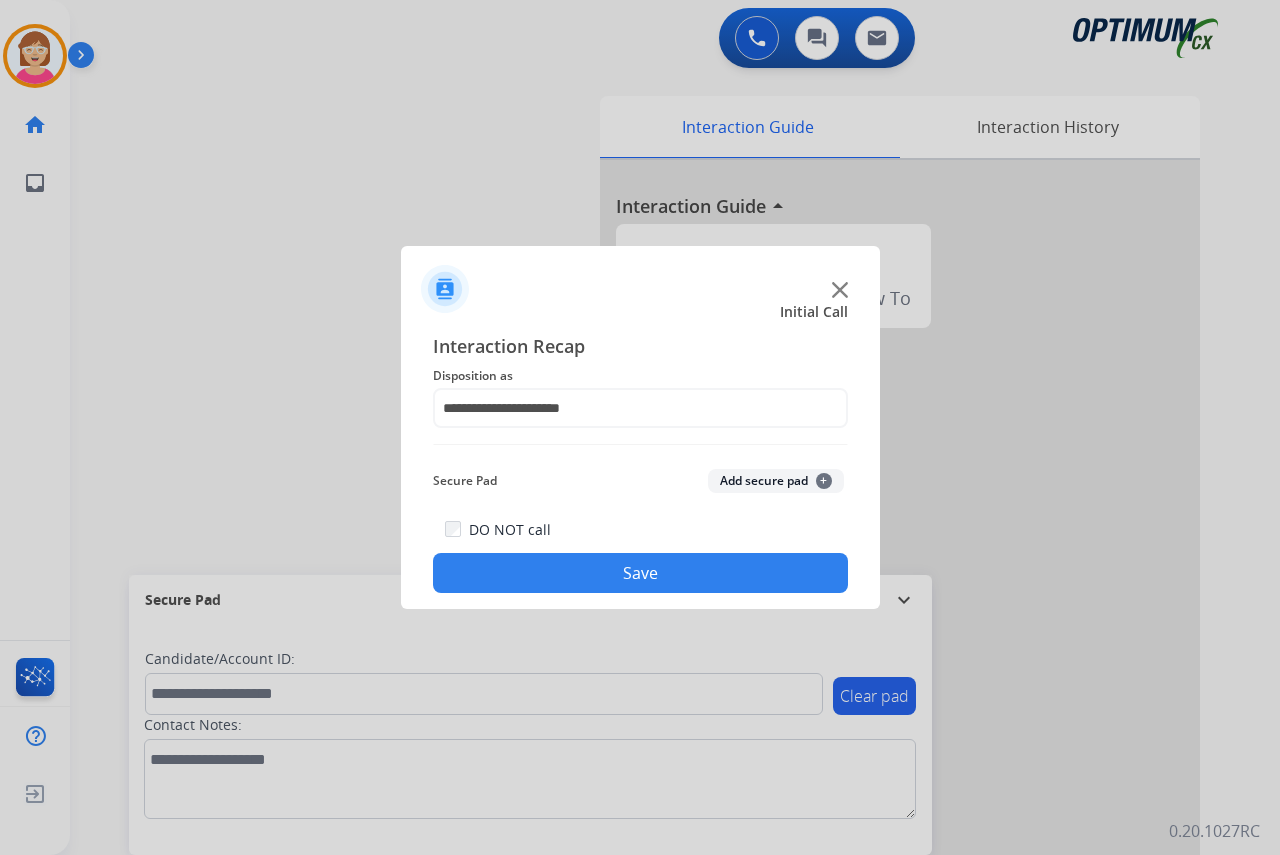 click on "+" 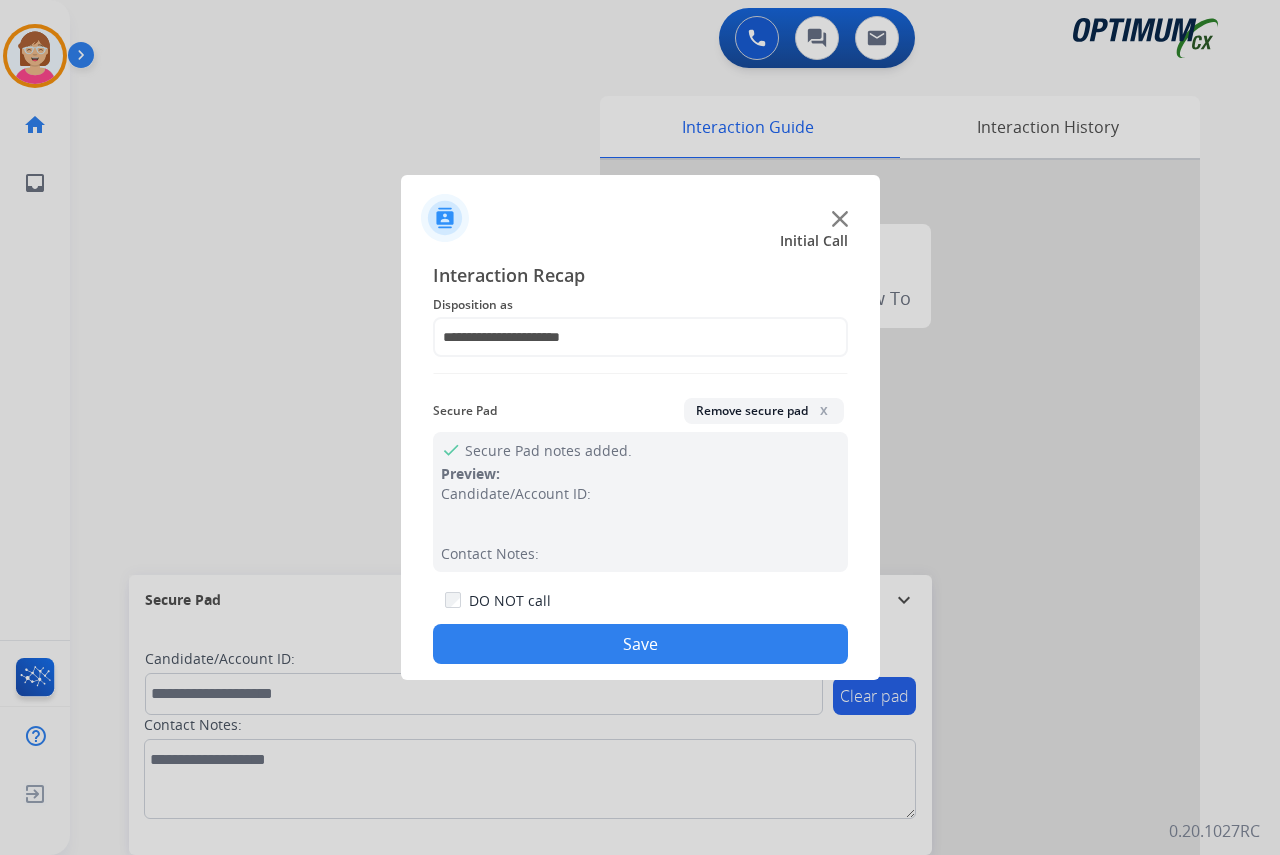click on "x" 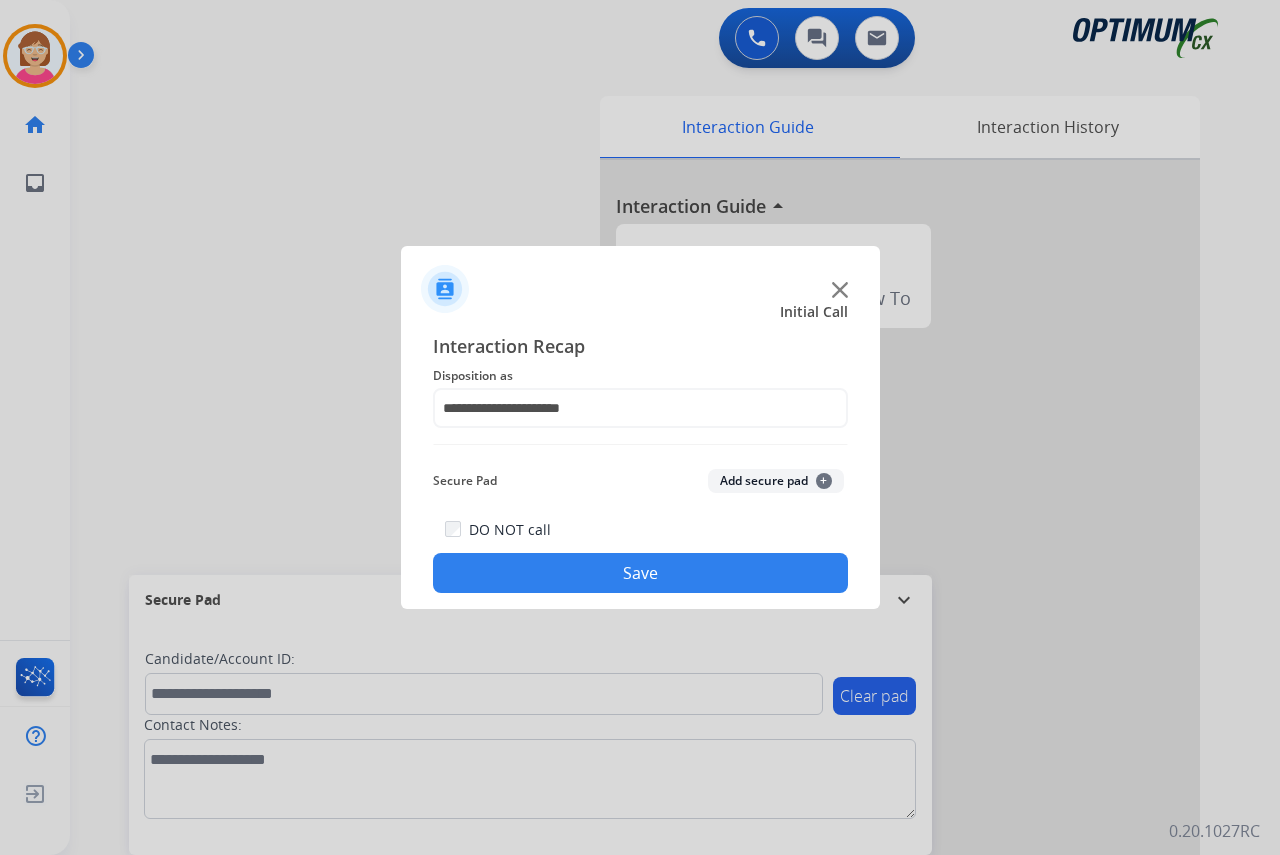 click on "Save" 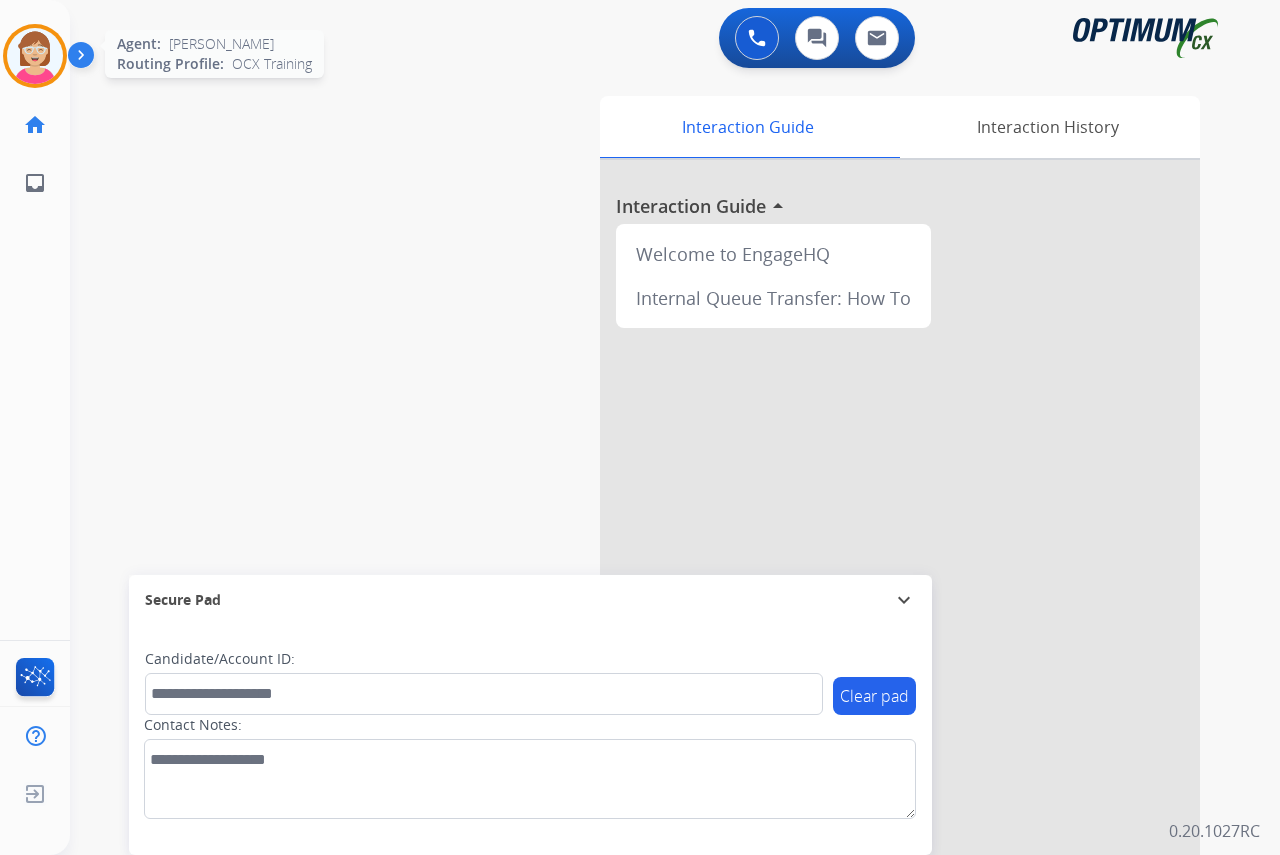 click at bounding box center (35, 56) 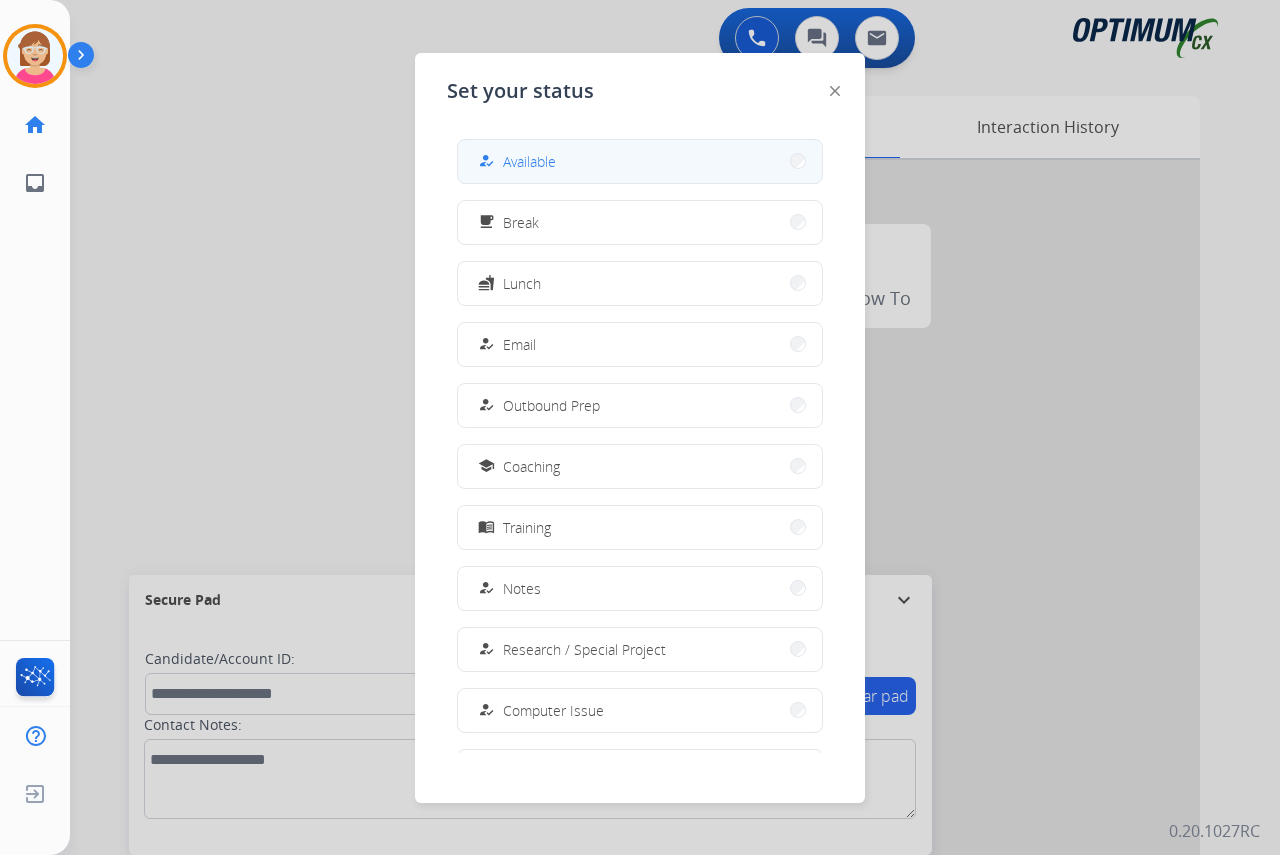 click on "Available" at bounding box center (529, 161) 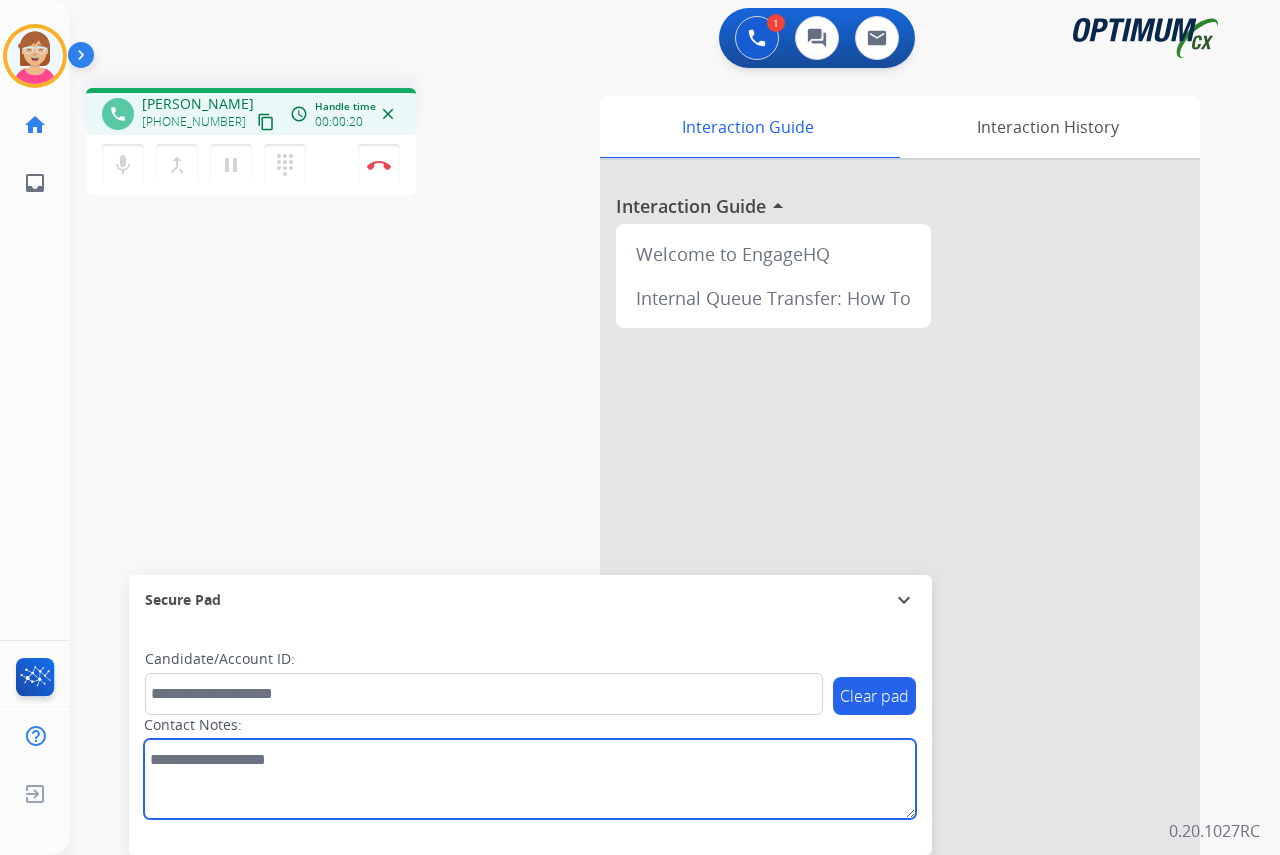 click at bounding box center [530, 779] 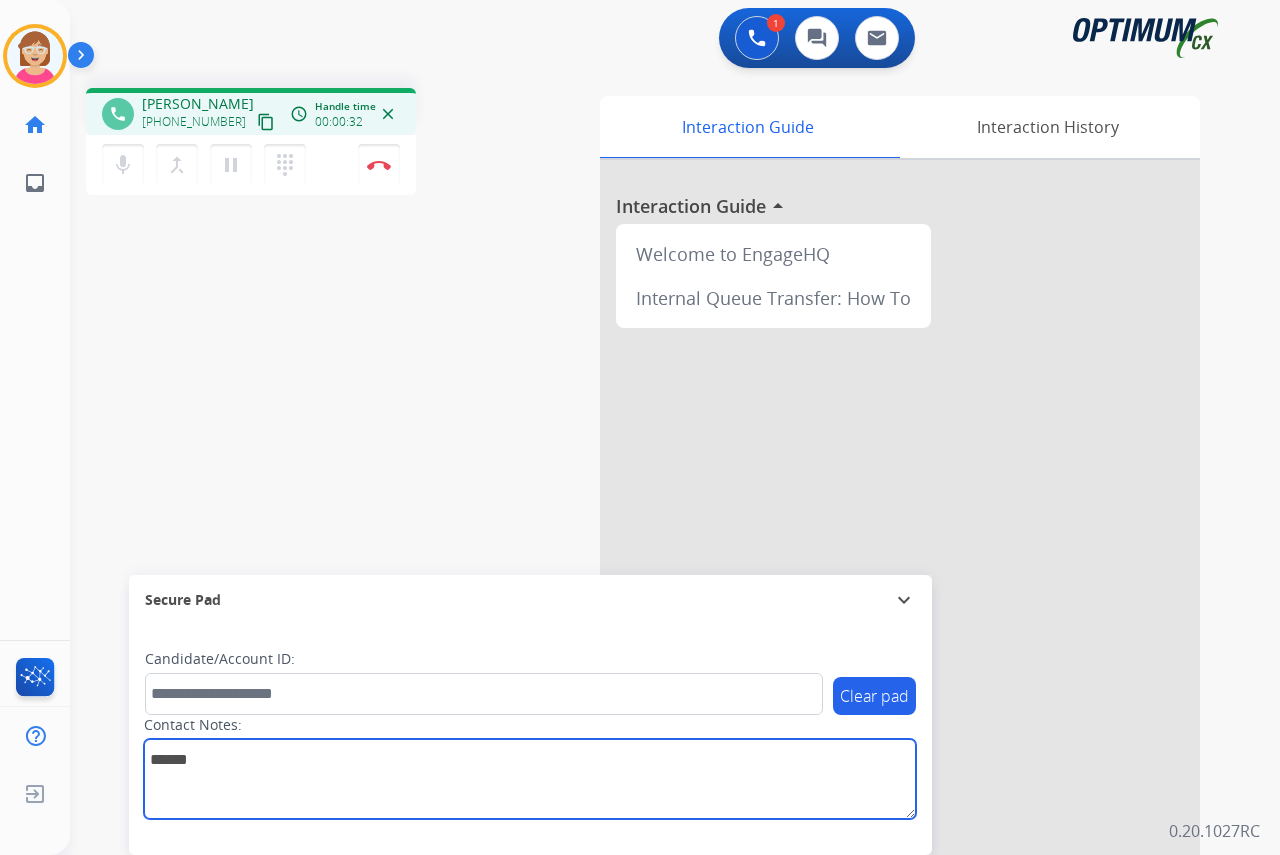 type on "******" 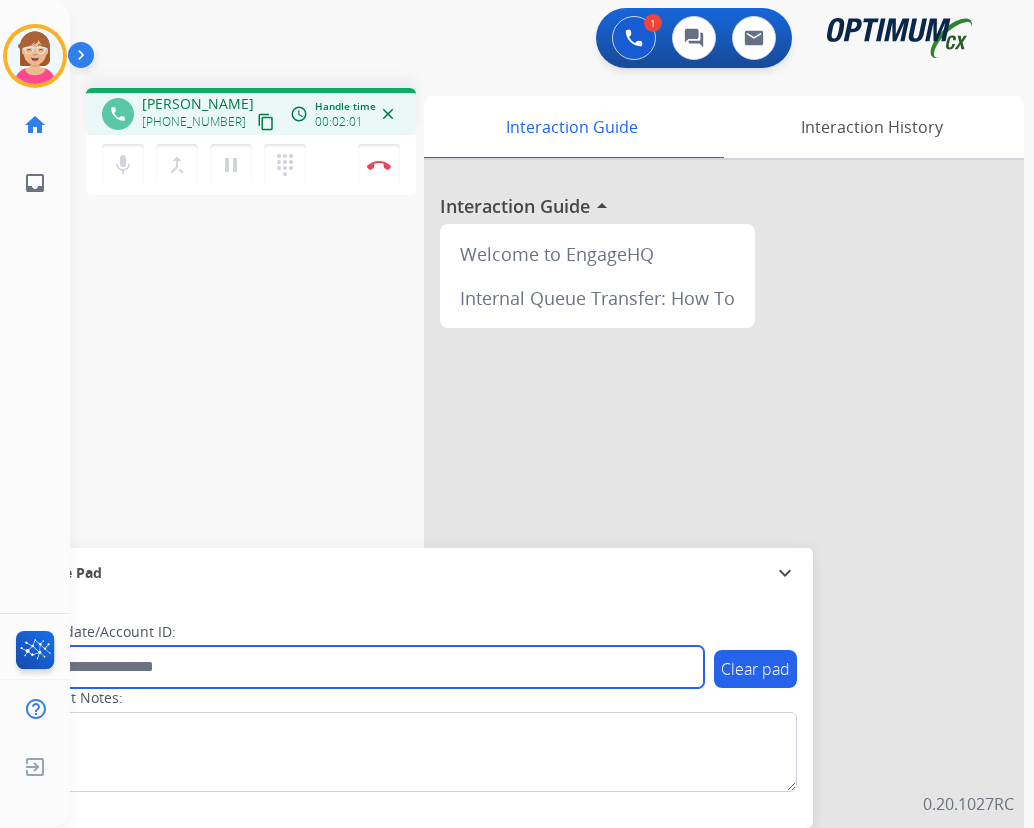 click at bounding box center (365, 667) 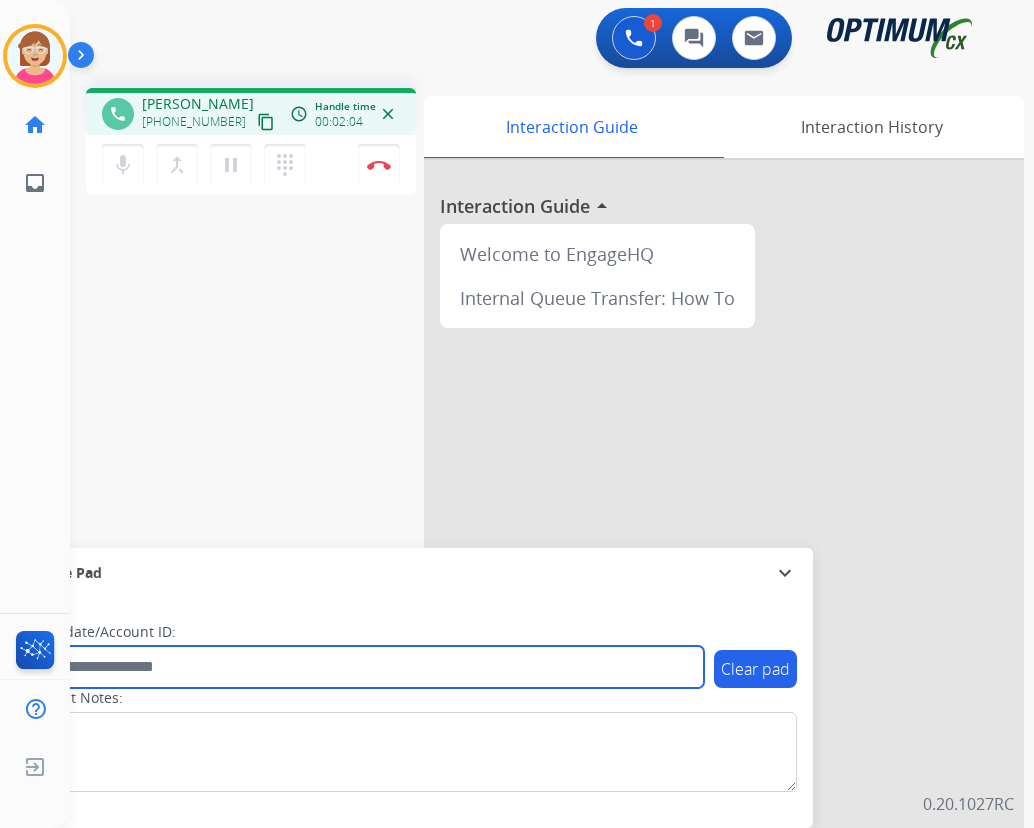 click at bounding box center (365, 667) 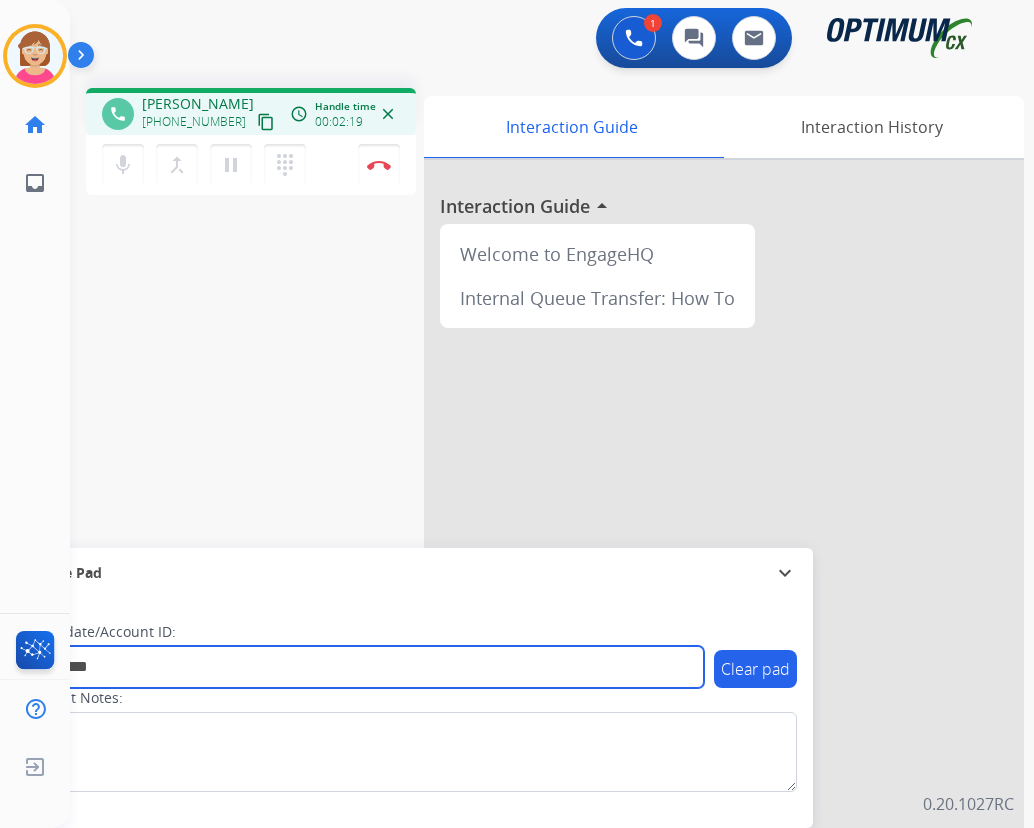 type on "*********" 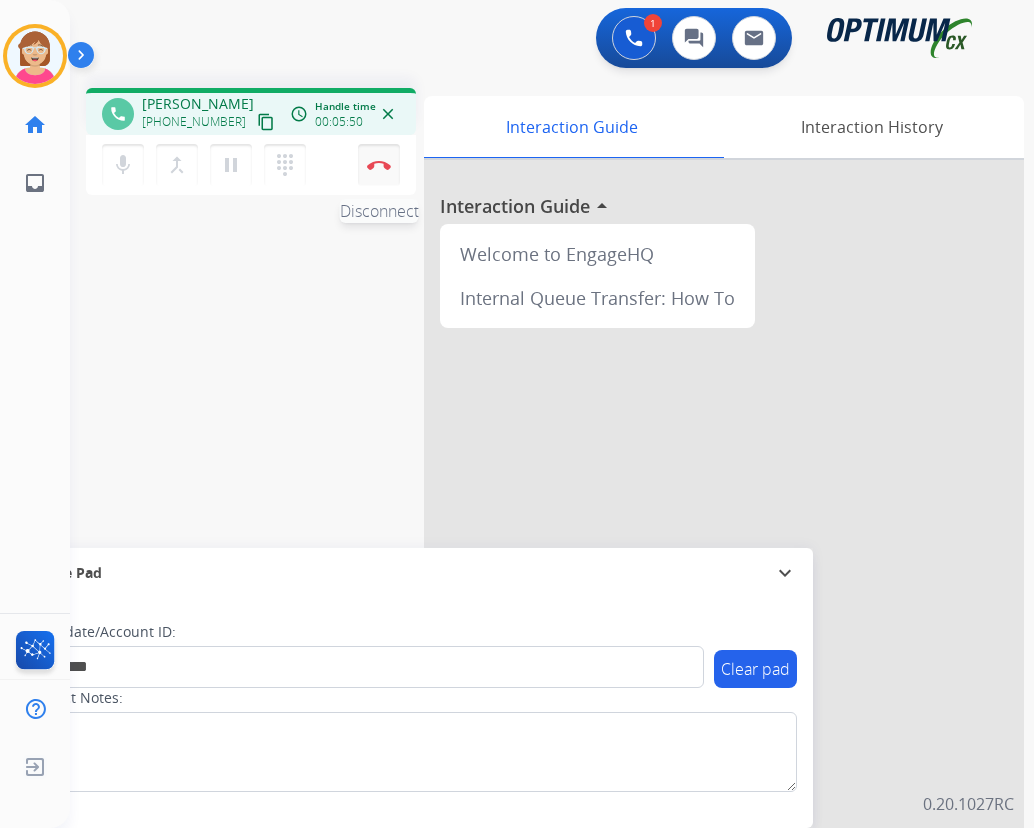 click at bounding box center (379, 165) 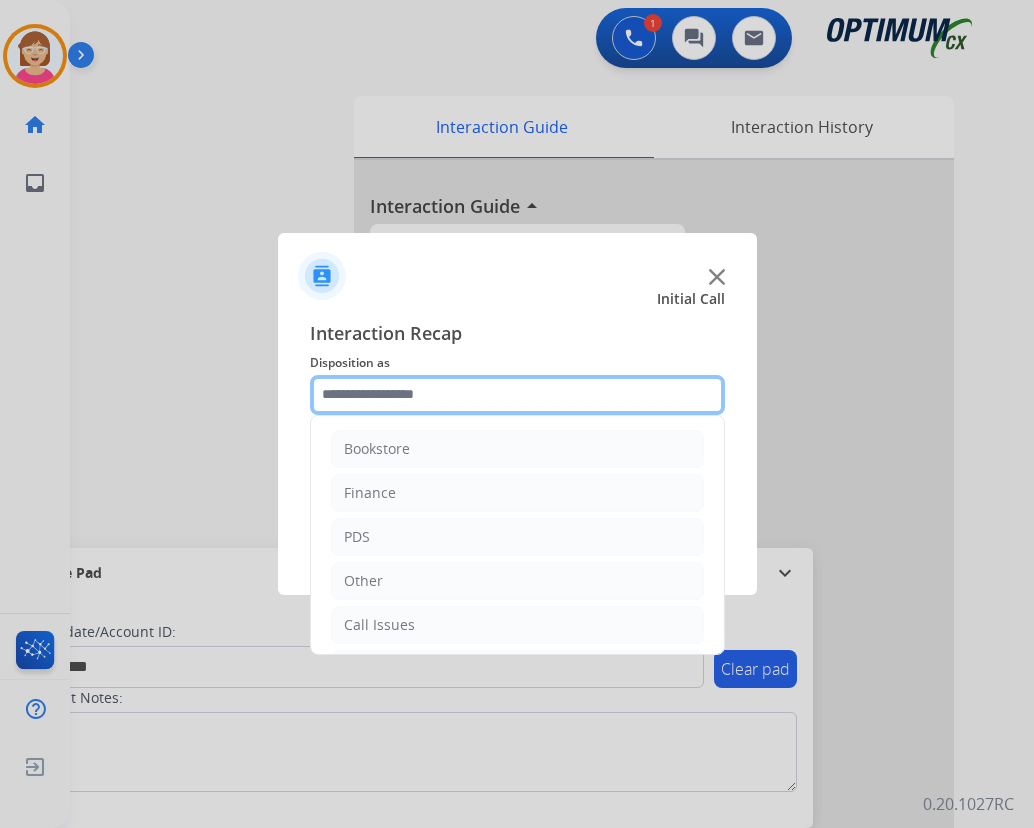 click 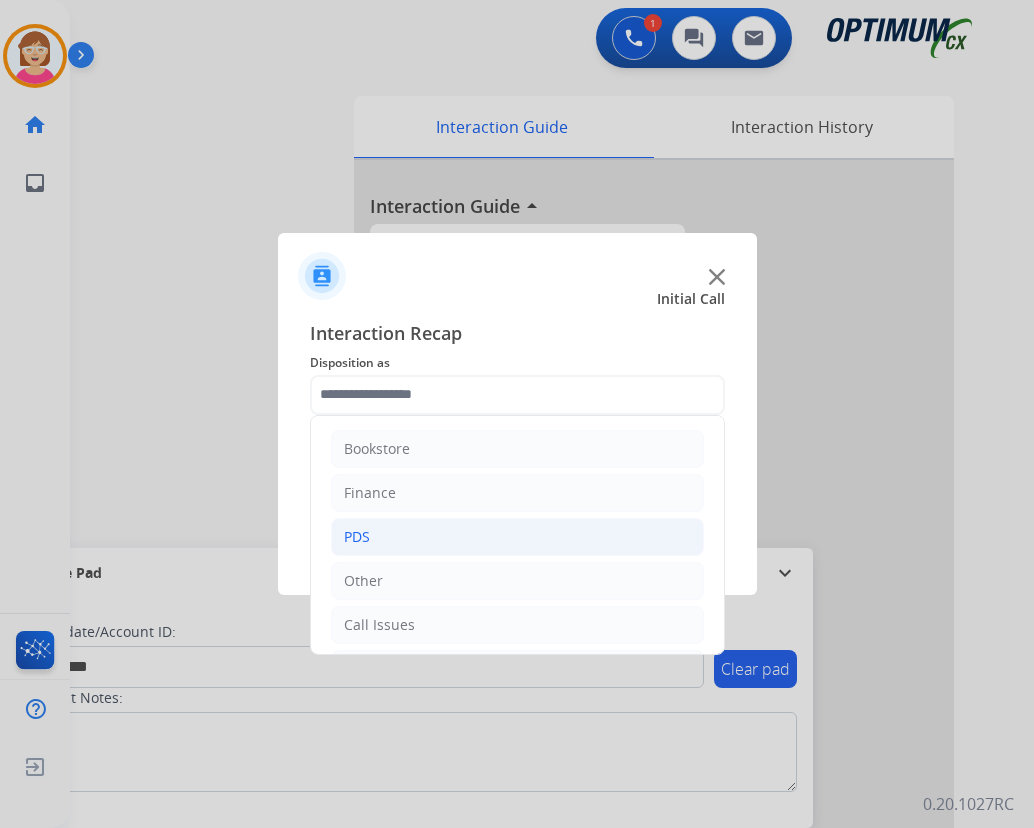 click on "PDS" 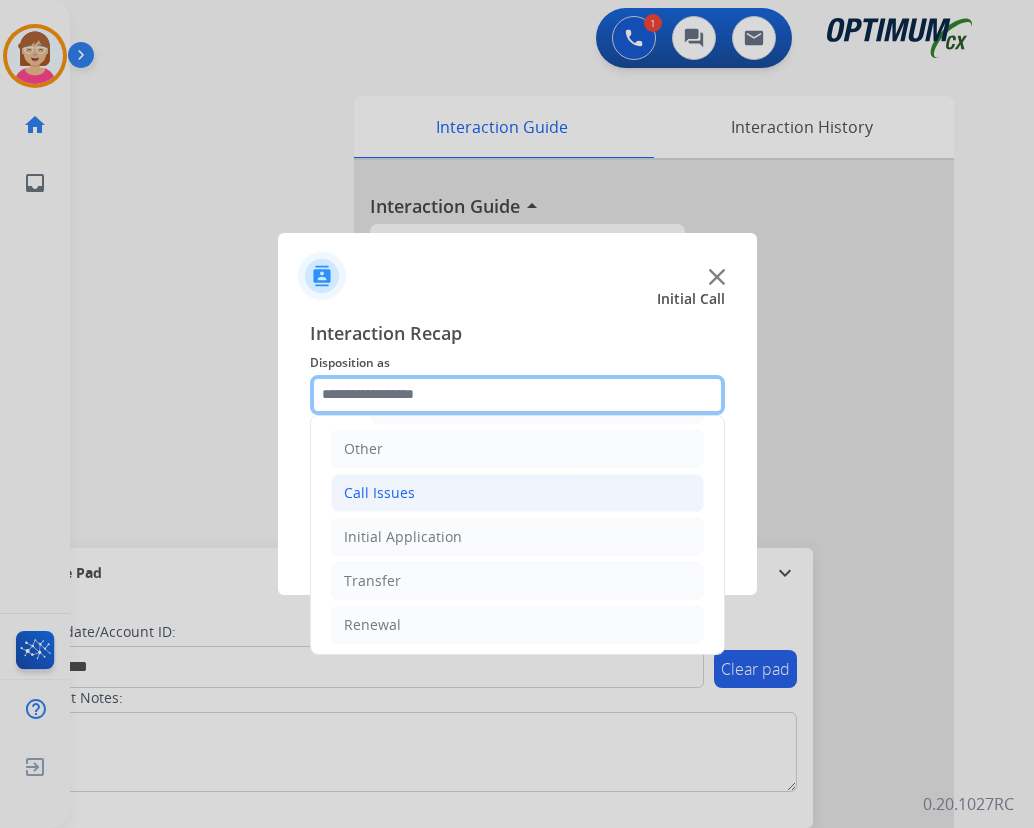 scroll, scrollTop: 500, scrollLeft: 0, axis: vertical 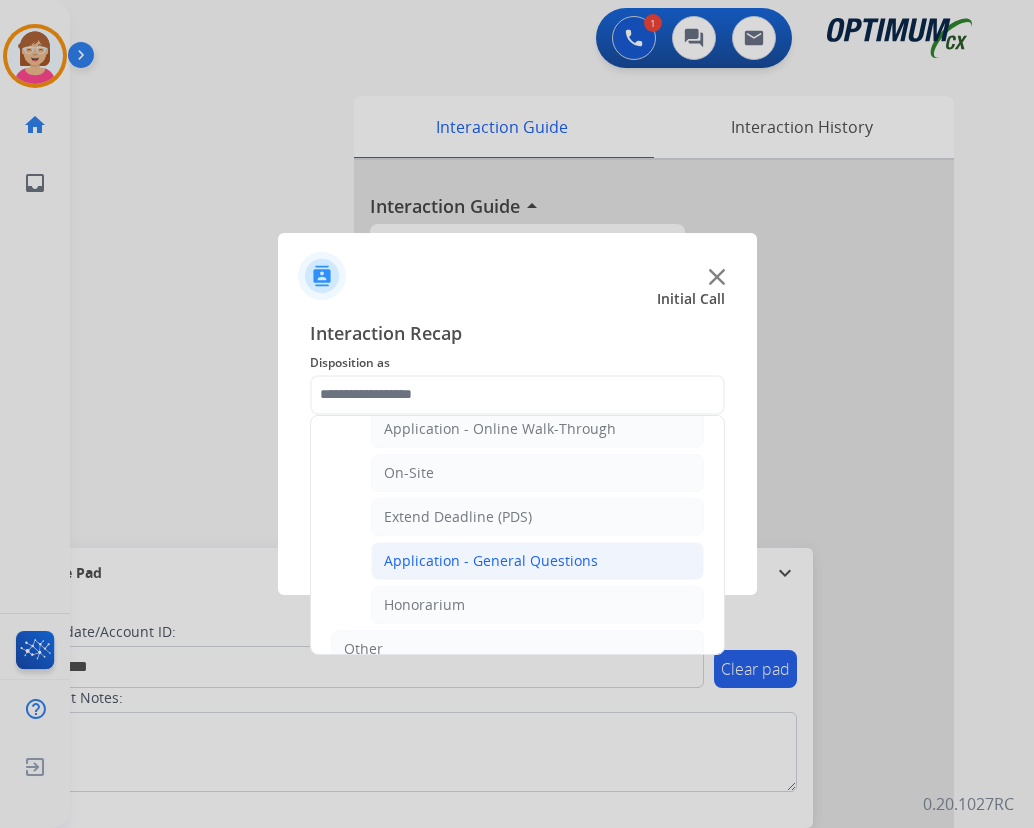 click on "Application - General Questions" 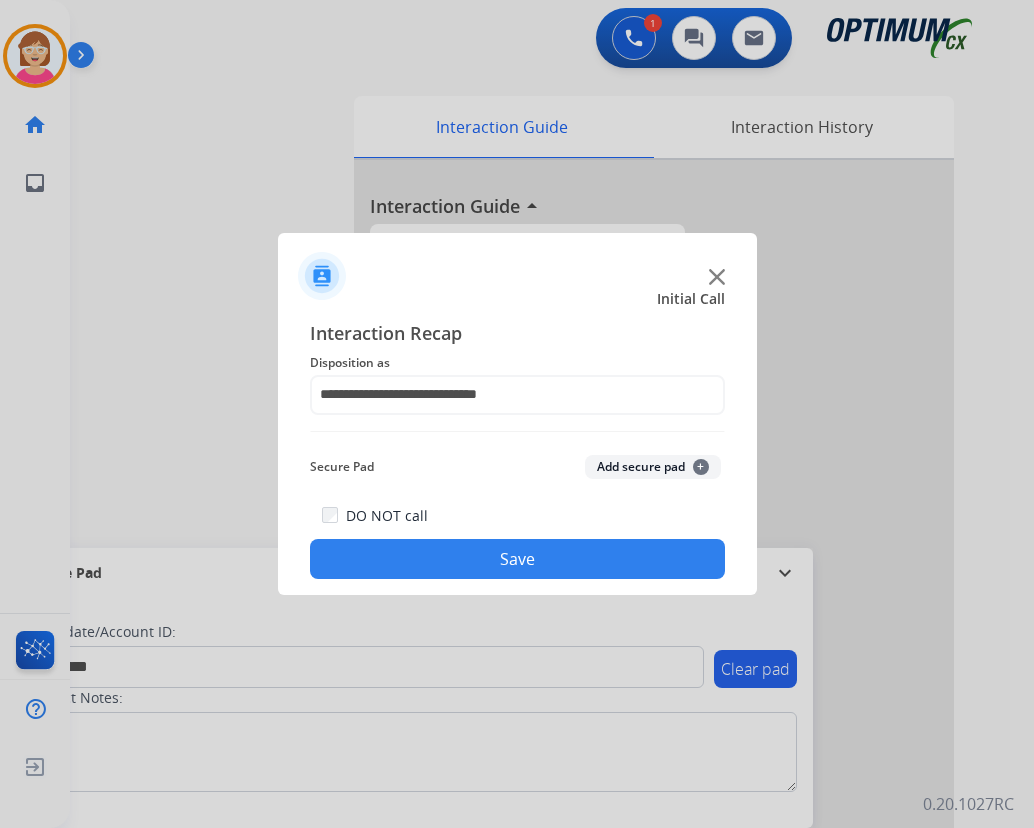 click on "+" 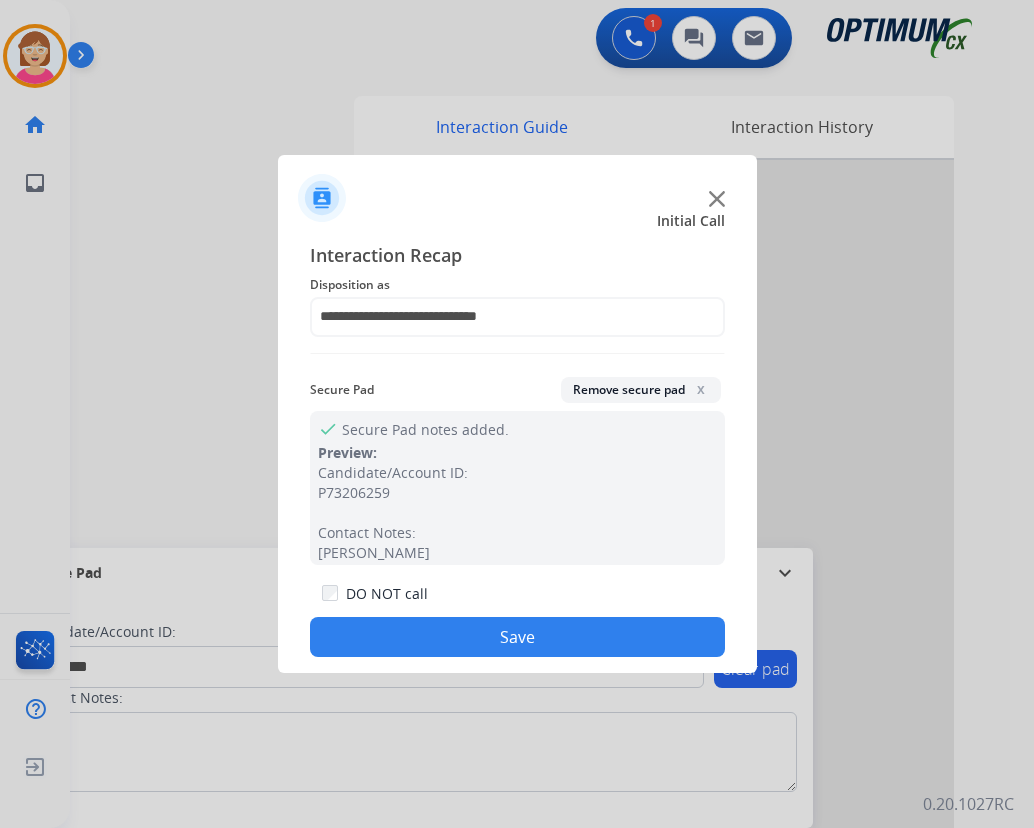 click on "Save" 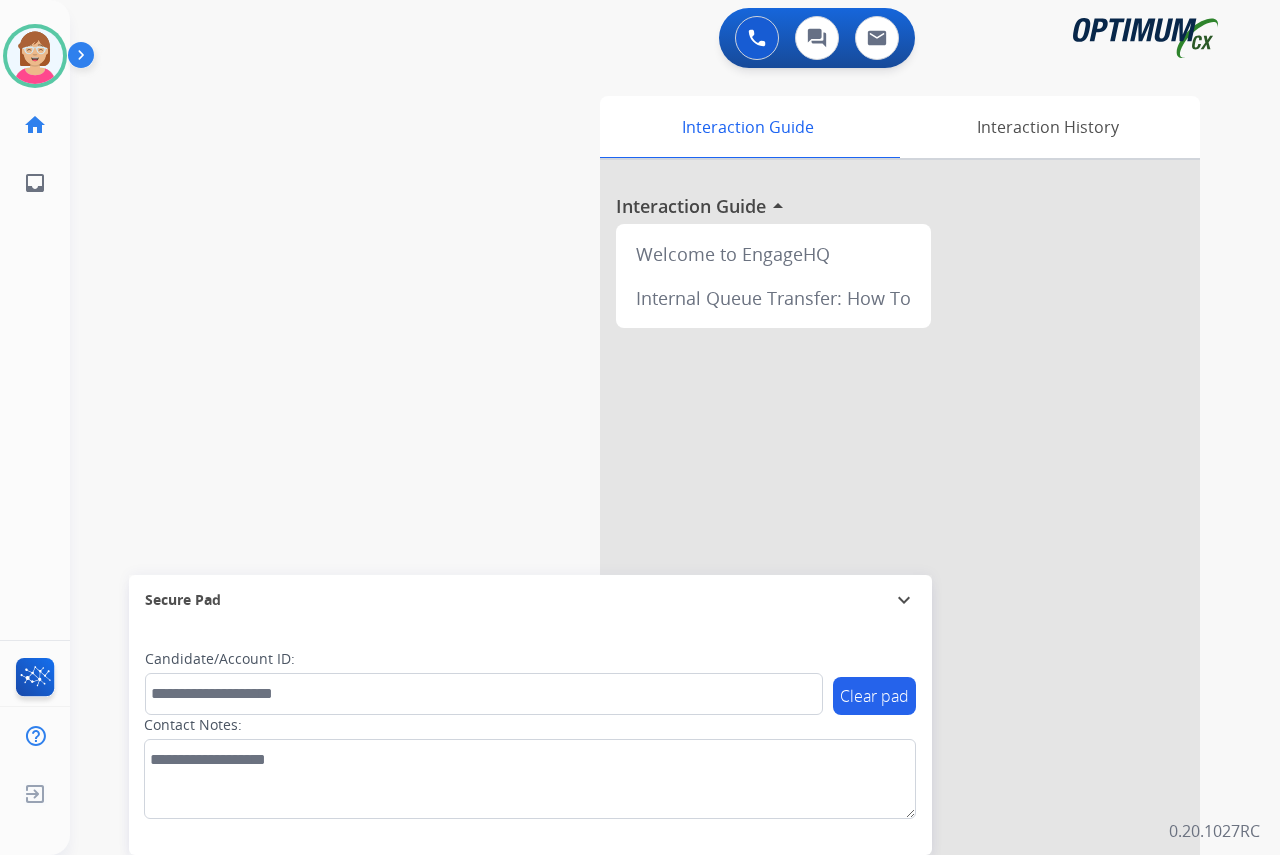 click on "[PERSON_NAME]   Available  Edit Avatar  Agent:   [PERSON_NAME] Profile:  OCX Training home  Home  Home inbox  Emails  Emails  FocalPoints  Help Center  Help Center  Log out  Log out" 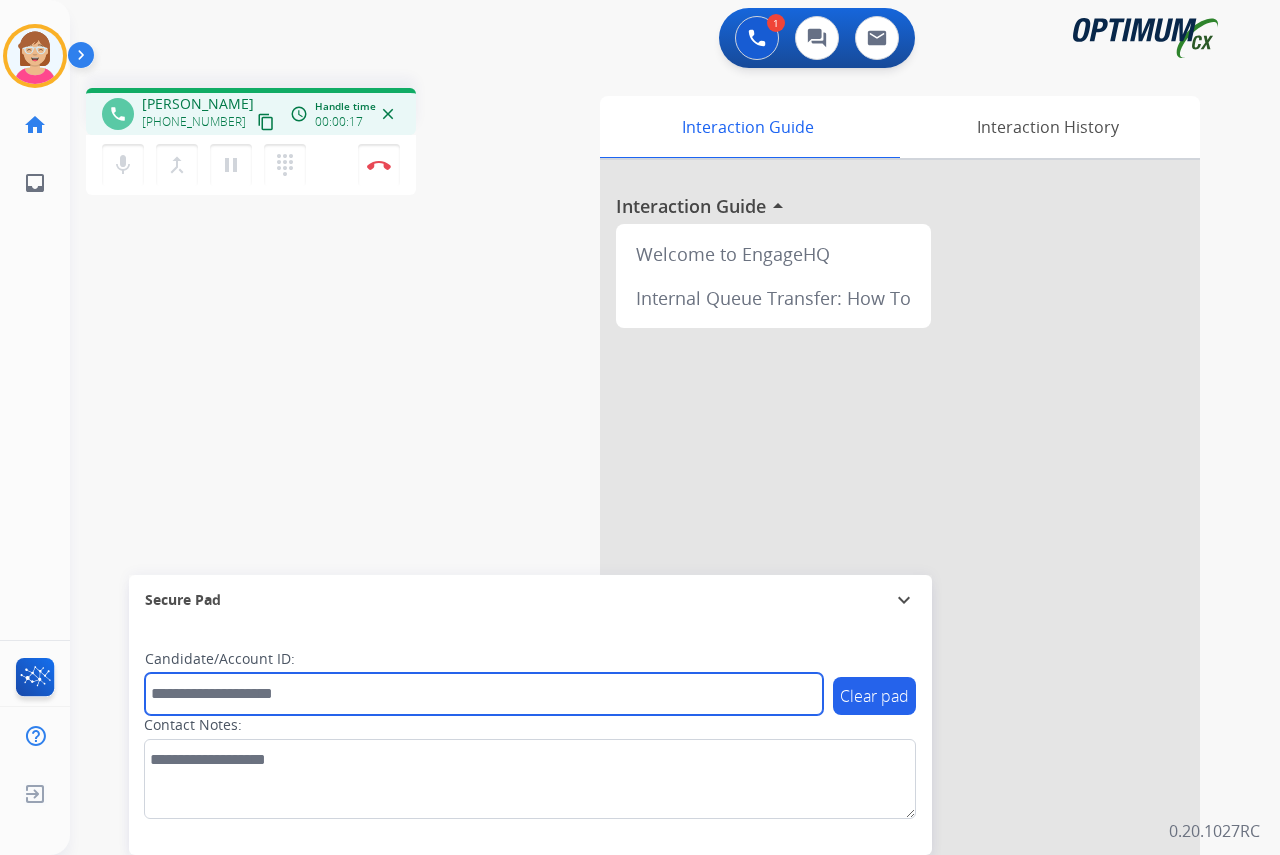 click at bounding box center (484, 694) 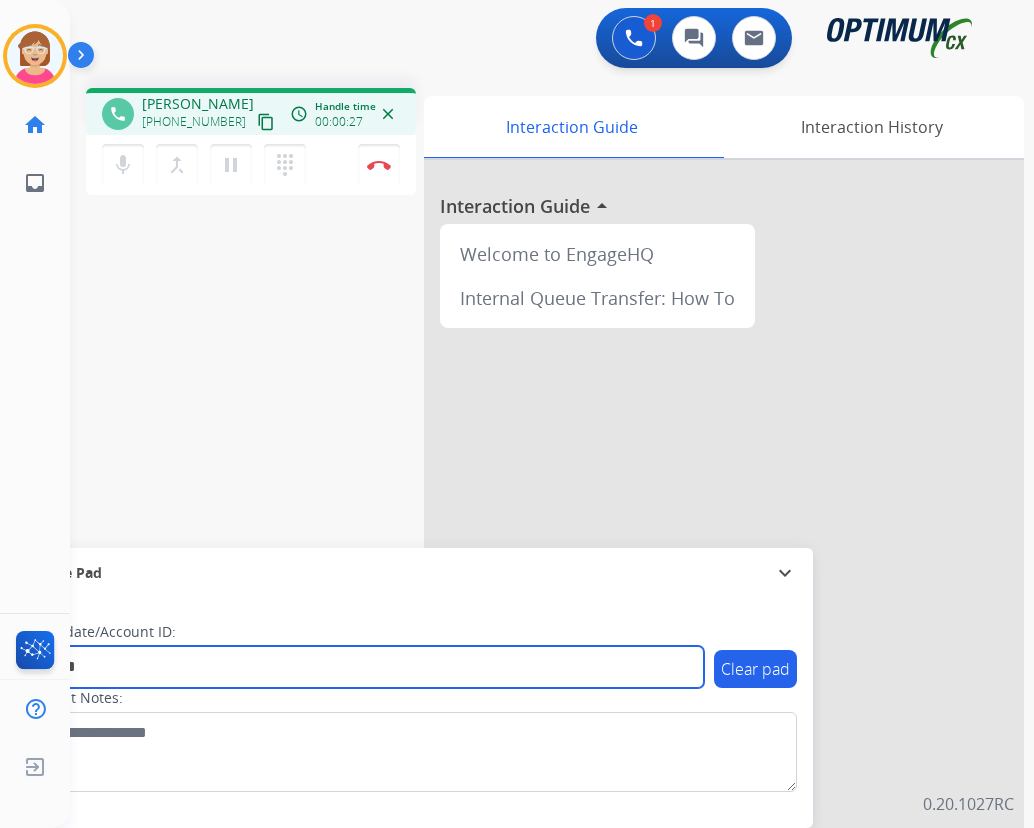 type on "*******" 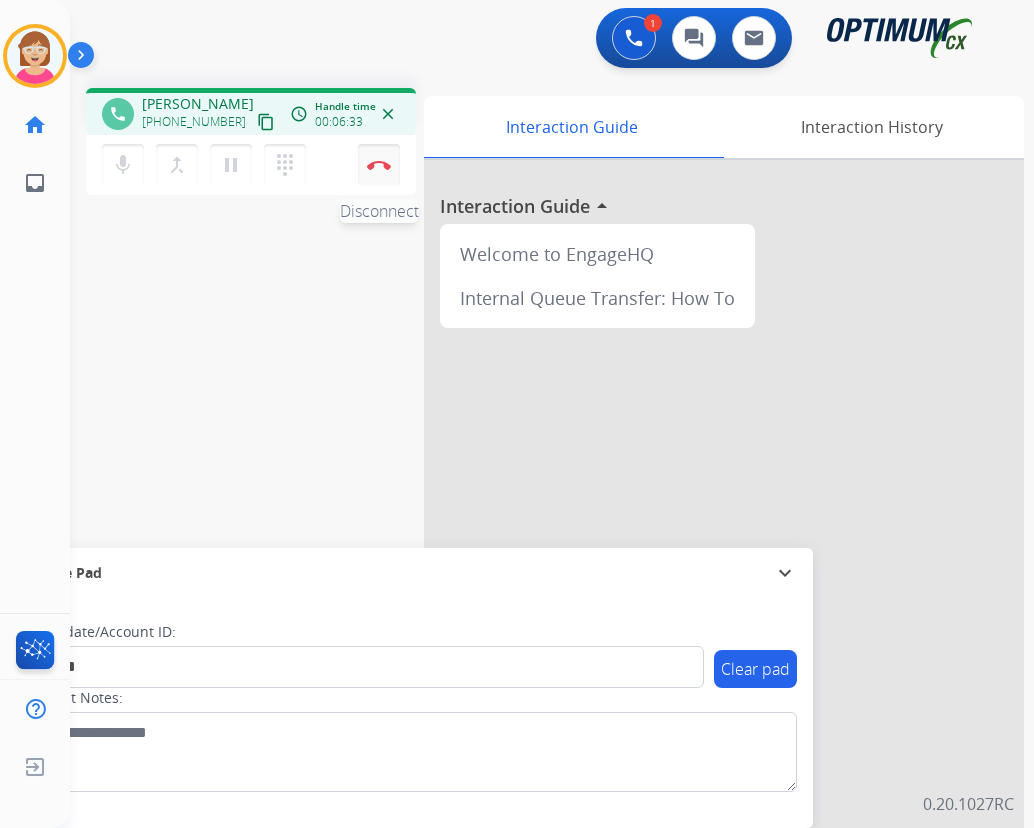 click at bounding box center (379, 165) 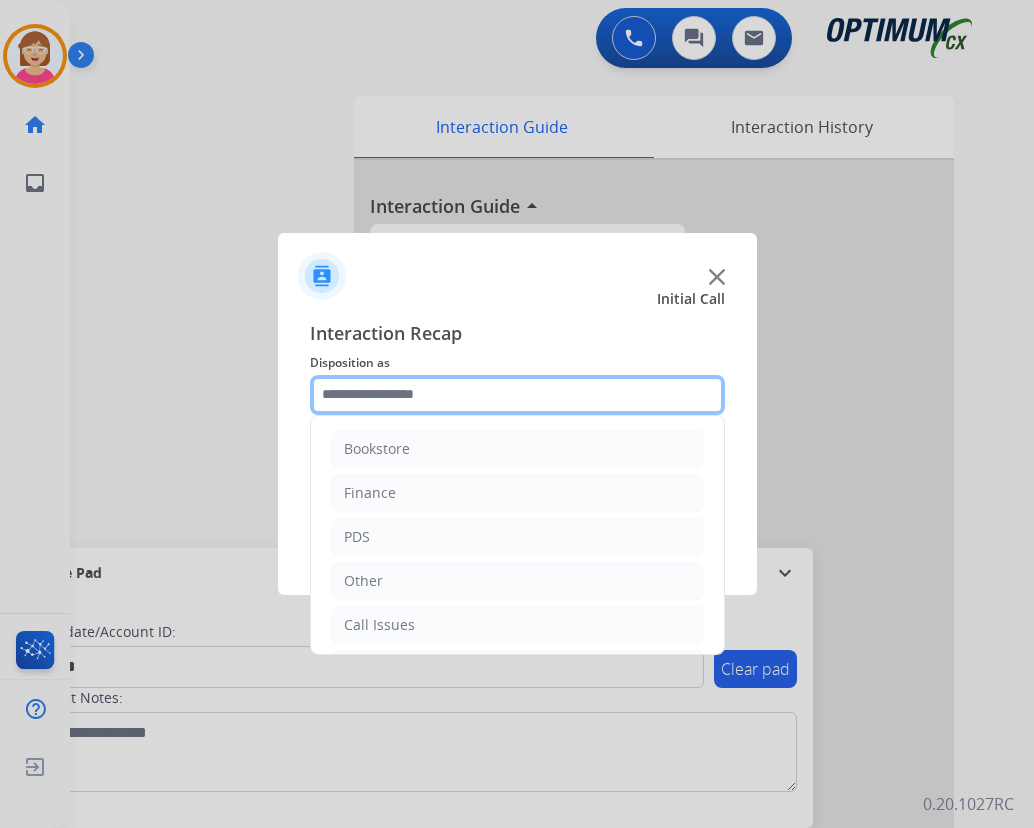 click 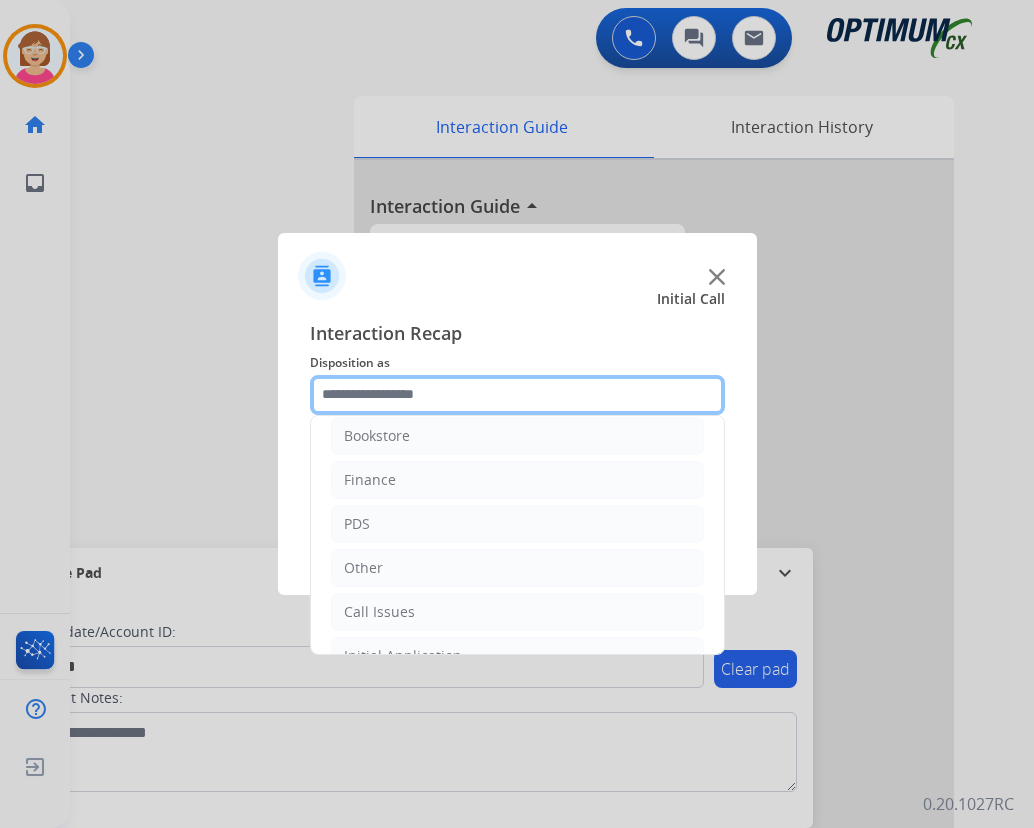 scroll, scrollTop: 0, scrollLeft: 0, axis: both 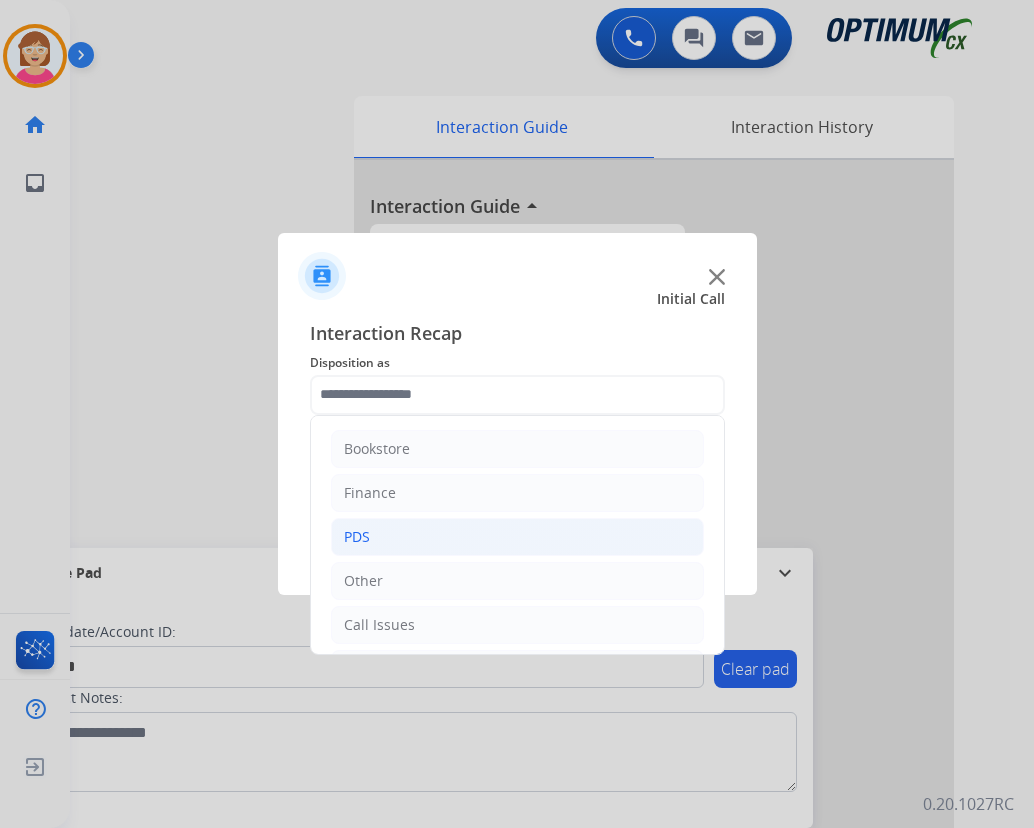 click on "PDS" 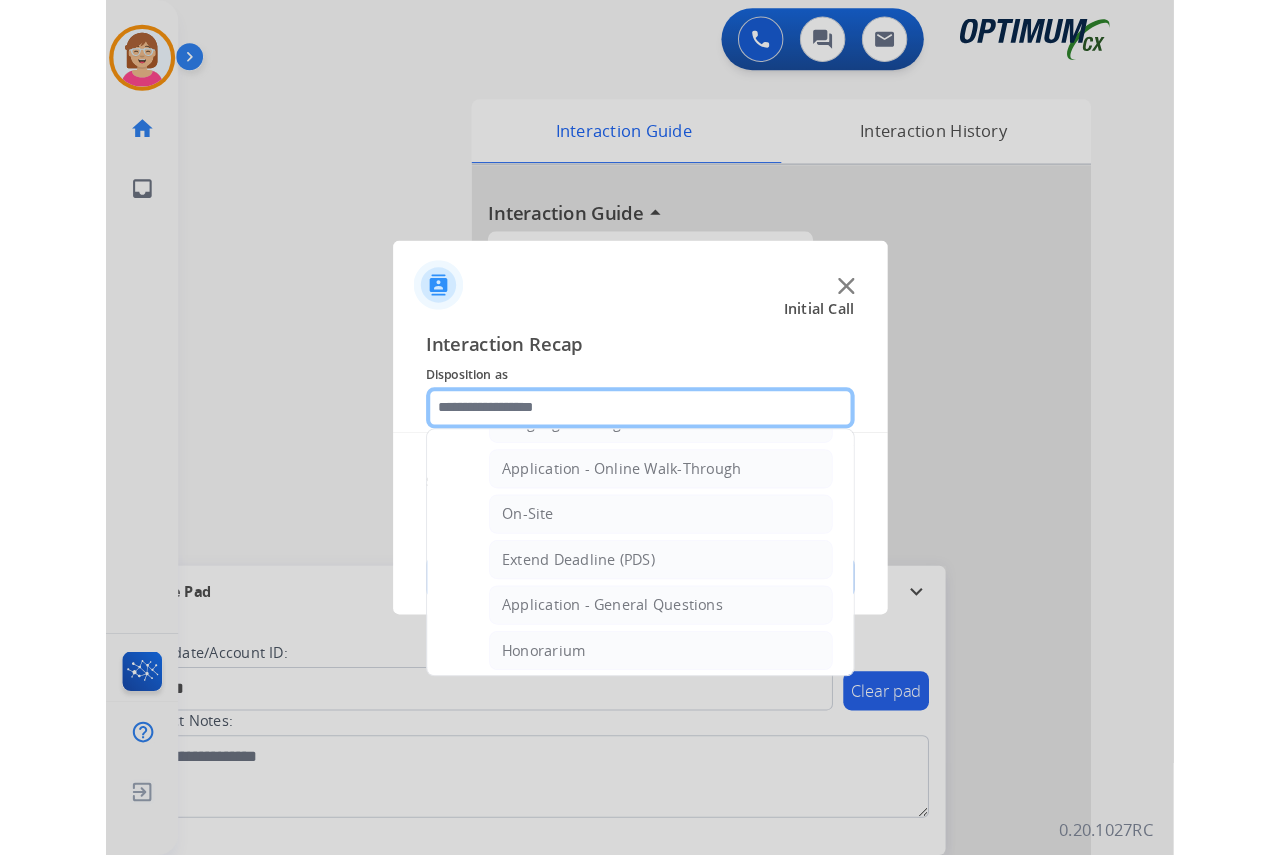 scroll, scrollTop: 500, scrollLeft: 0, axis: vertical 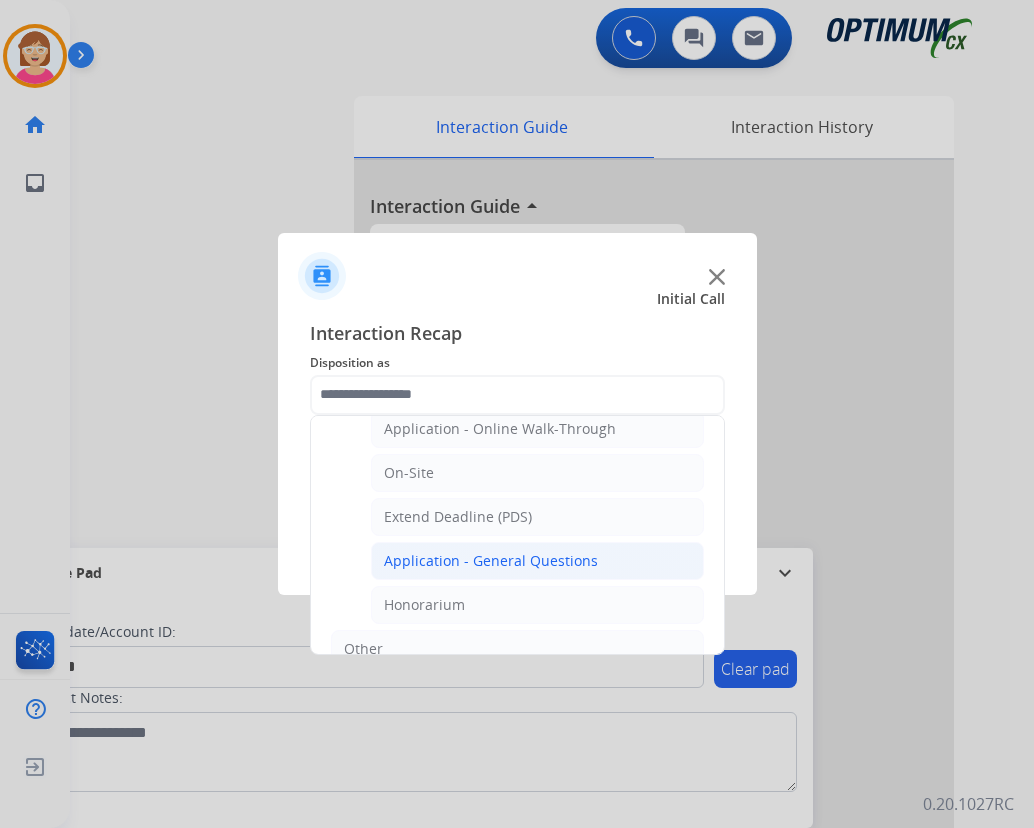 click on "Application - General Questions" 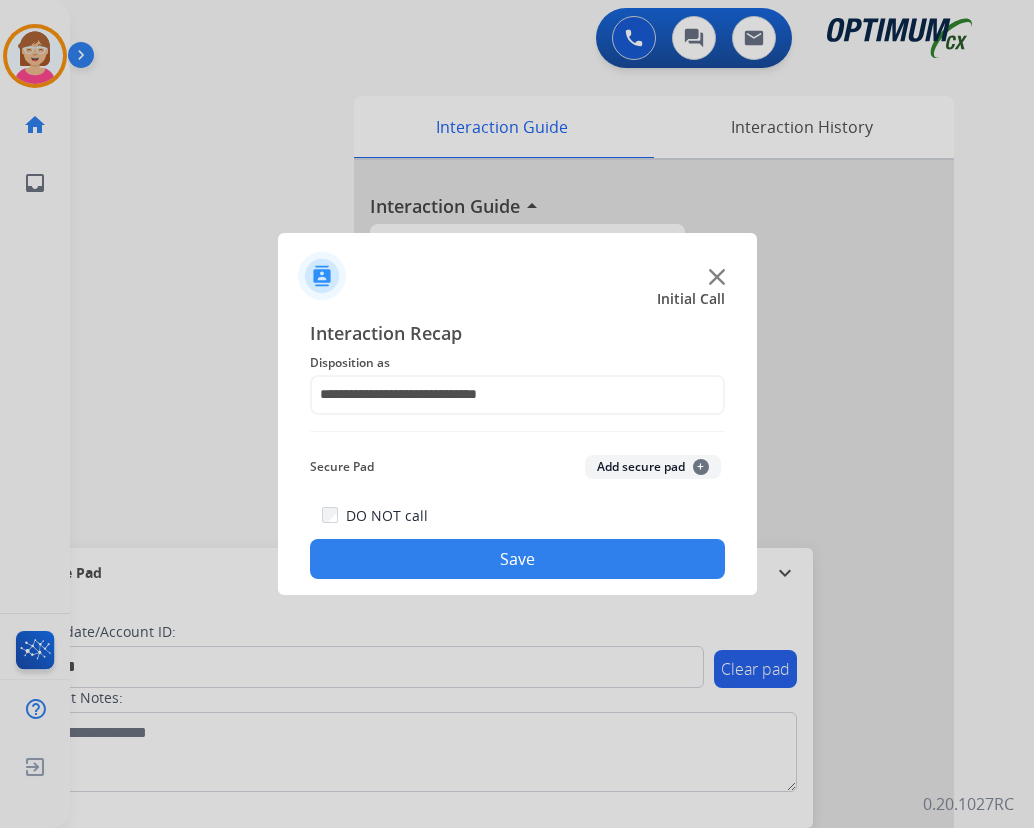 click on "+" 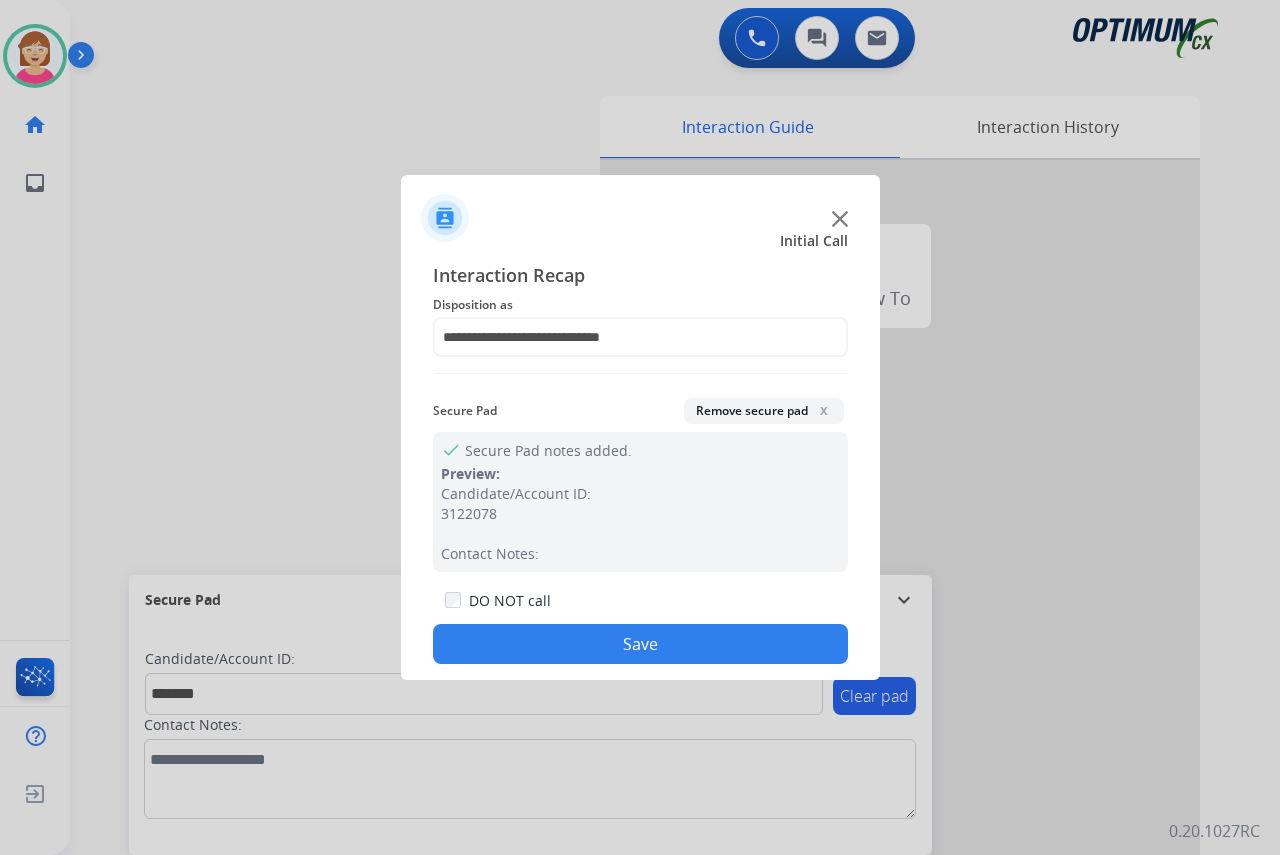 click on "Save" 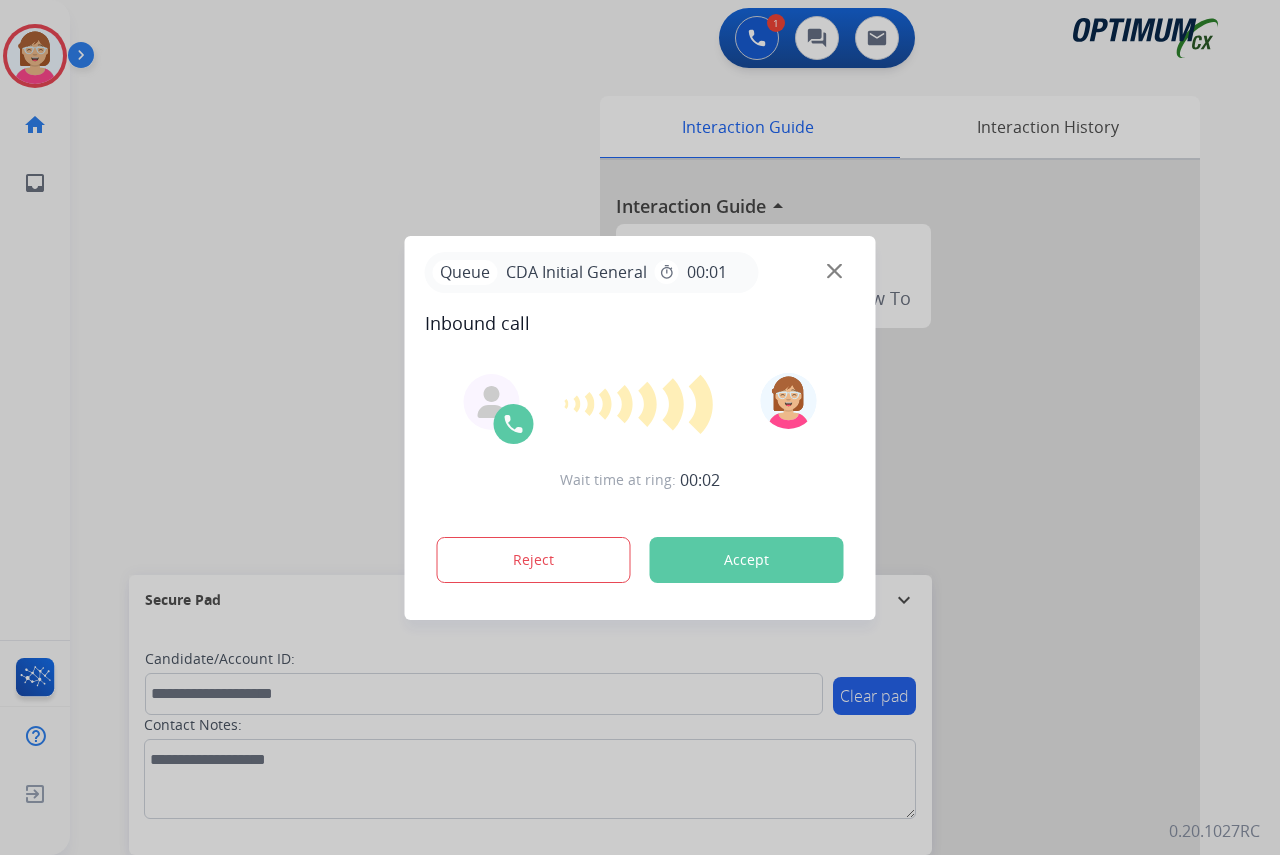 click at bounding box center (640, 427) 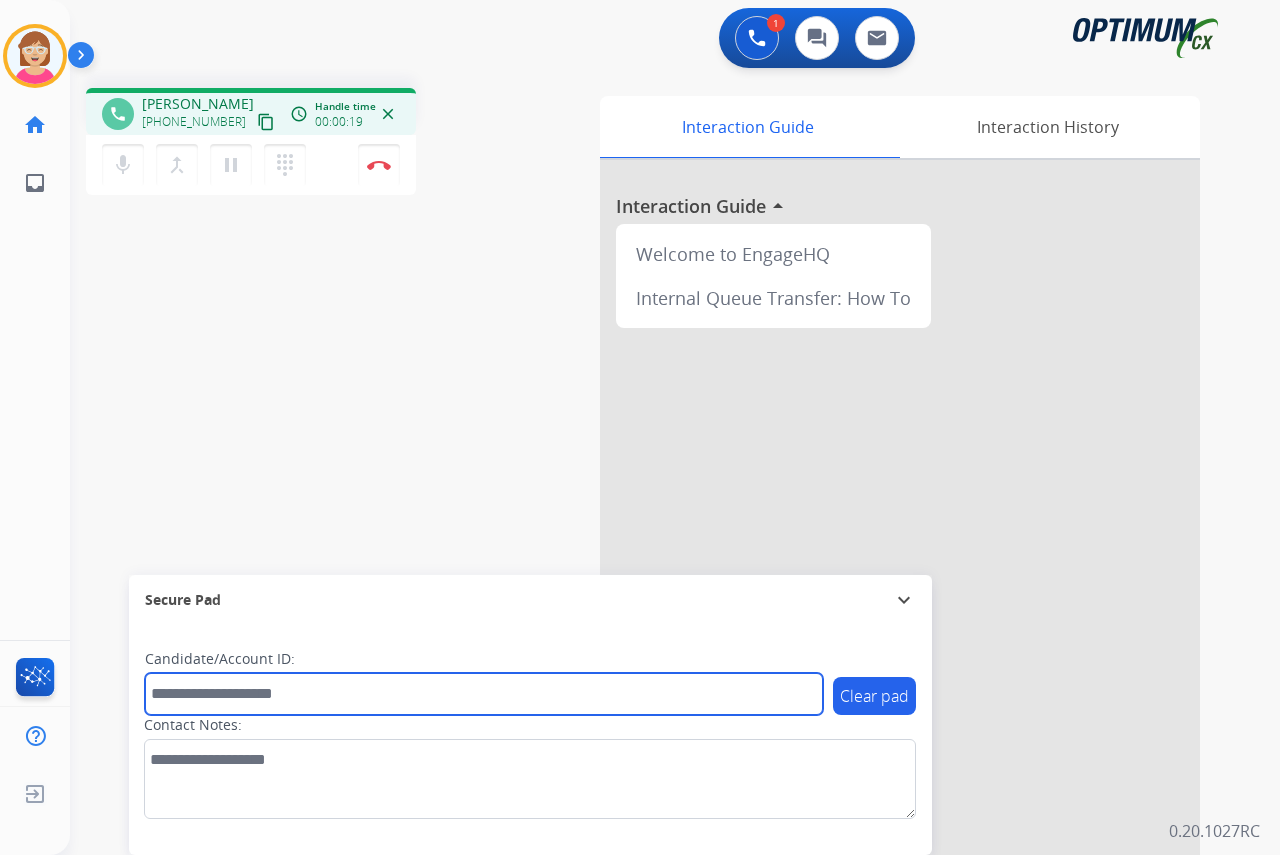 click at bounding box center [484, 694] 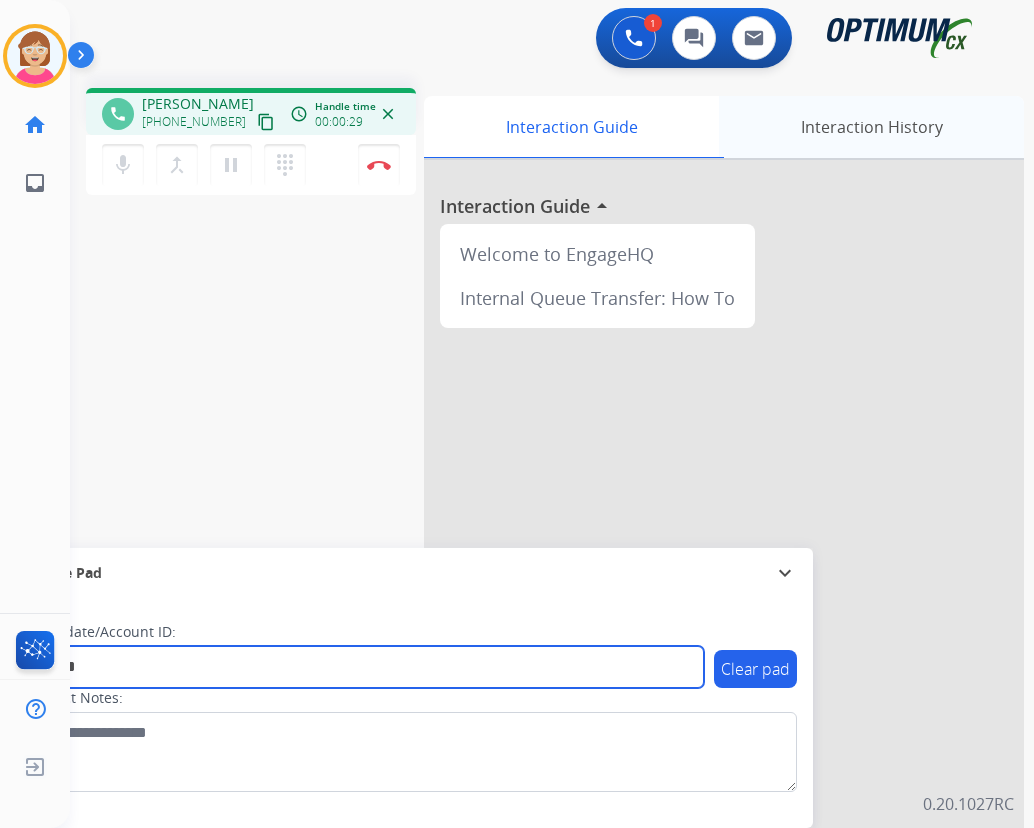 type on "*******" 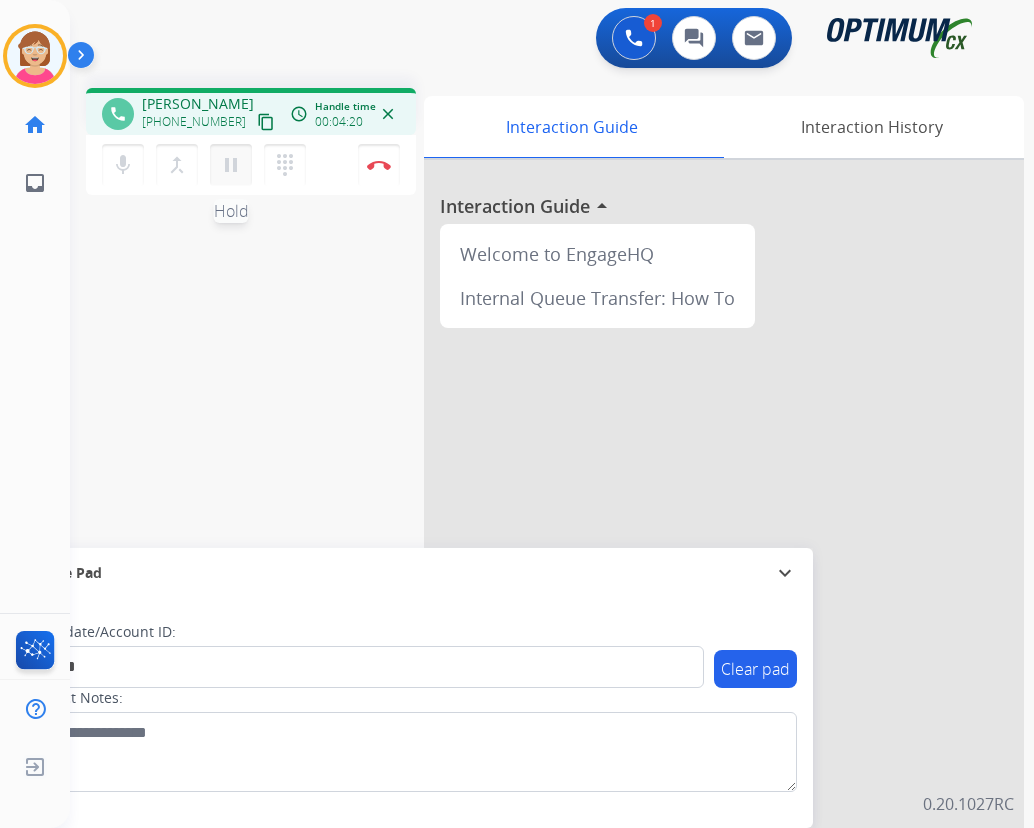 click on "pause" at bounding box center (231, 165) 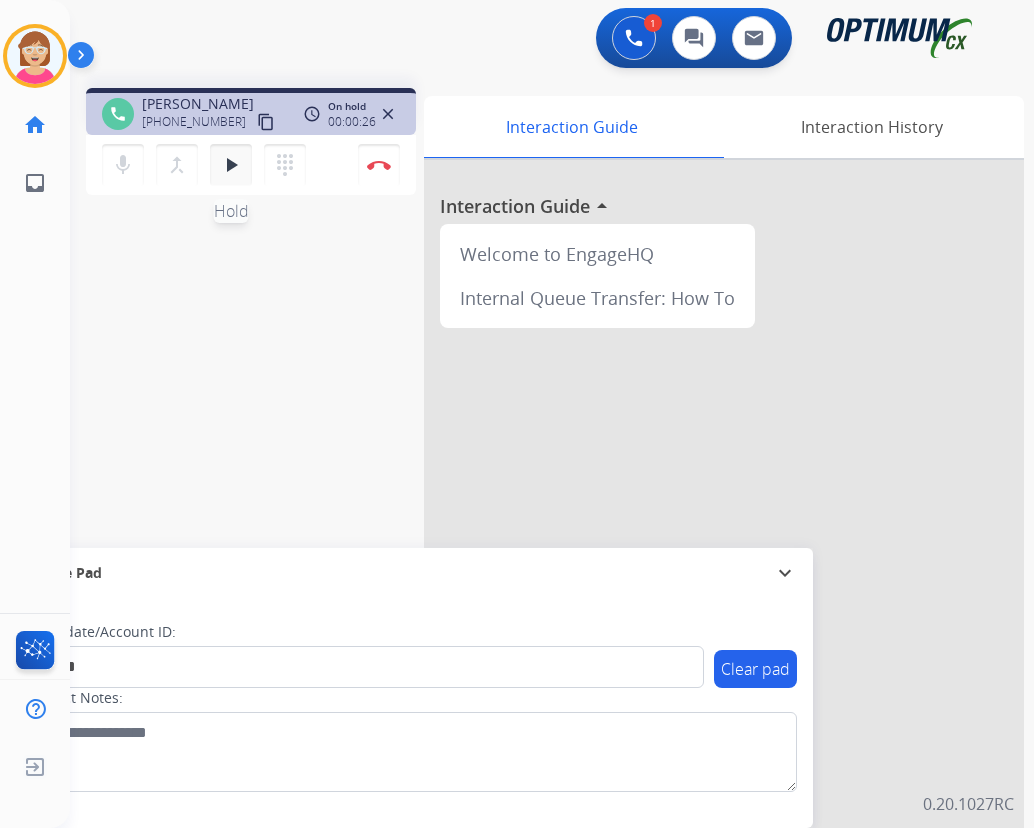 click on "play_arrow" at bounding box center (231, 165) 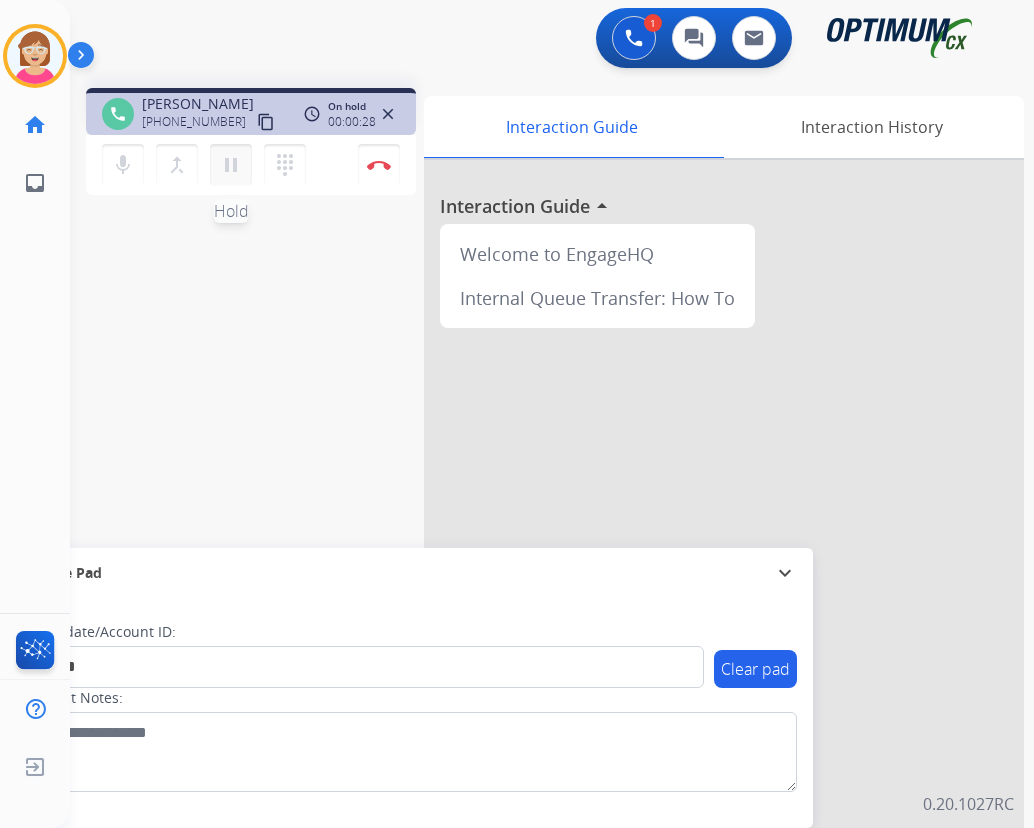 click on "pause" at bounding box center [231, 165] 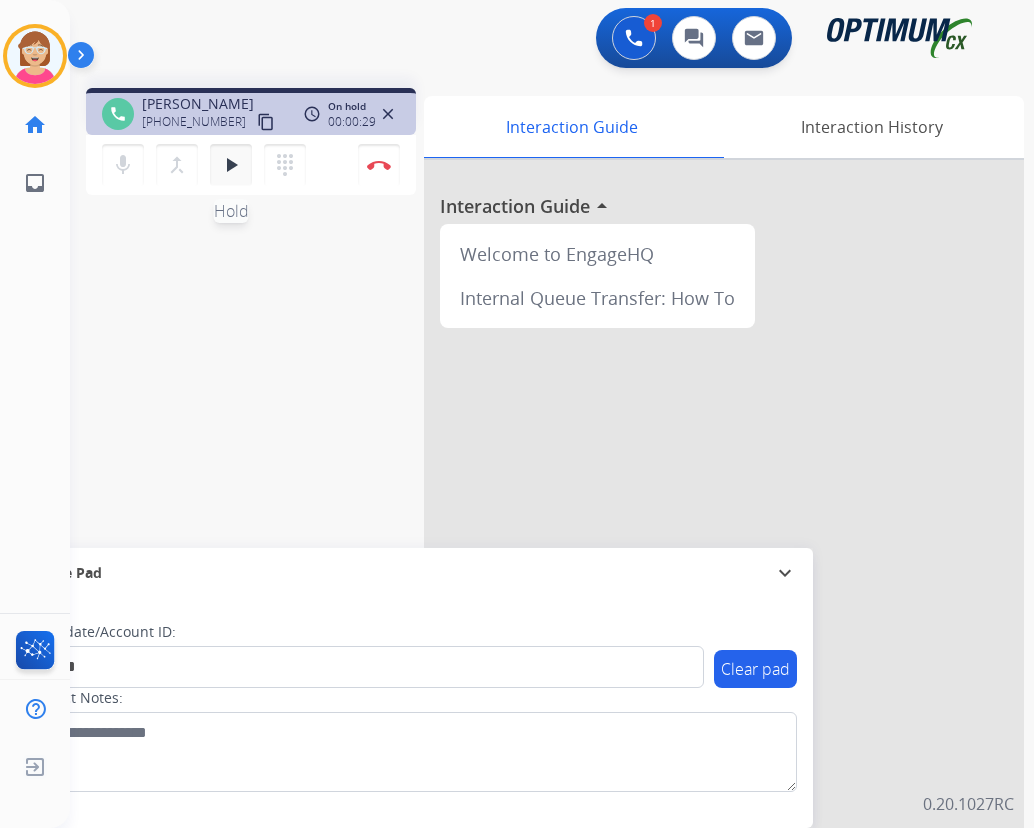 click on "play_arrow" at bounding box center [231, 165] 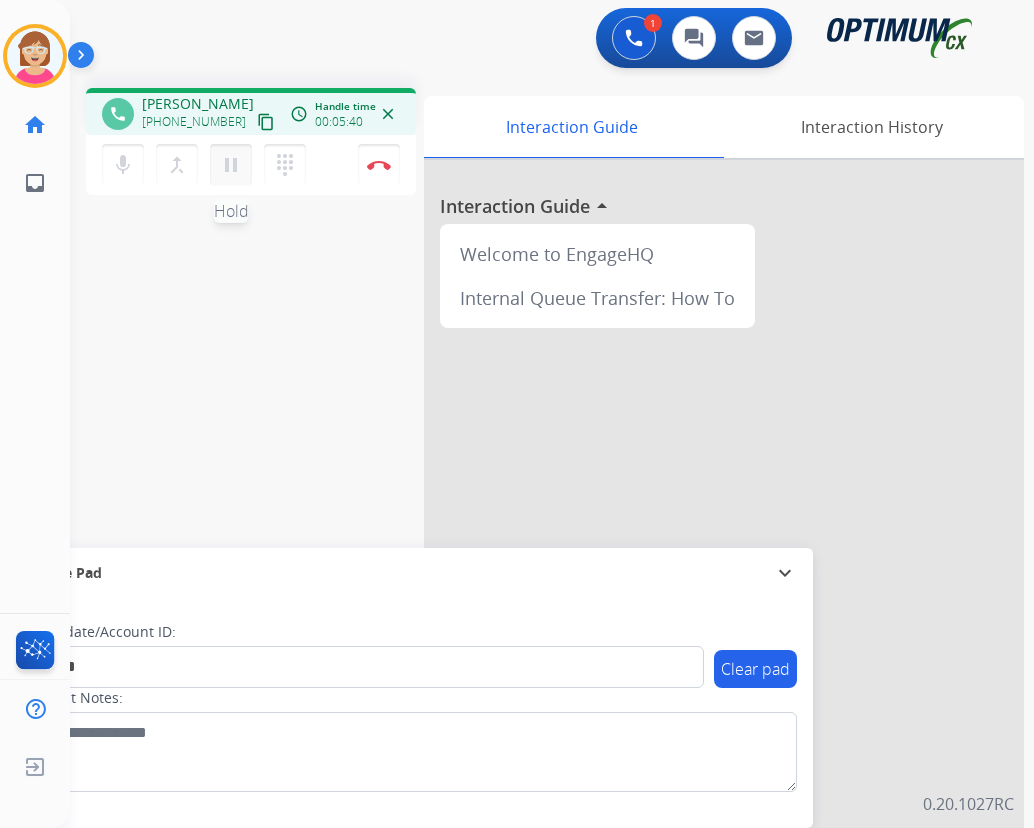 click on "pause" at bounding box center (231, 165) 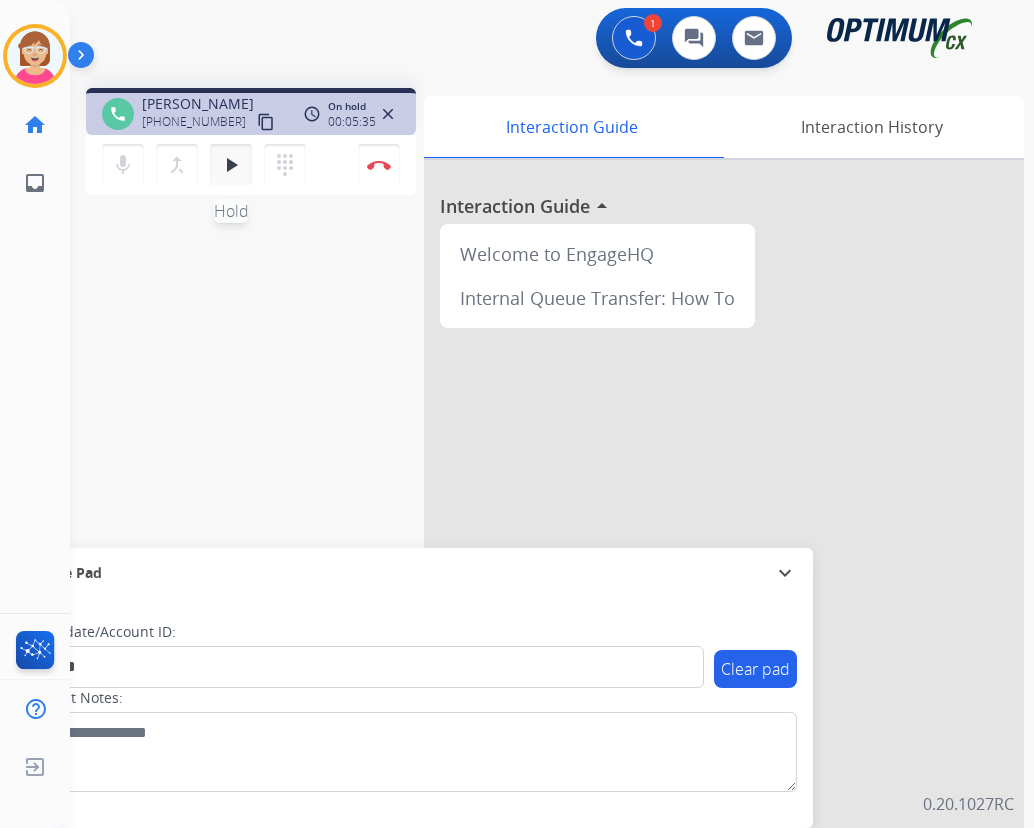 click on "play_arrow" at bounding box center (231, 165) 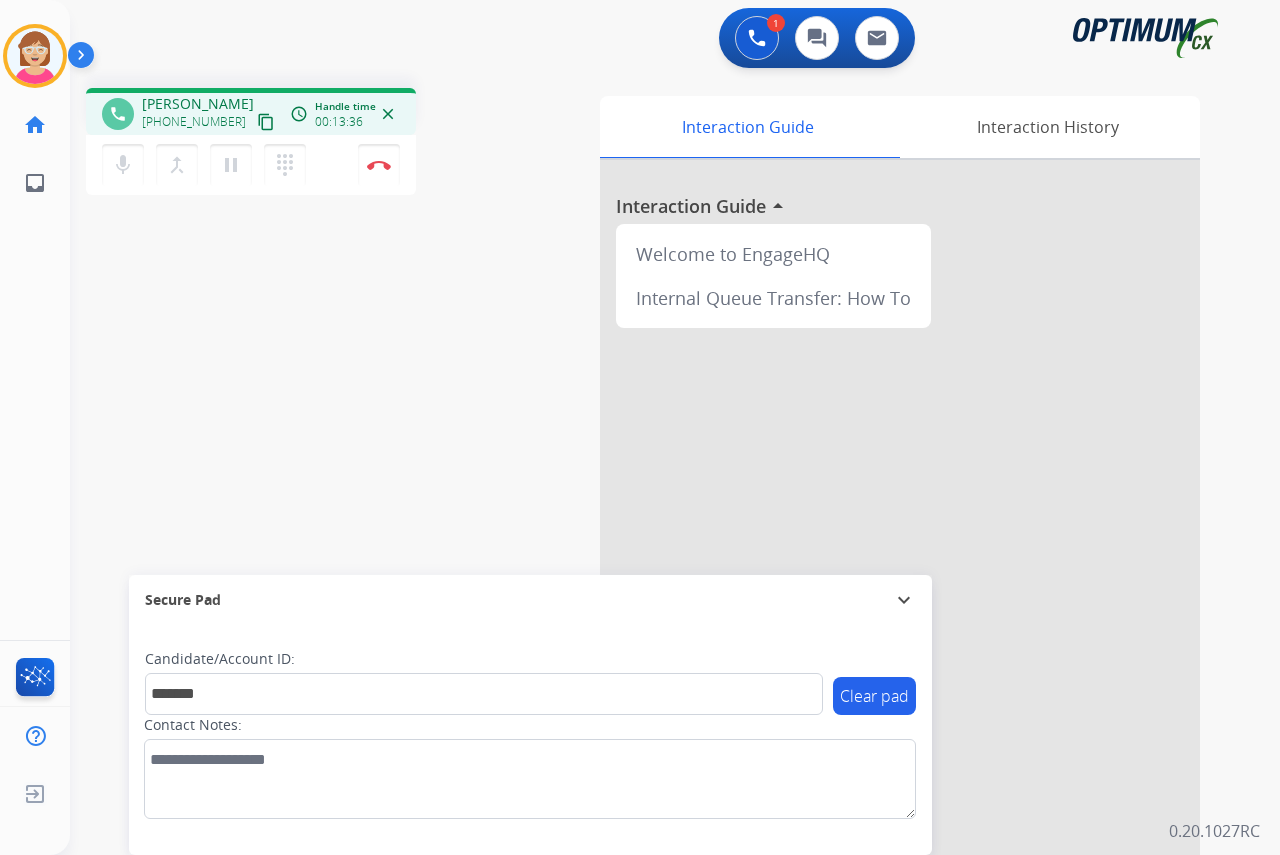 click on "[PERSON_NAME]  Edit Avatar  Agent:   [PERSON_NAME] Profile:  OCX Training home  Home  Home inbox  Emails  Emails  FocalPoints  Help Center  Help Center  Log out  Log out" 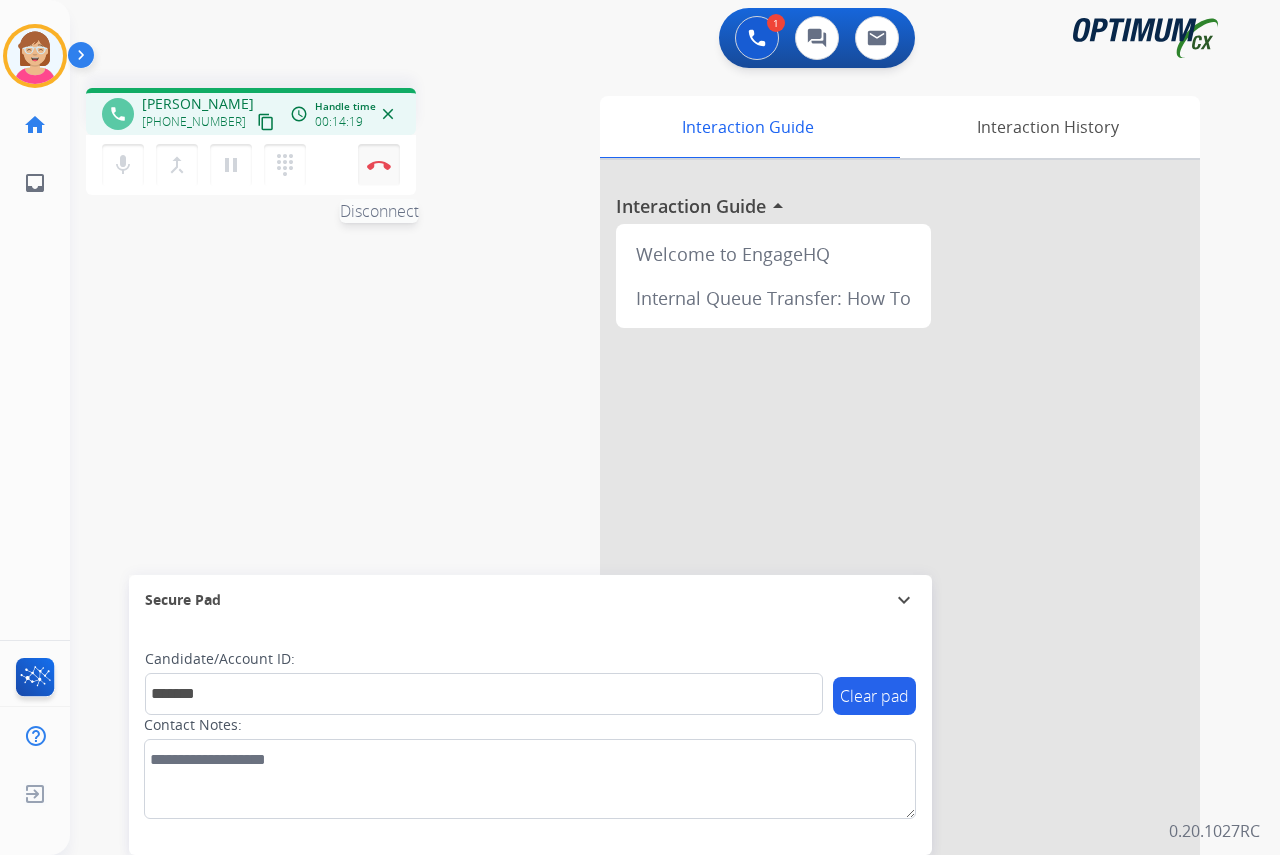 click at bounding box center (379, 165) 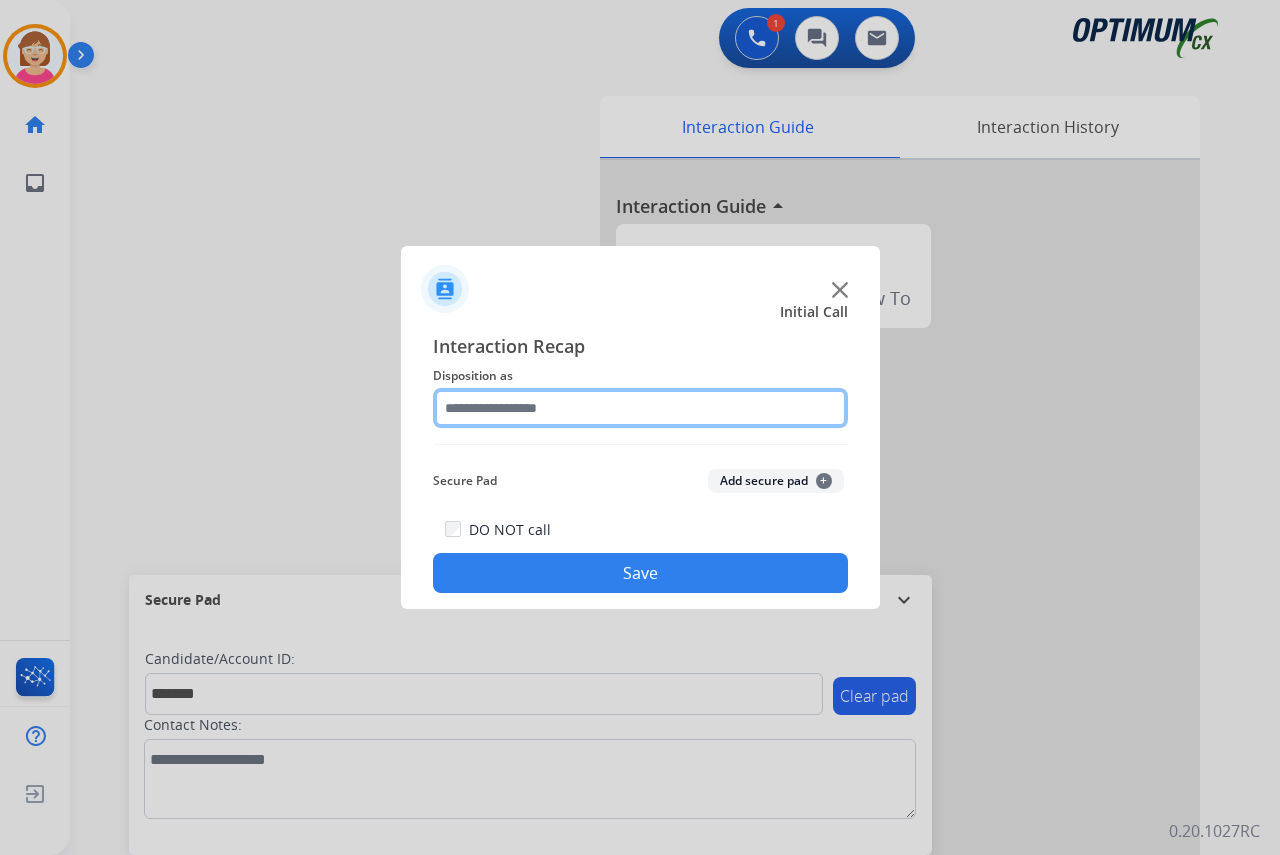 click 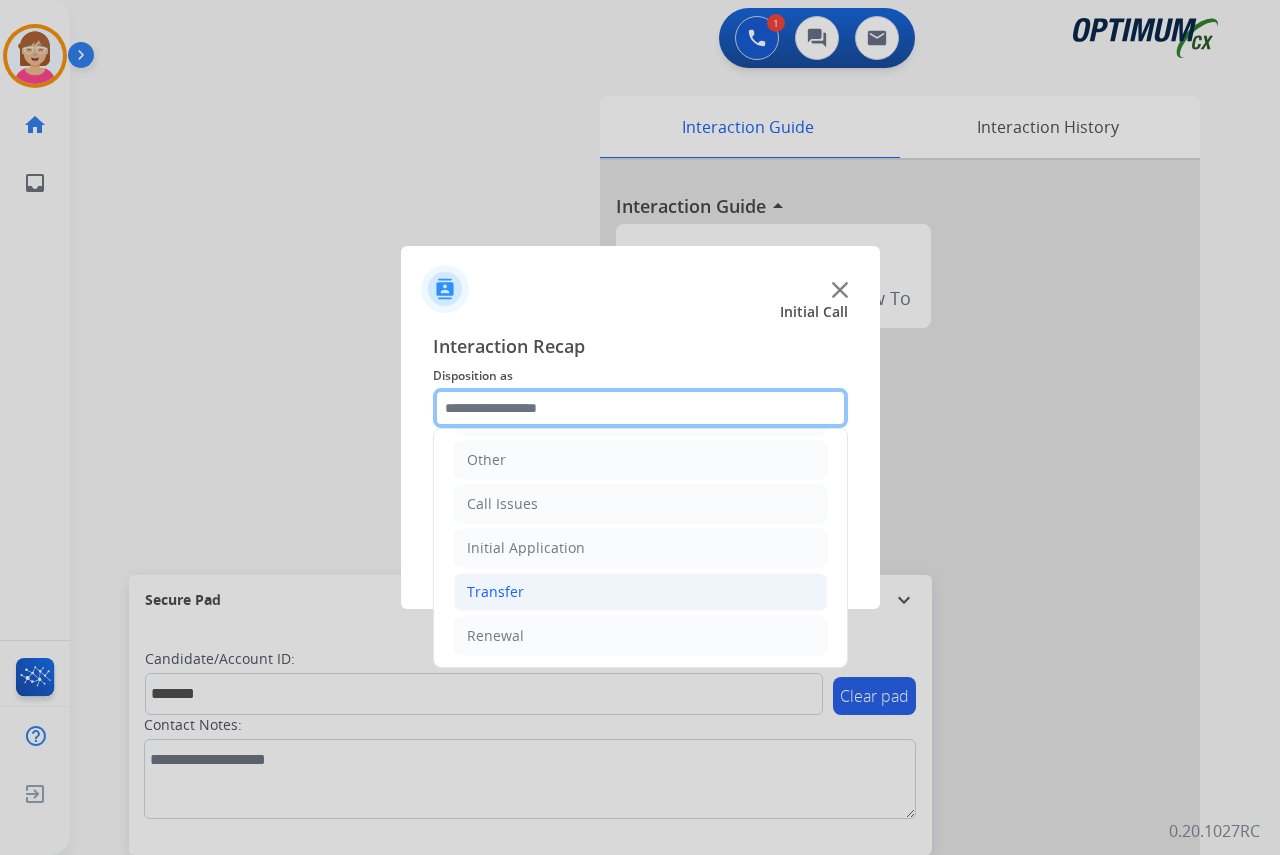 scroll, scrollTop: 136, scrollLeft: 0, axis: vertical 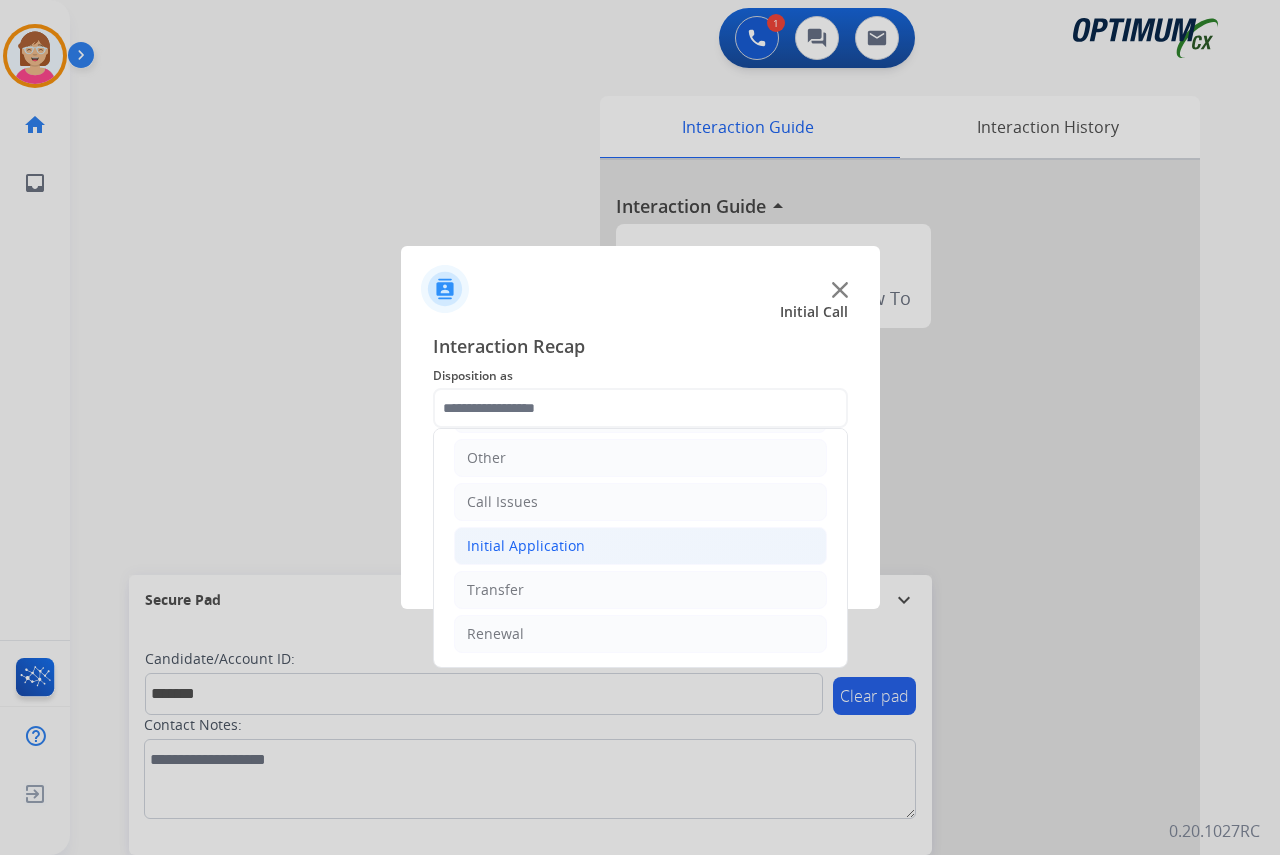 click on "Initial Application" 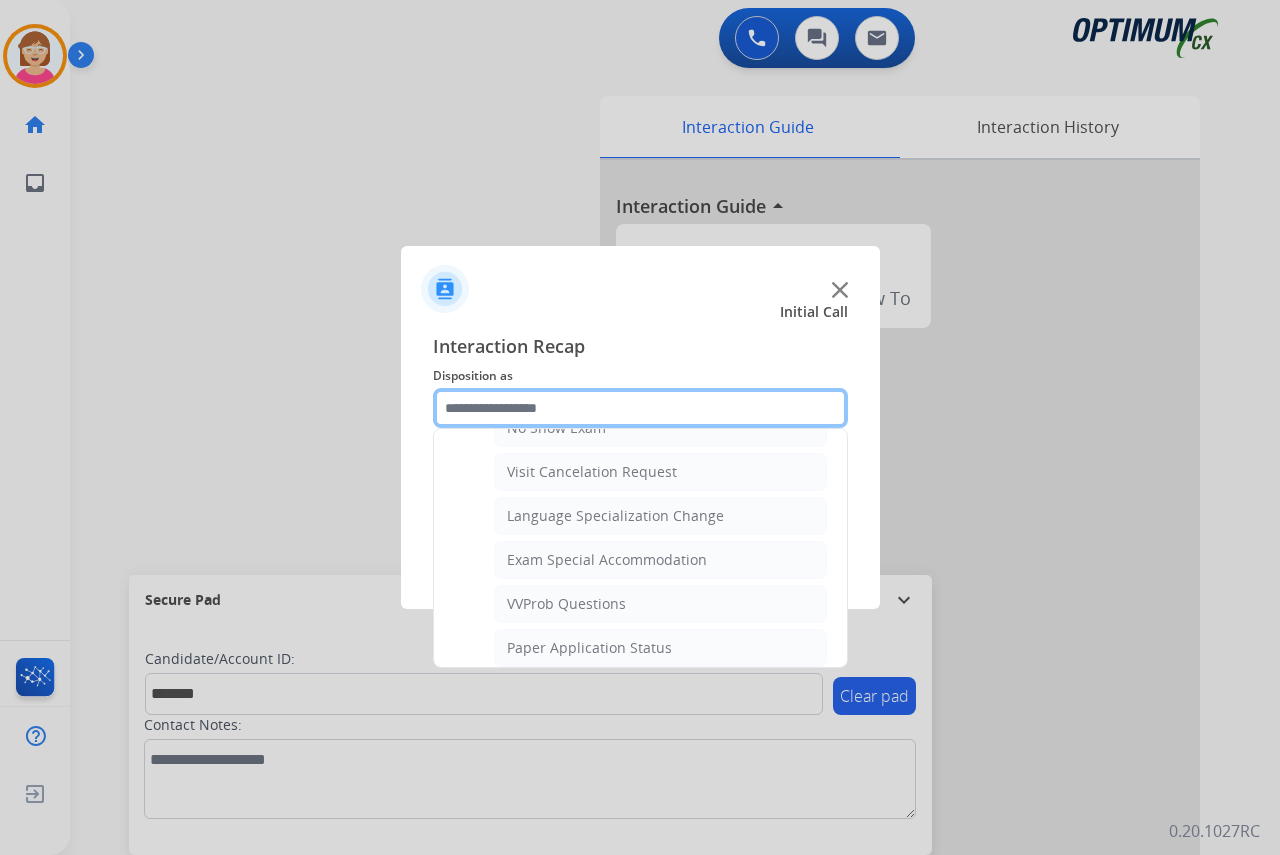 scroll, scrollTop: 936, scrollLeft: 0, axis: vertical 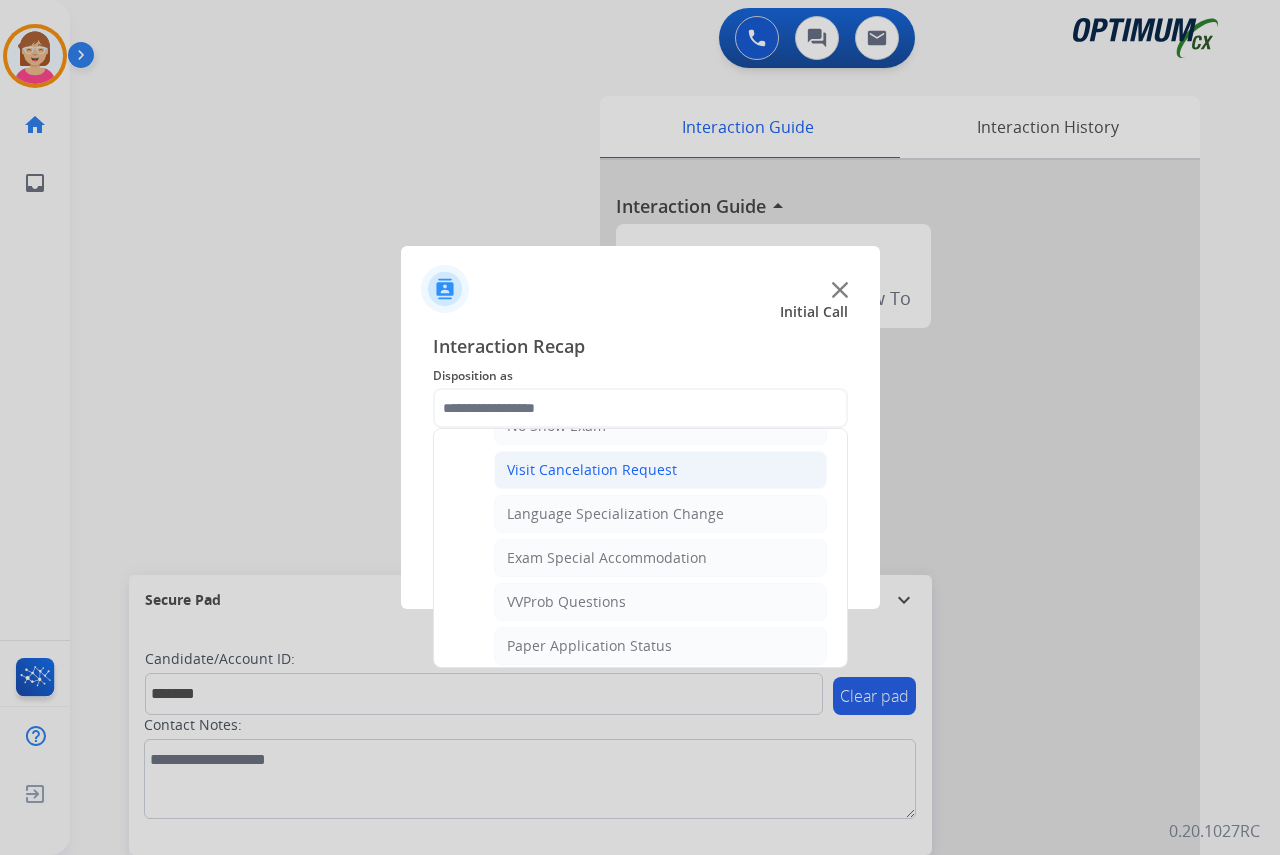 click on "Visit Cancelation Request" 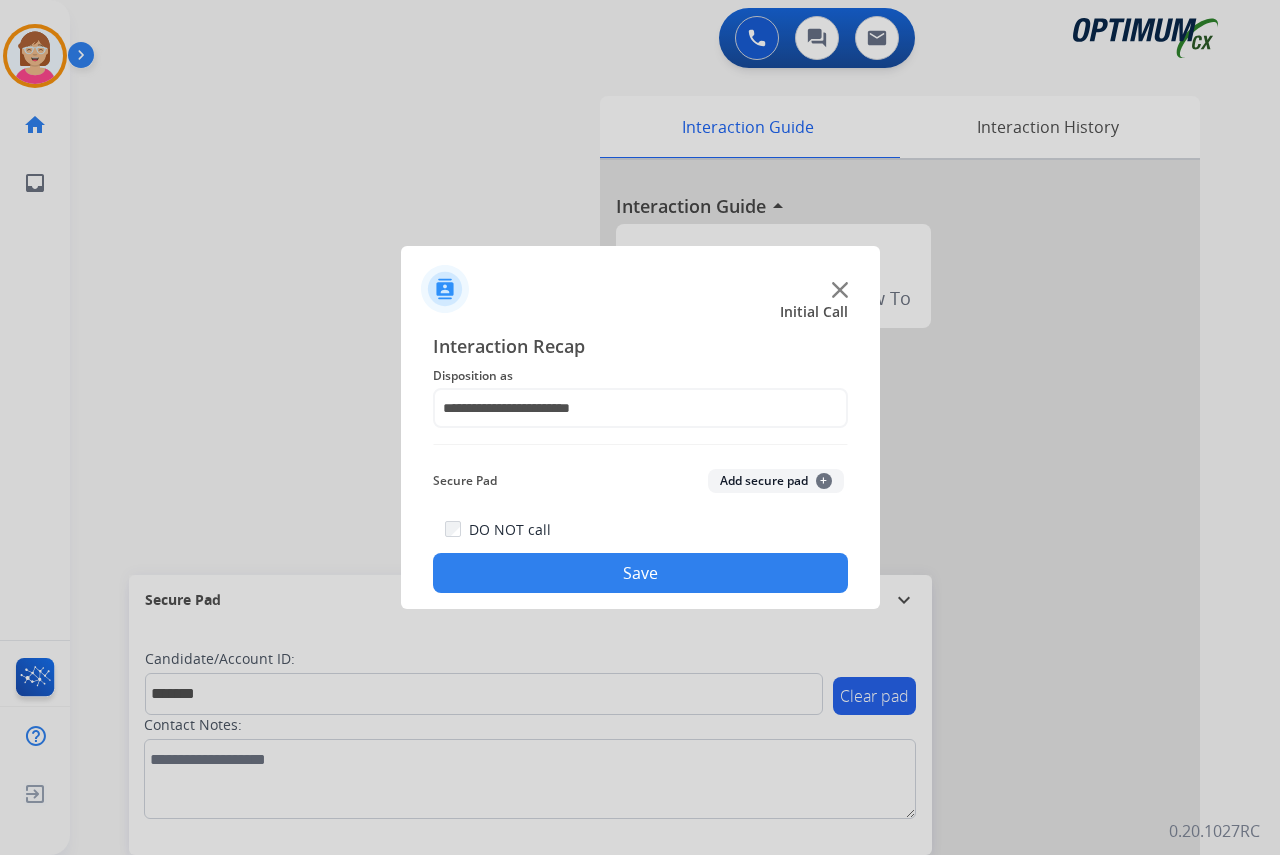 click on "+" 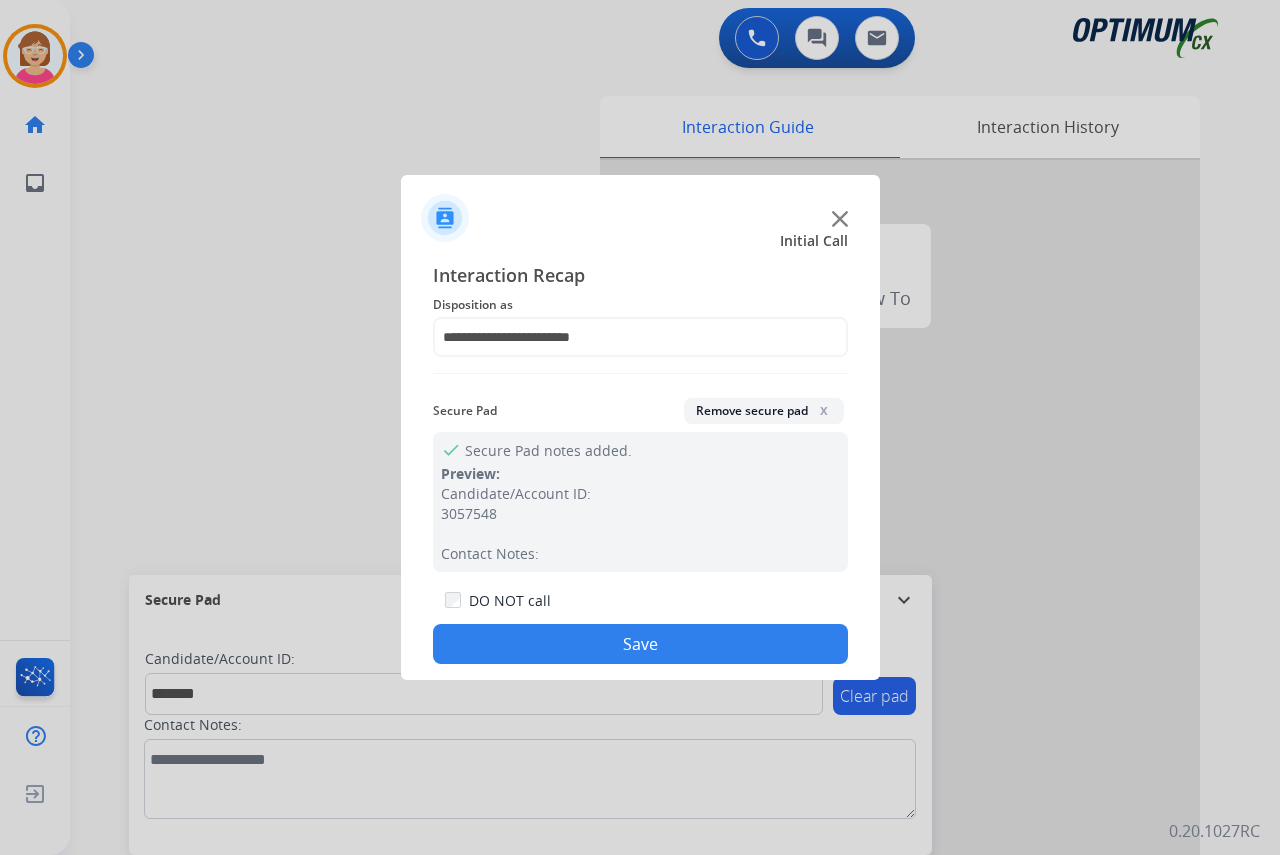 click on "Save" 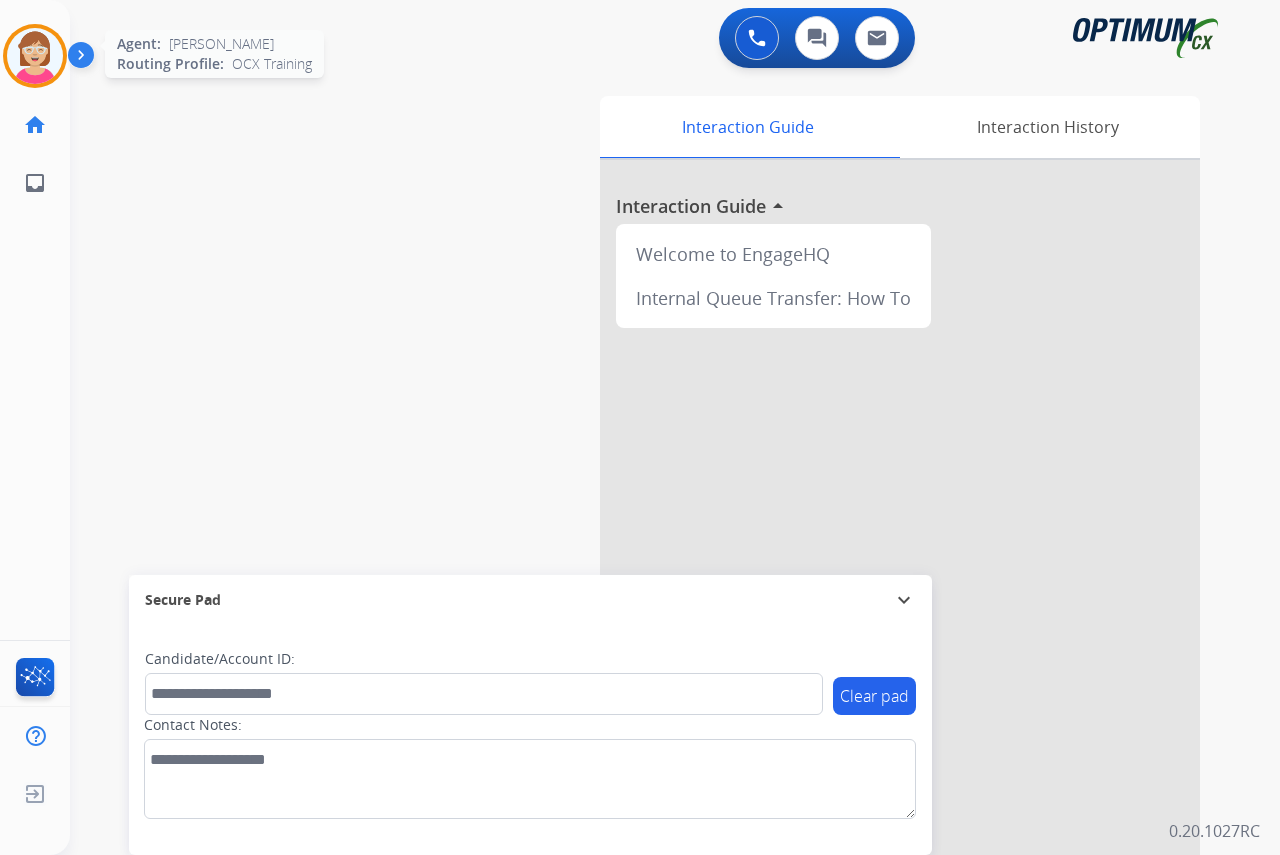 click at bounding box center [35, 56] 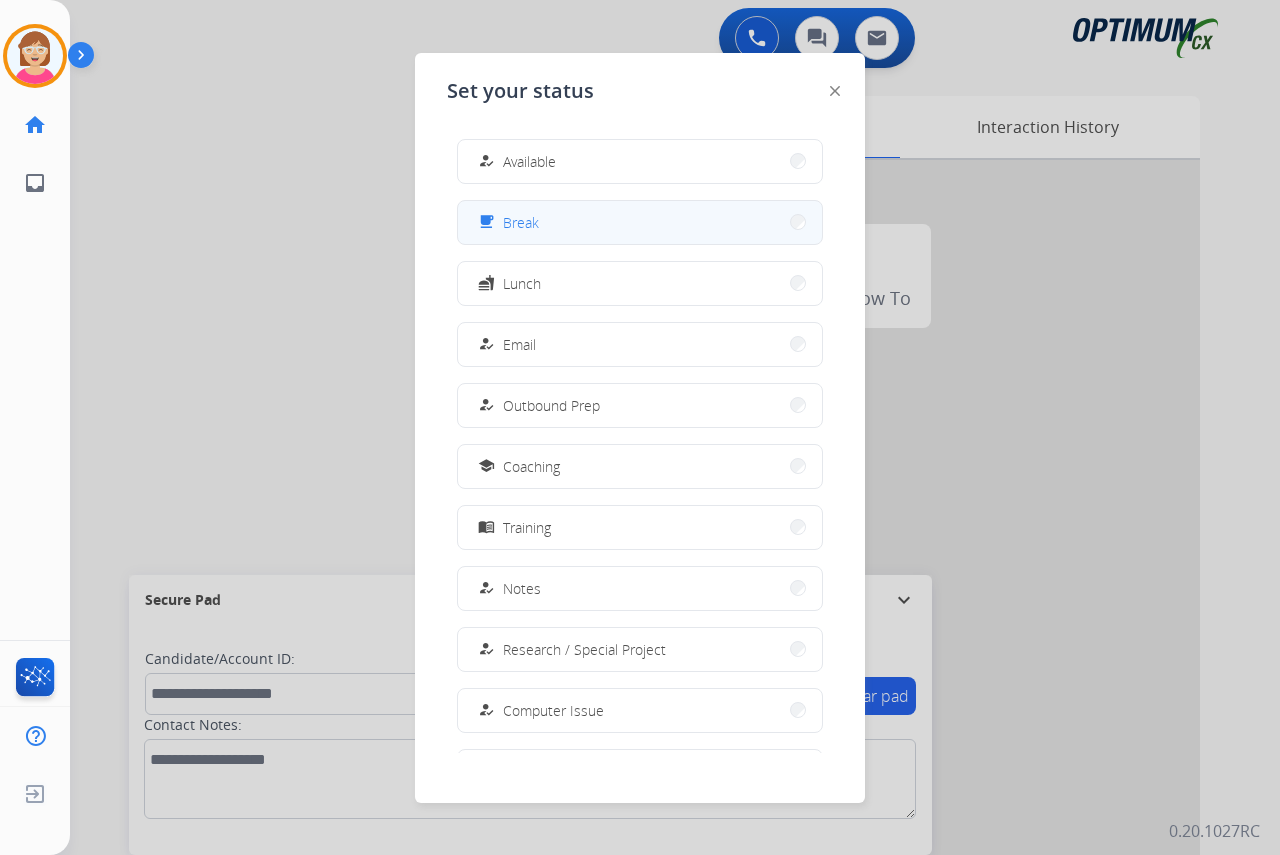 click on "free_breakfast Break" at bounding box center [640, 222] 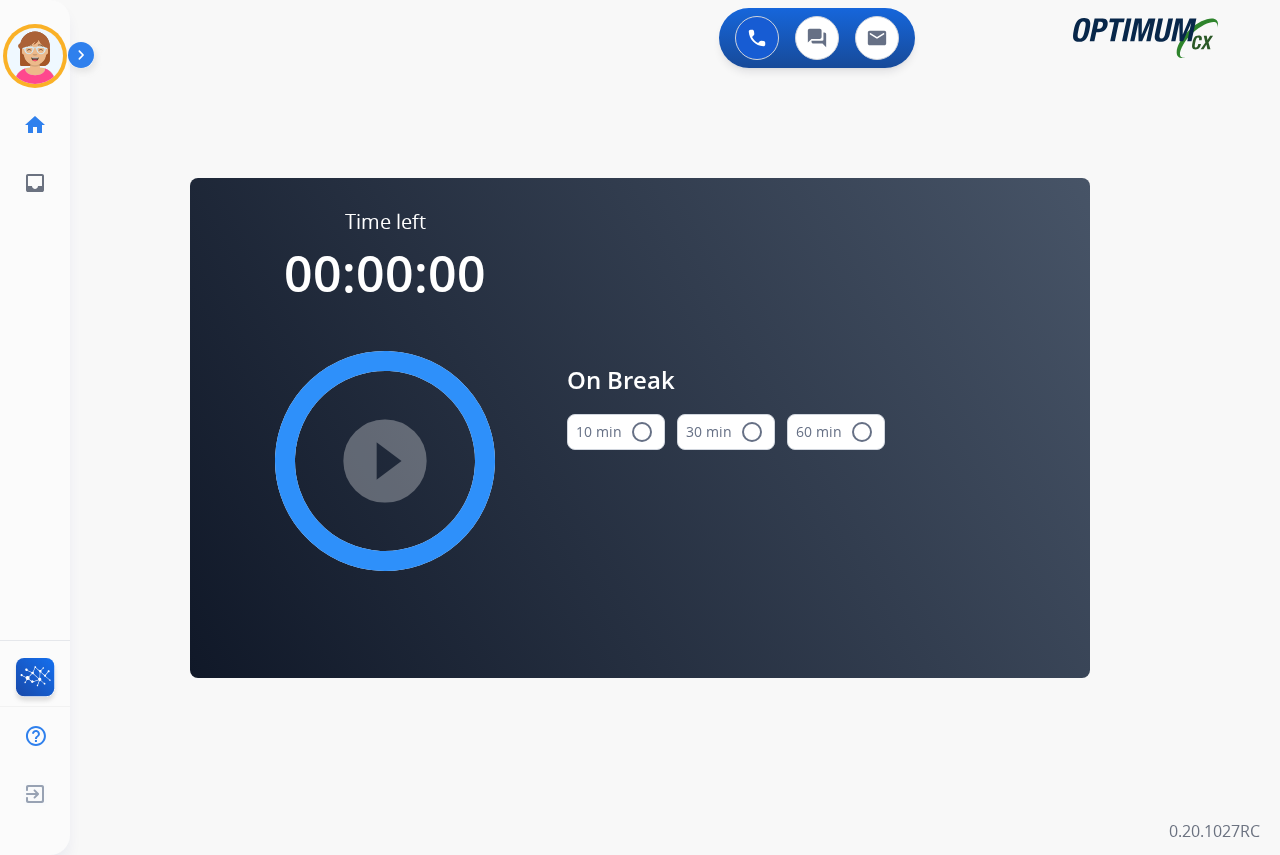 click on "radio_button_unchecked" at bounding box center (642, 432) 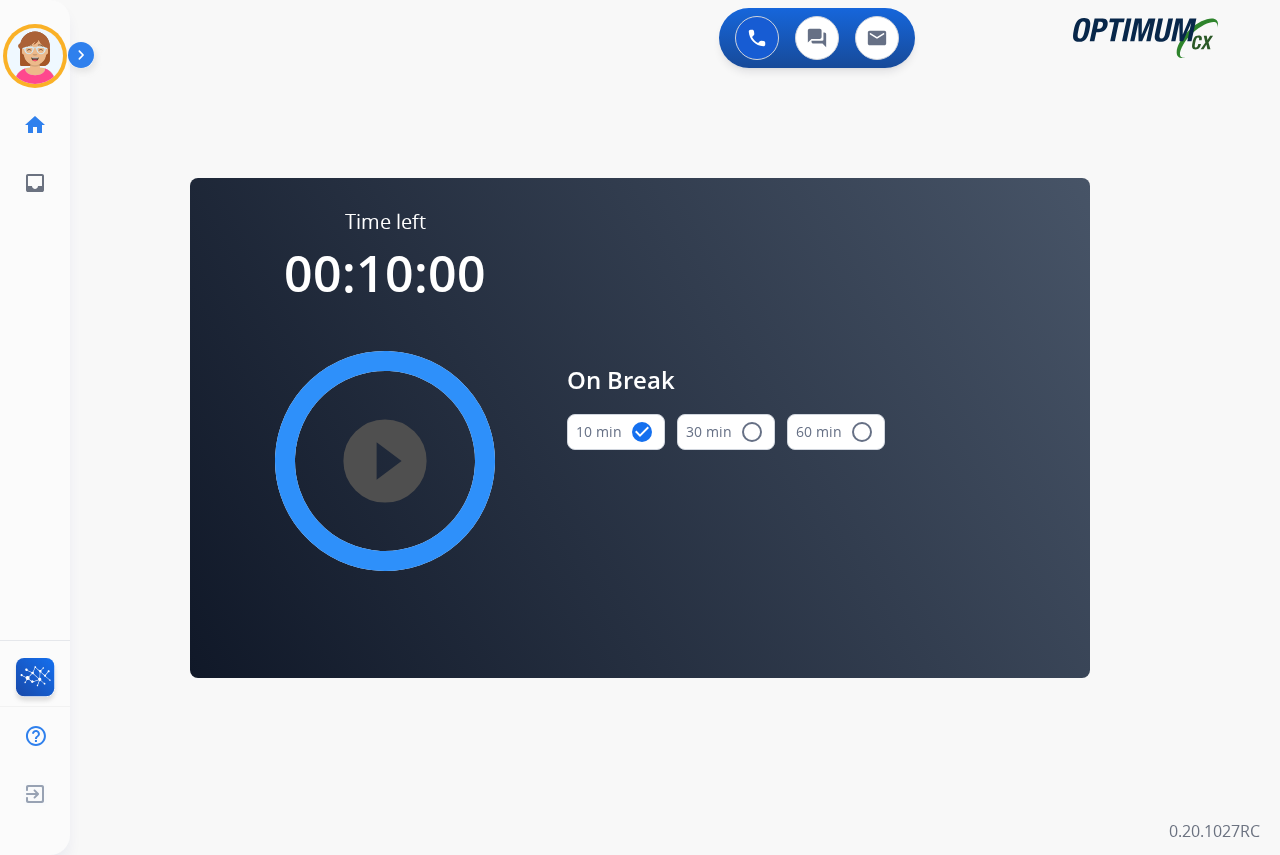 click on "play_circle_filled" at bounding box center (385, 461) 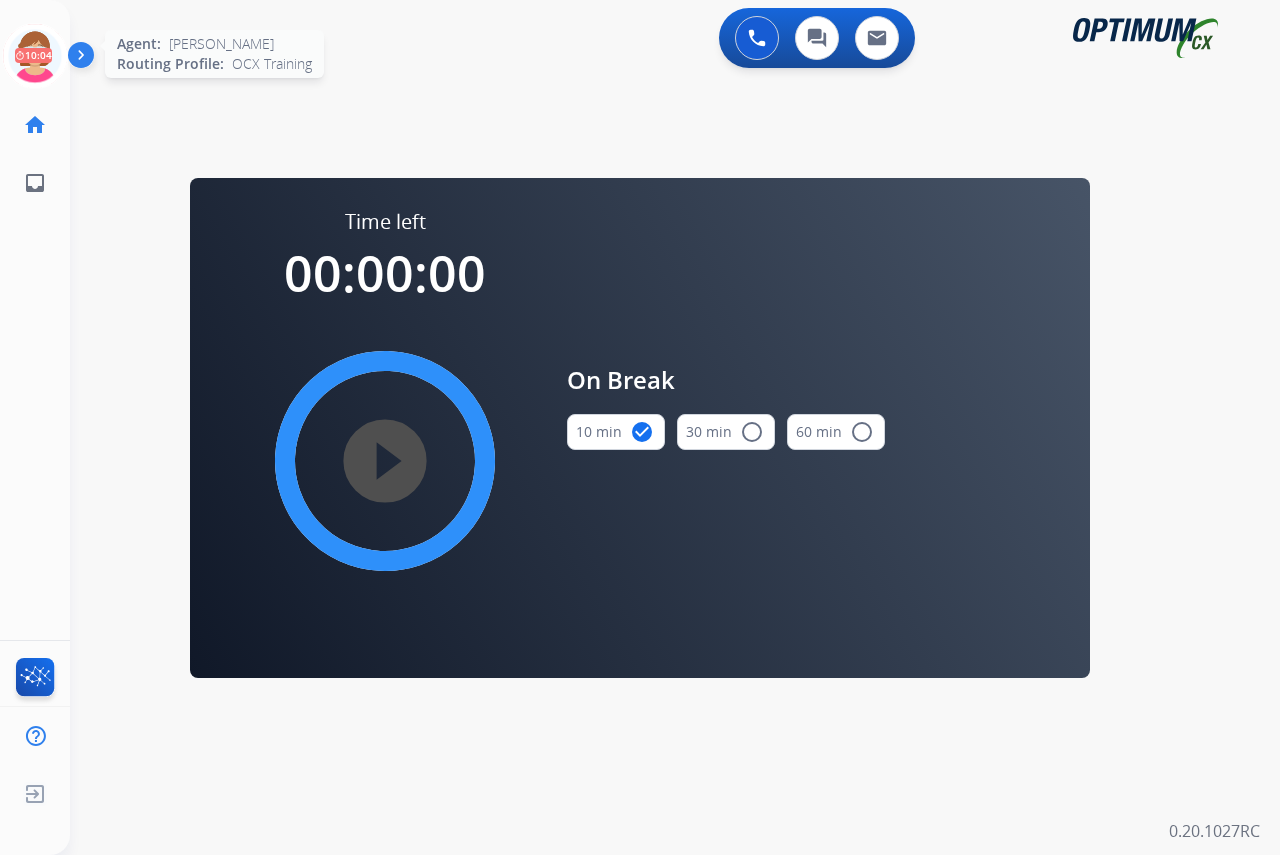 drag, startPoint x: 35, startPoint y: 40, endPoint x: 47, endPoint y: 51, distance: 16.27882 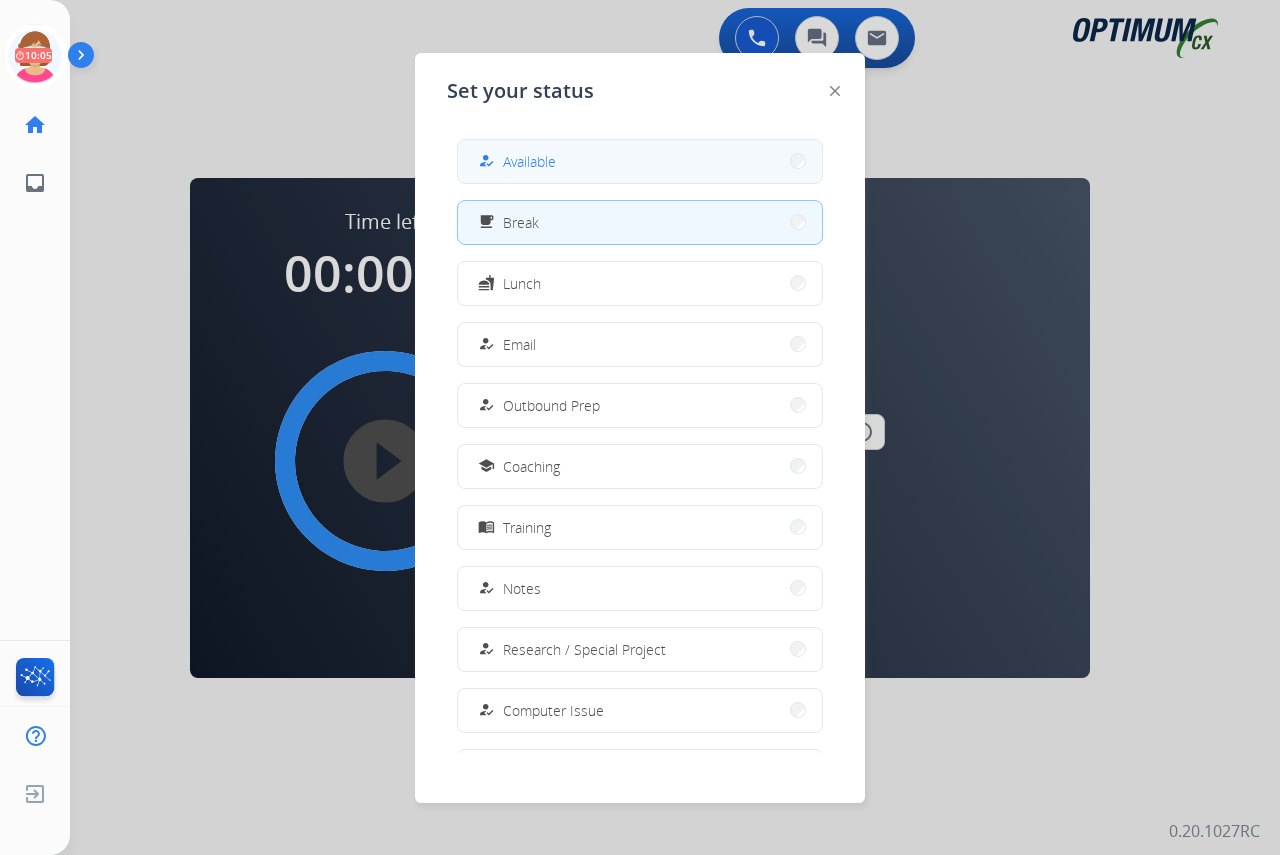 click on "Available" at bounding box center (529, 161) 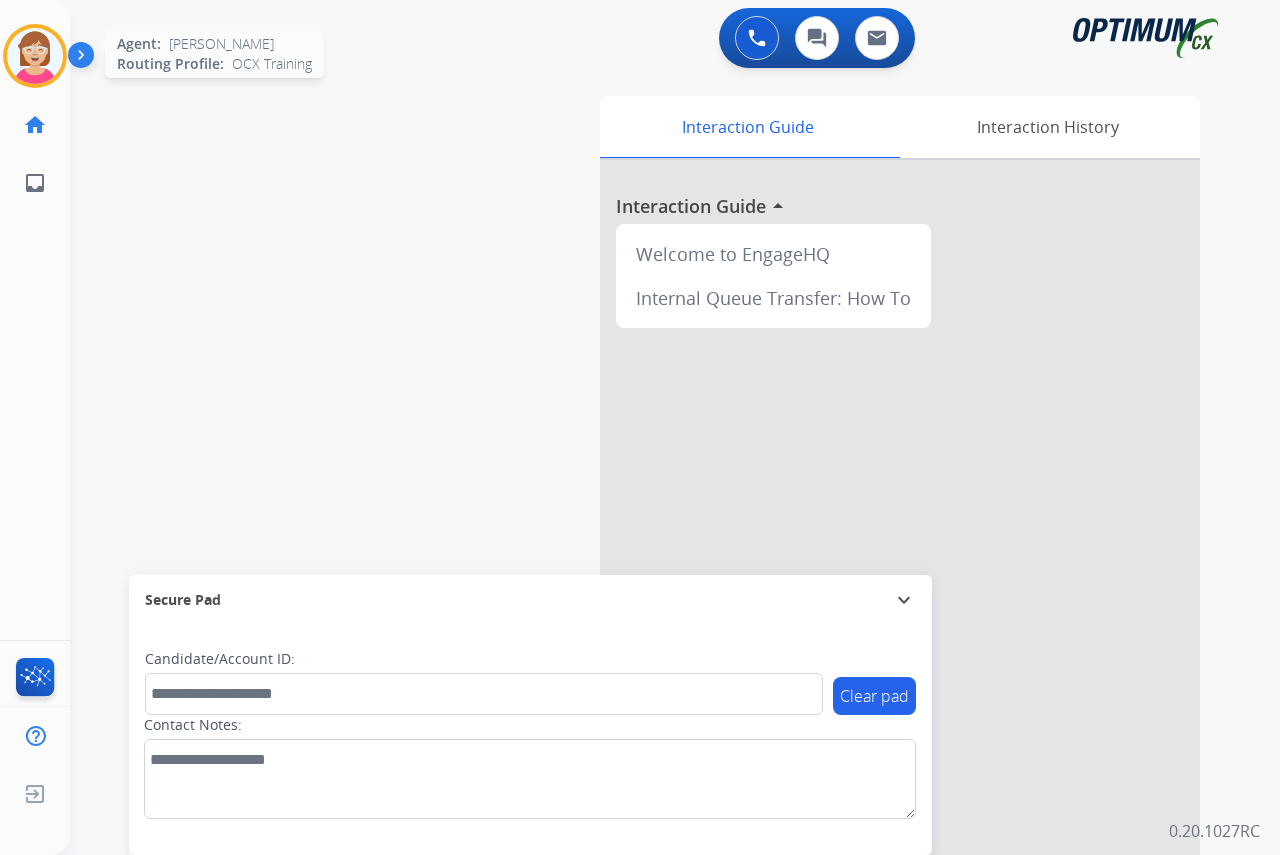 click at bounding box center (35, 56) 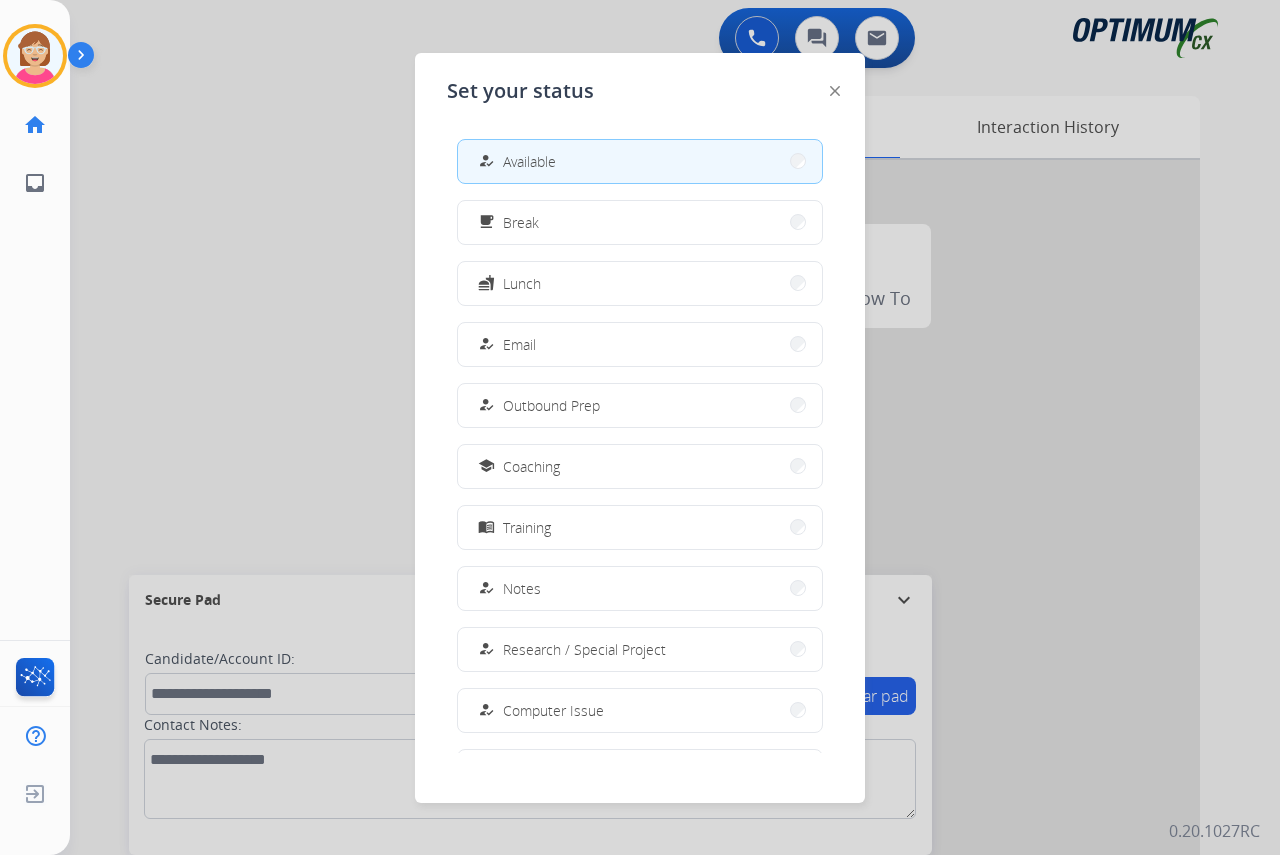 click on "Available" at bounding box center [529, 161] 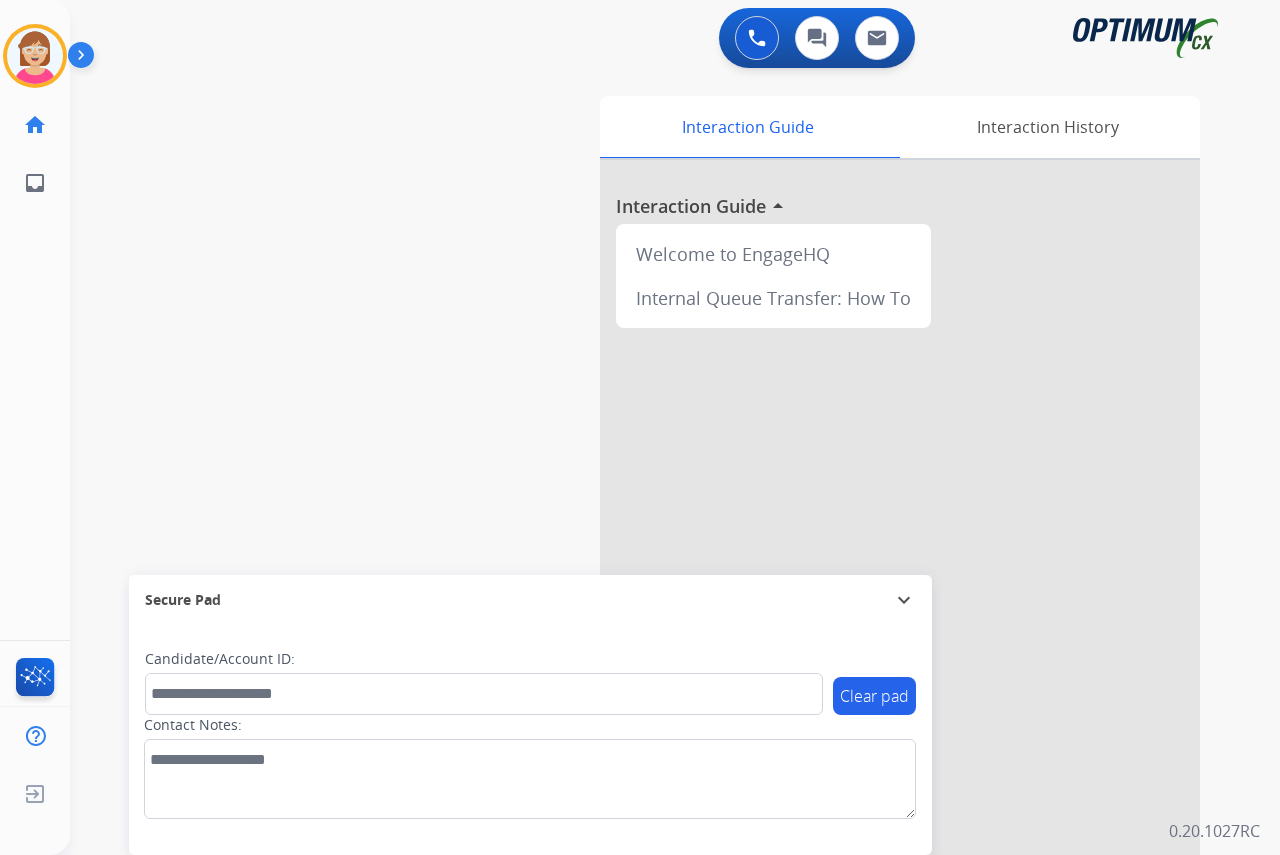 click on "[PERSON_NAME]   Available  Edit Avatar  Agent:   [PERSON_NAME] Profile:  OCX Training home  Home  Home inbox  Emails  Emails  FocalPoints  Help Center  Help Center  Log out  Log out" 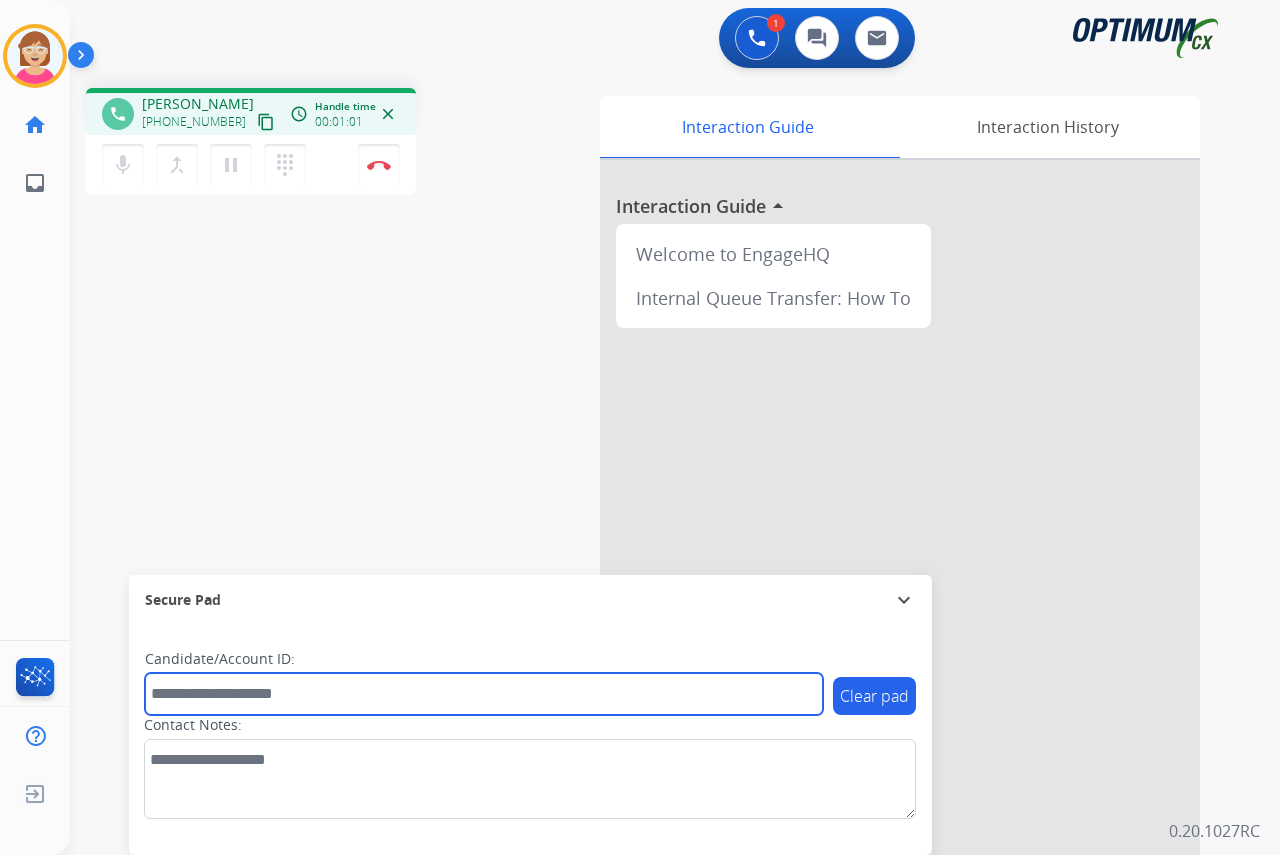 click at bounding box center [484, 694] 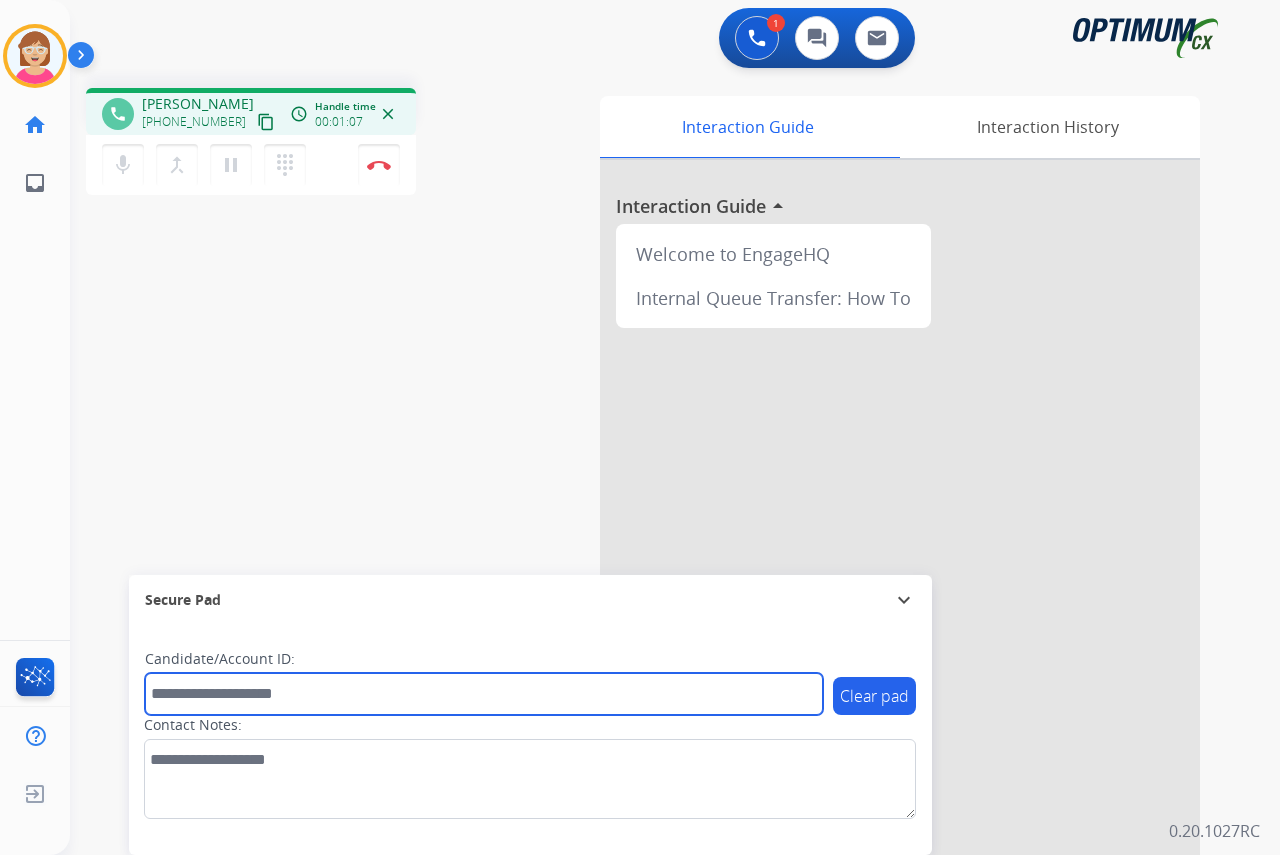 drag, startPoint x: 175, startPoint y: 698, endPoint x: 157, endPoint y: 691, distance: 19.313208 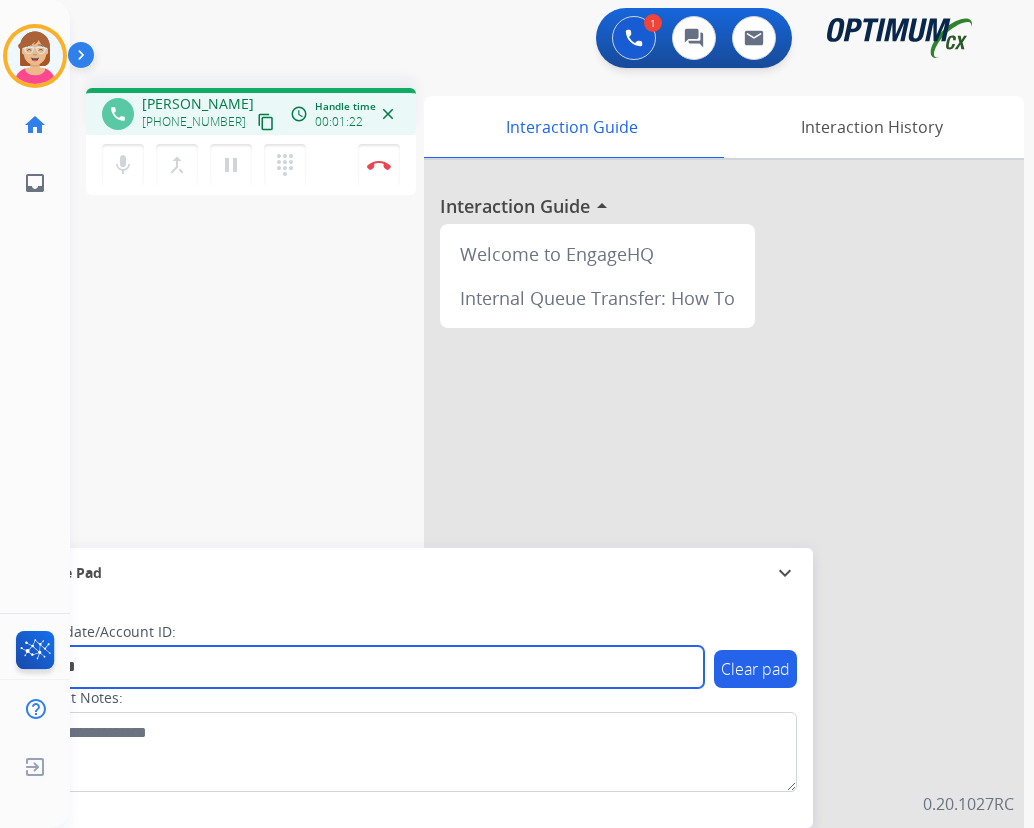 type on "*******" 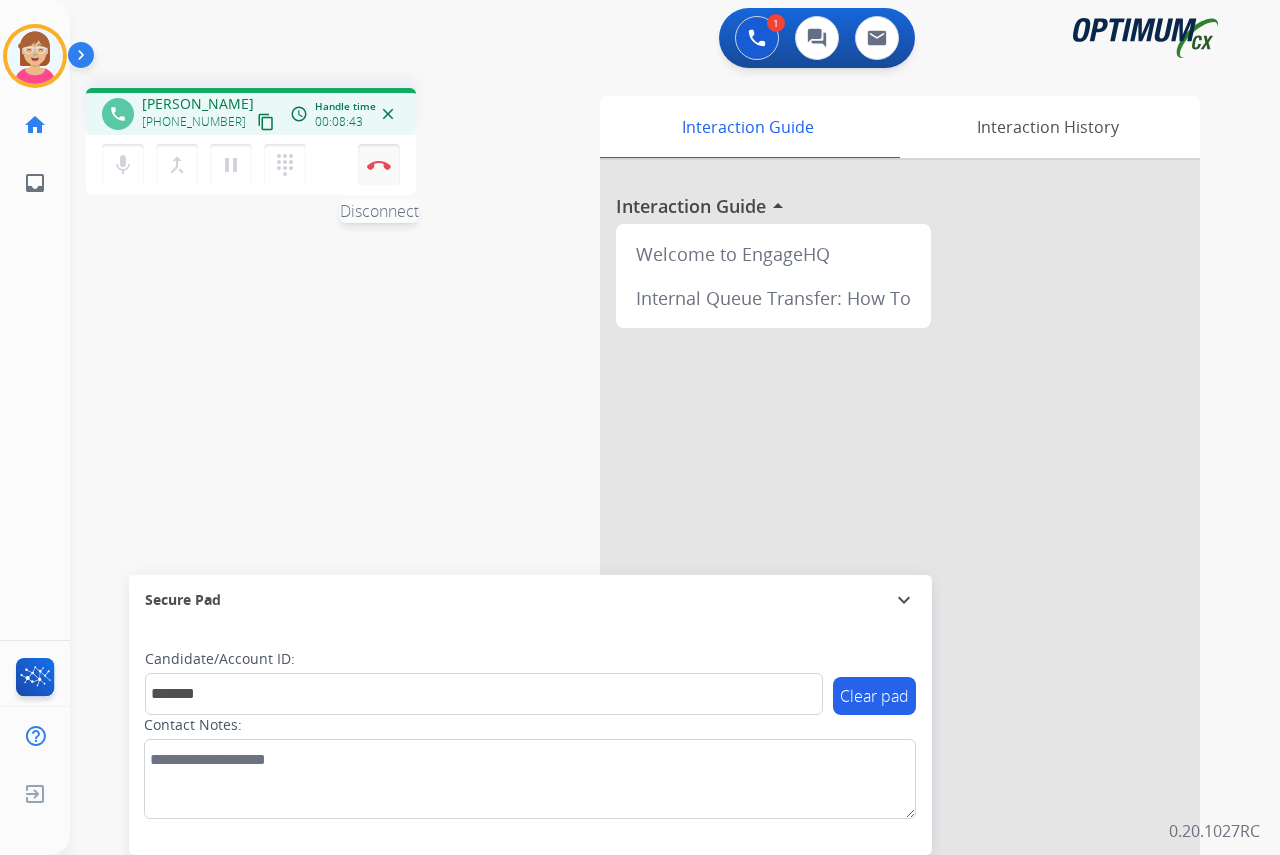 click at bounding box center [379, 165] 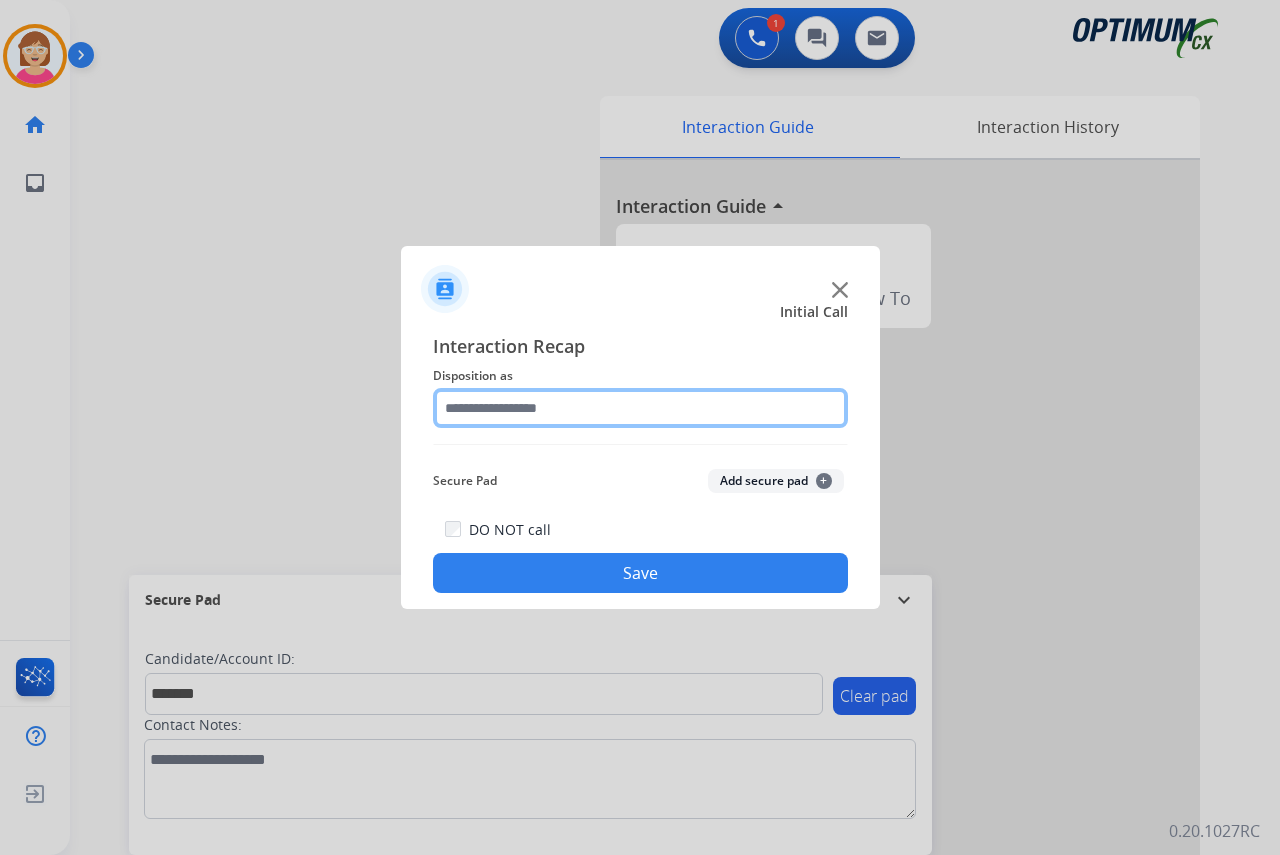 click 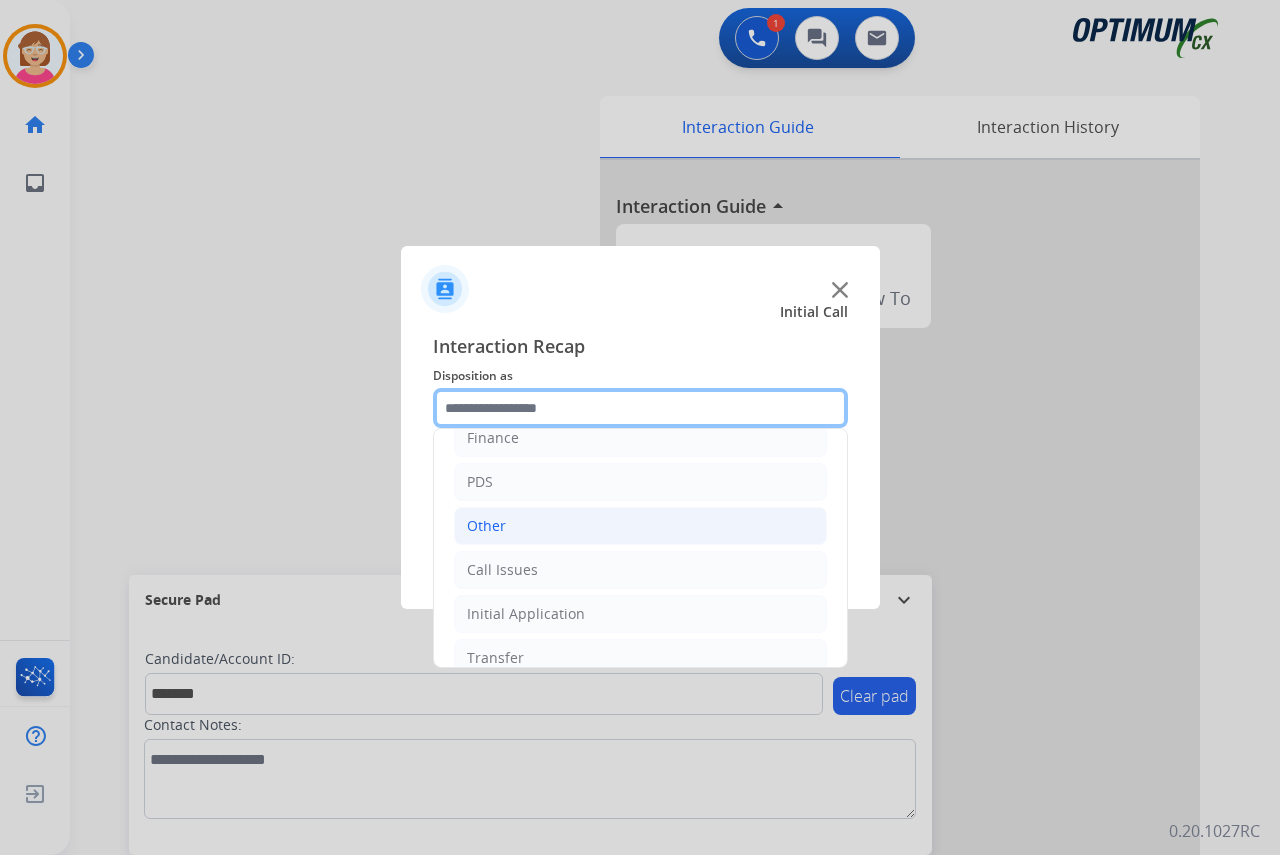 scroll, scrollTop: 136, scrollLeft: 0, axis: vertical 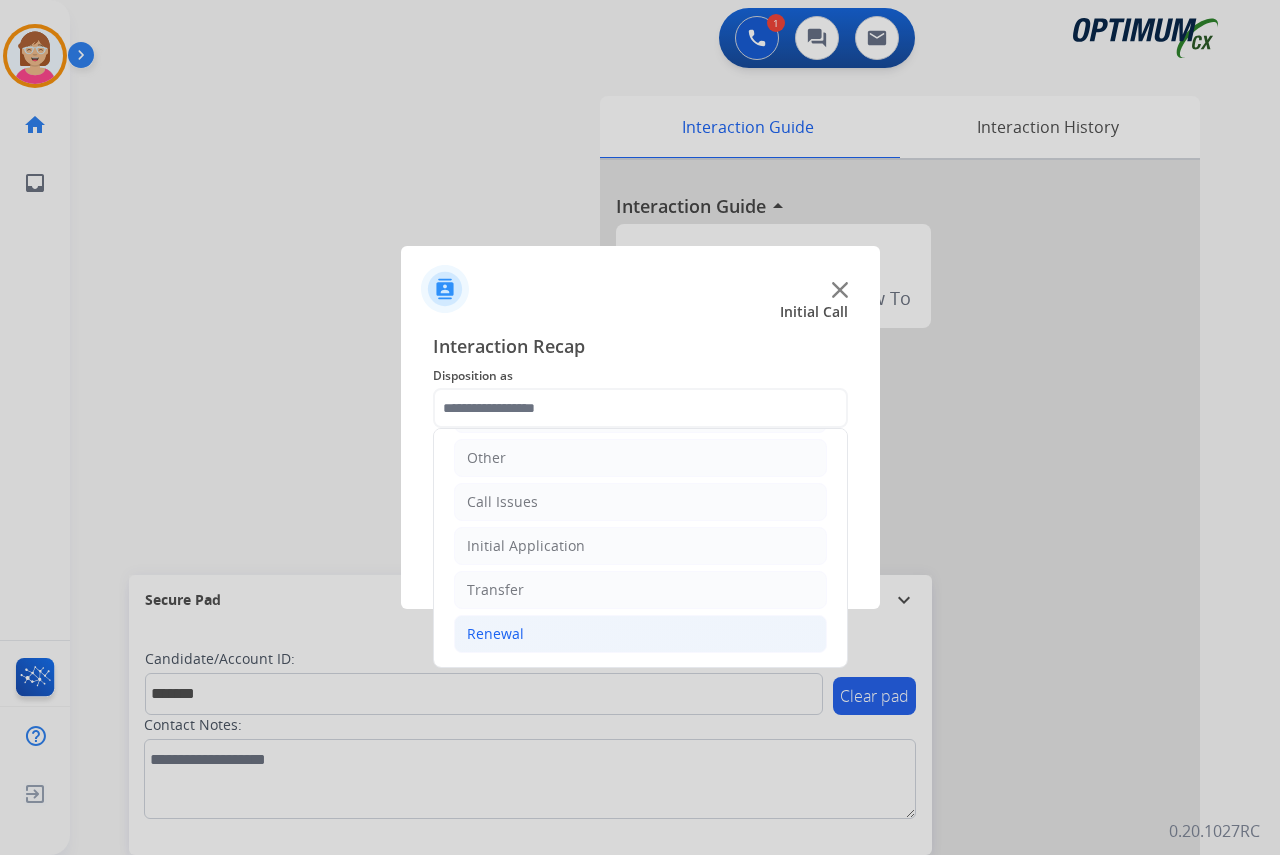 click on "Renewal" 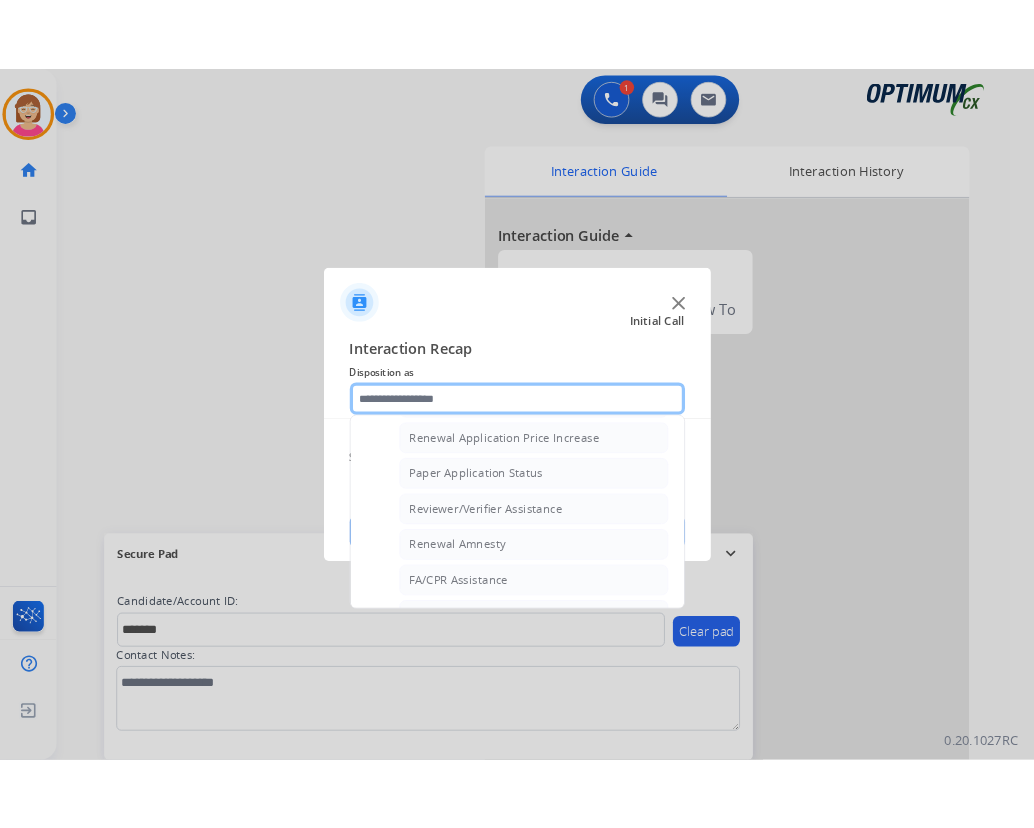 scroll, scrollTop: 772, scrollLeft: 0, axis: vertical 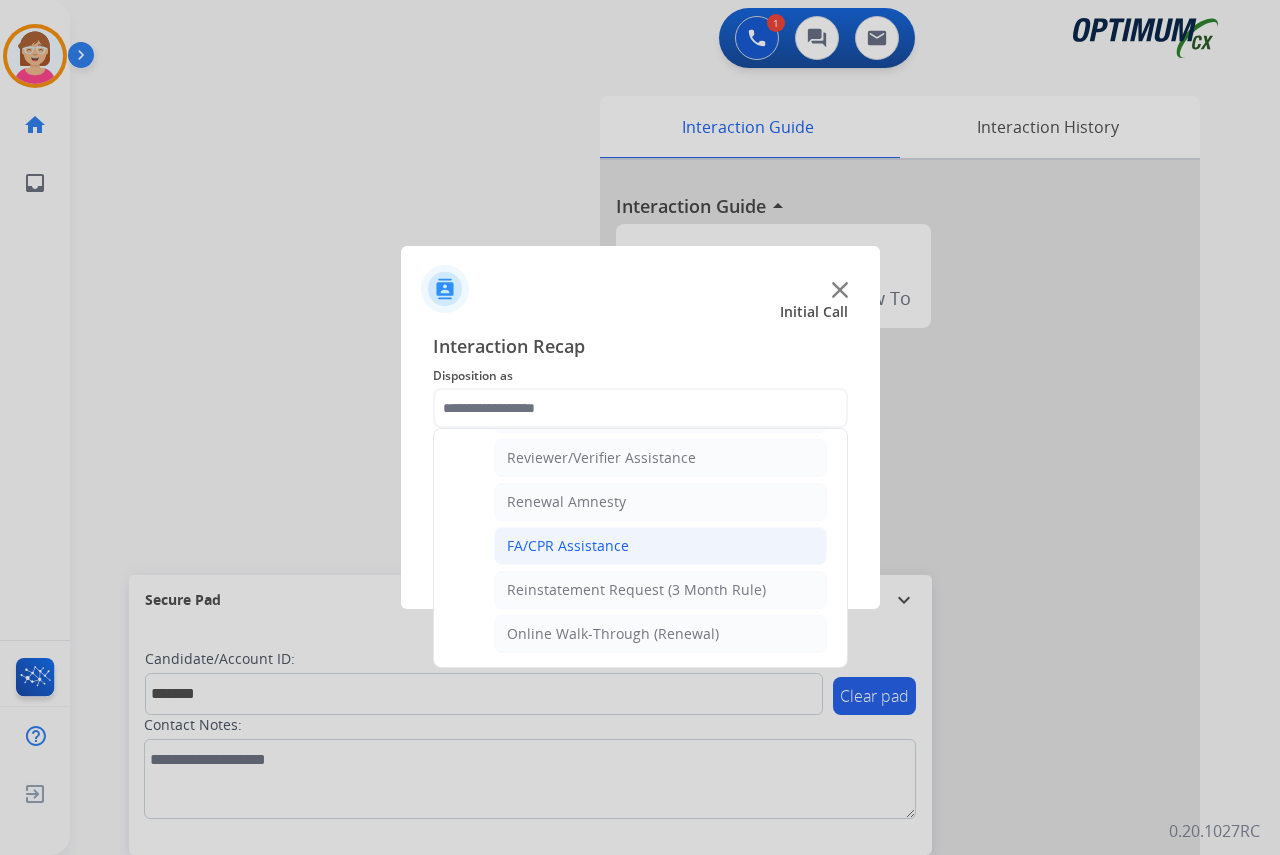 click on "FA/CPR Assistance" 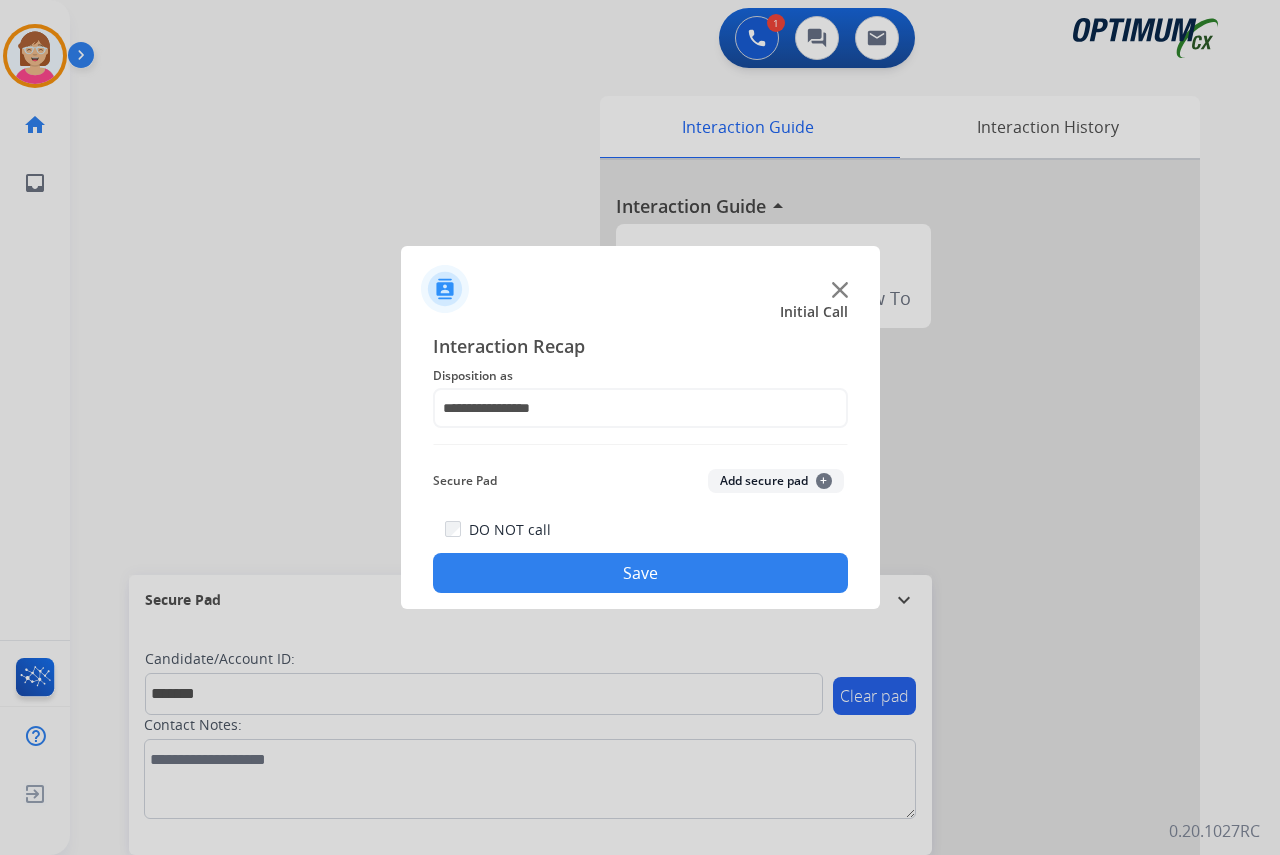 click on "+" 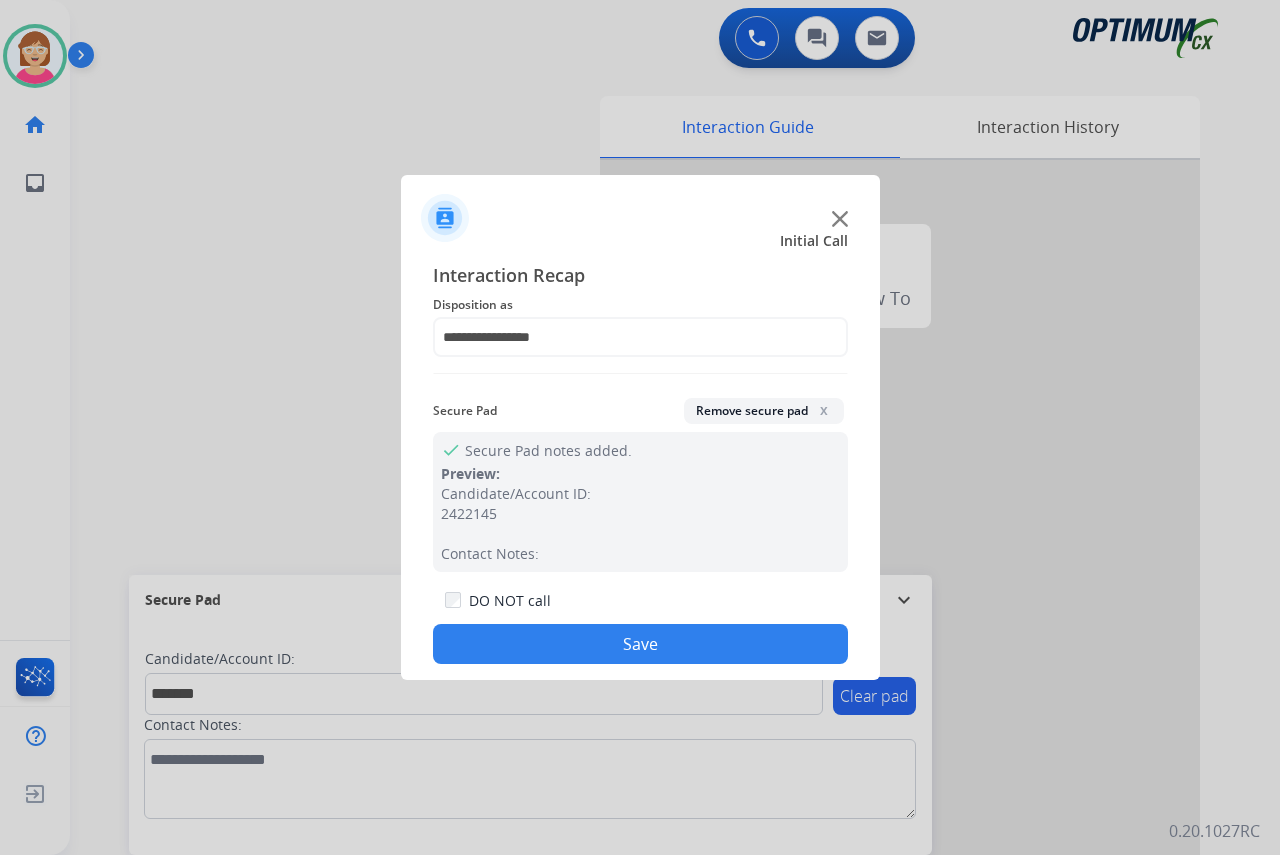 click on "Save" 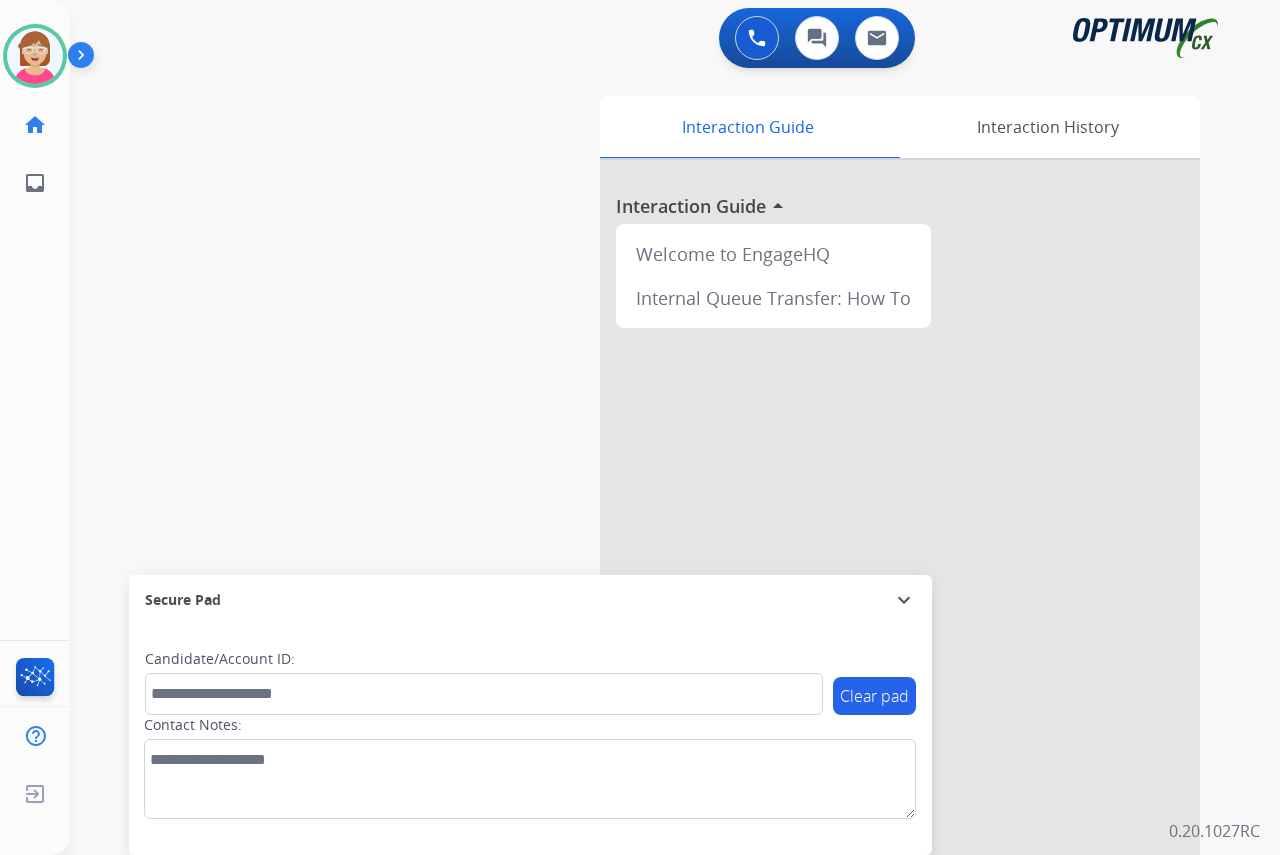 click on "[PERSON_NAME]   Available  Edit Avatar  Agent:   [PERSON_NAME] Profile:  OCX Training home  Home  Home inbox  Emails  Emails  FocalPoints  Help Center  Help Center  Log out  Log out" 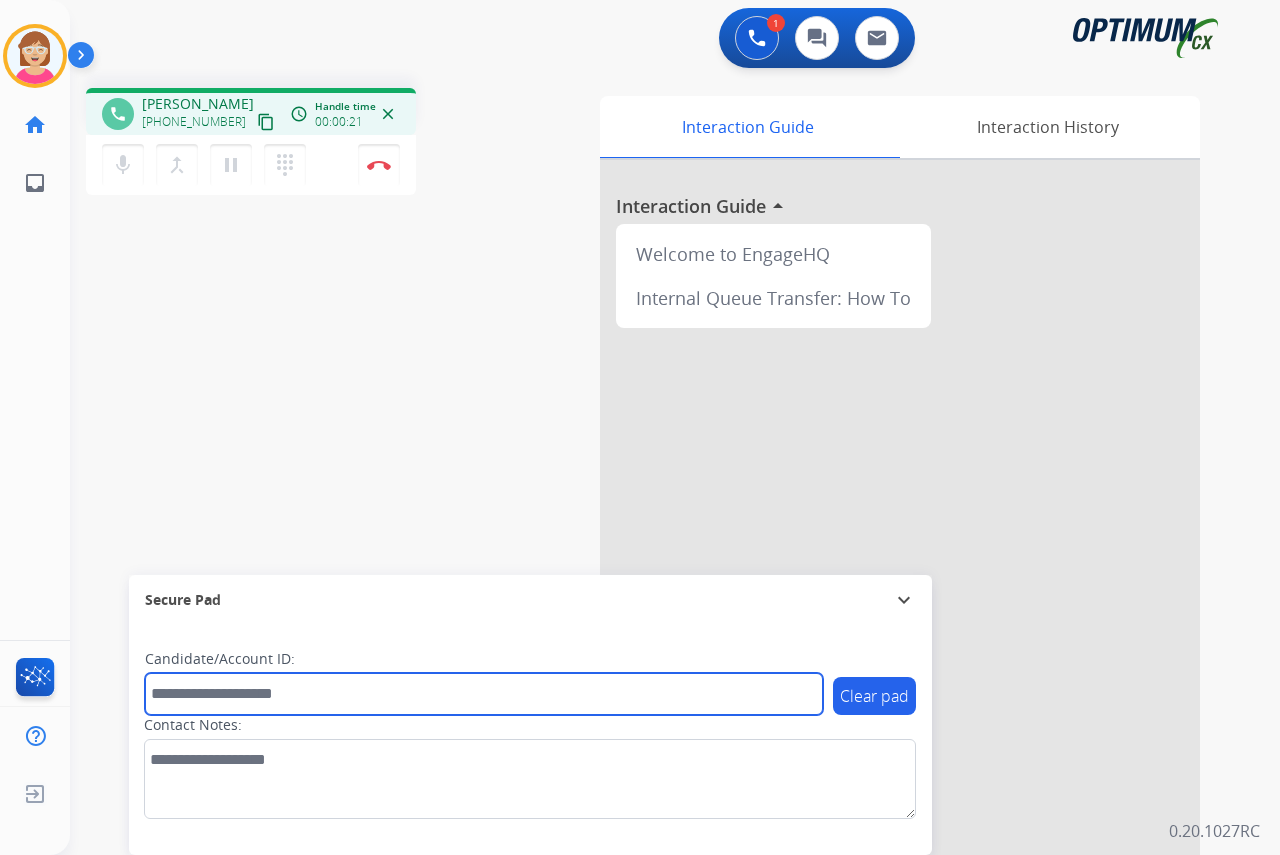 click at bounding box center [484, 694] 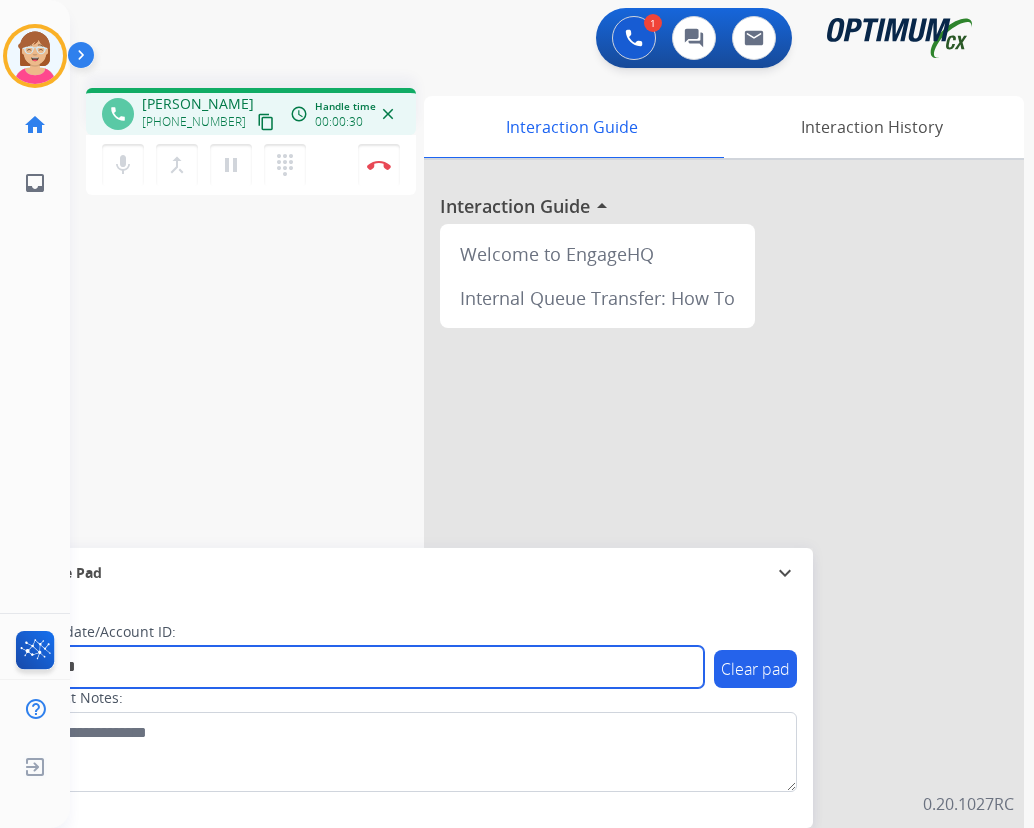 type on "*******" 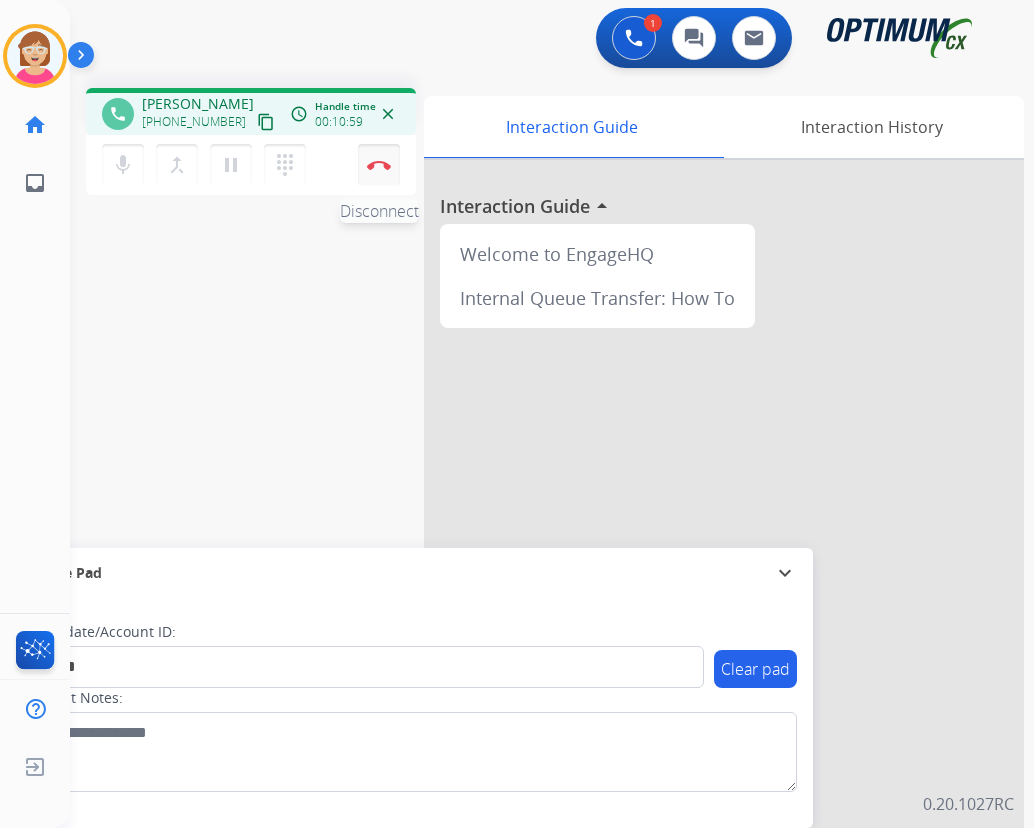 click at bounding box center (379, 165) 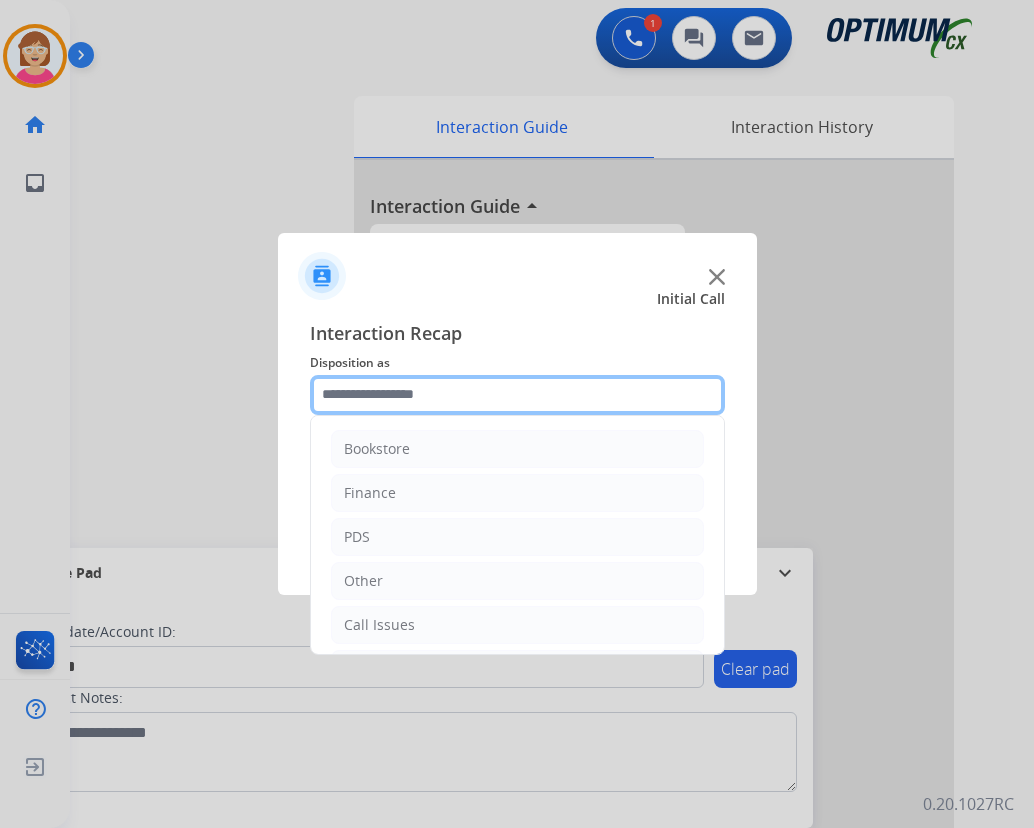click 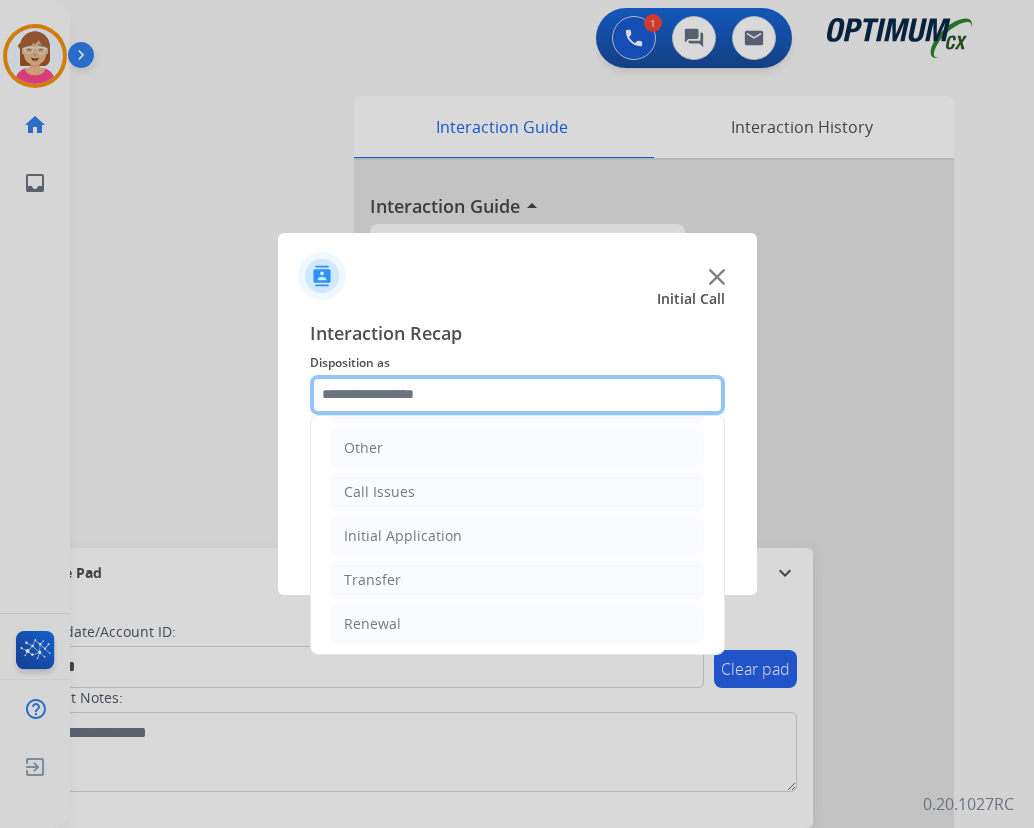 scroll, scrollTop: 136, scrollLeft: 0, axis: vertical 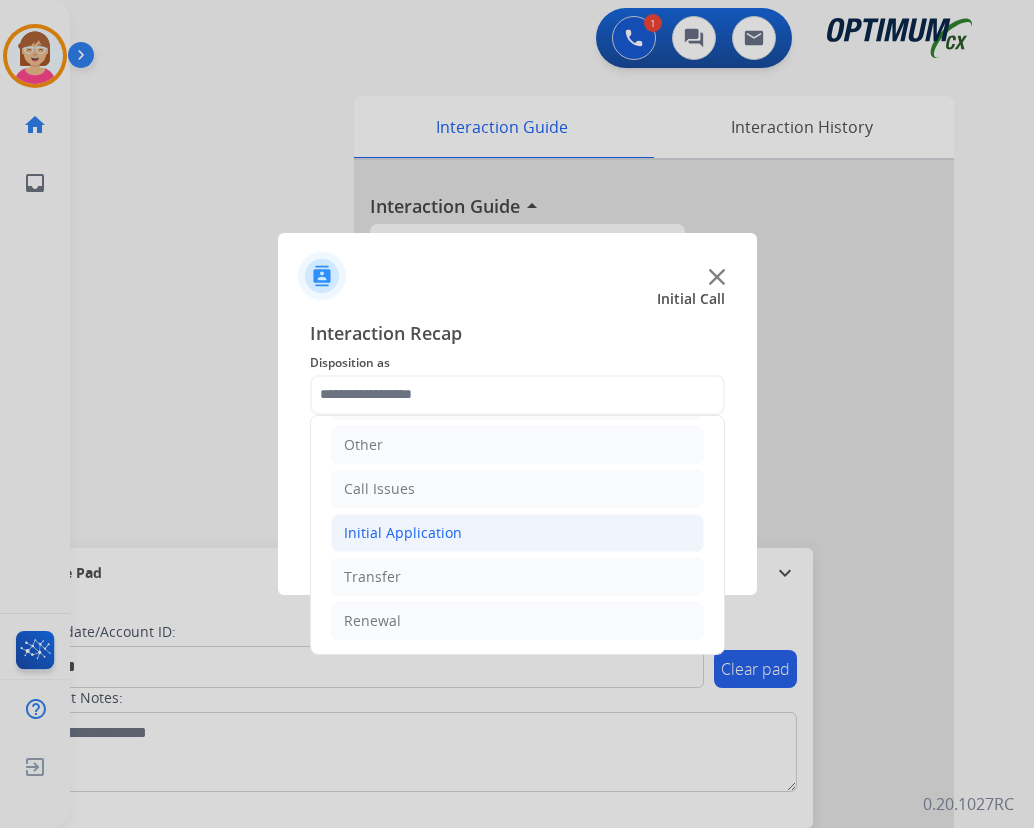 click on "Initial Application" 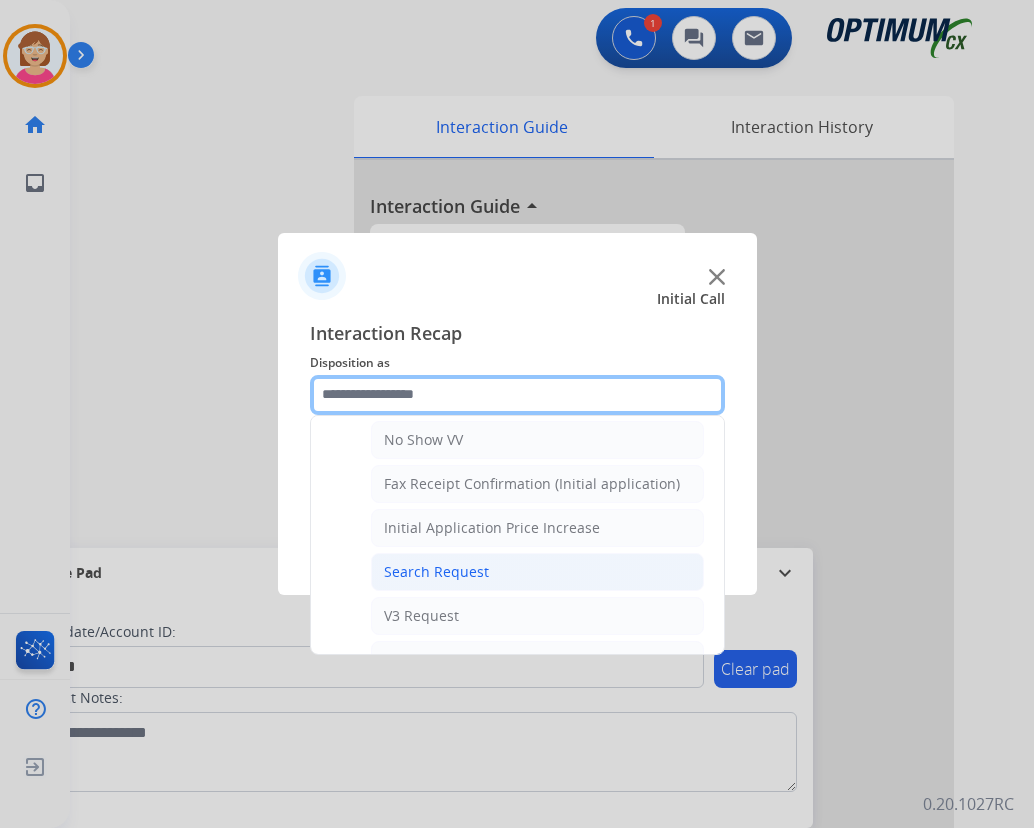 scroll, scrollTop: 636, scrollLeft: 0, axis: vertical 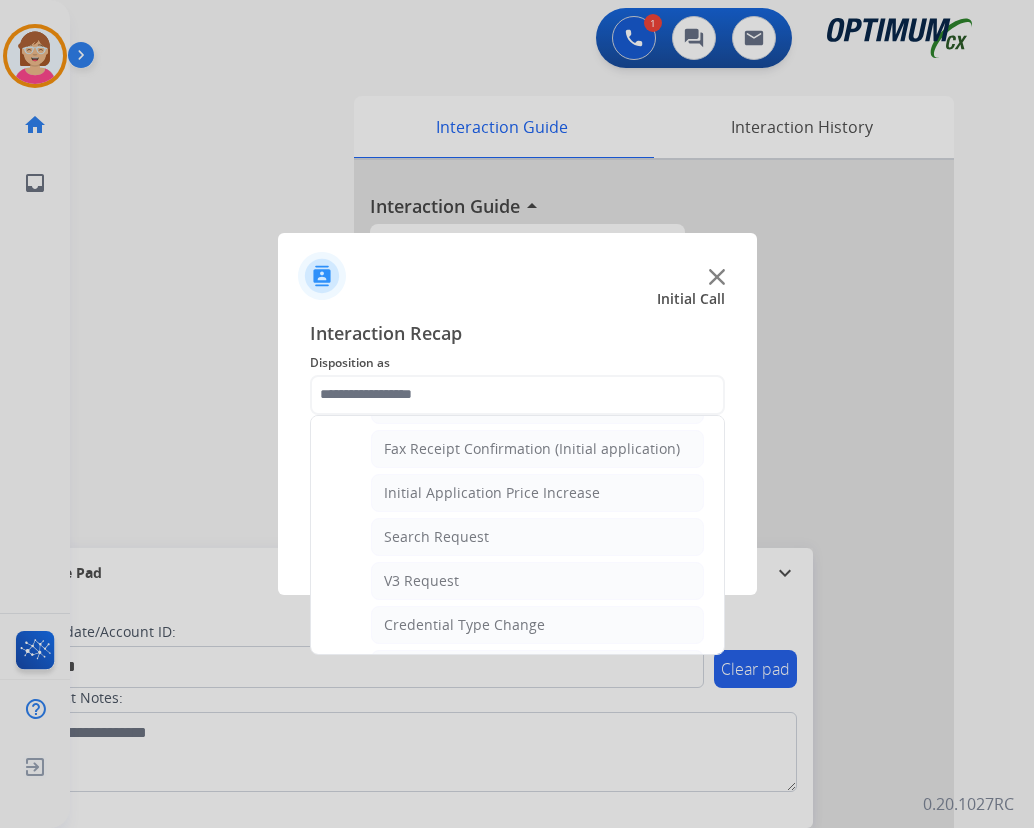 click on "Search Request" 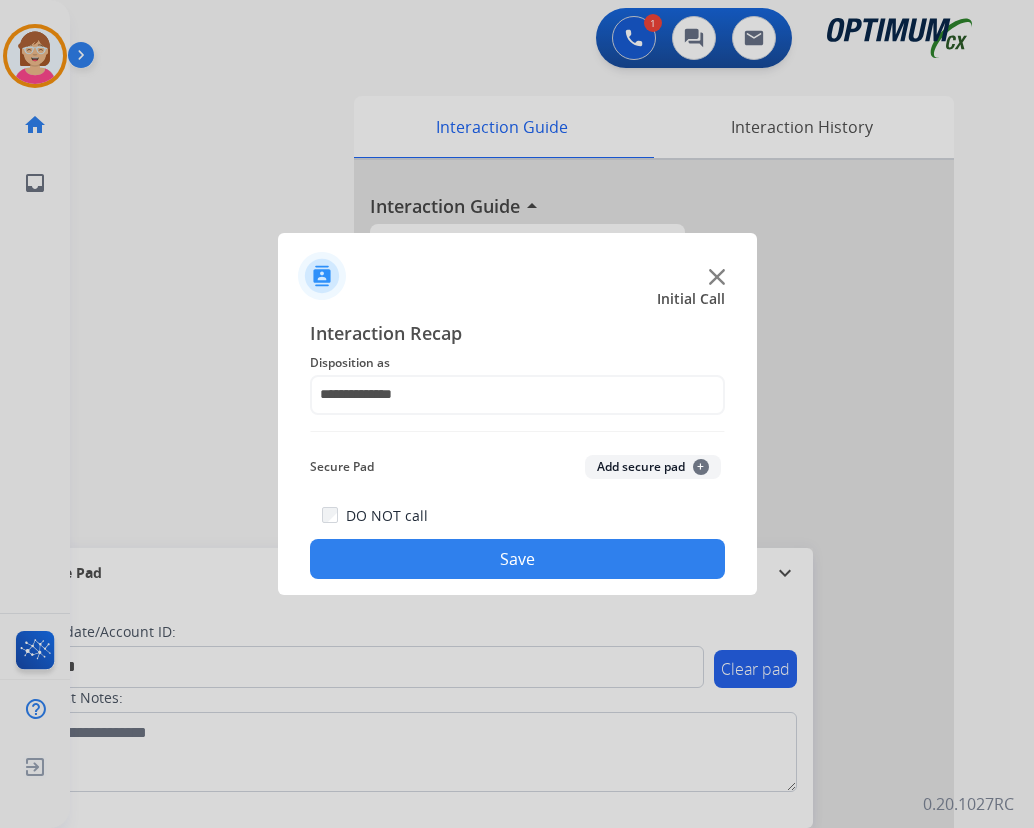 click on "+" 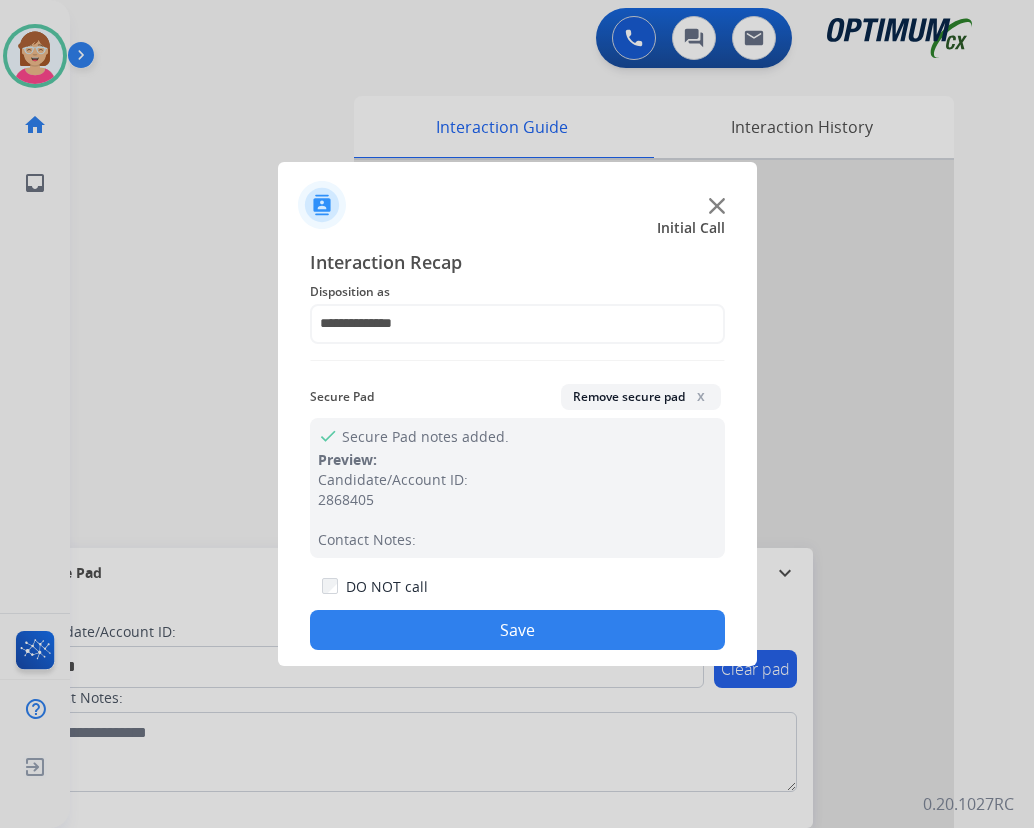 click on "Save" 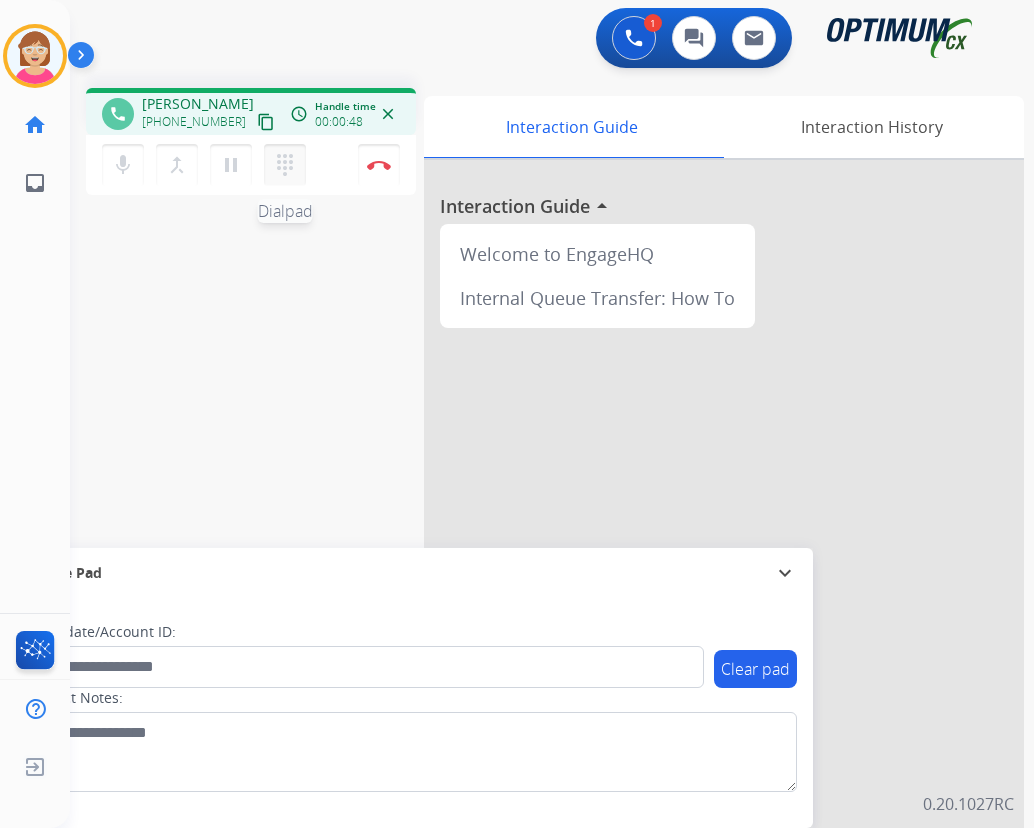 click on "dialpad" at bounding box center (285, 165) 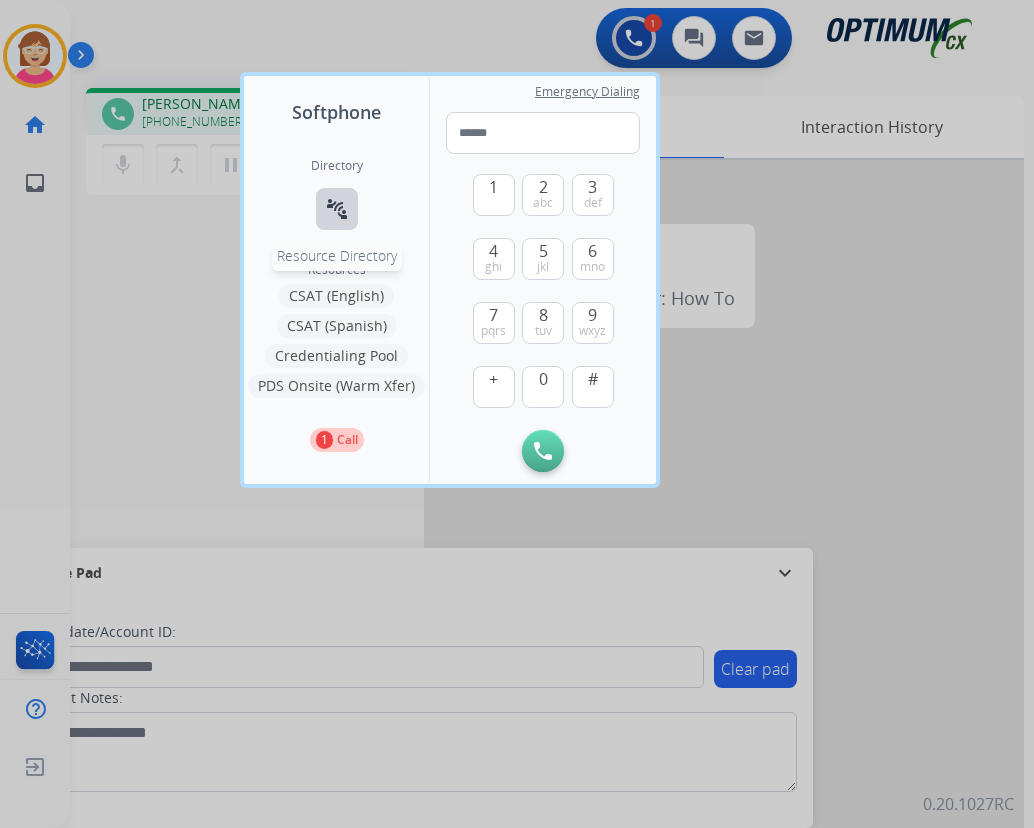 click on "connect_without_contact" at bounding box center (337, 209) 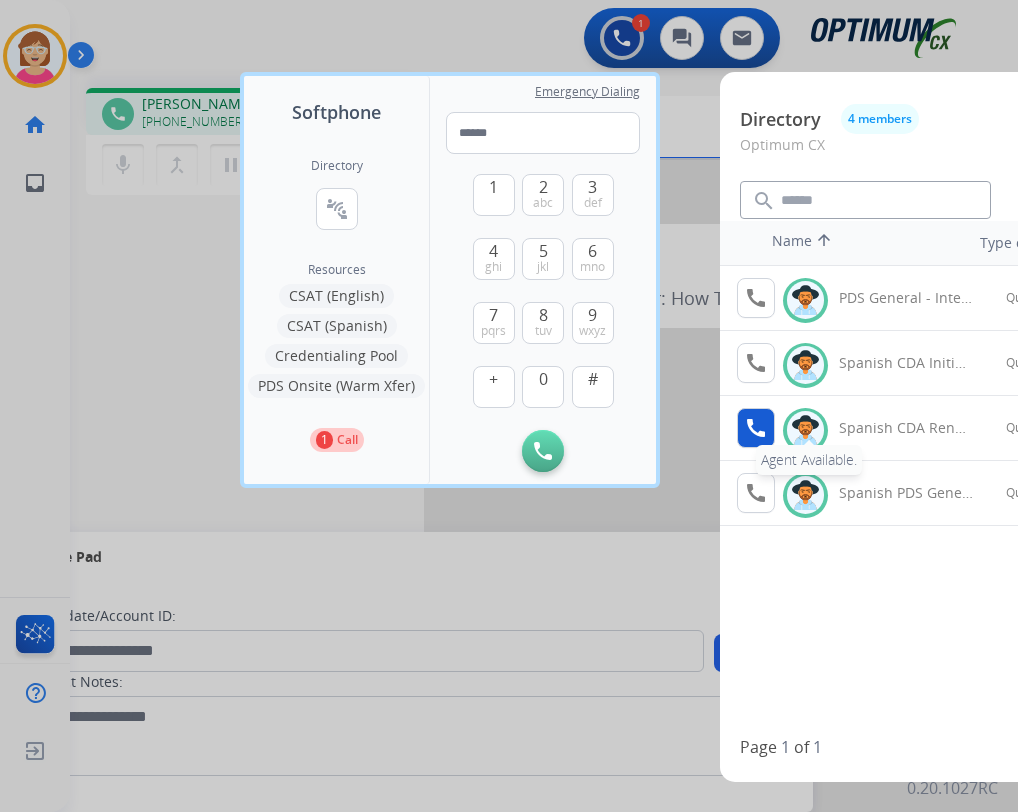 click on "call" at bounding box center [756, 428] 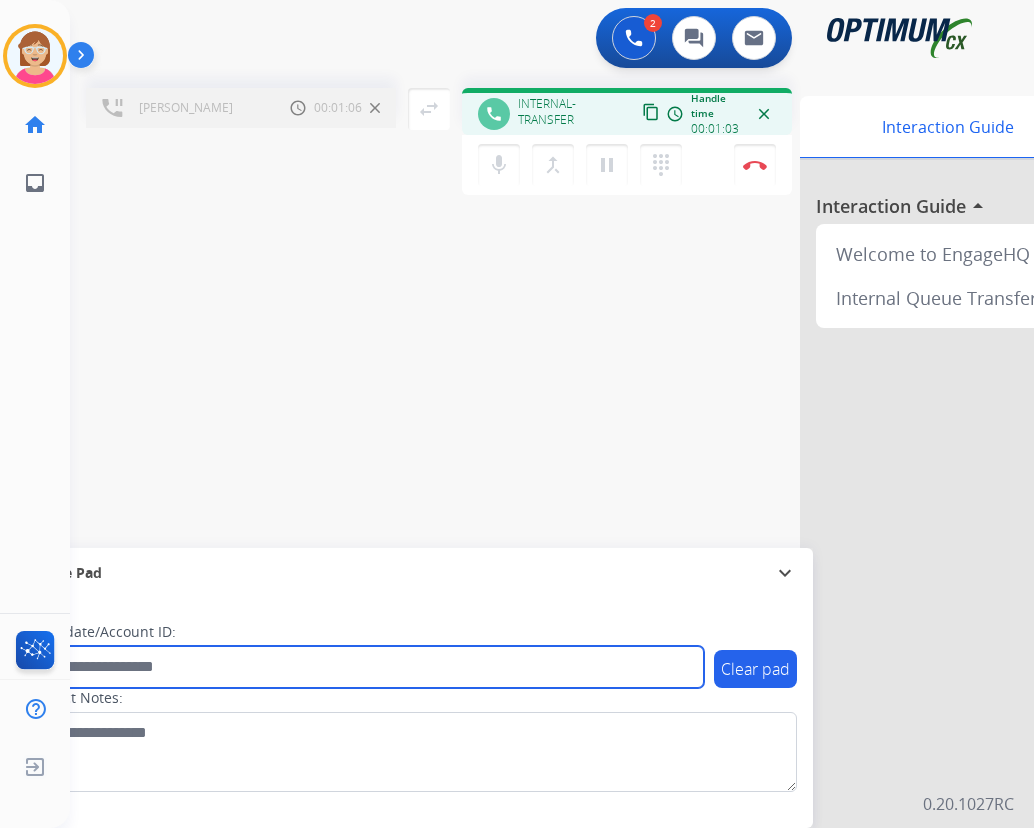 click at bounding box center (365, 667) 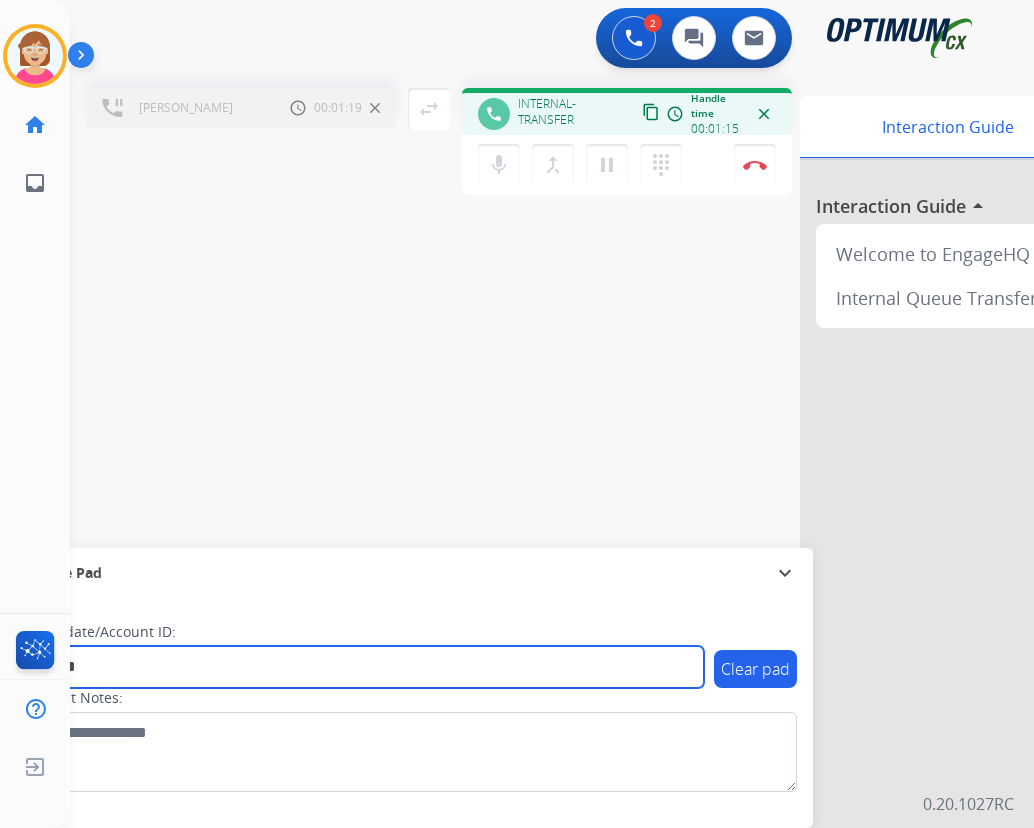 type on "*******" 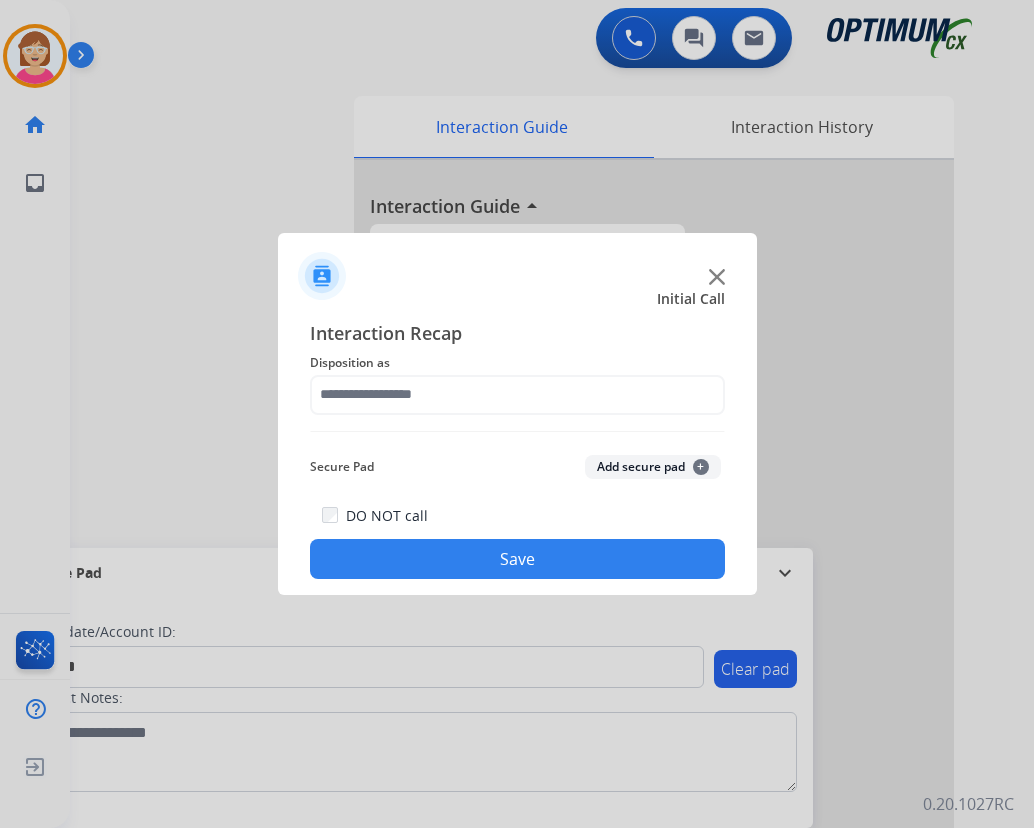 click at bounding box center (517, 414) 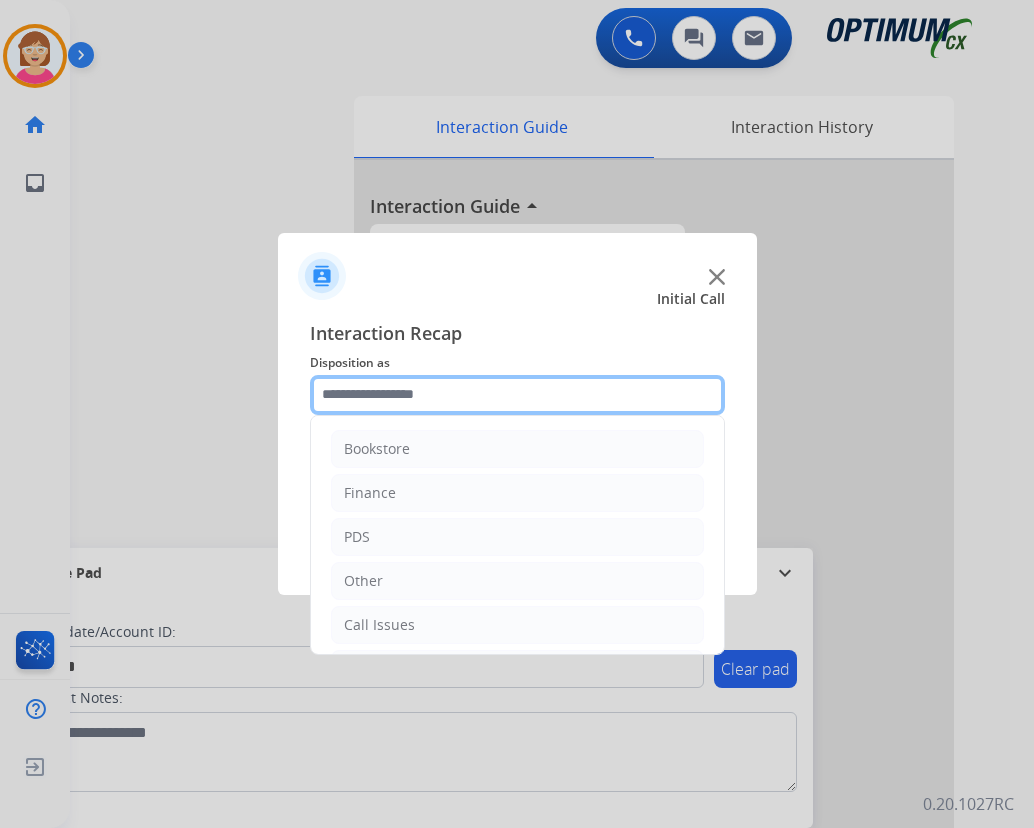 click 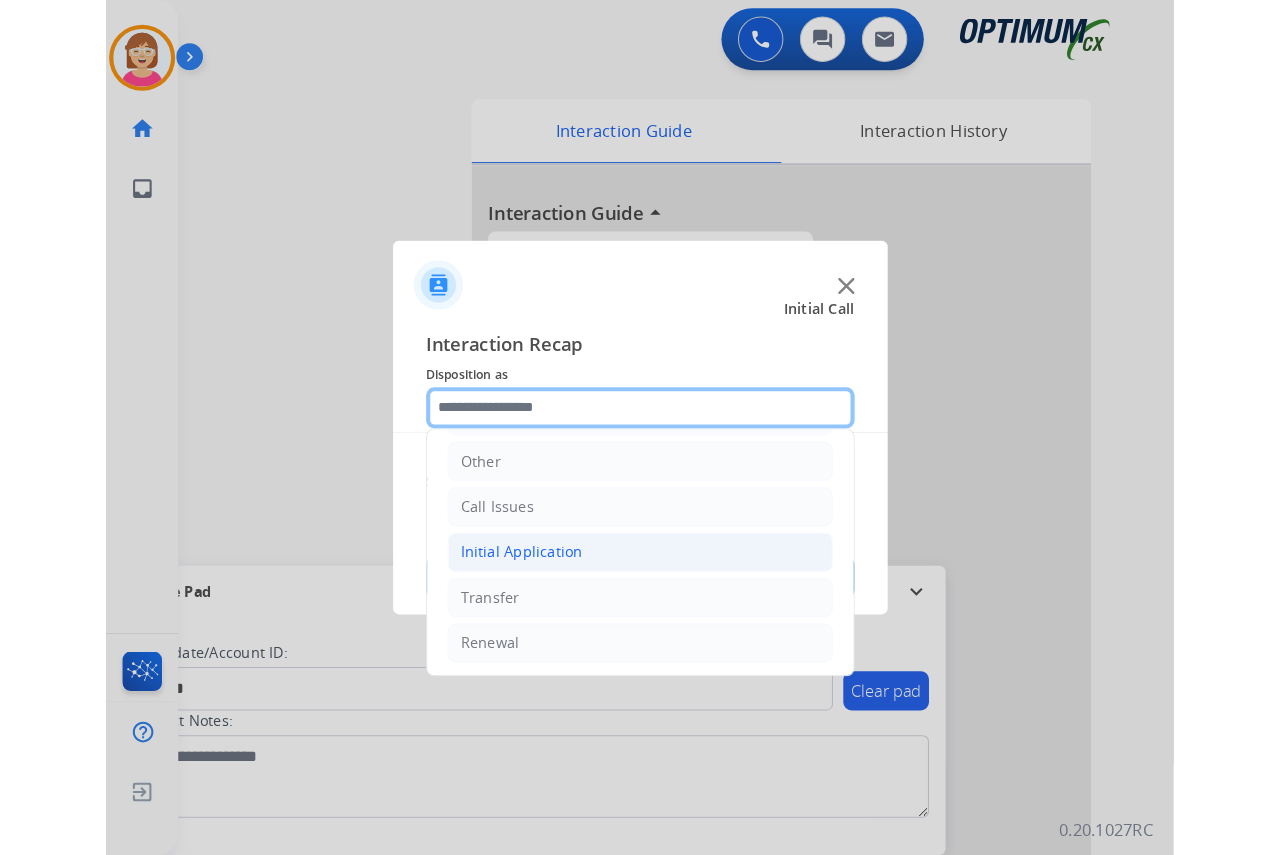 scroll, scrollTop: 136, scrollLeft: 0, axis: vertical 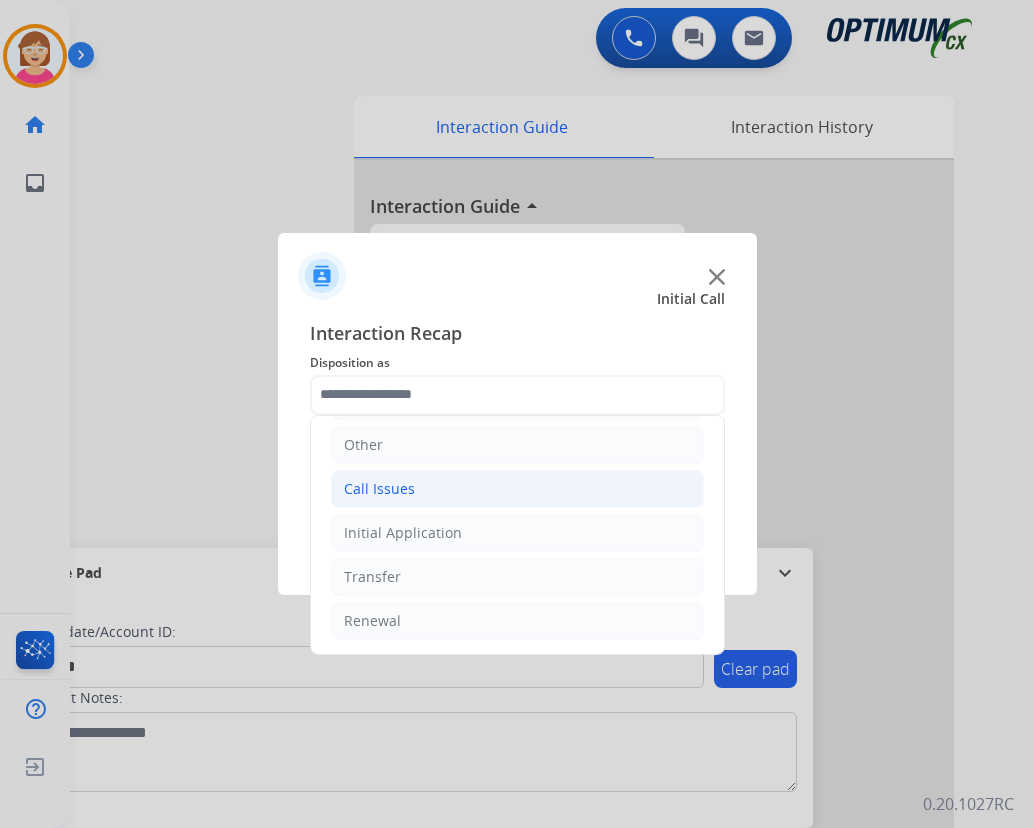 click on "Call Issues" 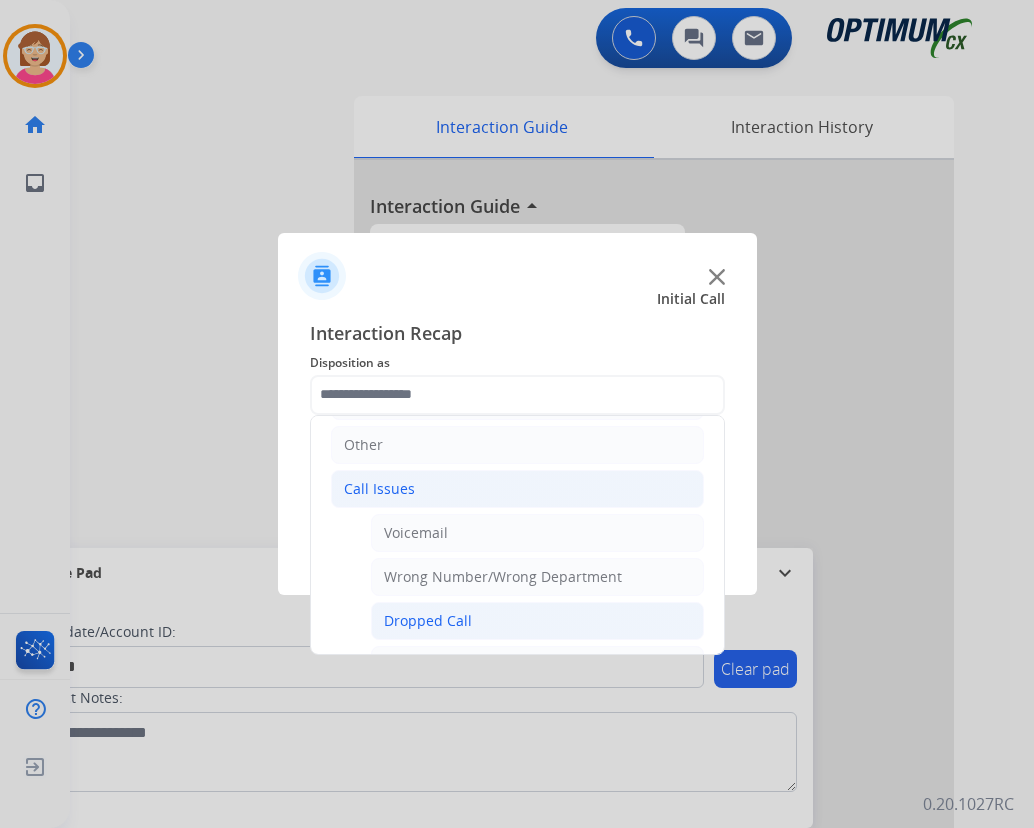 click on "Dropped Call" 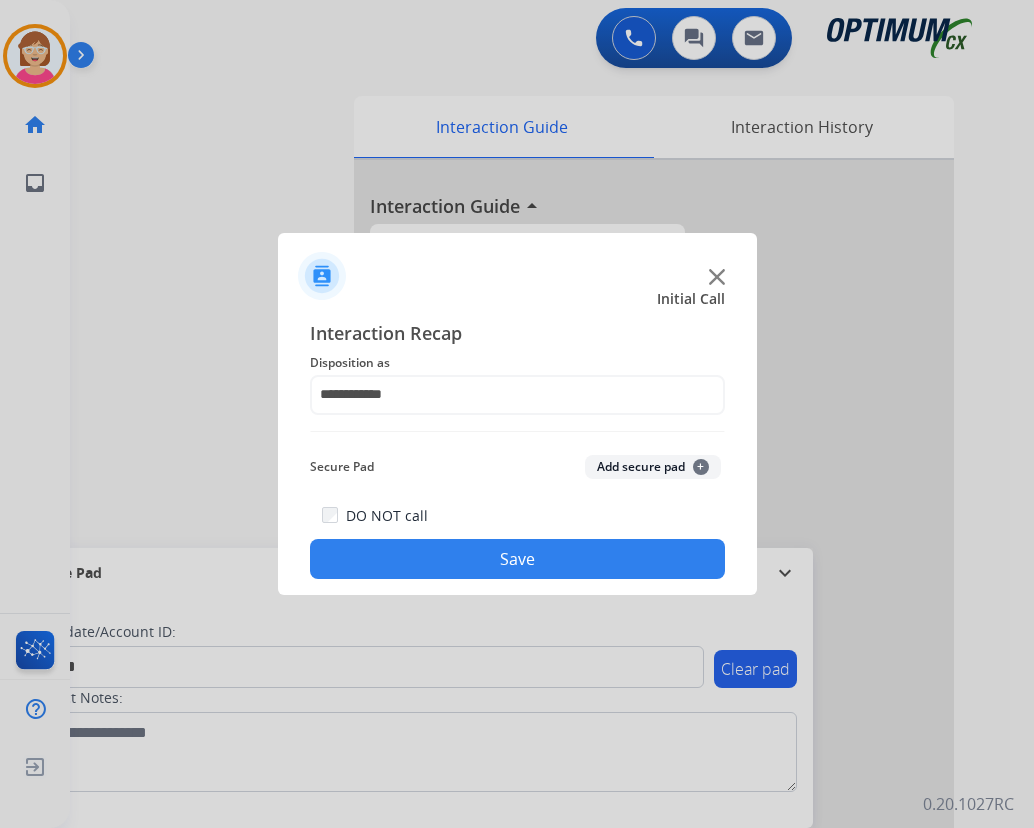 click on "+" 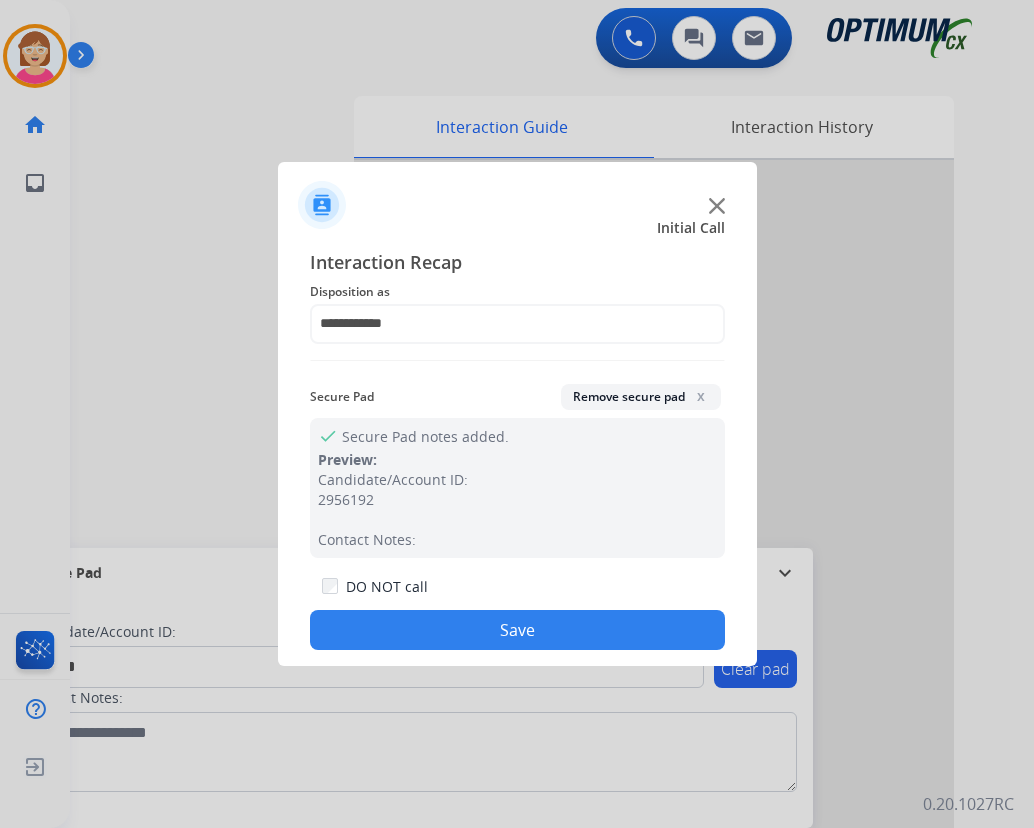 click on "Save" 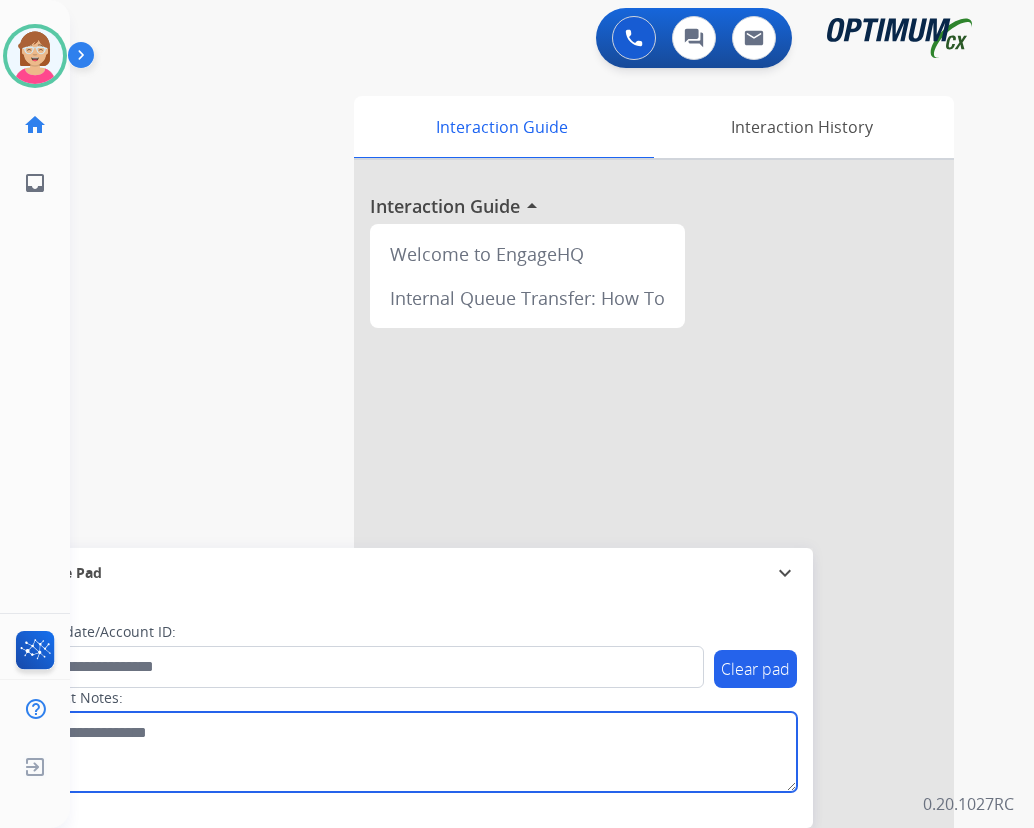 drag, startPoint x: 191, startPoint y: 791, endPoint x: 194, endPoint y: 760, distance: 31.144823 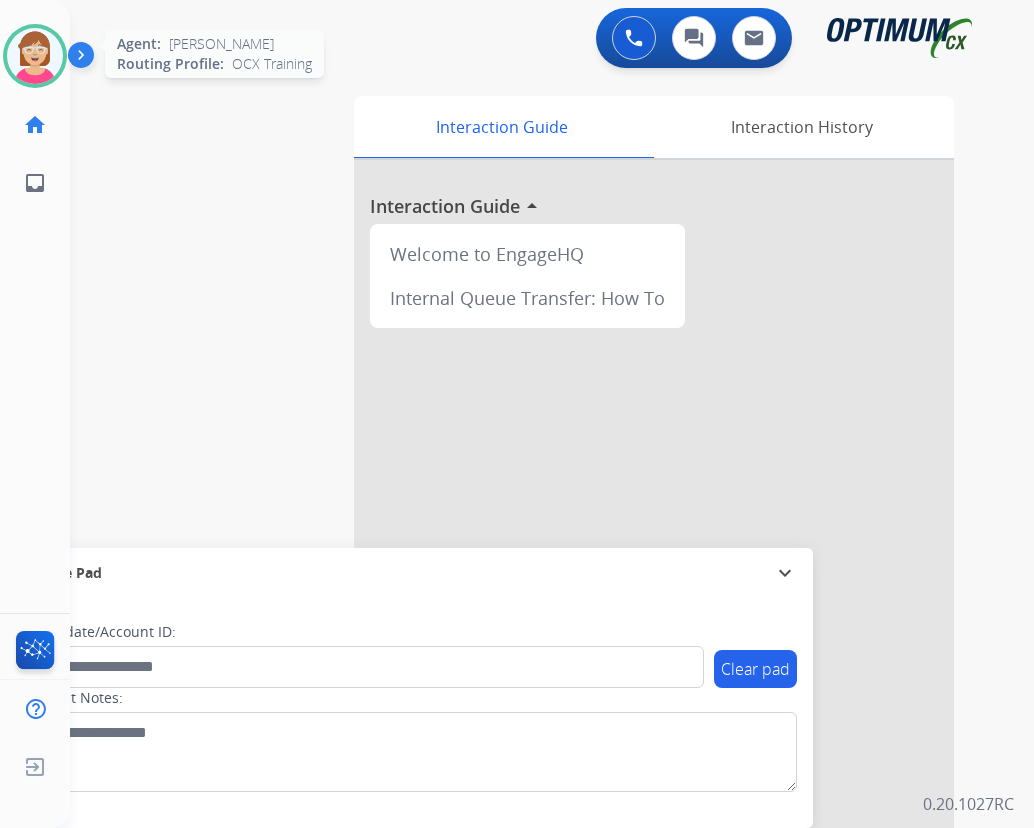 click at bounding box center [35, 56] 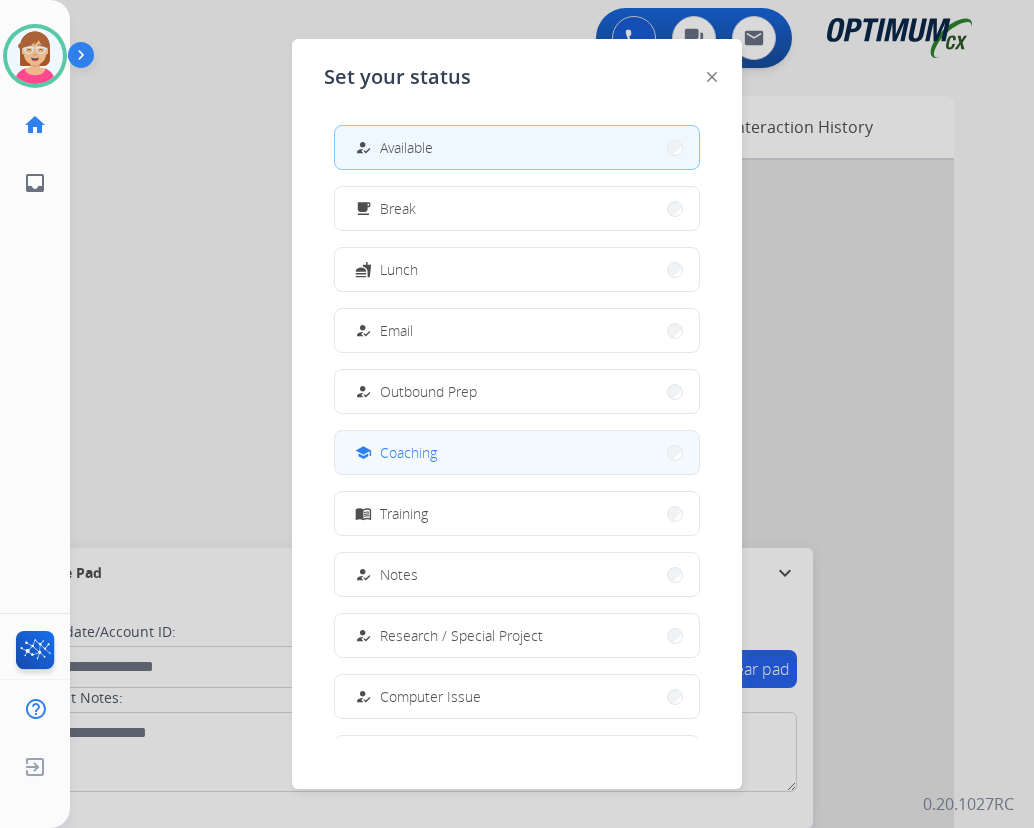 click on "Coaching" at bounding box center [408, 452] 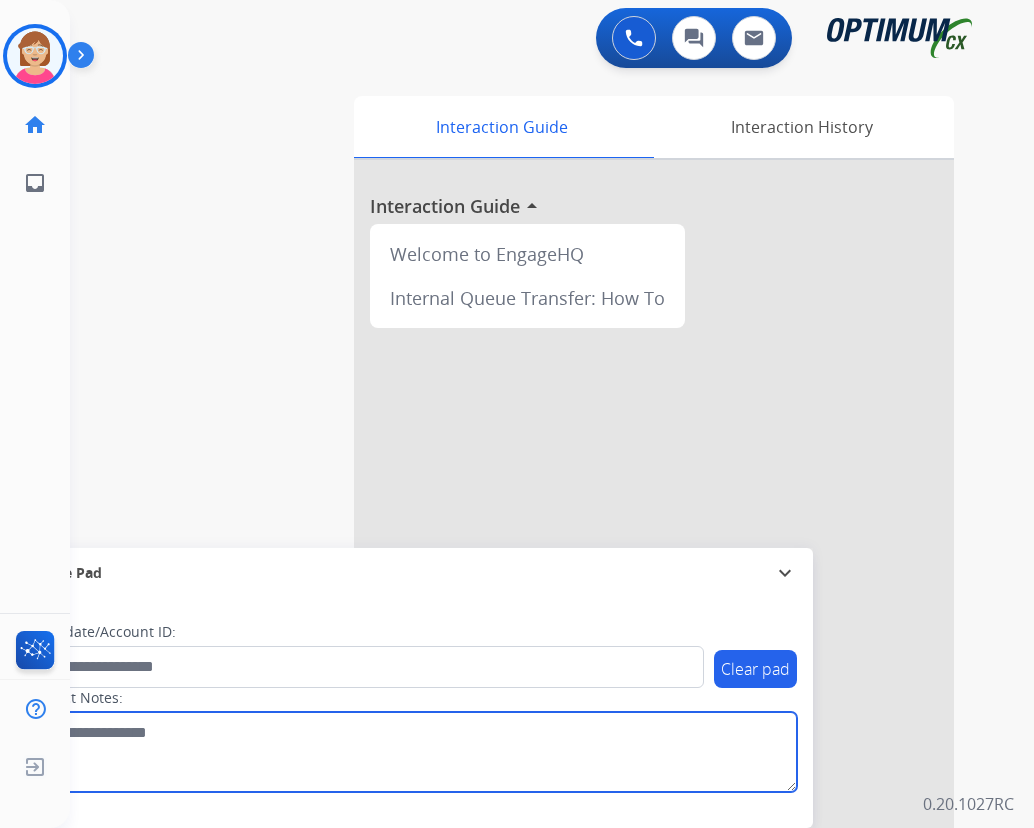 click at bounding box center [411, 752] 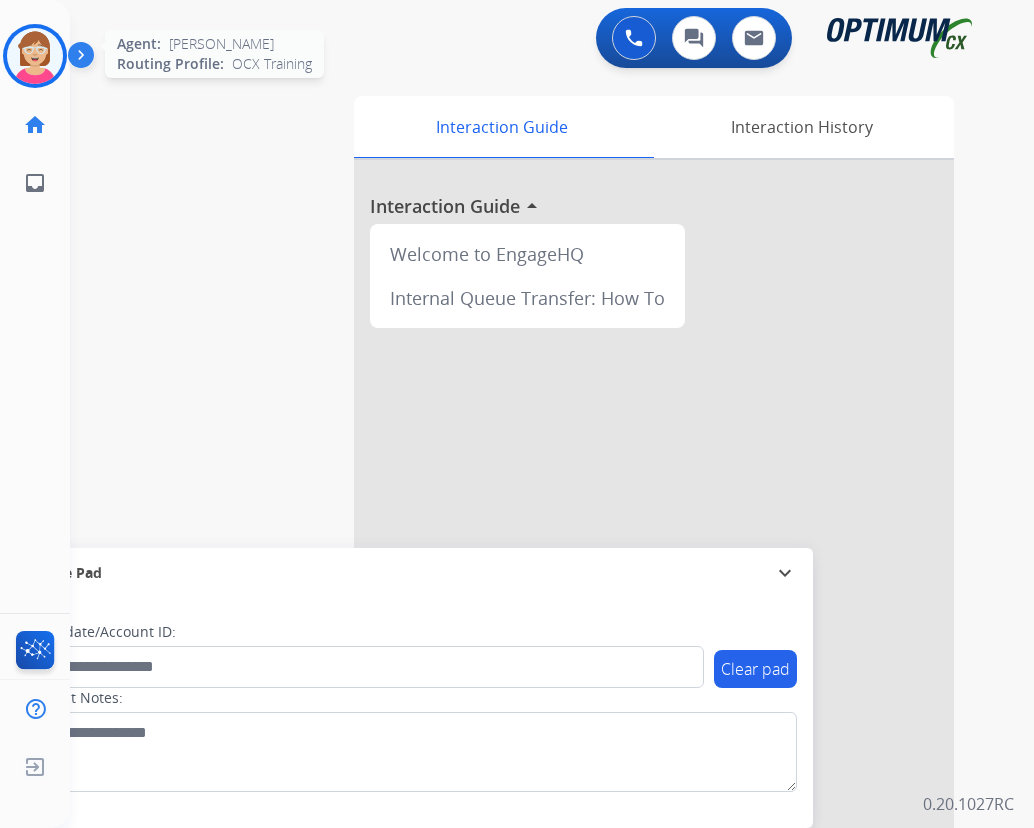 click at bounding box center (35, 56) 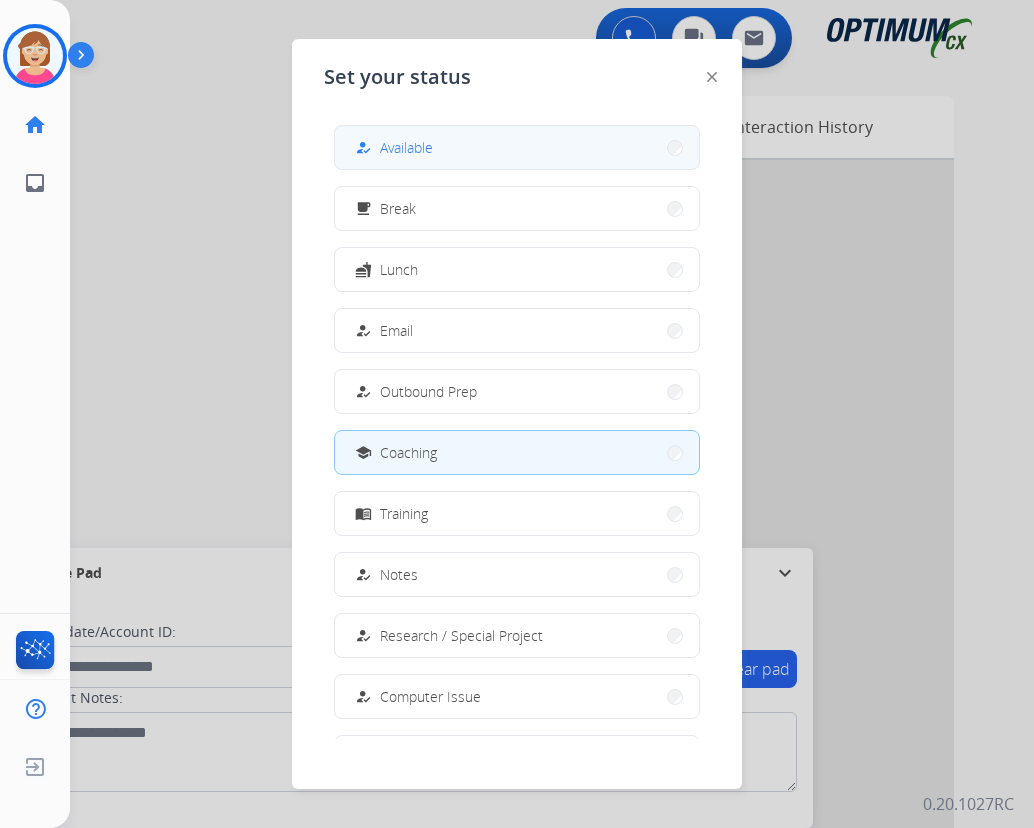 click on "Available" at bounding box center (406, 147) 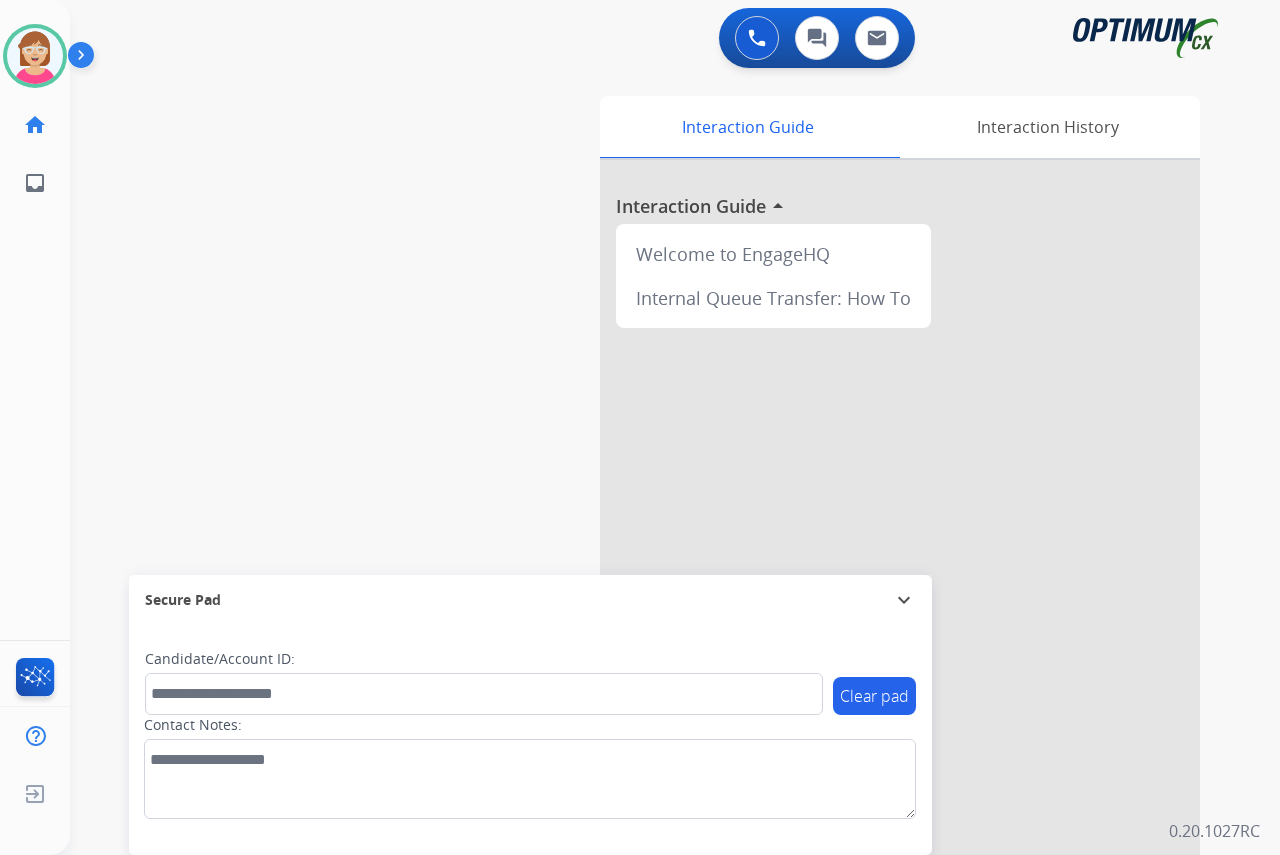 click on "[PERSON_NAME]   Available  Edit Avatar  Agent:   [PERSON_NAME] Profile:  OCX Training home  Home  Home inbox  Emails  Emails  FocalPoints  Help Center  Help Center  Log out  Log out" 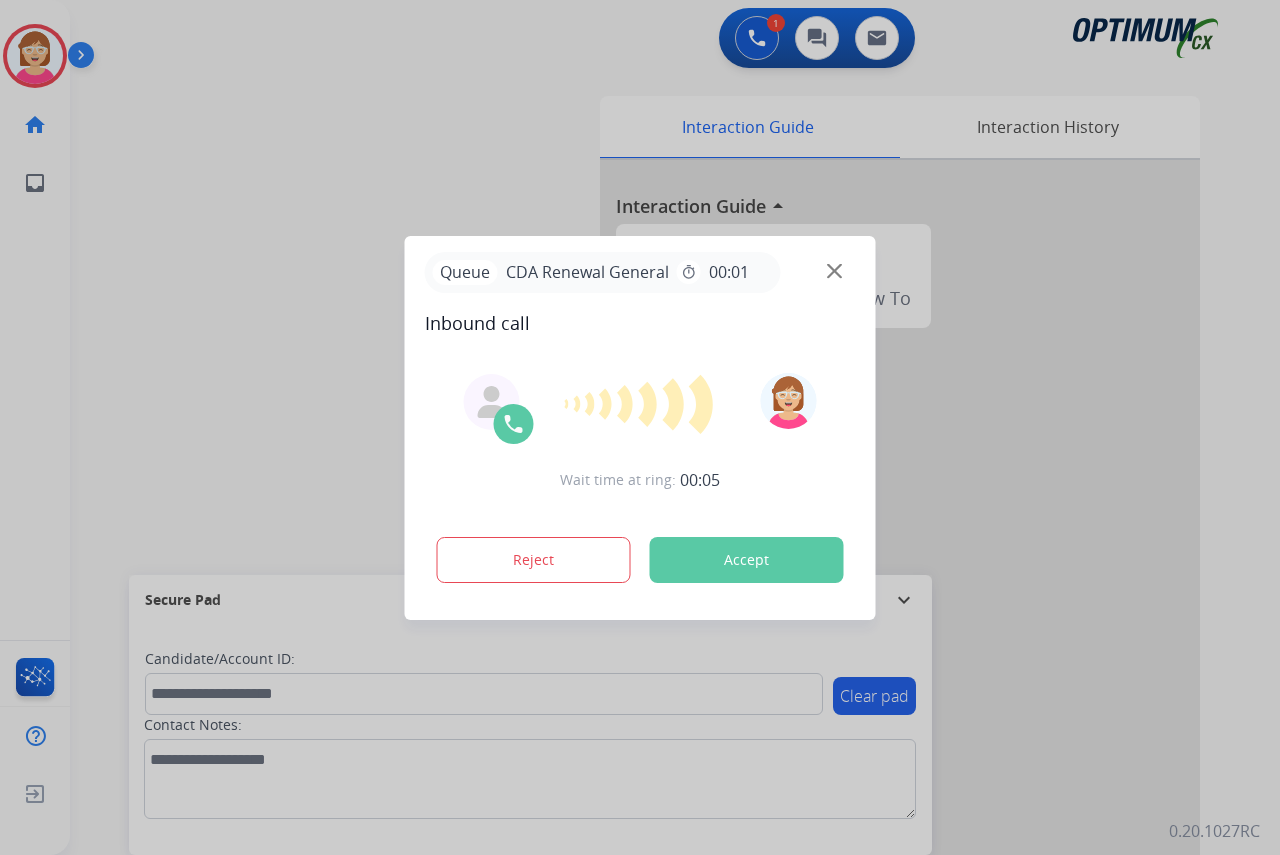 click at bounding box center [640, 427] 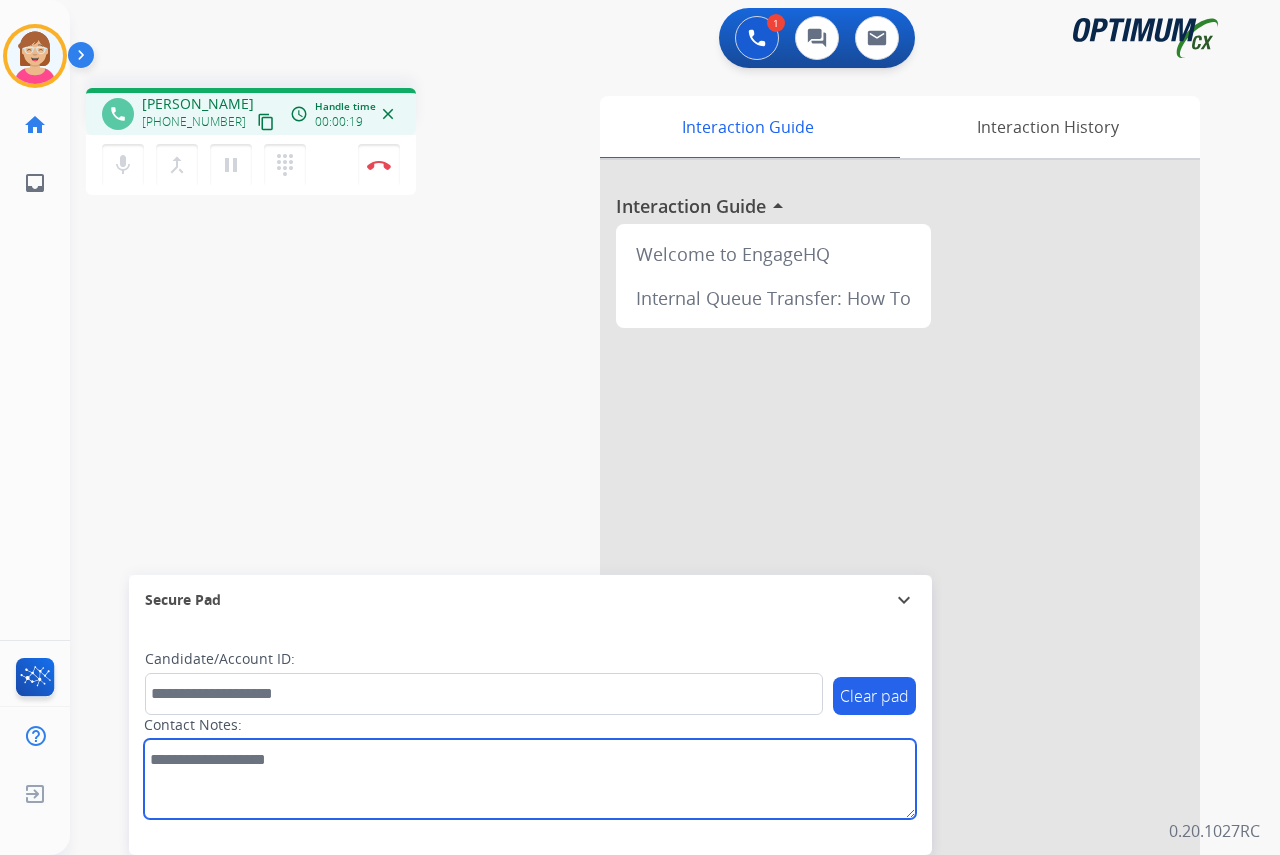 click at bounding box center [530, 779] 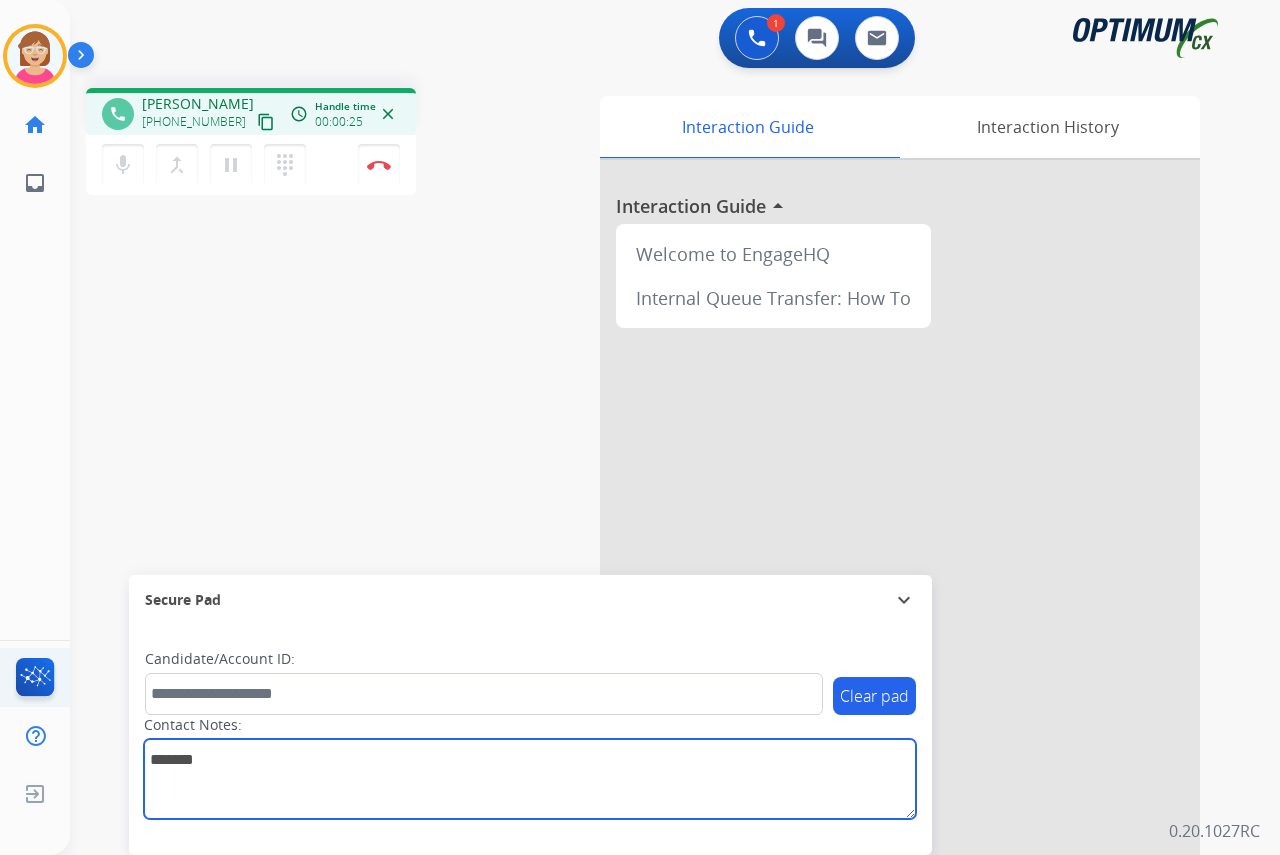 type on "*******" 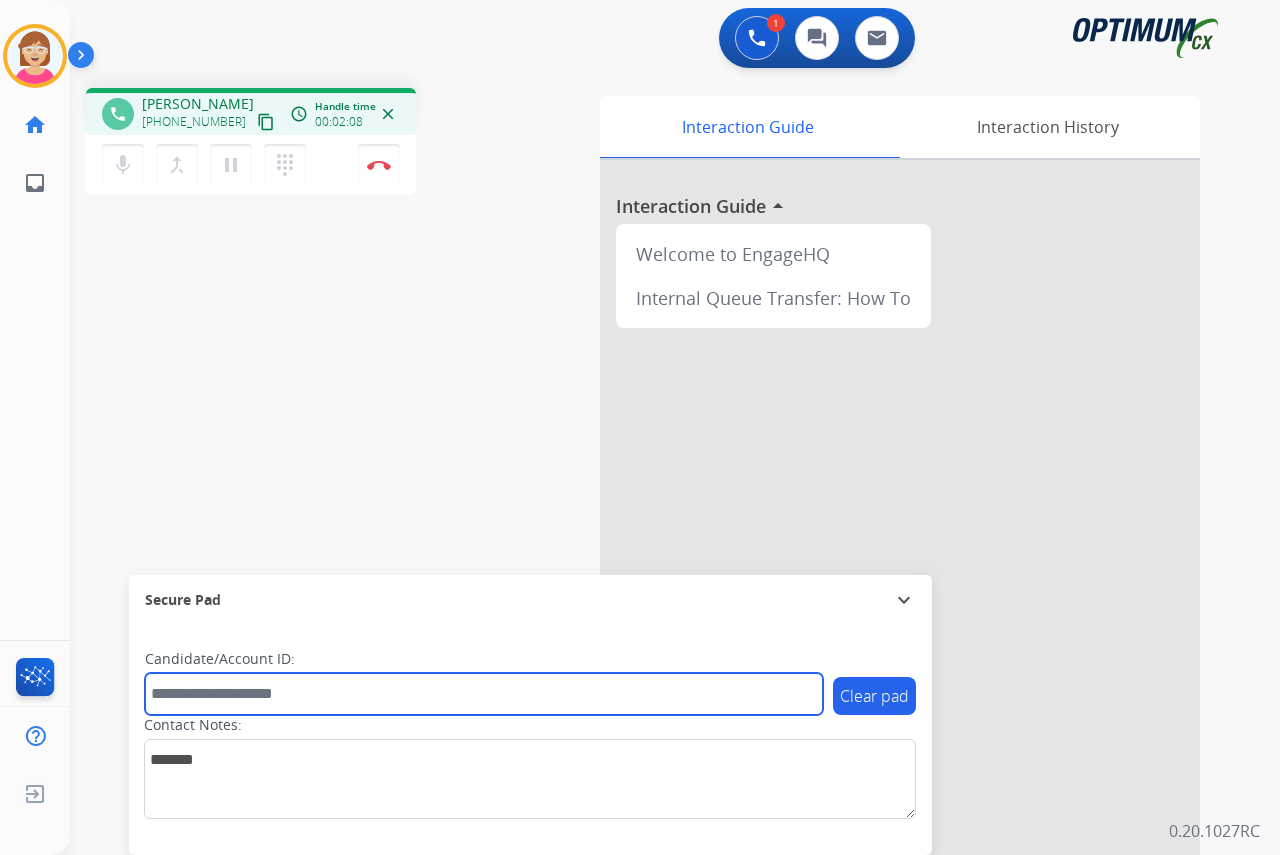 click at bounding box center [484, 694] 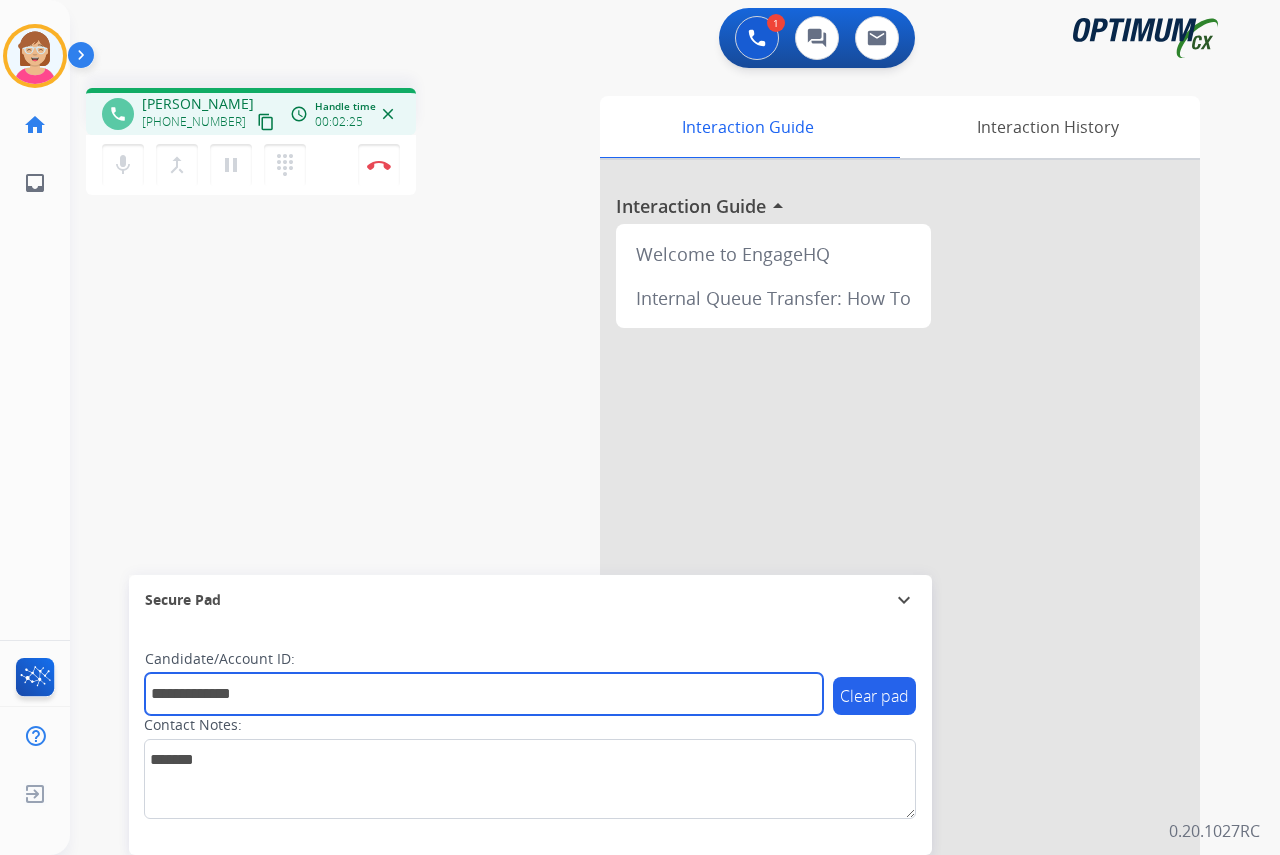 type on "**********" 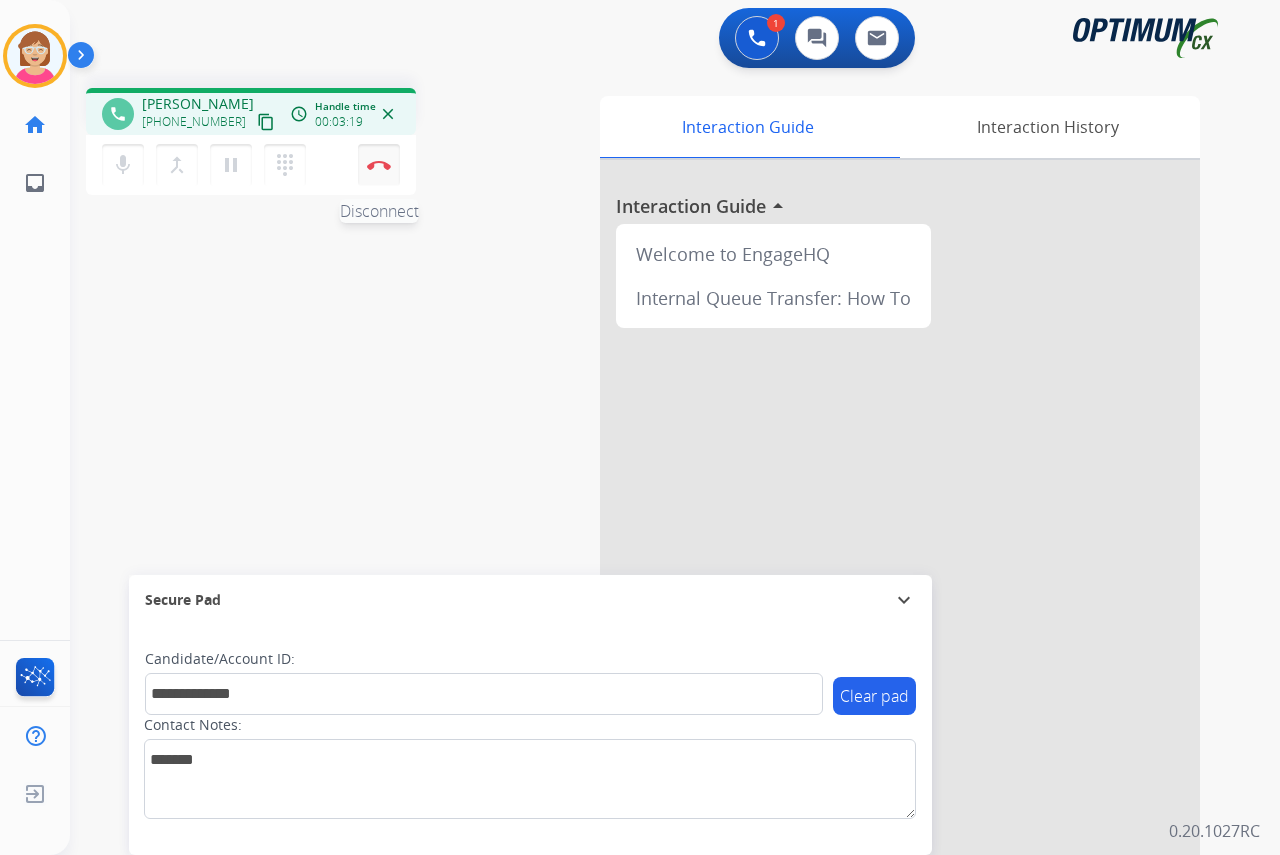 click at bounding box center [379, 165] 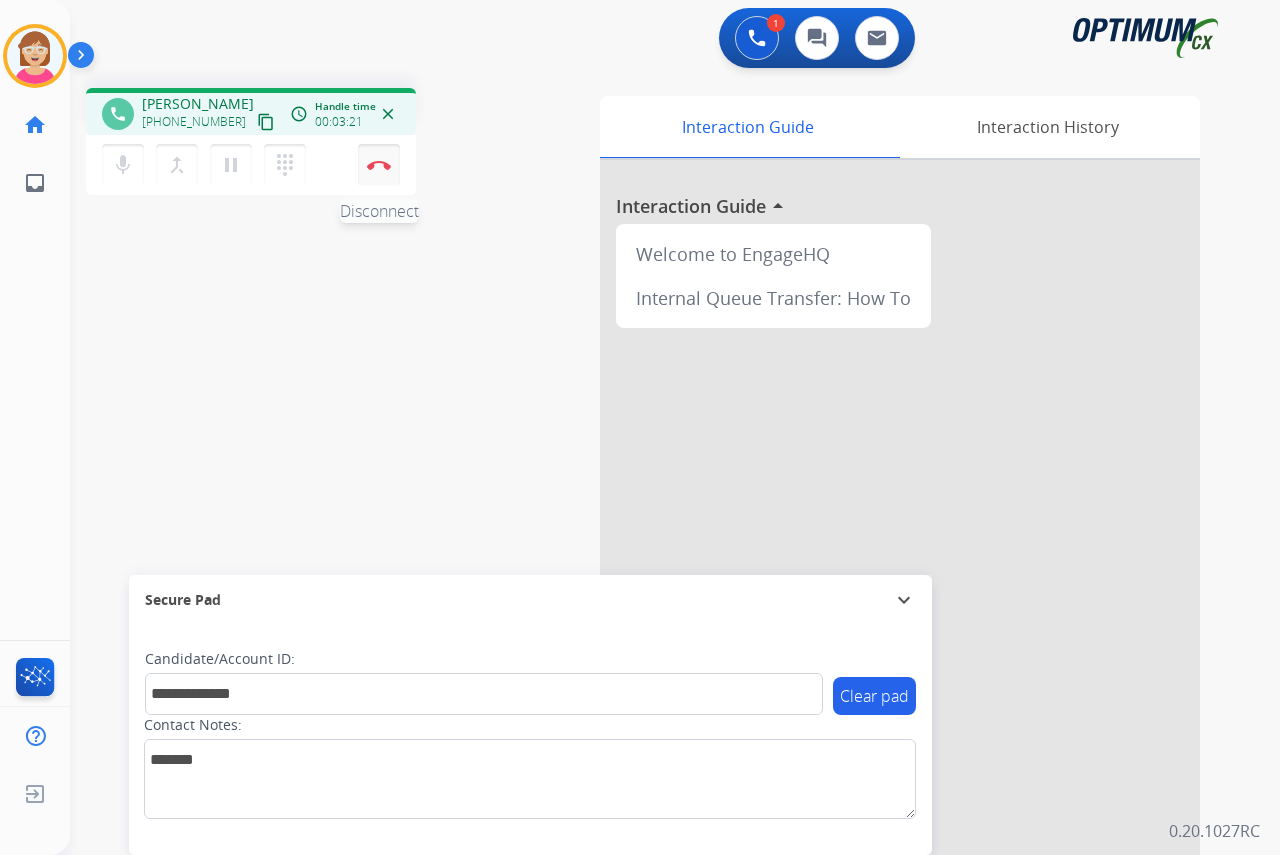 click on "Disconnect" at bounding box center [379, 165] 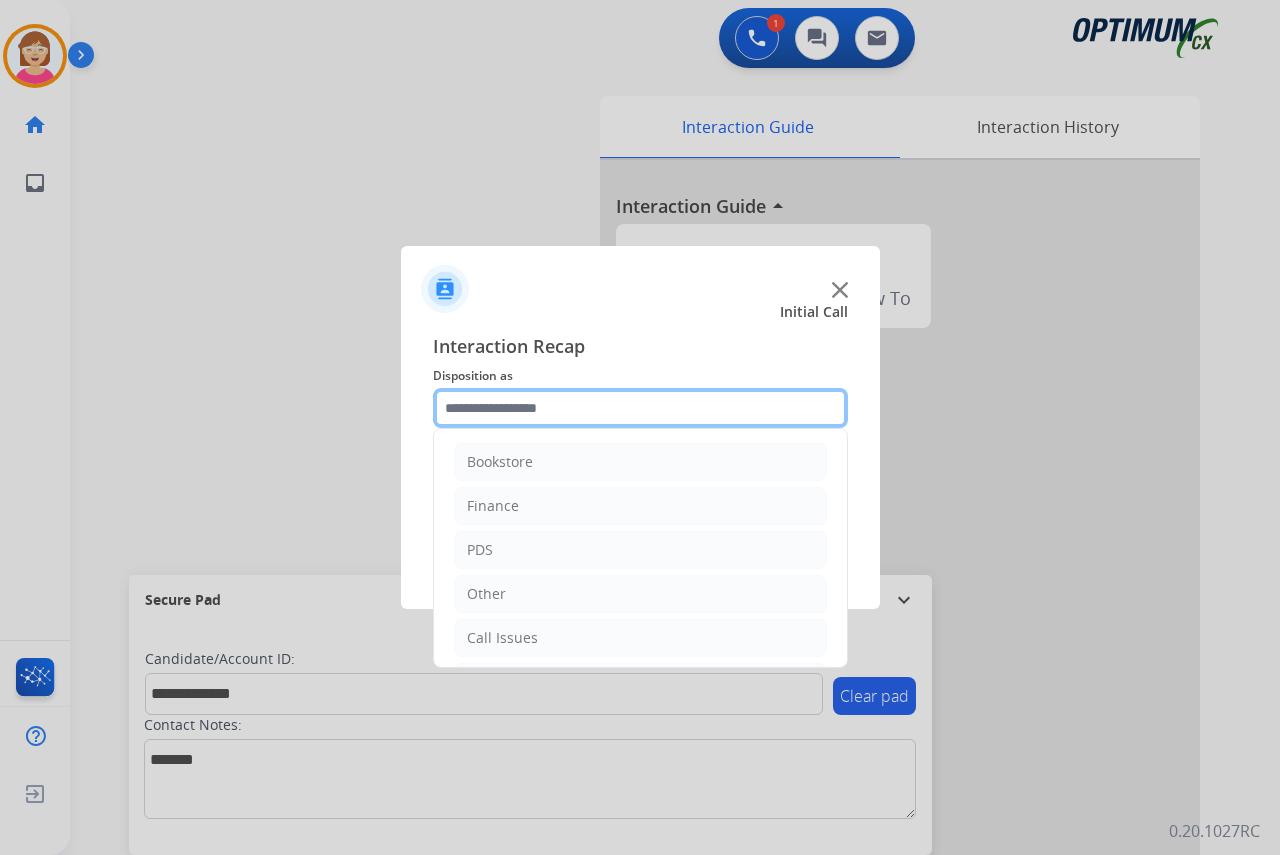 drag, startPoint x: 465, startPoint y: 407, endPoint x: 468, endPoint y: 423, distance: 16.27882 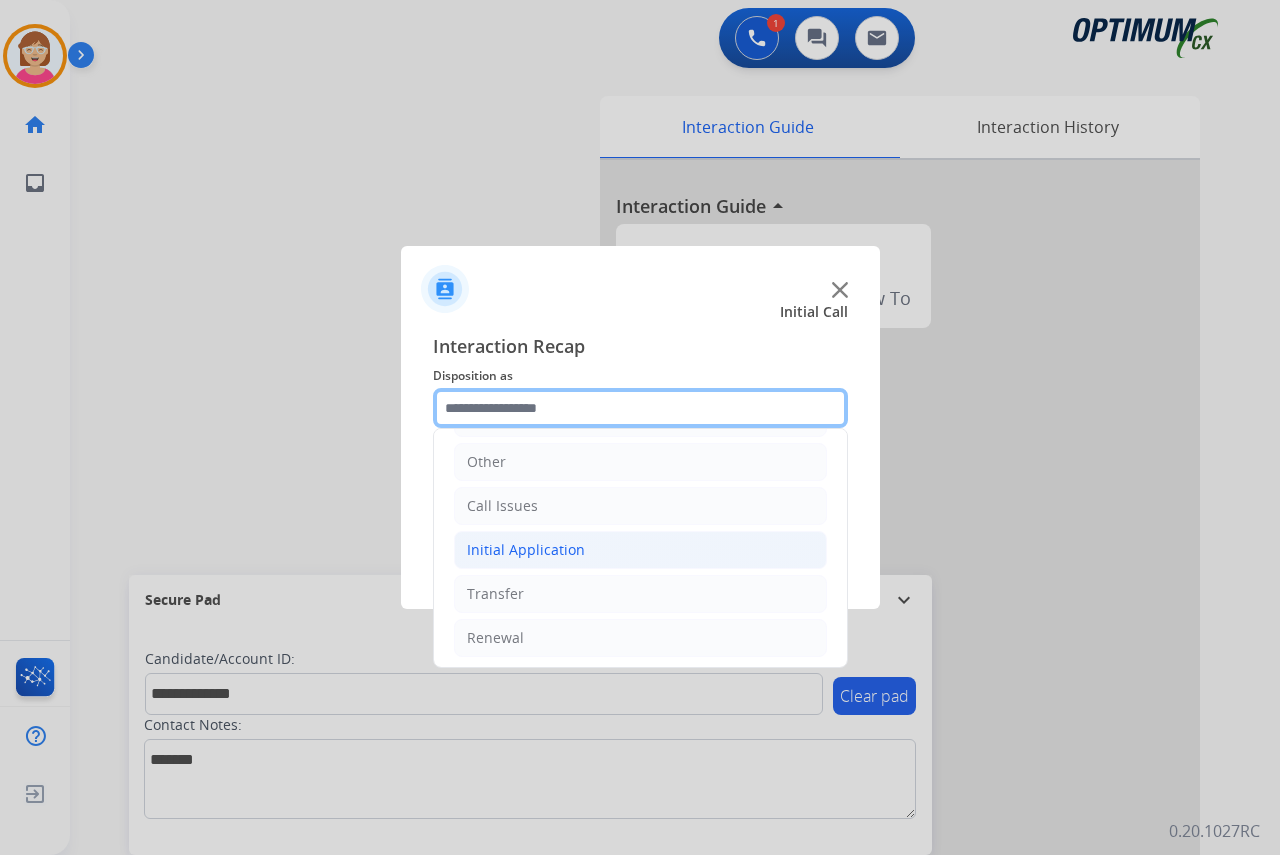 scroll, scrollTop: 136, scrollLeft: 0, axis: vertical 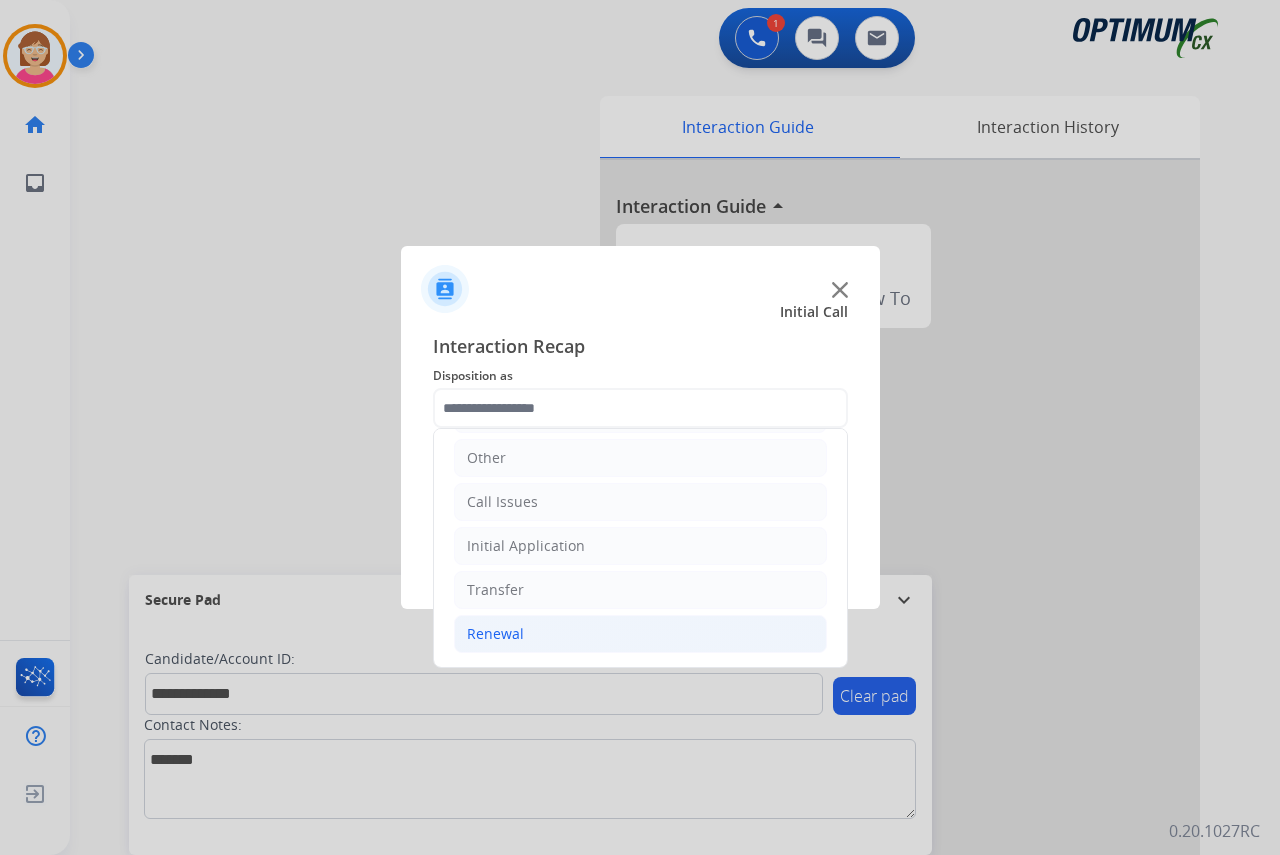 click on "Renewal" 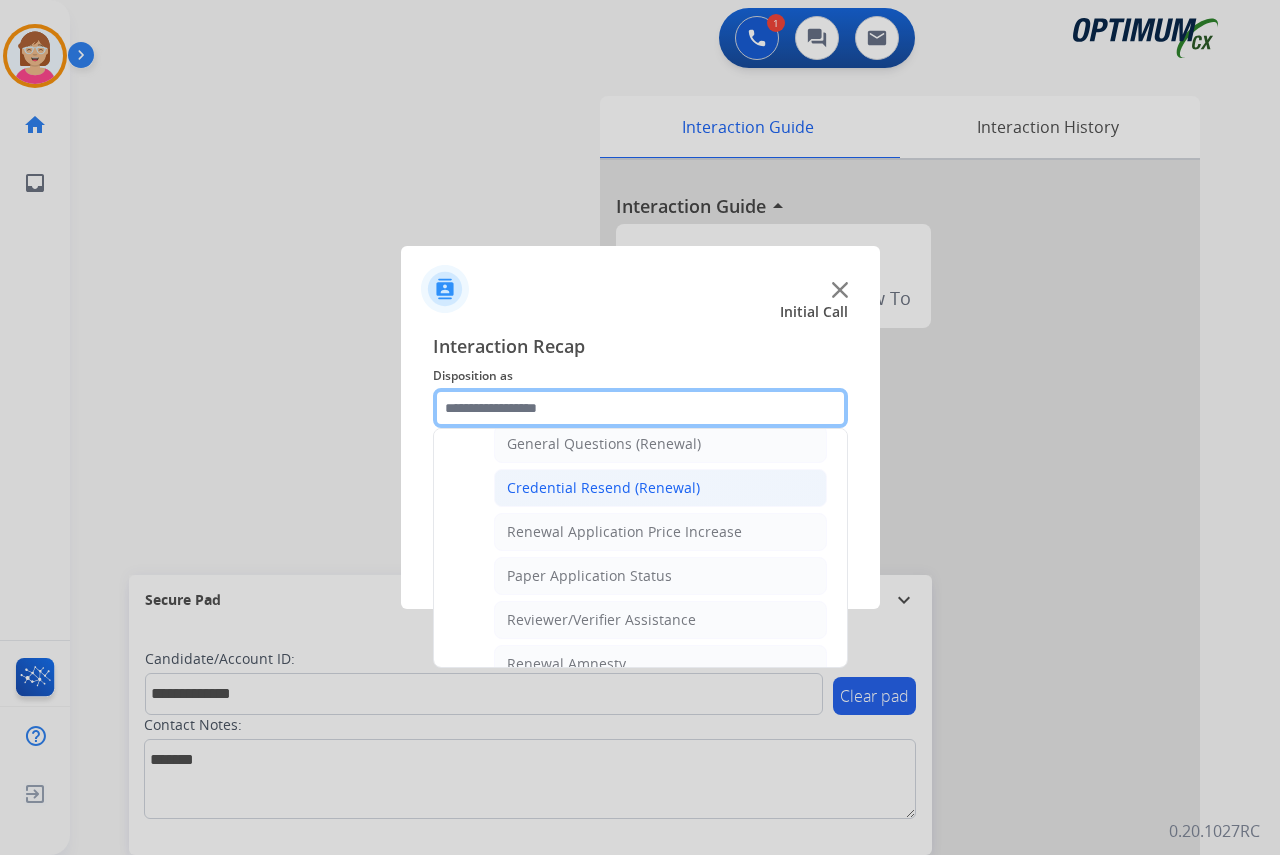 scroll, scrollTop: 572, scrollLeft: 0, axis: vertical 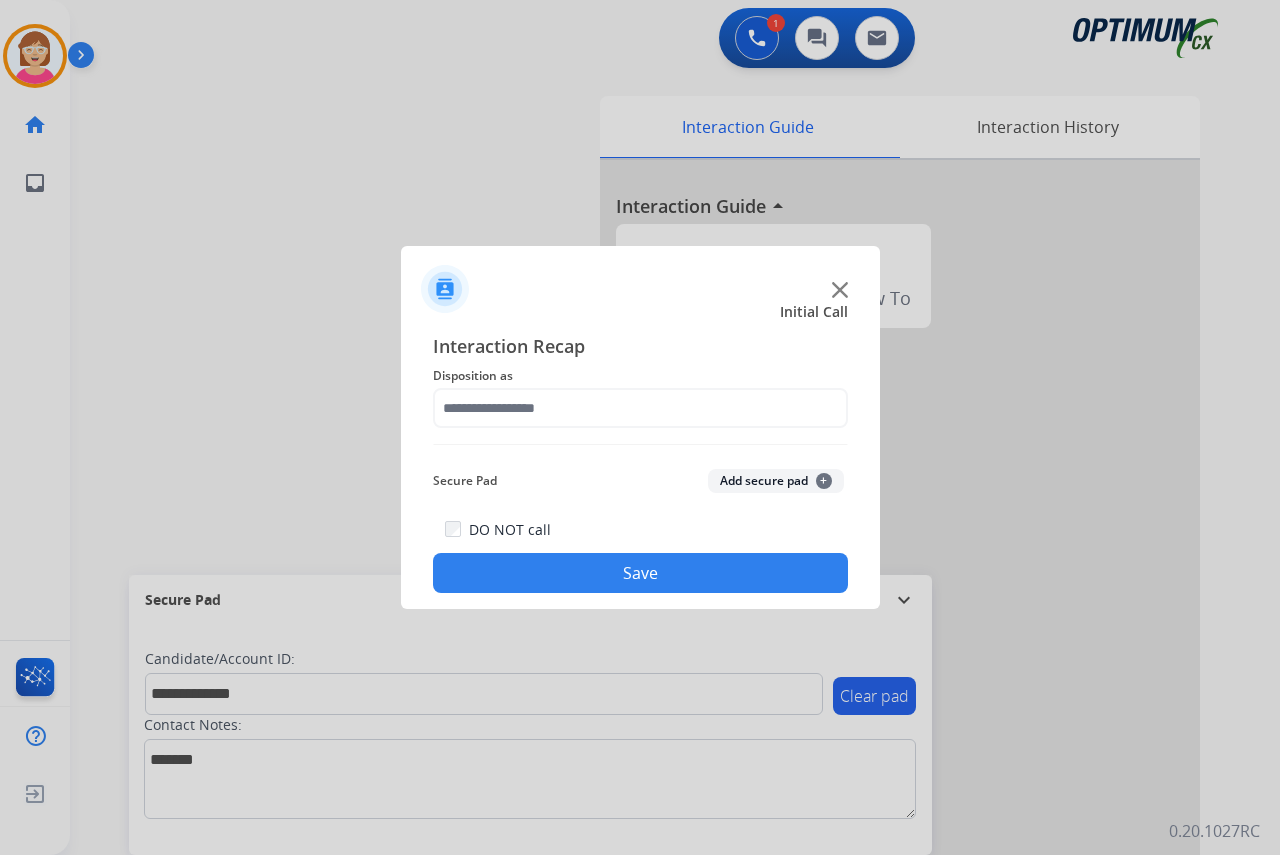 drag, startPoint x: 579, startPoint y: 474, endPoint x: 823, endPoint y: 484, distance: 244.20483 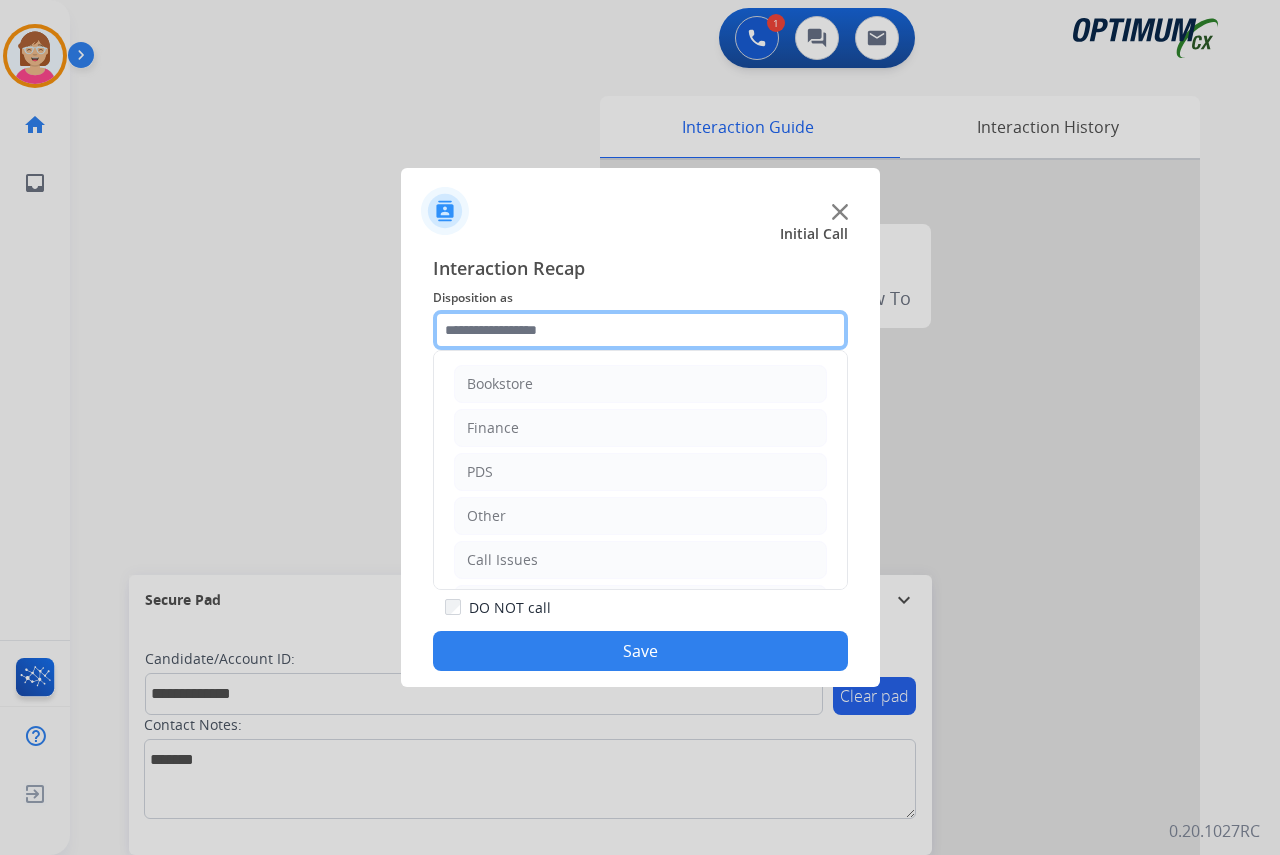 click 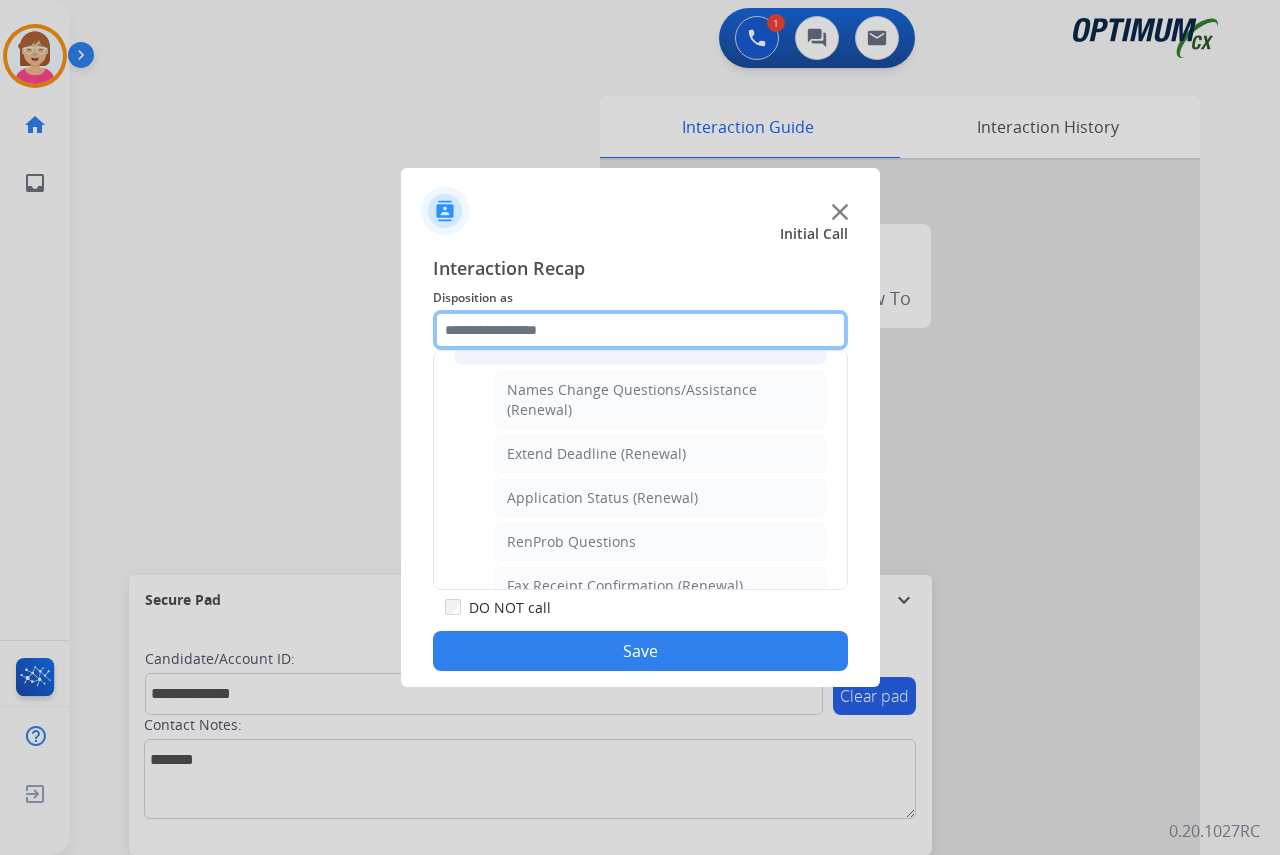 scroll, scrollTop: 600, scrollLeft: 0, axis: vertical 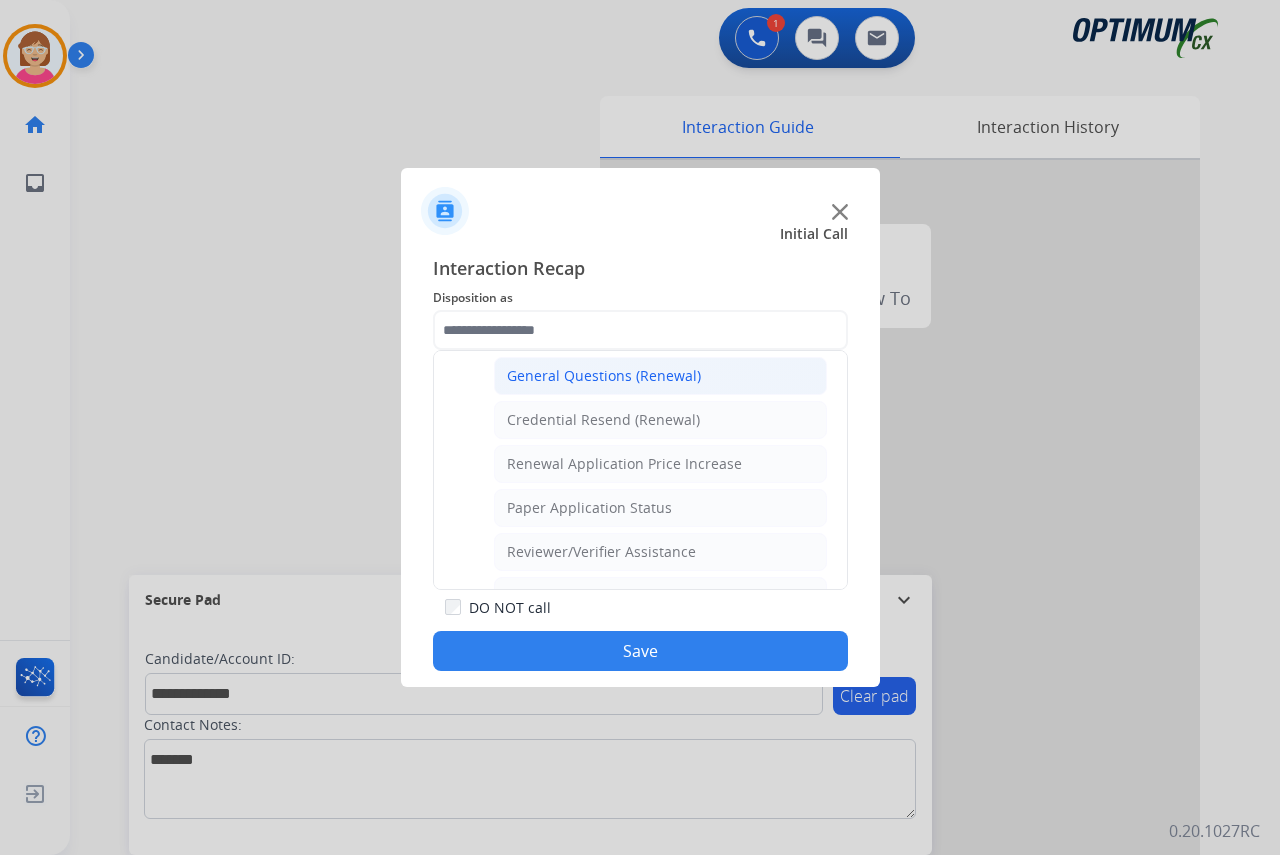 click on "General Questions (Renewal)" 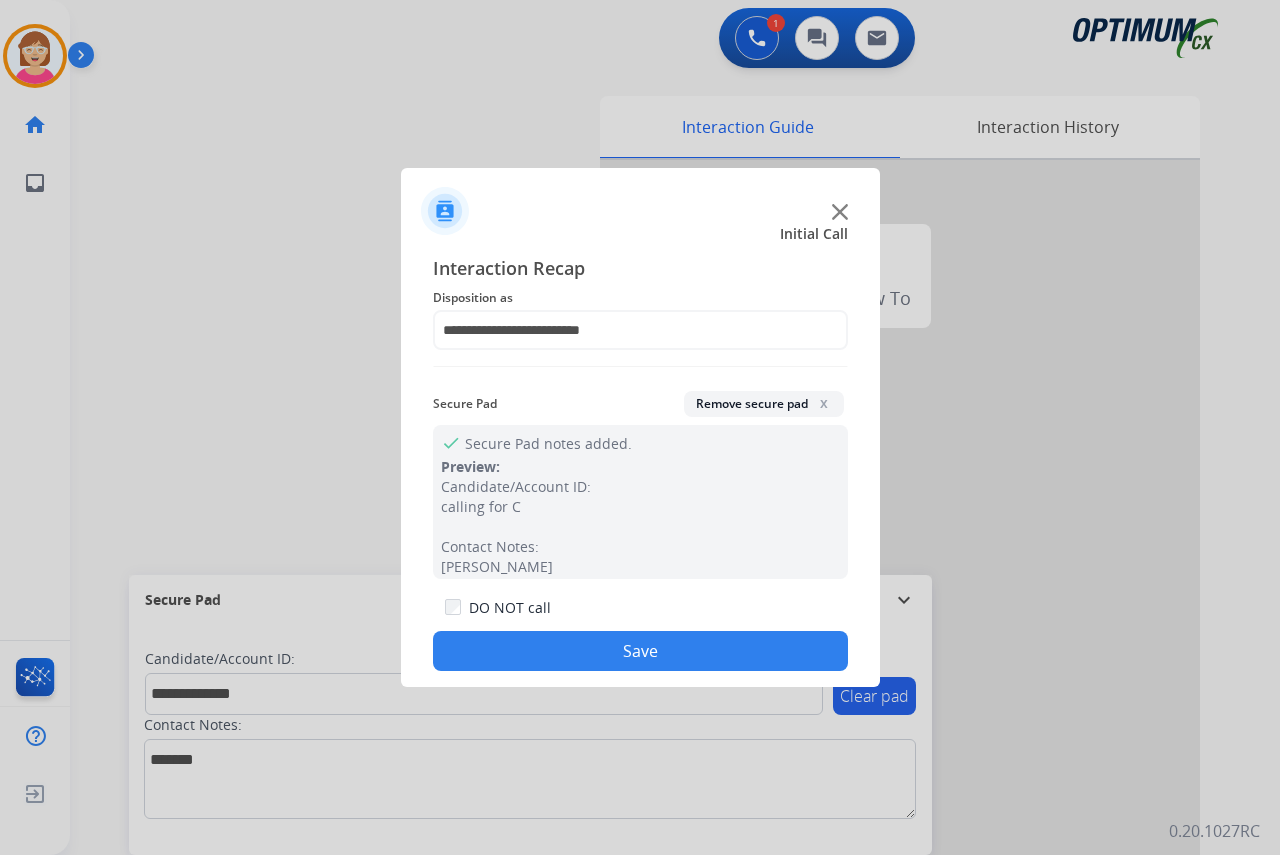 click on "Save" 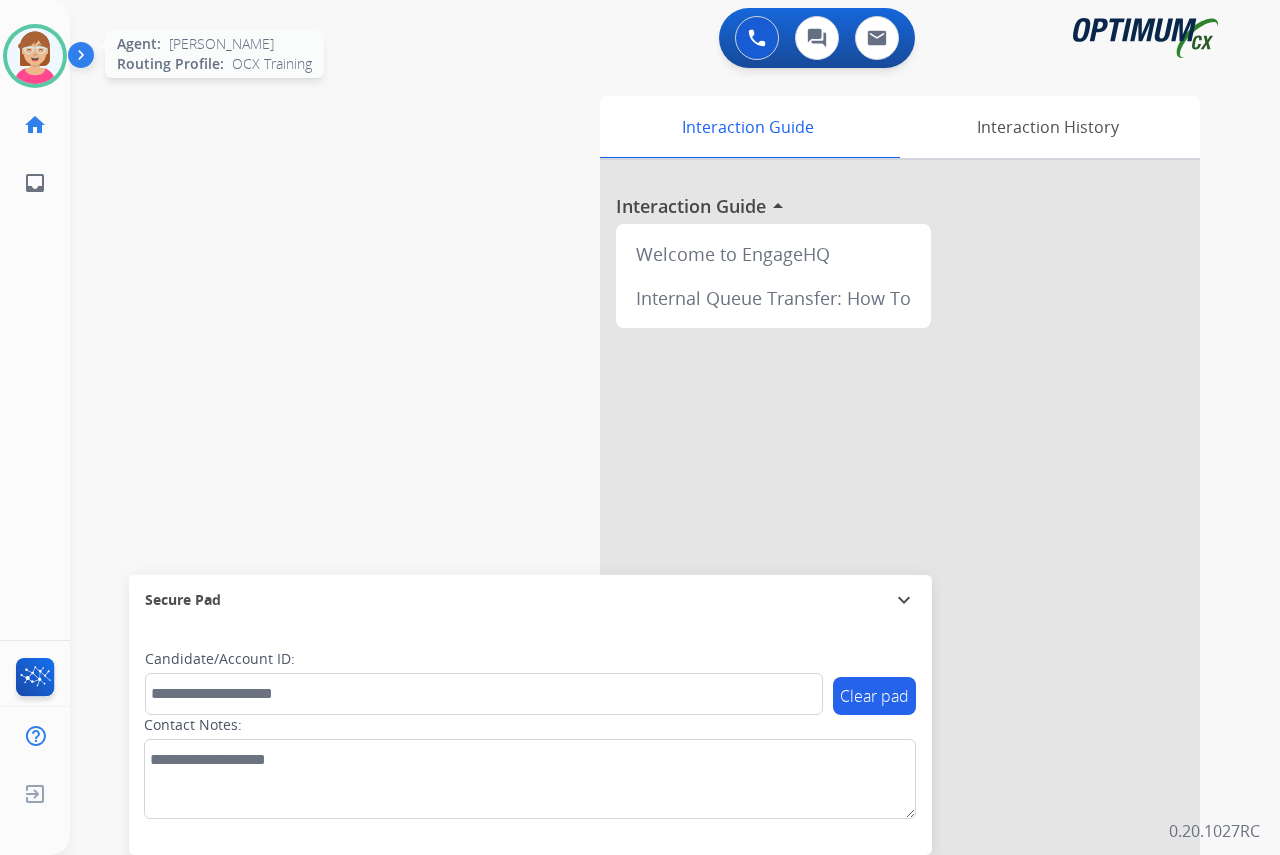 click at bounding box center (35, 56) 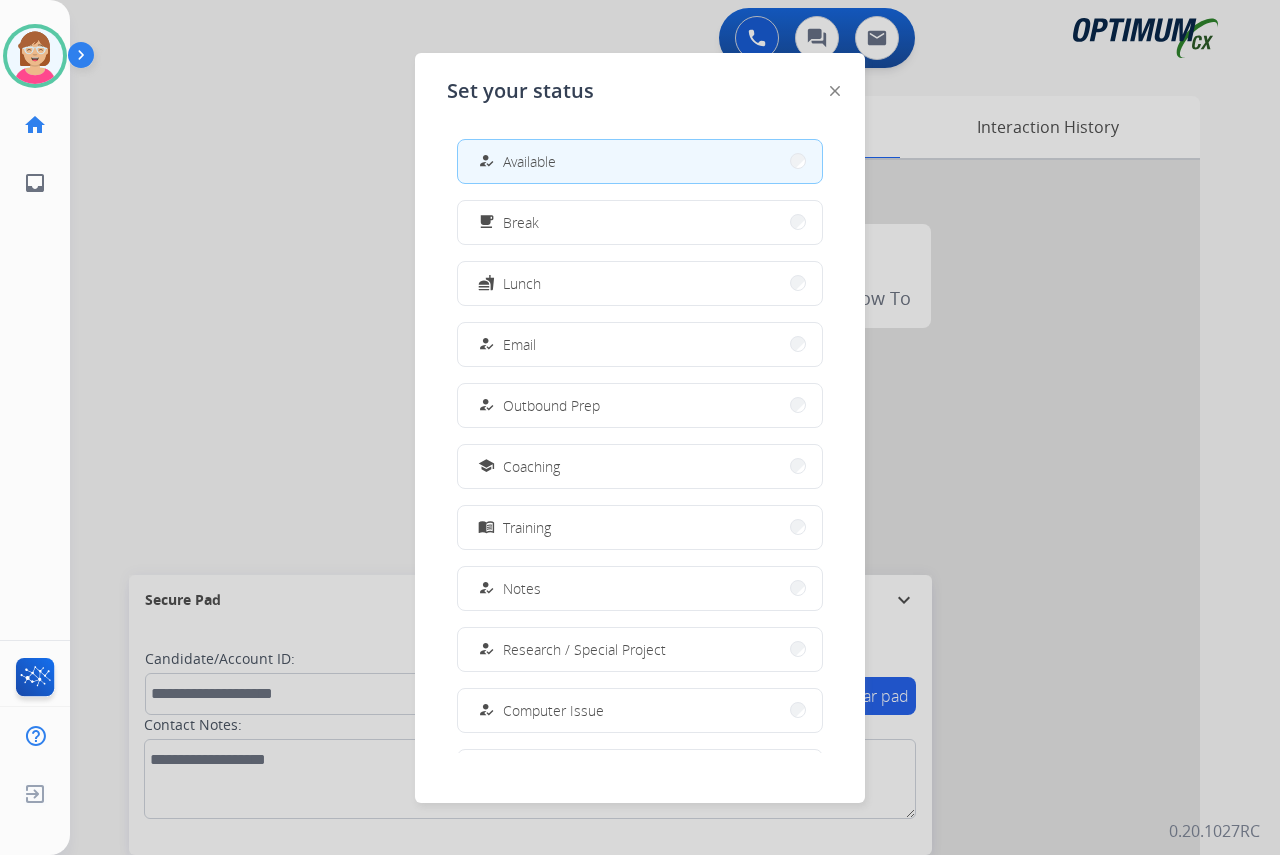 drag, startPoint x: 28, startPoint y: 41, endPoint x: 610, endPoint y: 284, distance: 630.6925 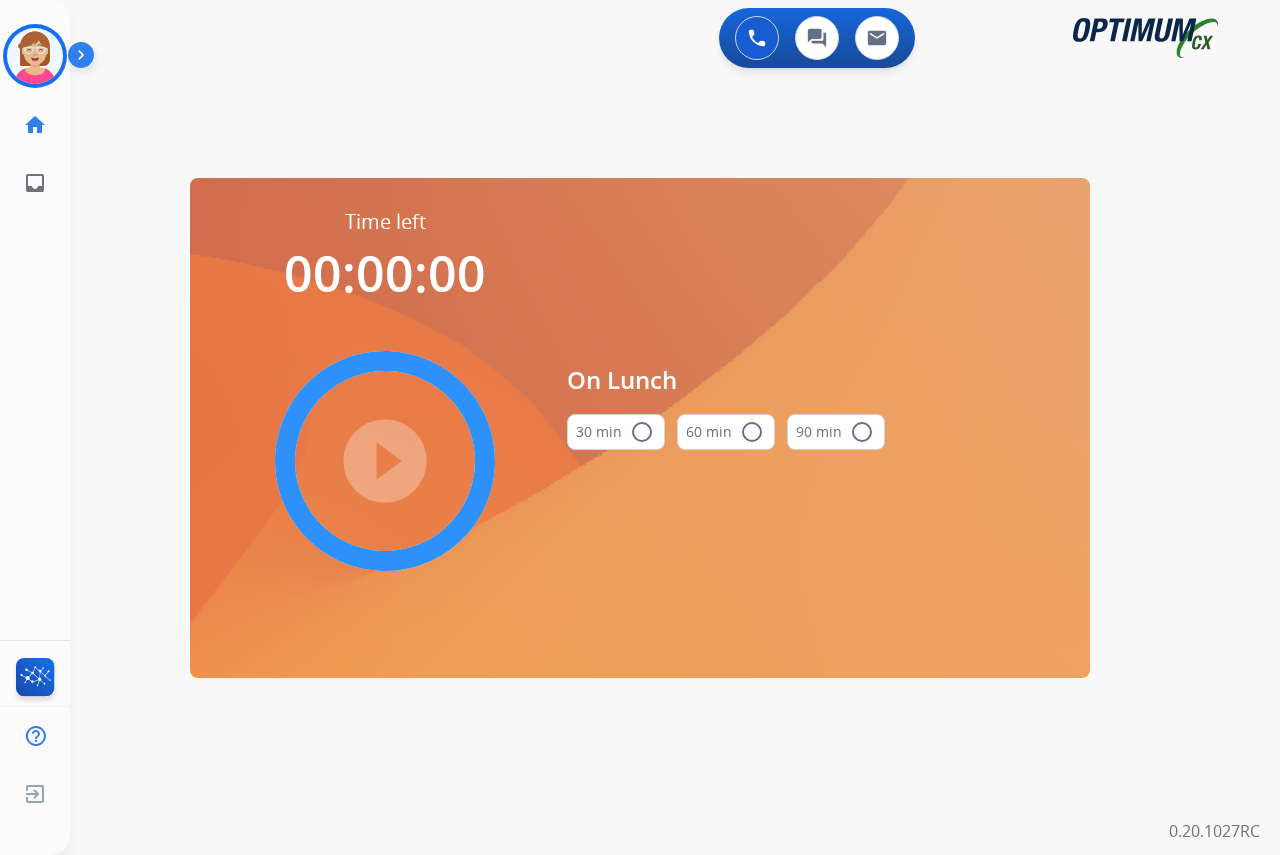 click on "radio_button_unchecked" at bounding box center [642, 432] 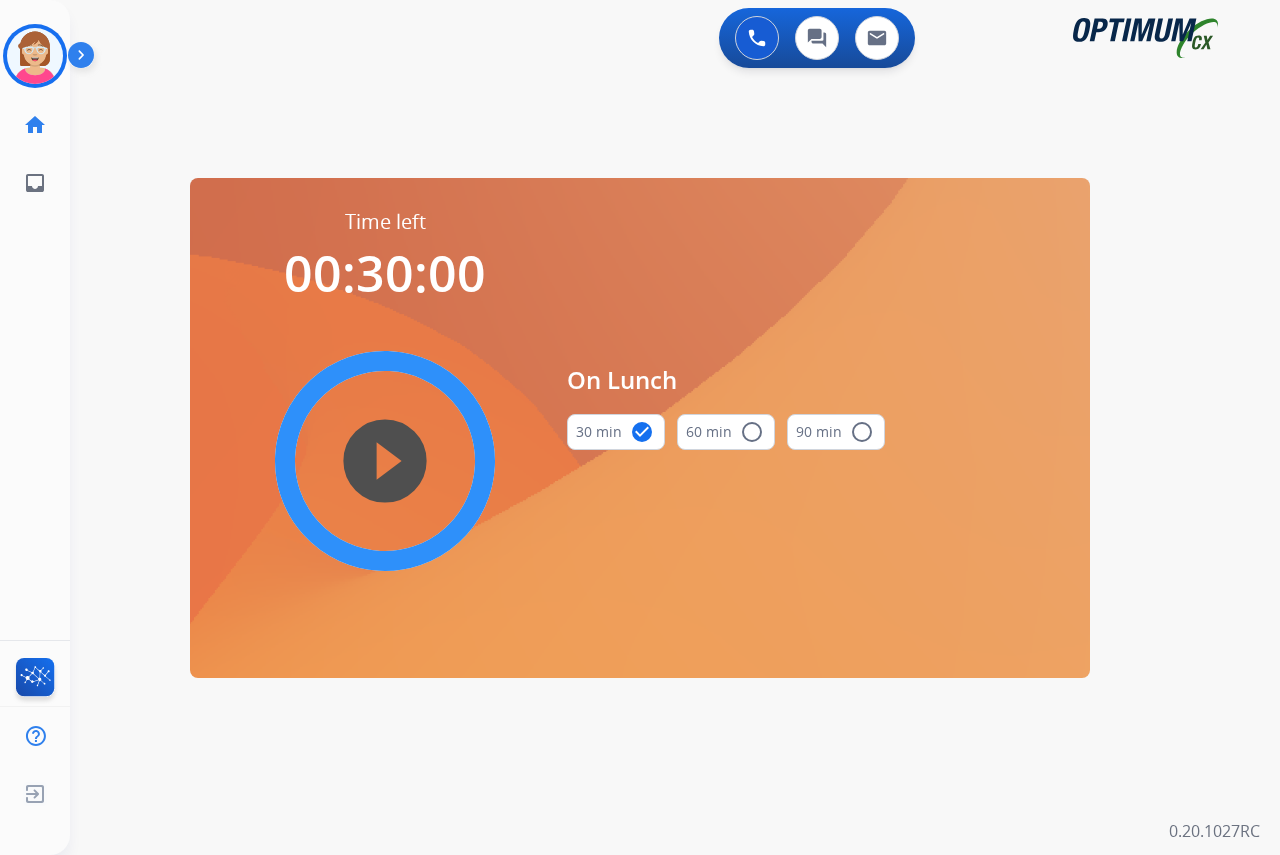 click on "play_circle_filled" at bounding box center [385, 461] 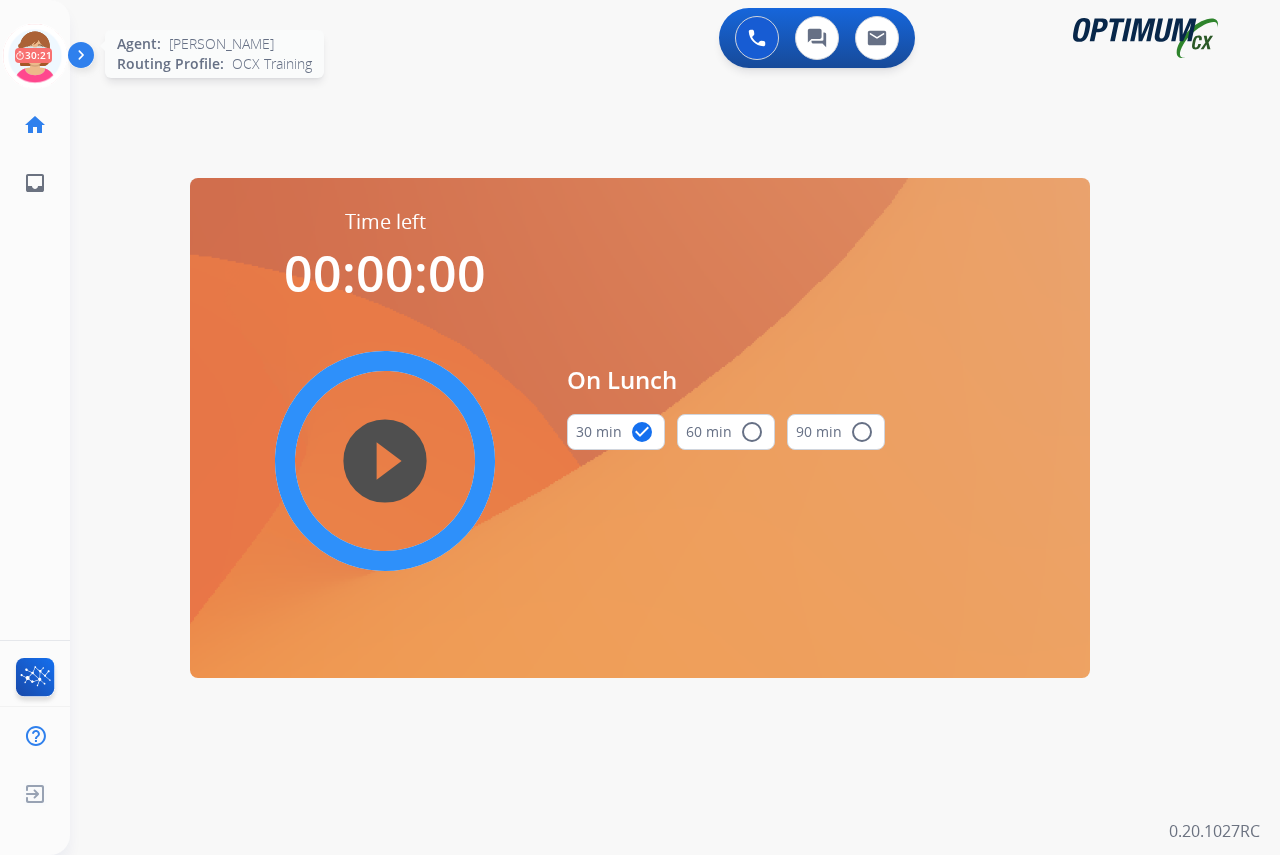 drag, startPoint x: 44, startPoint y: 41, endPoint x: 34, endPoint y: 37, distance: 10.770329 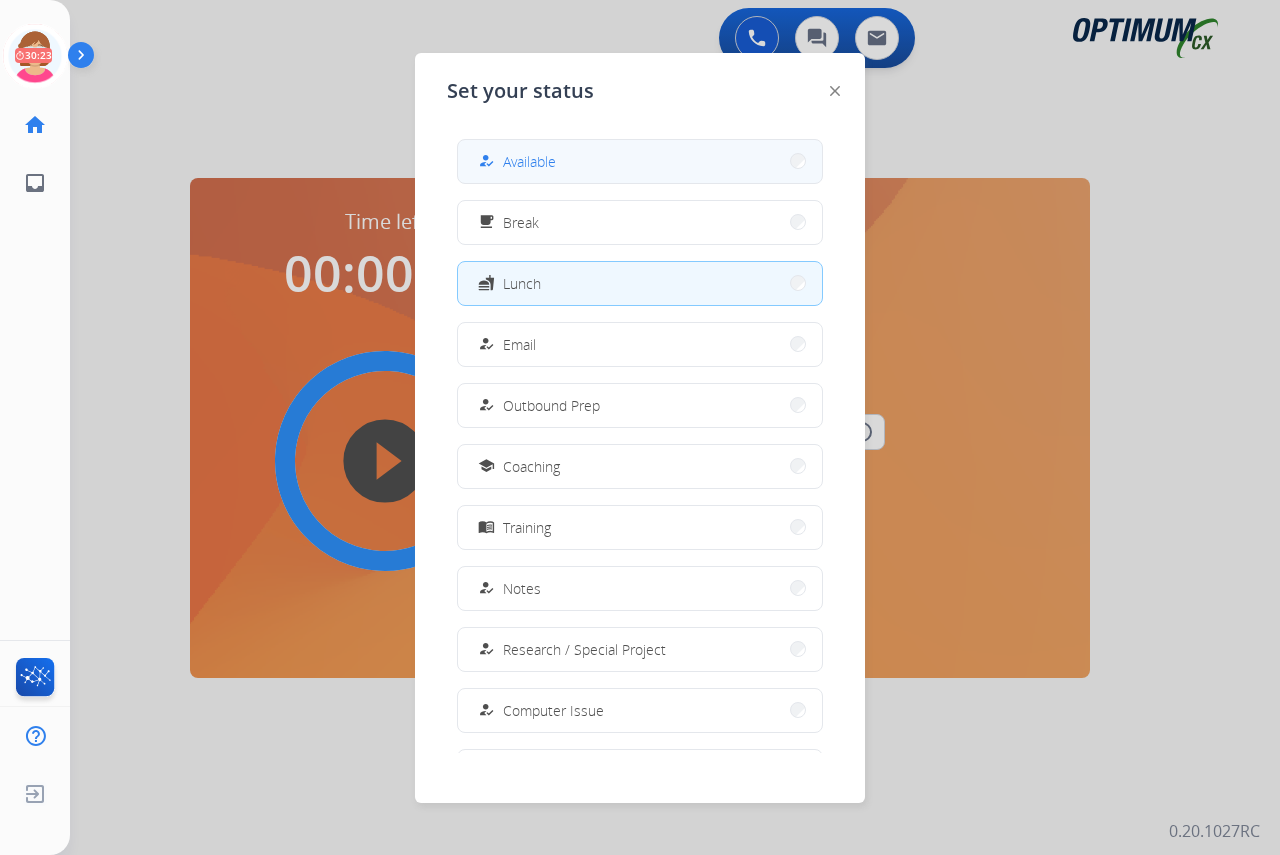 click on "Available" at bounding box center [529, 161] 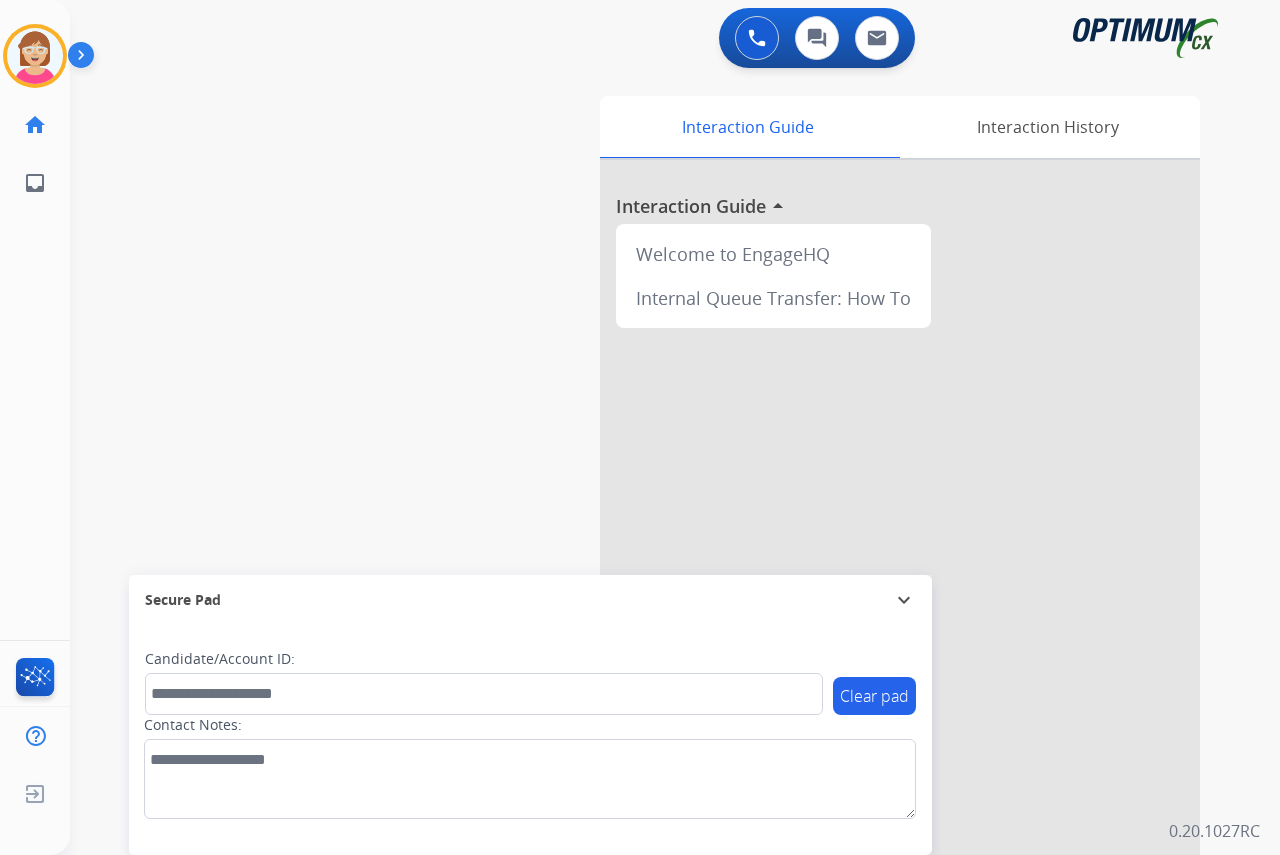 click on "swap_horiz Break voice bridge close_fullscreen Connect 3-Way Call merge_type Separate 3-Way Call  Interaction Guide   Interaction History  Interaction Guide arrow_drop_up  Welcome to EngageHQ   Internal Queue Transfer: How To  Secure Pad expand_more Clear pad Candidate/Account ID: Contact Notes:" at bounding box center [651, 489] 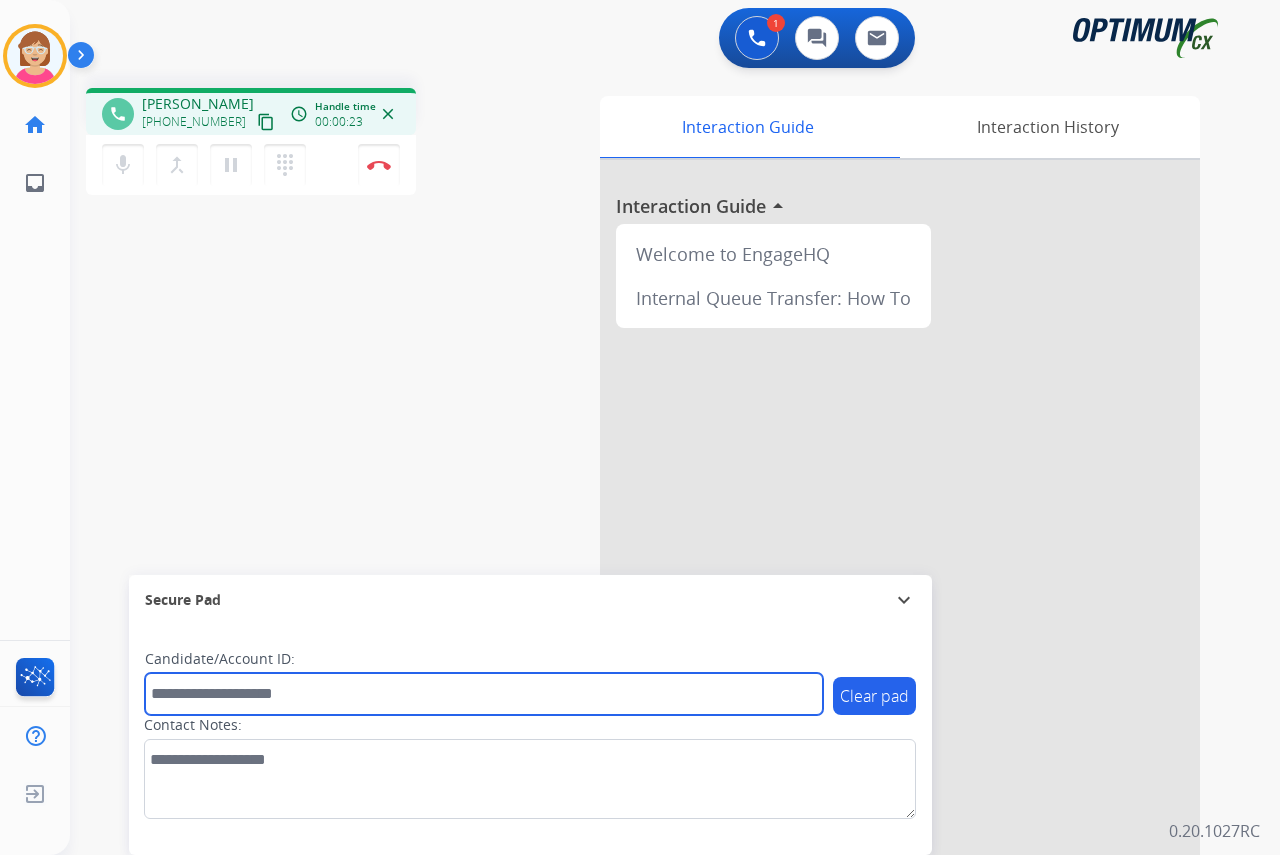 click at bounding box center (484, 694) 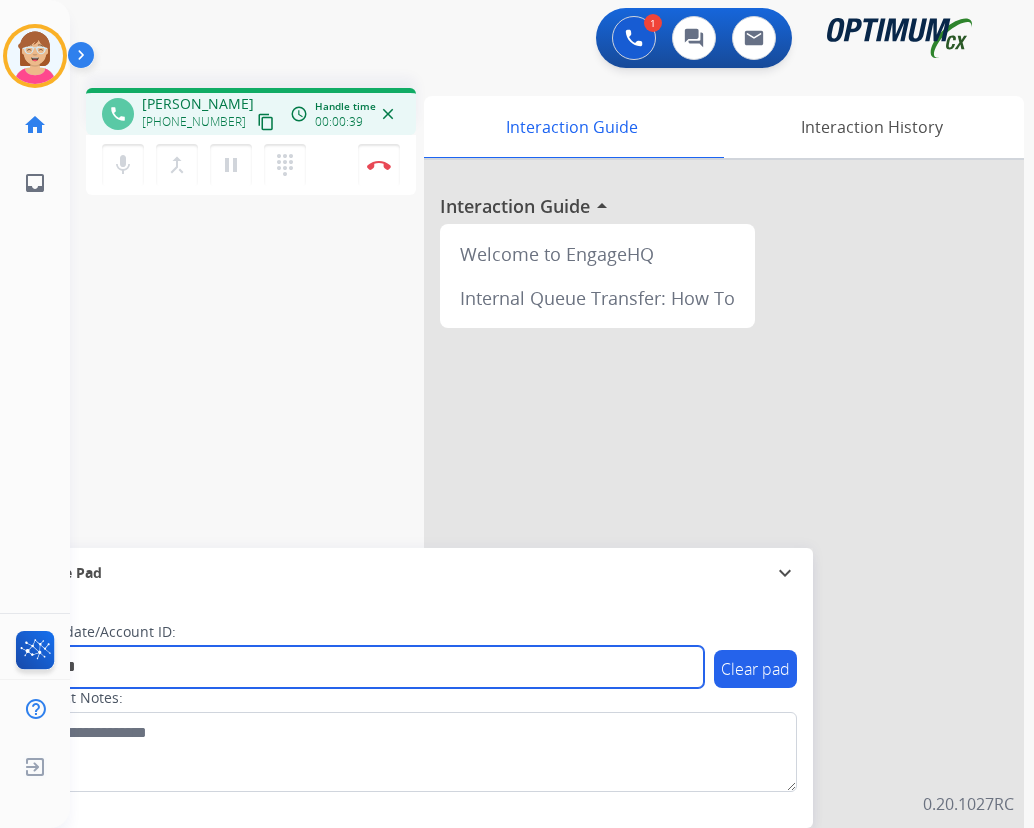 type on "*******" 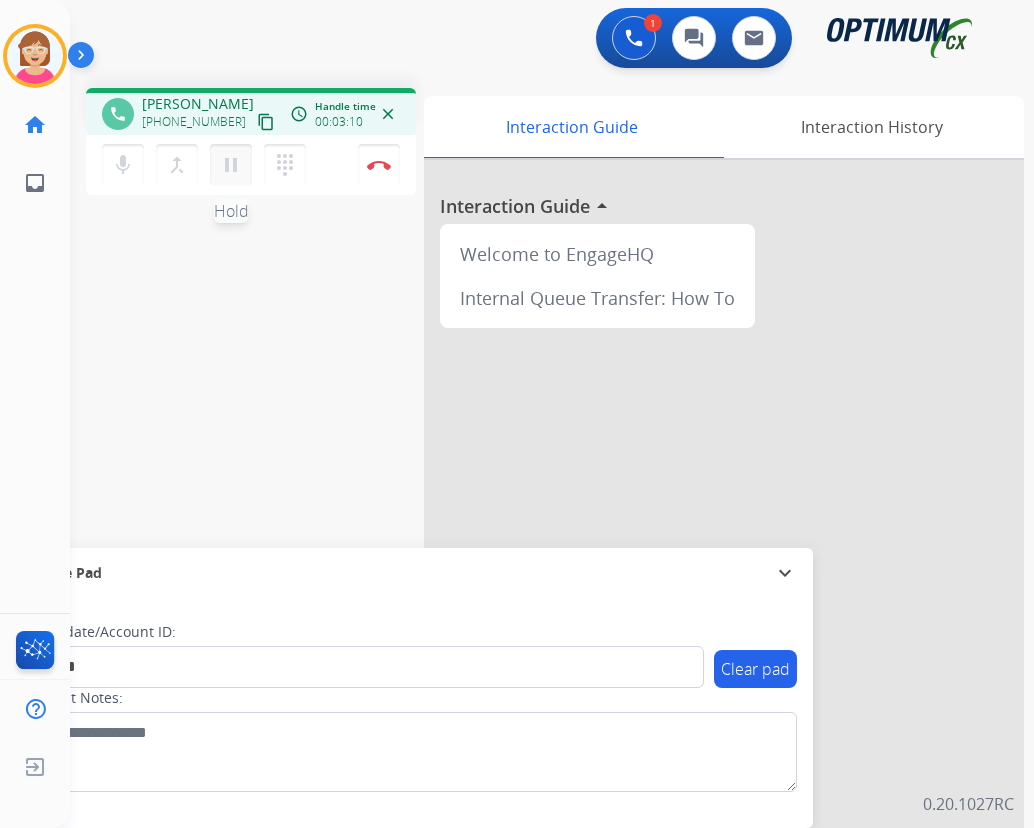 click on "pause" at bounding box center (231, 165) 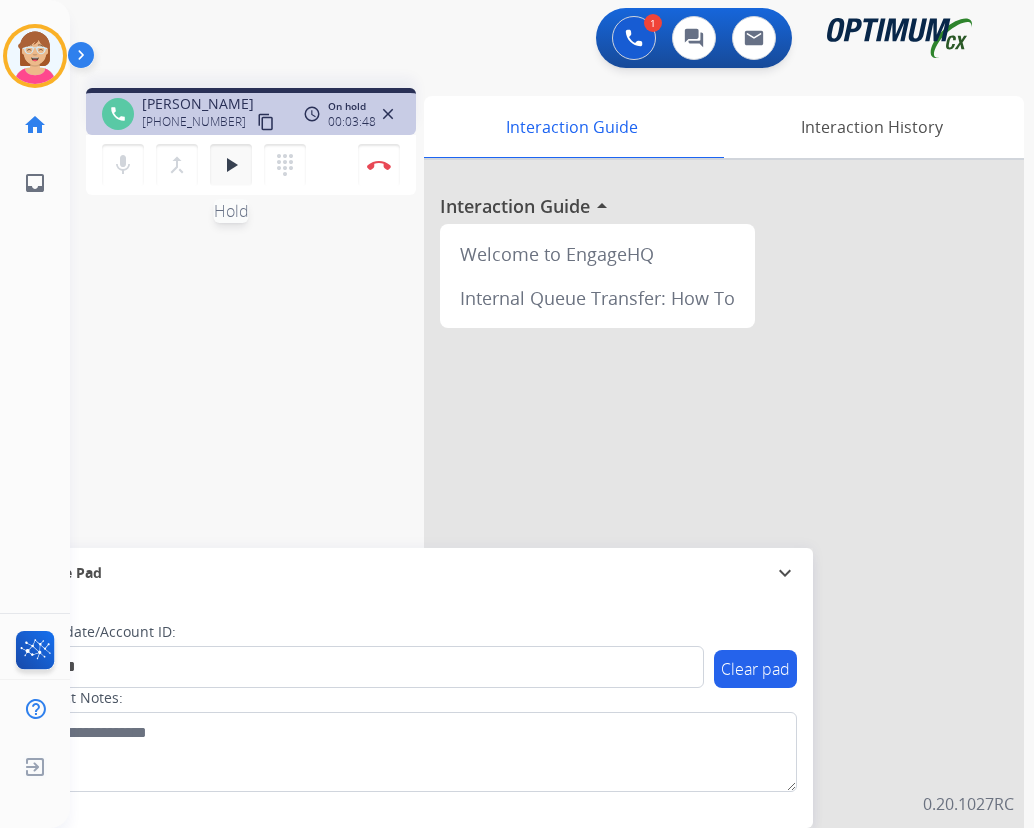 click on "play_arrow" at bounding box center (231, 165) 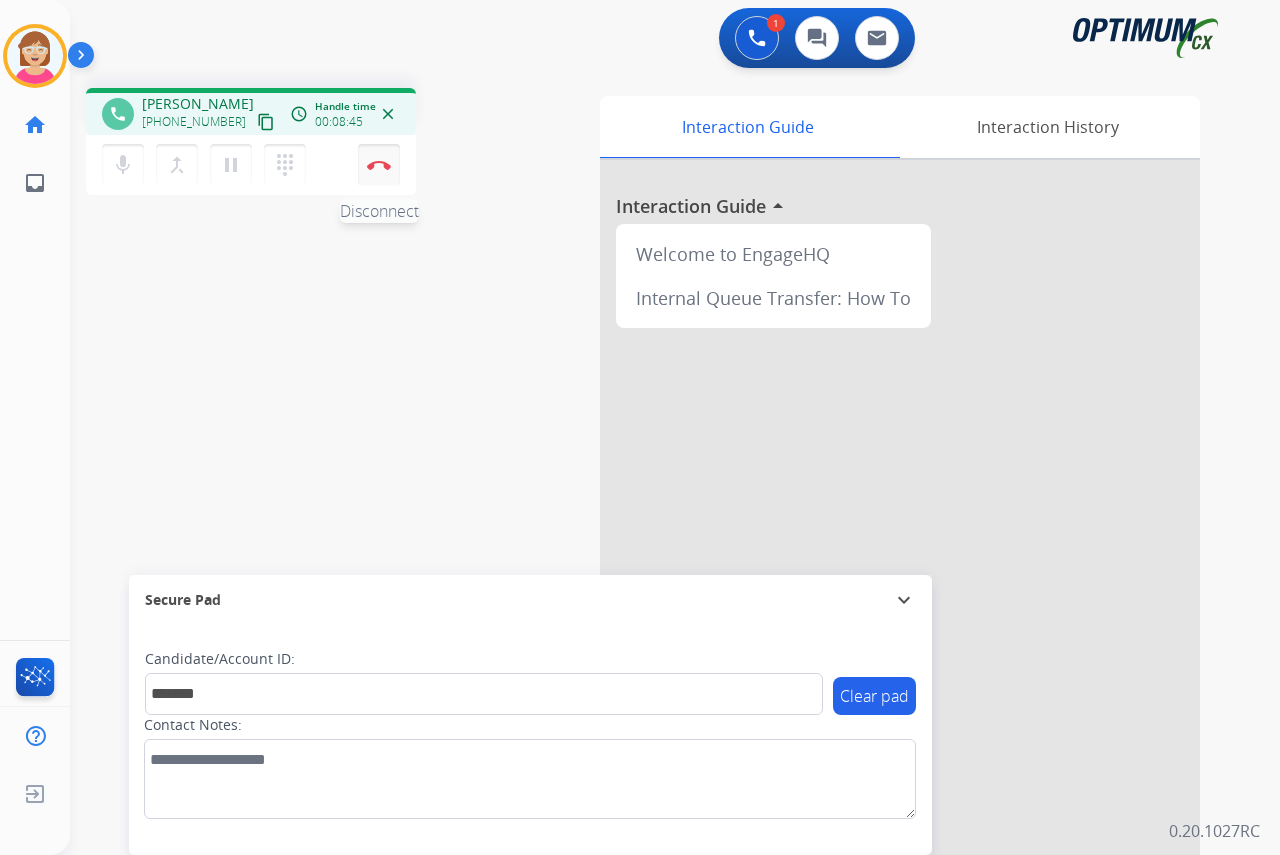 click at bounding box center (379, 165) 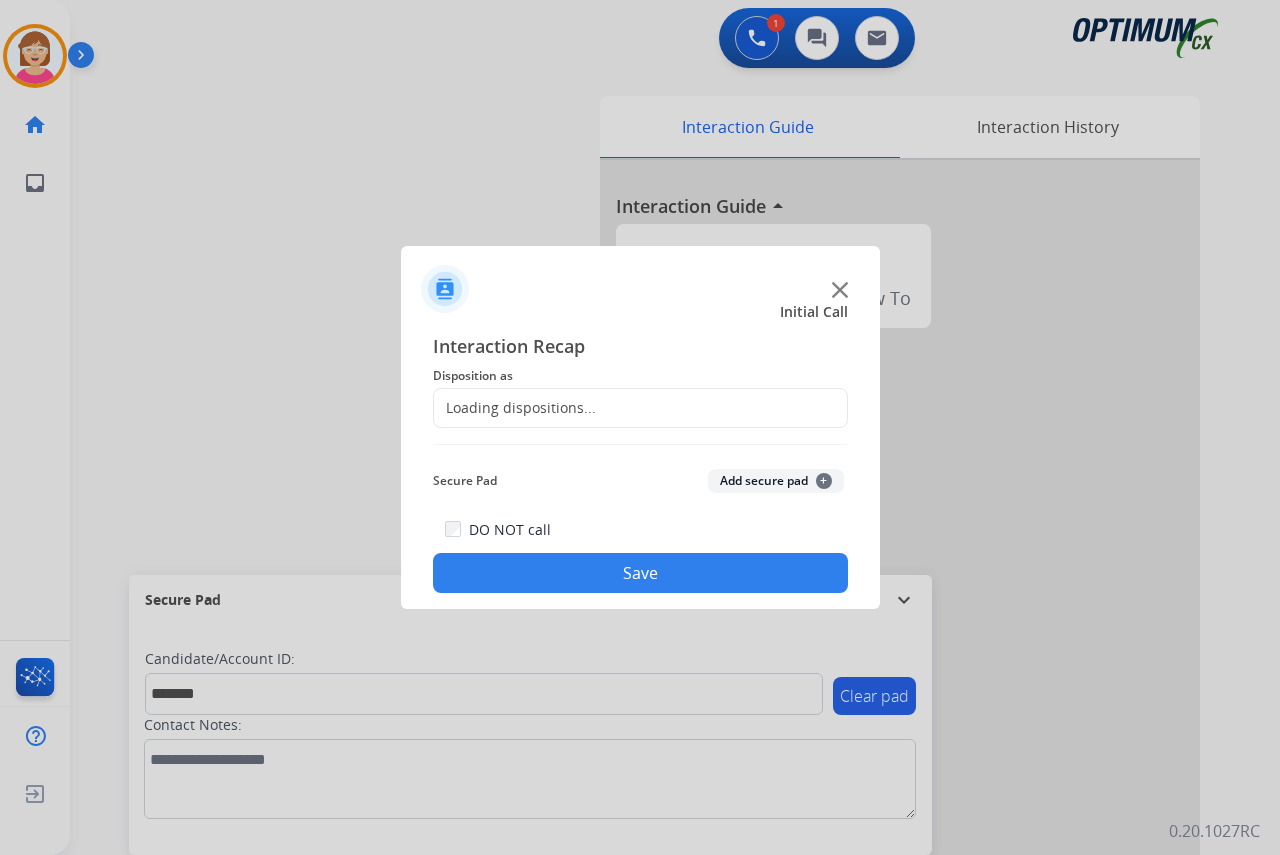 click at bounding box center (640, 427) 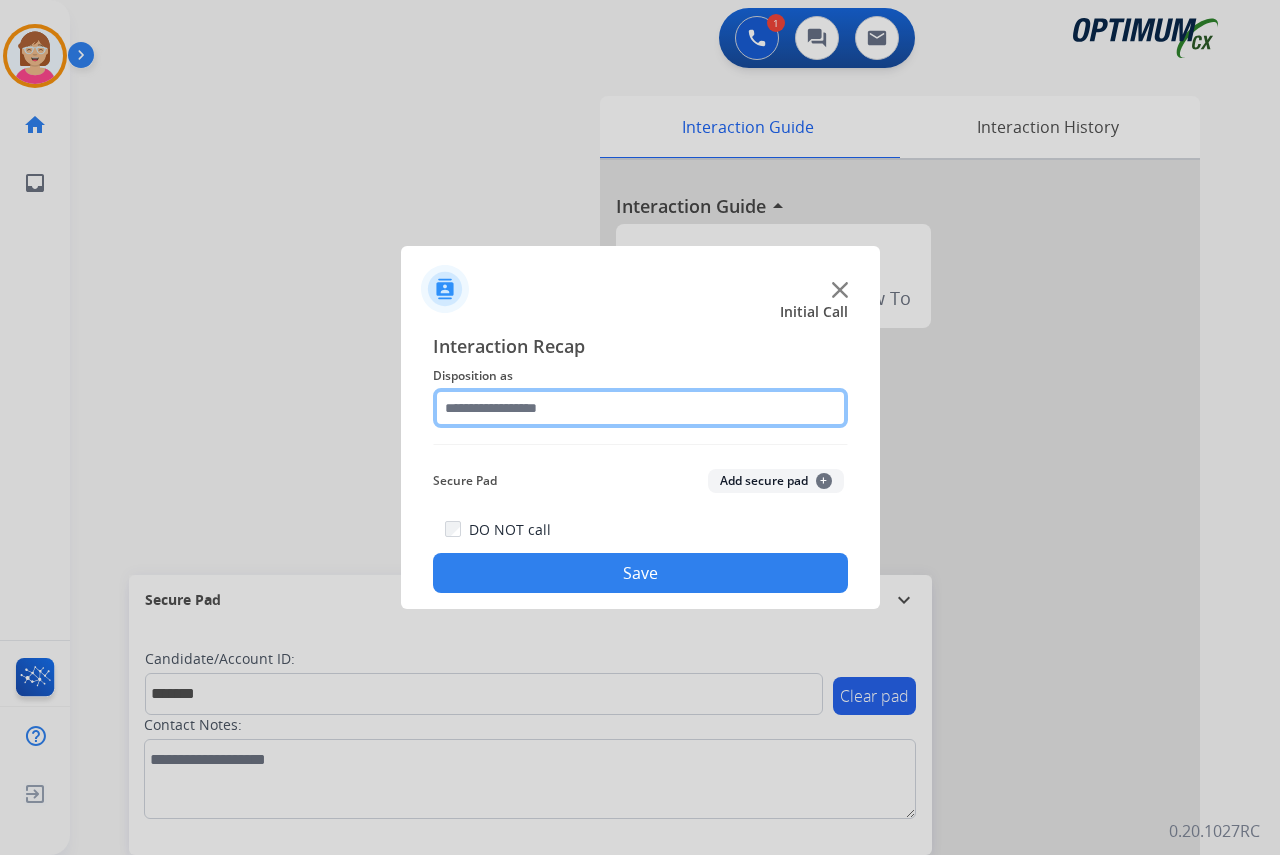 click 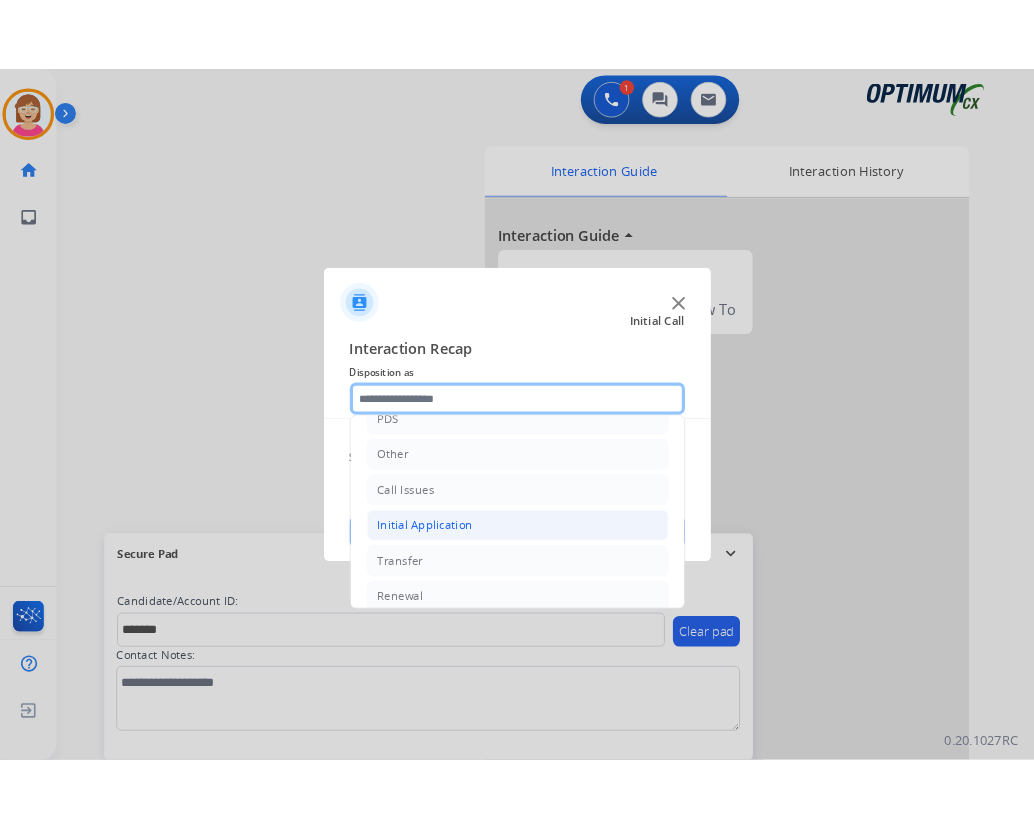 scroll, scrollTop: 136, scrollLeft: 0, axis: vertical 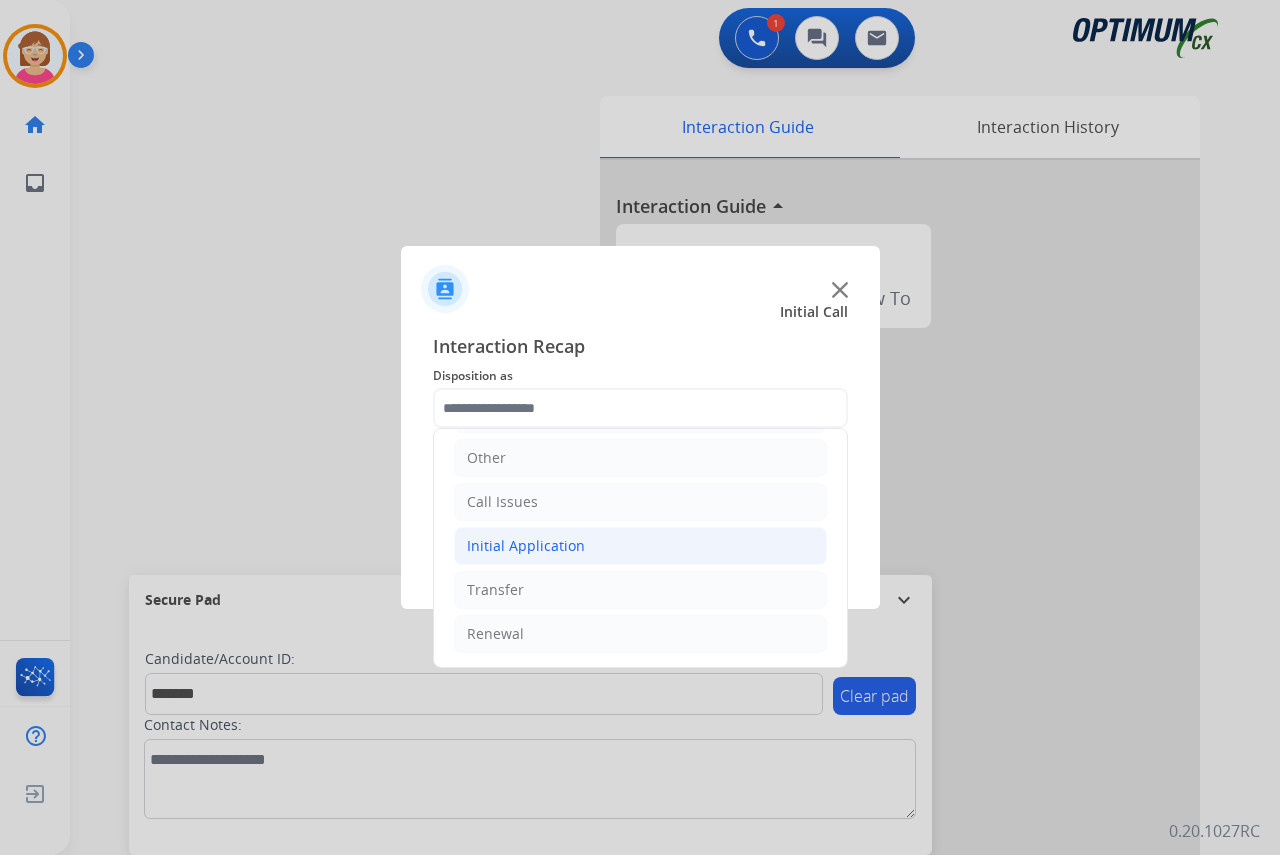 click on "Initial Application" 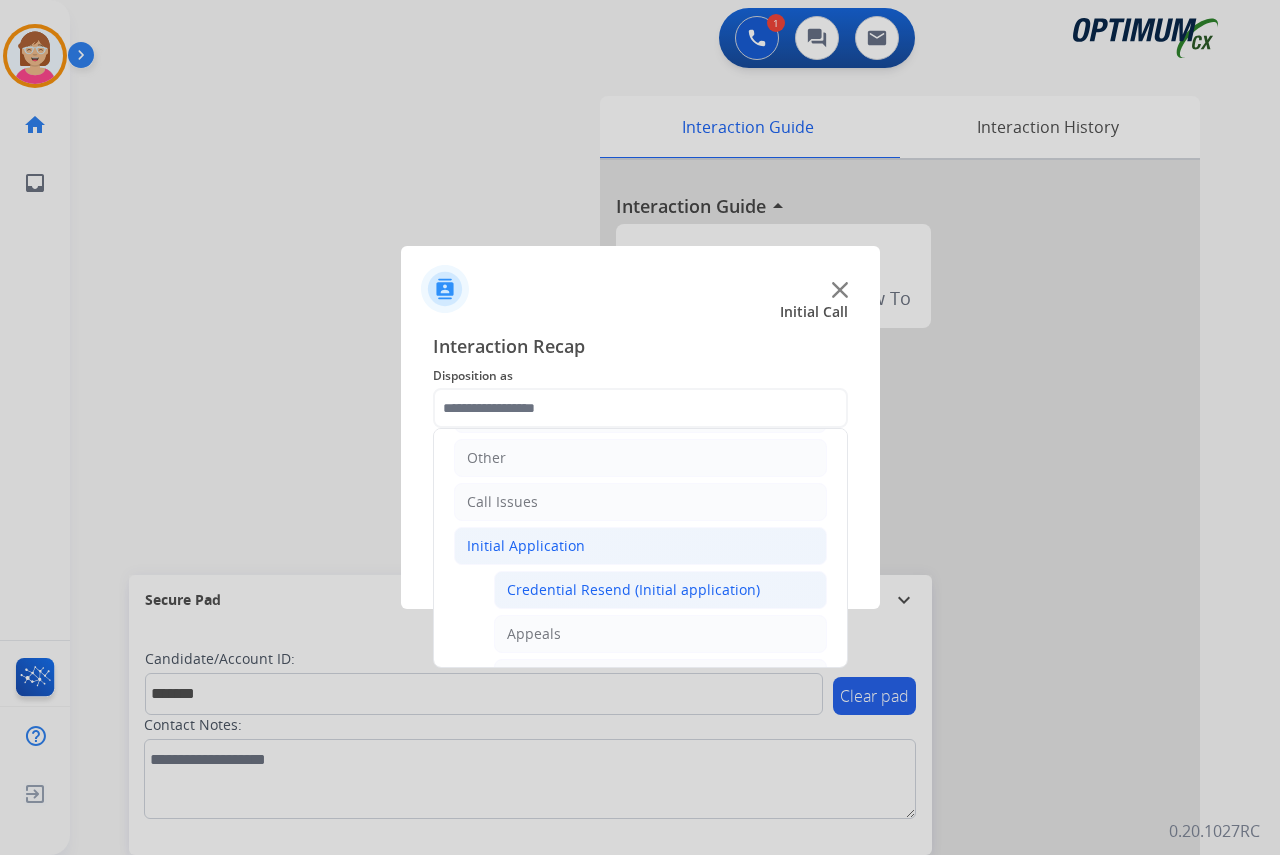 click on "Credential Resend (Initial application)" 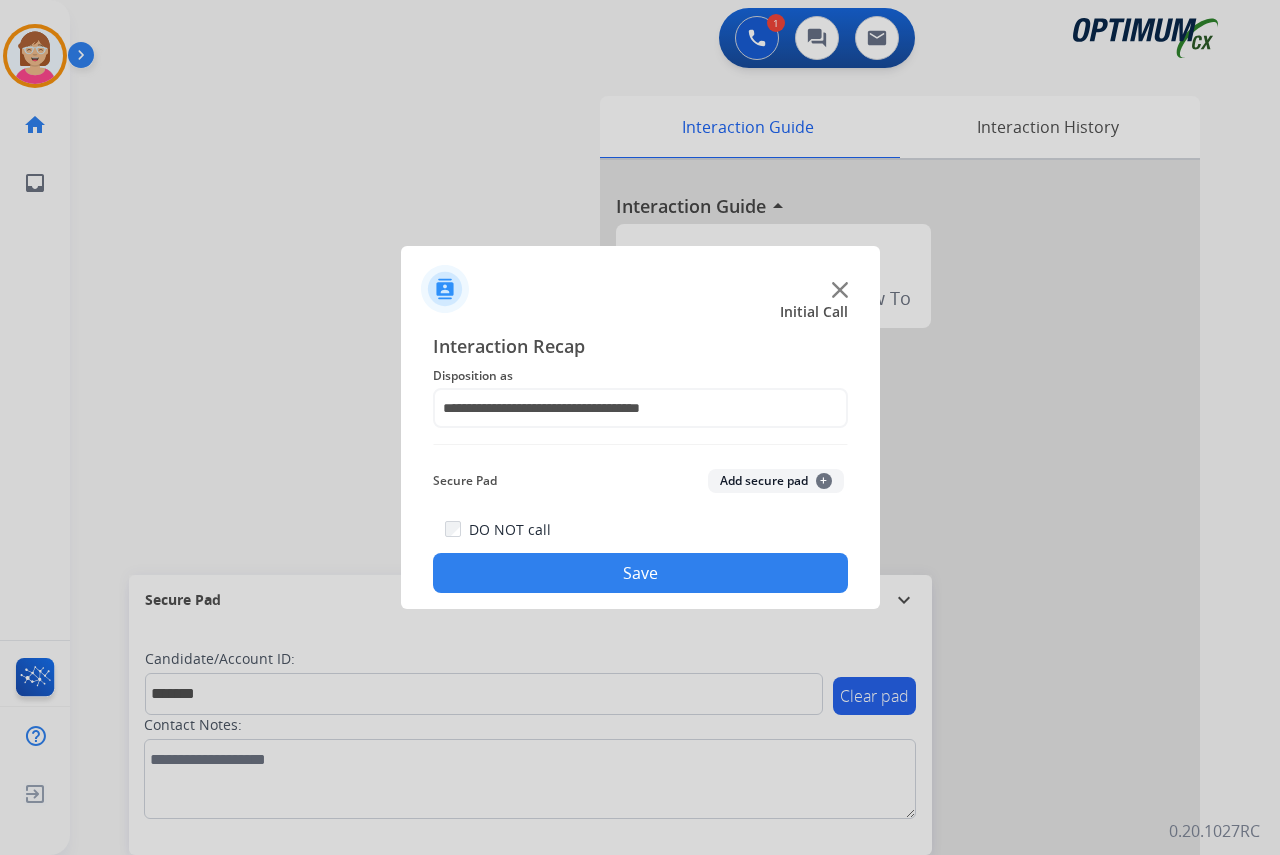 click on "+" 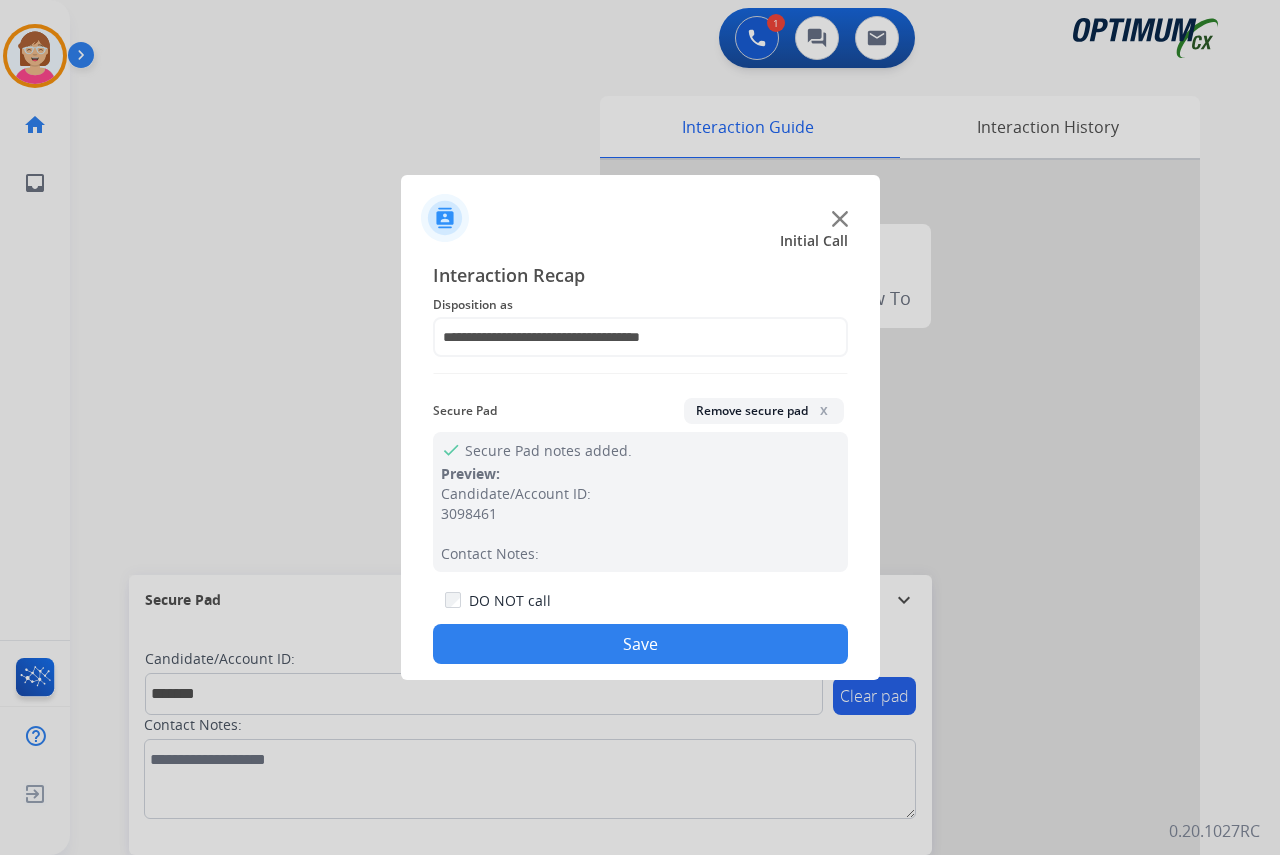 click on "Save" 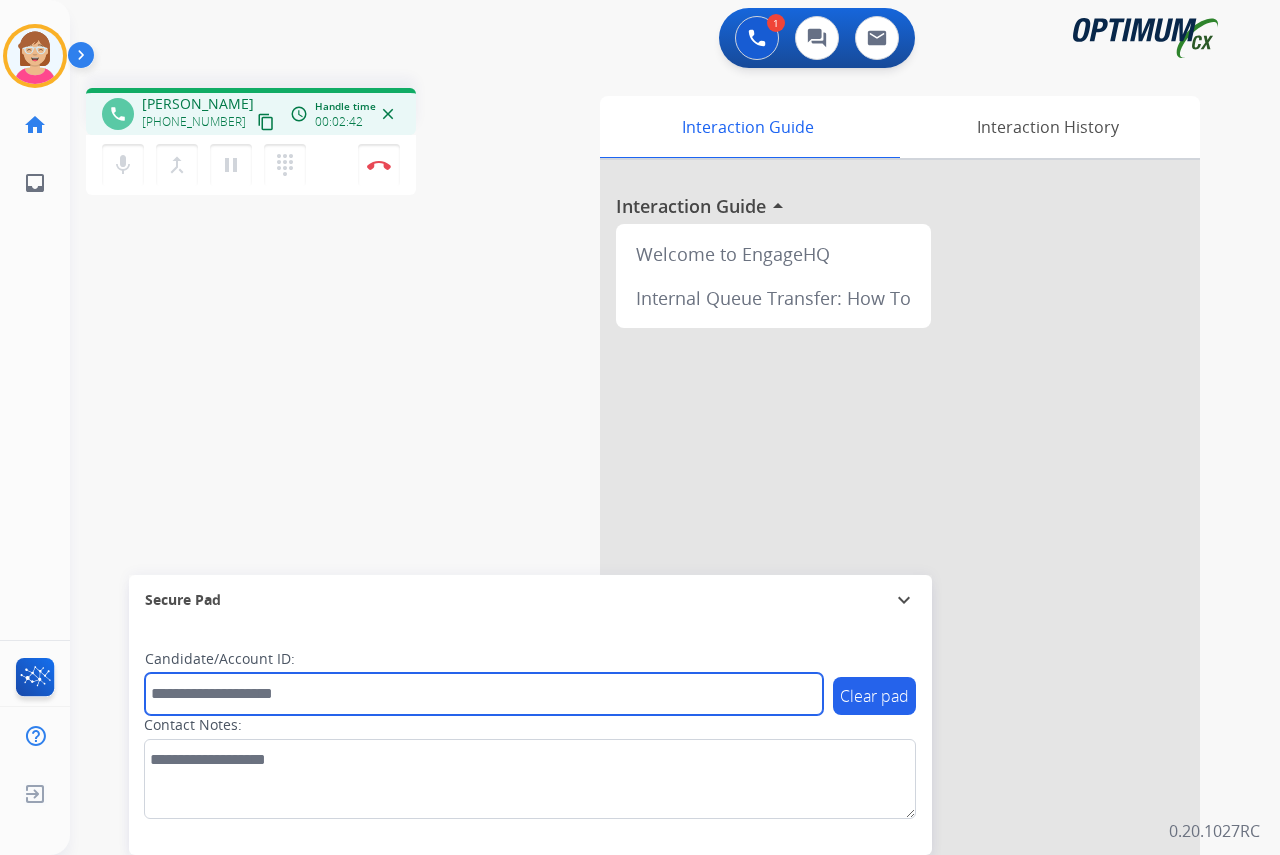 drag, startPoint x: 183, startPoint y: 693, endPoint x: 152, endPoint y: 695, distance: 31.06445 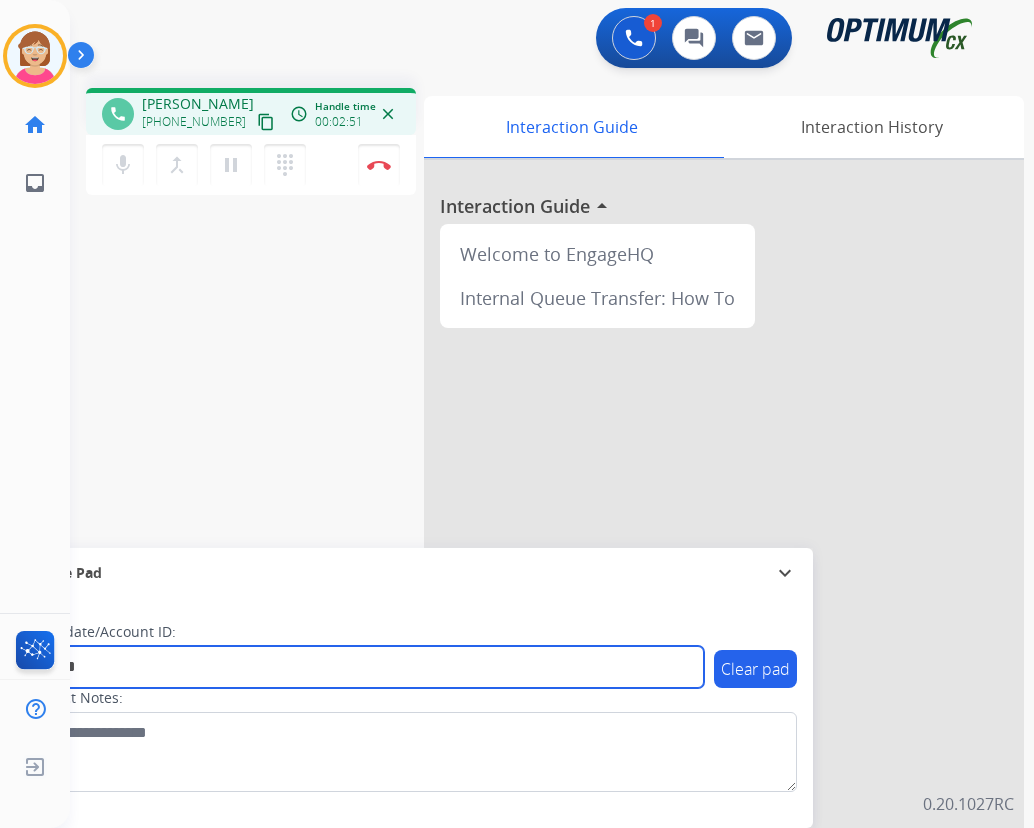 type on "*******" 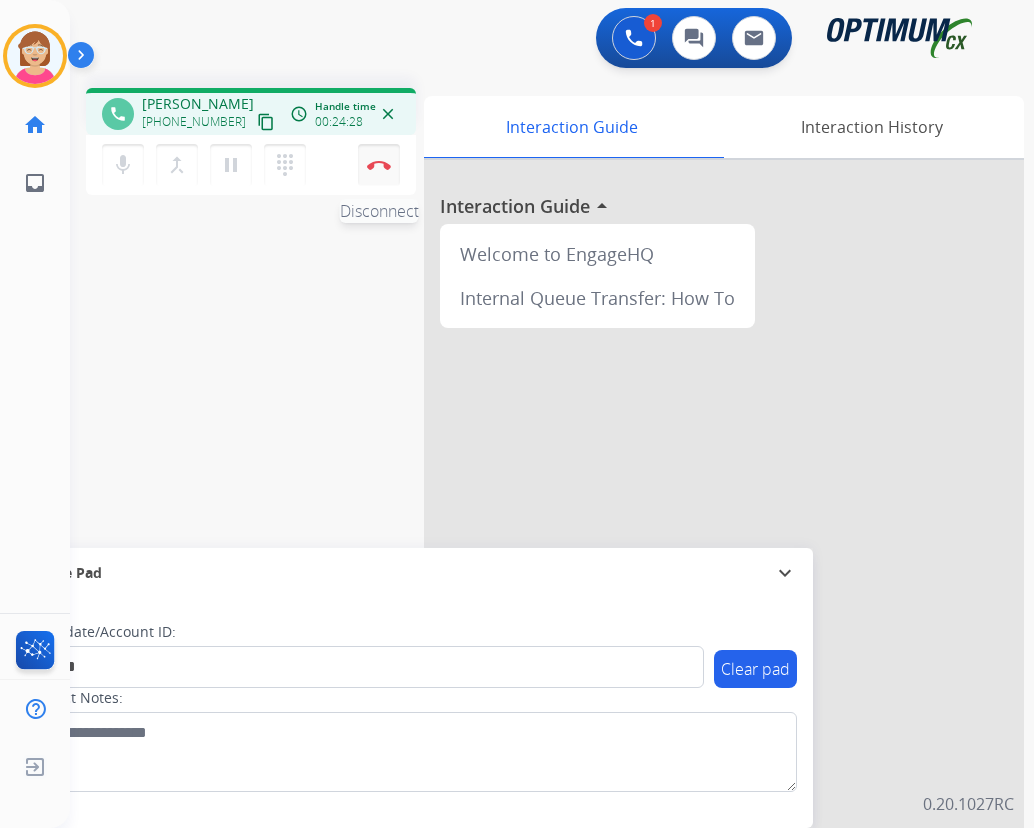 click at bounding box center [379, 165] 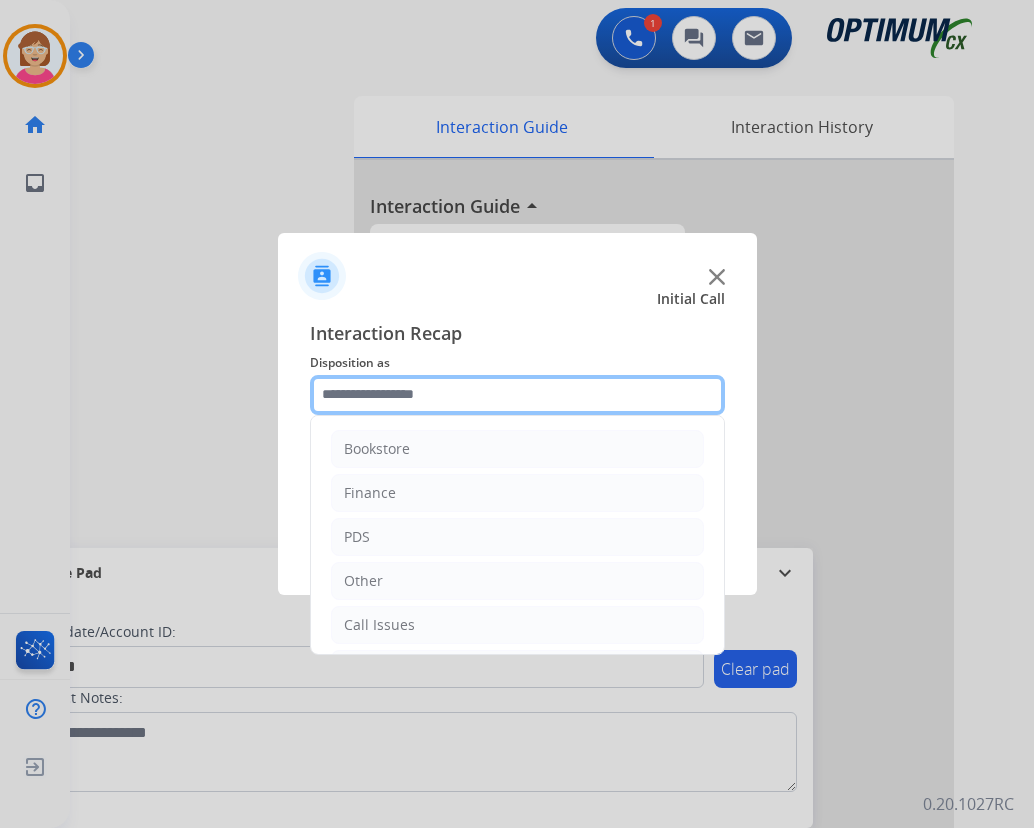 click 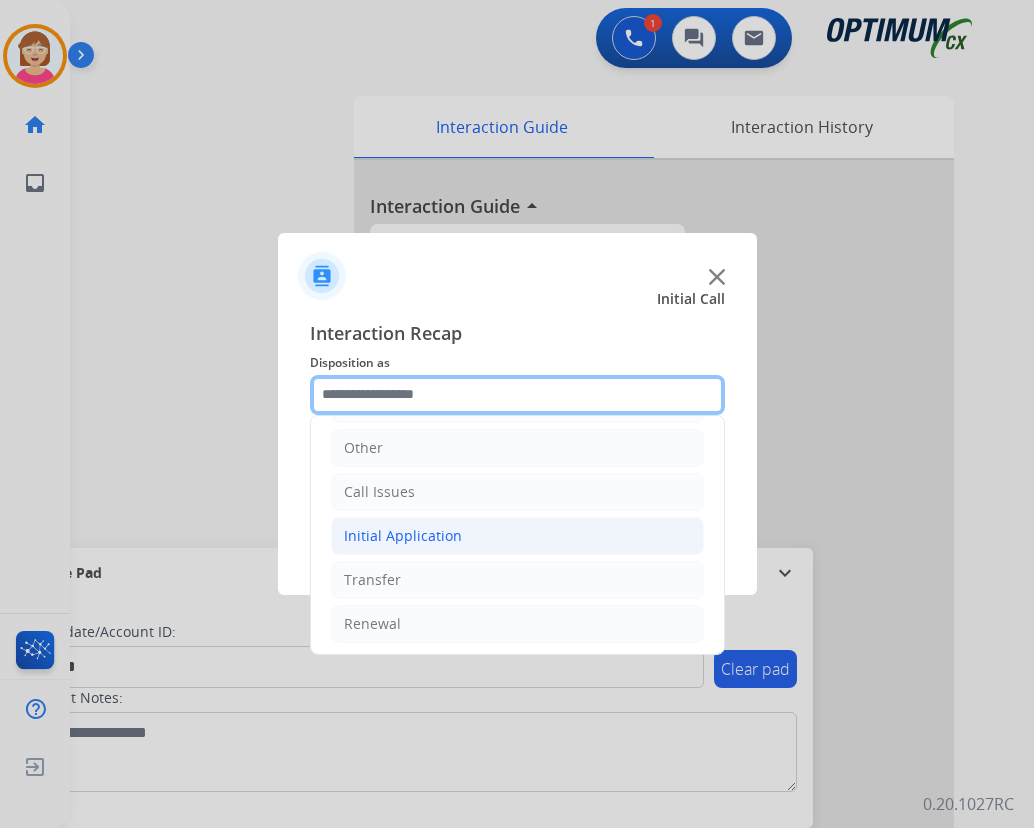 scroll, scrollTop: 136, scrollLeft: 0, axis: vertical 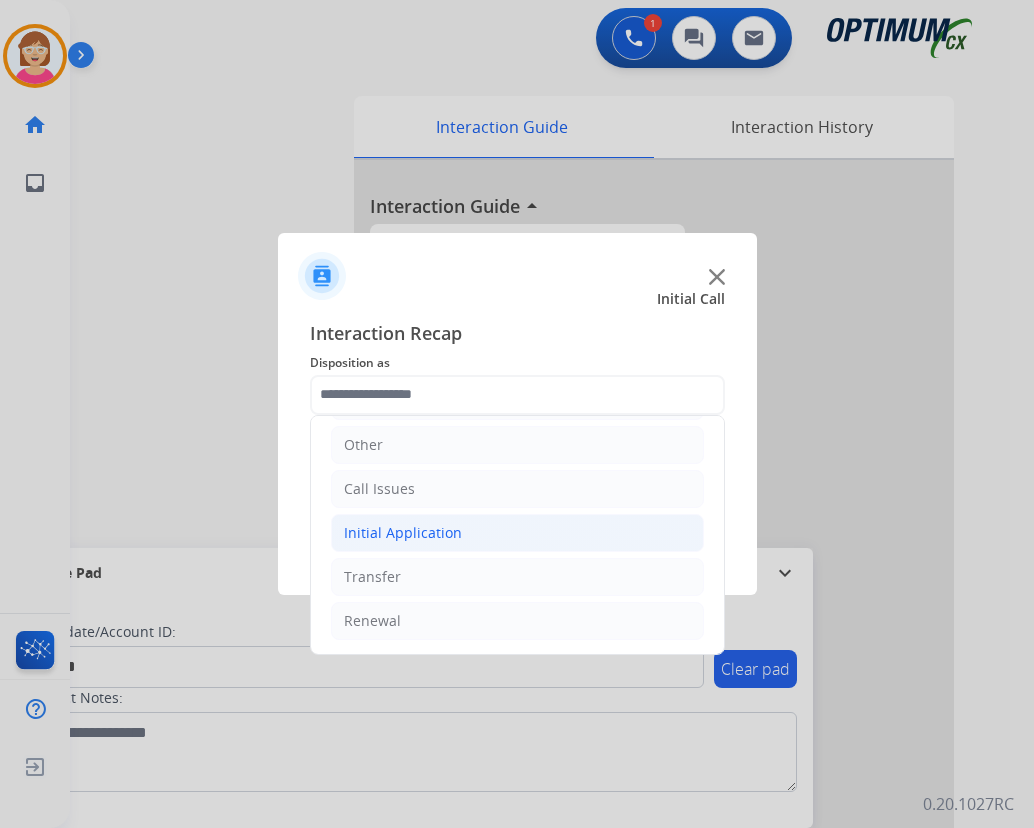 click on "Initial Application" 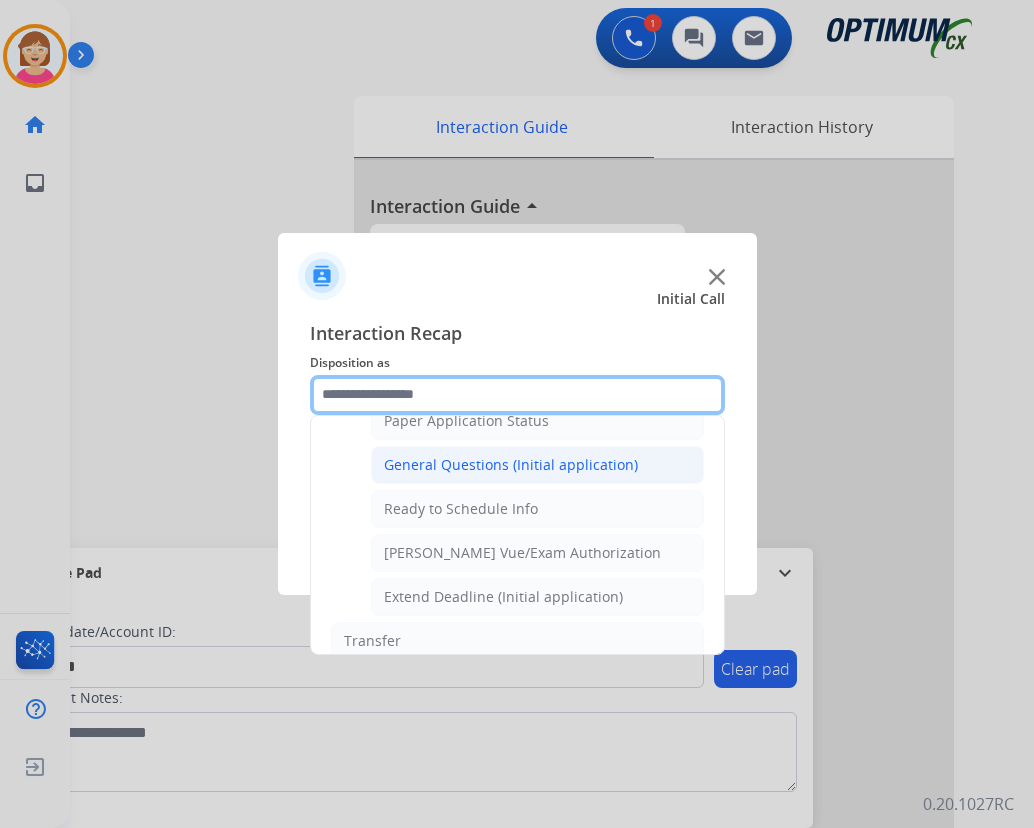 scroll, scrollTop: 1112, scrollLeft: 0, axis: vertical 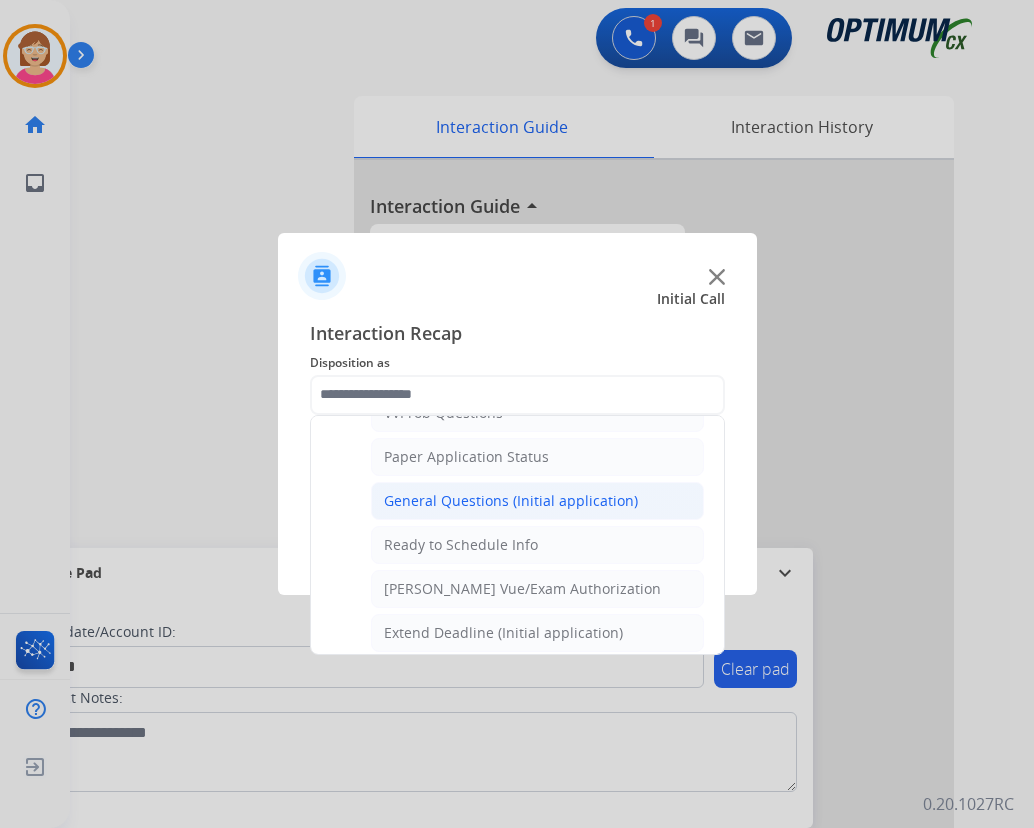 click on "General Questions (Initial application)" 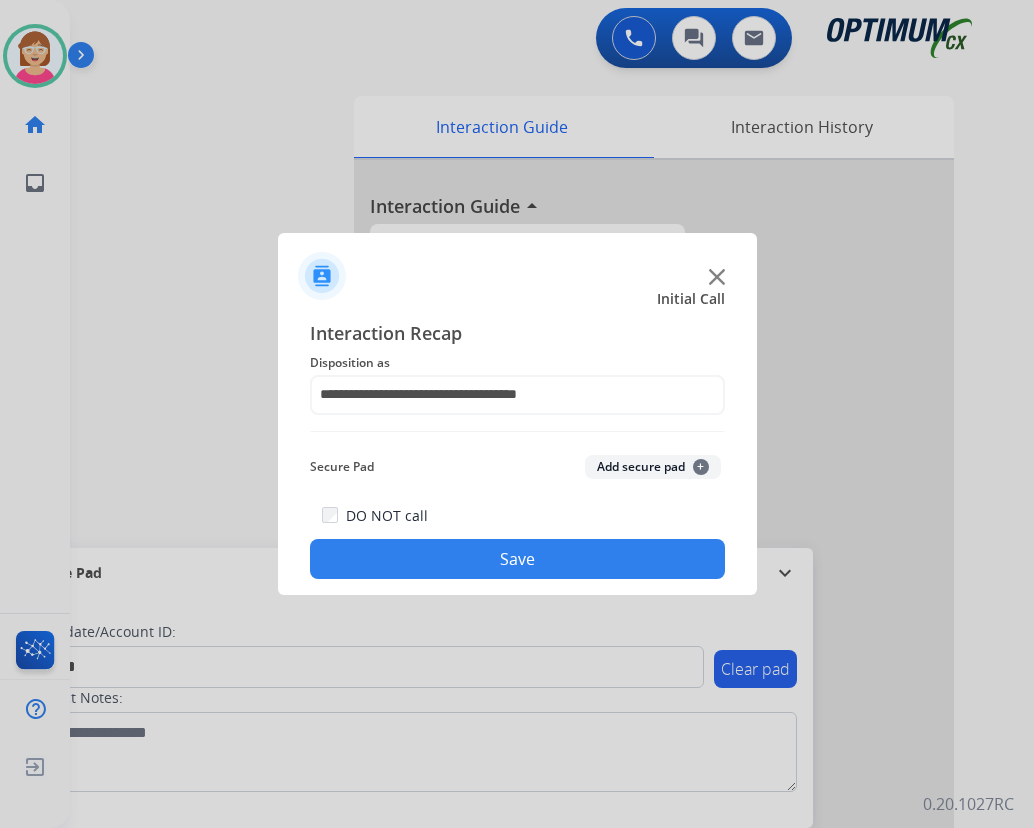 click on "+" 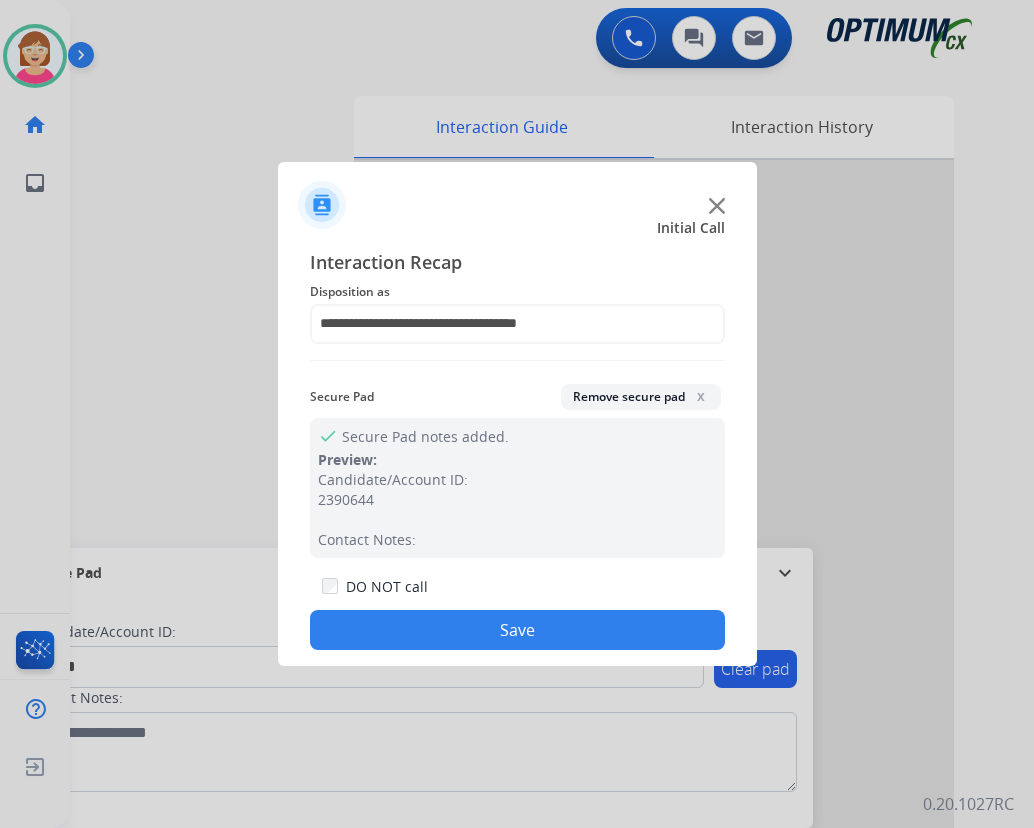 click on "Save" 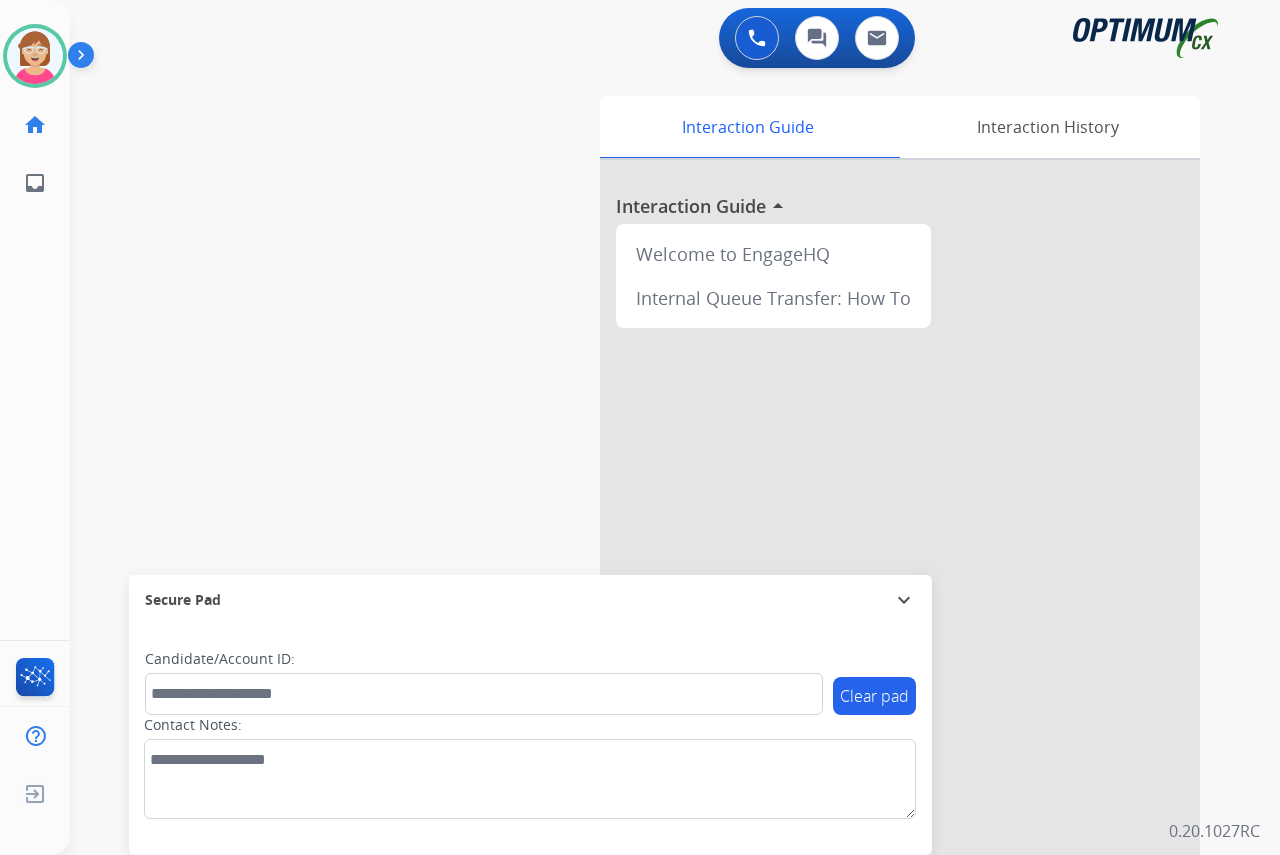 drag, startPoint x: 58, startPoint y: 319, endPoint x: 46, endPoint y: 329, distance: 15.6205 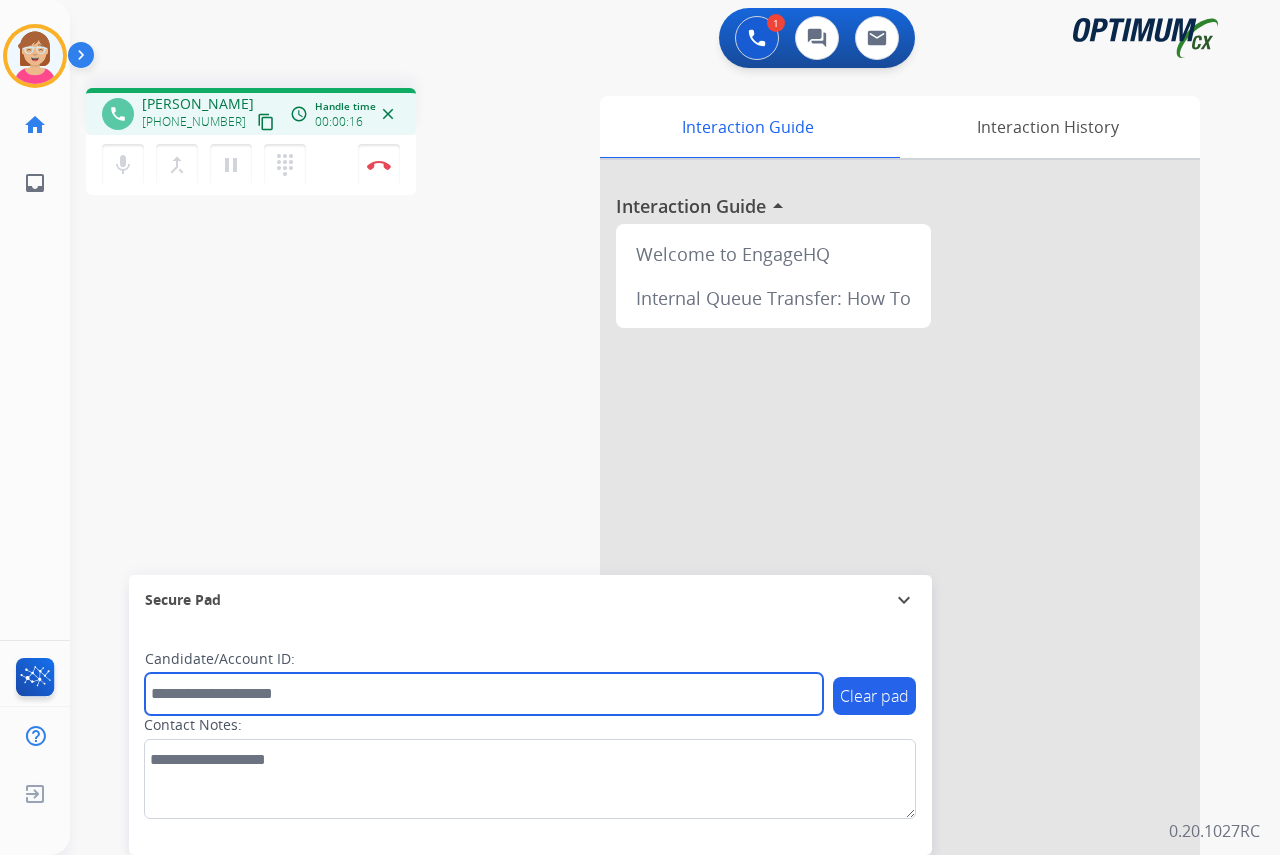 drag, startPoint x: 172, startPoint y: 689, endPoint x: 166, endPoint y: 679, distance: 11.661903 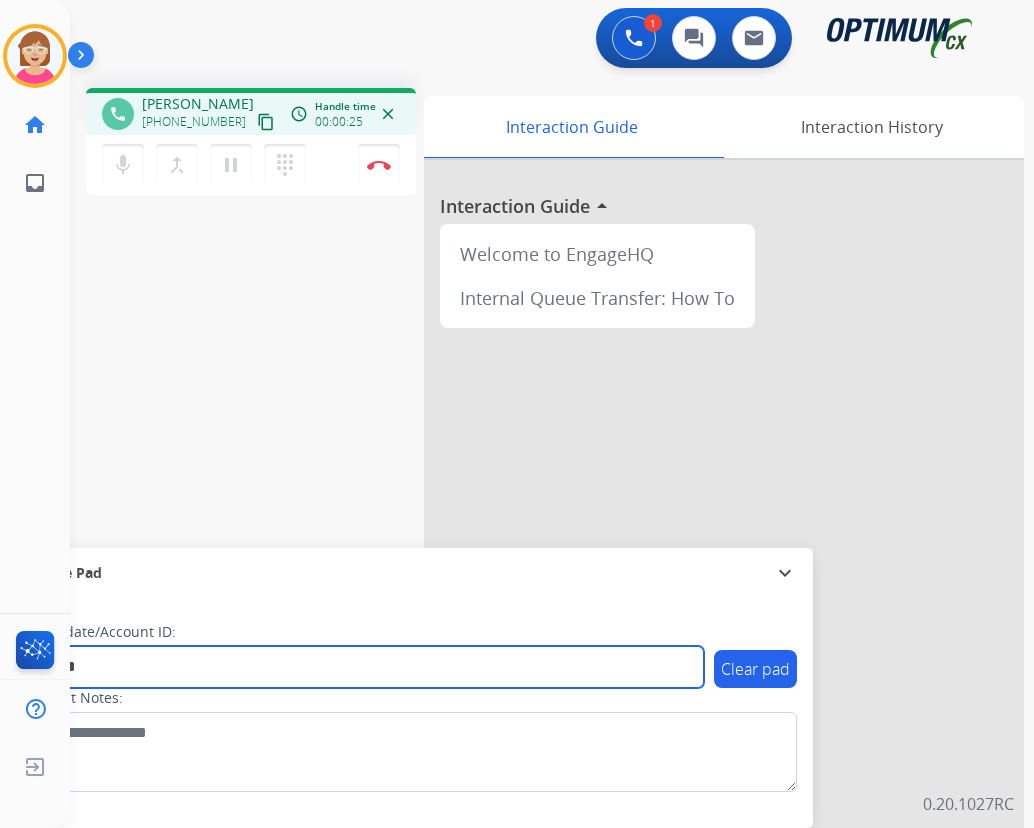 type on "*******" 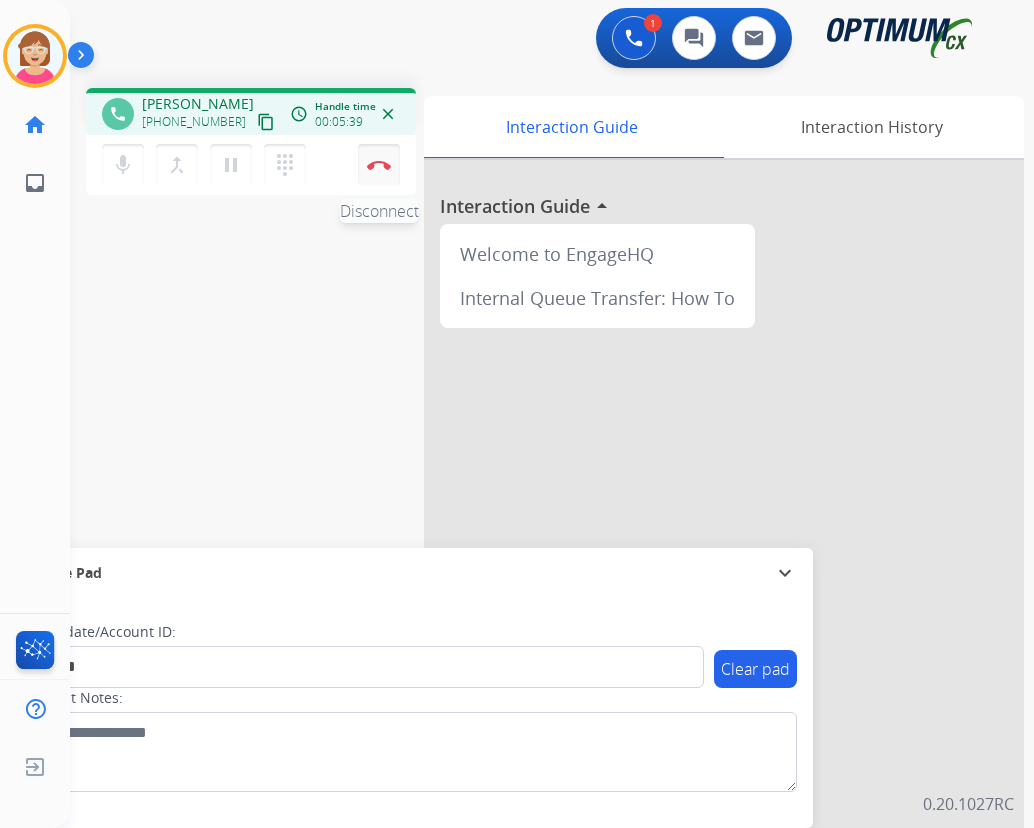 click at bounding box center [379, 165] 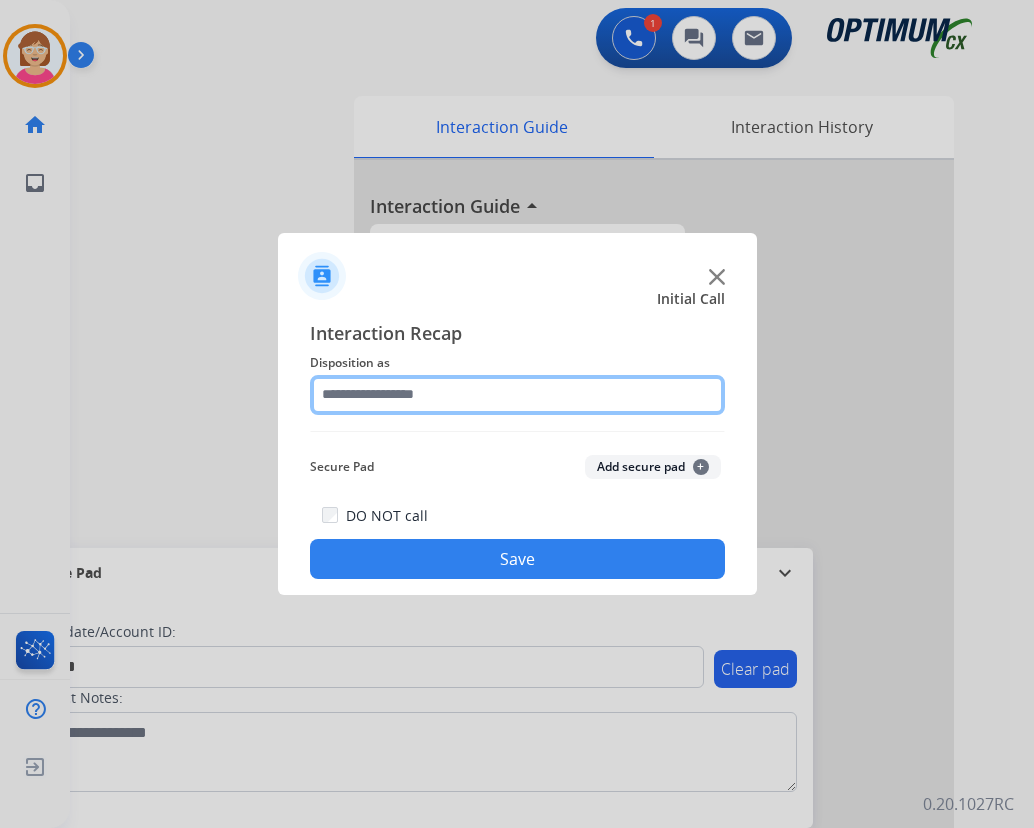click 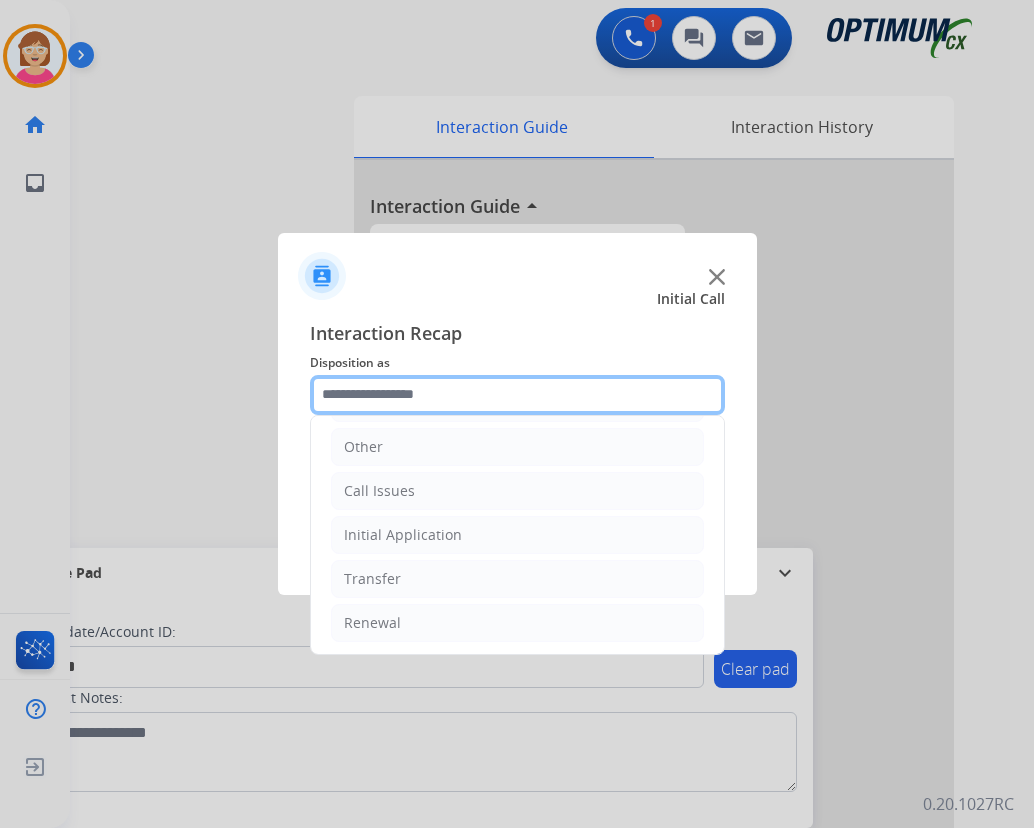scroll, scrollTop: 136, scrollLeft: 0, axis: vertical 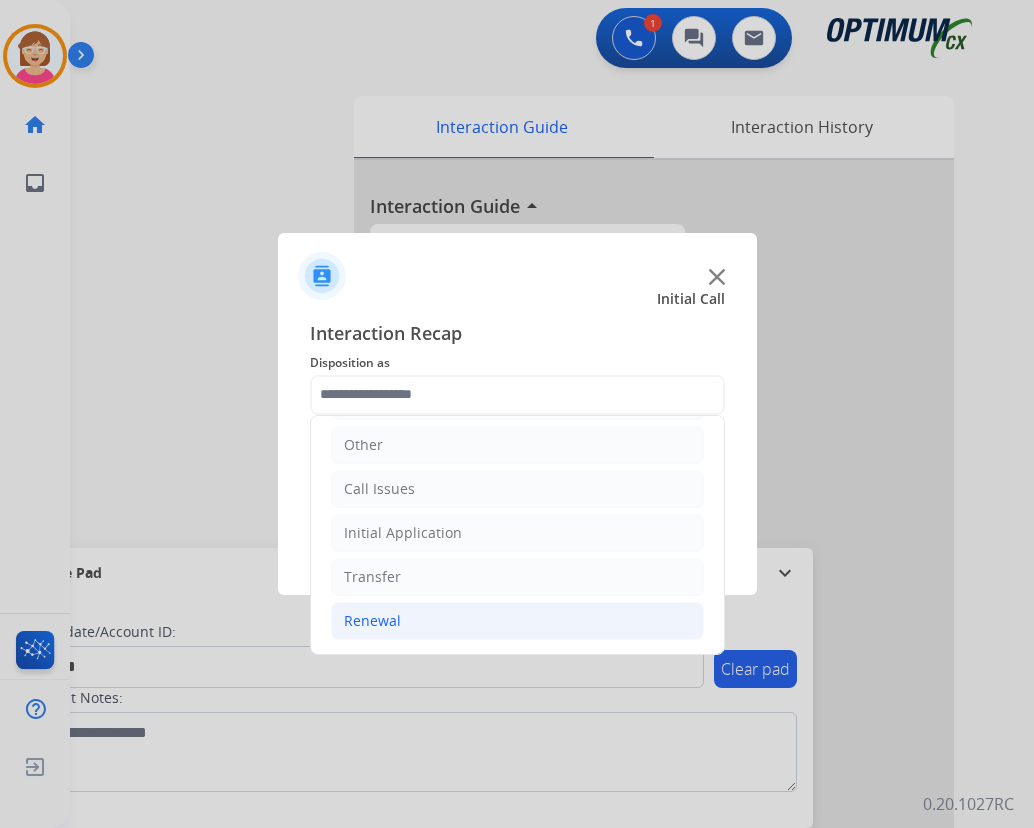 click on "Renewal" 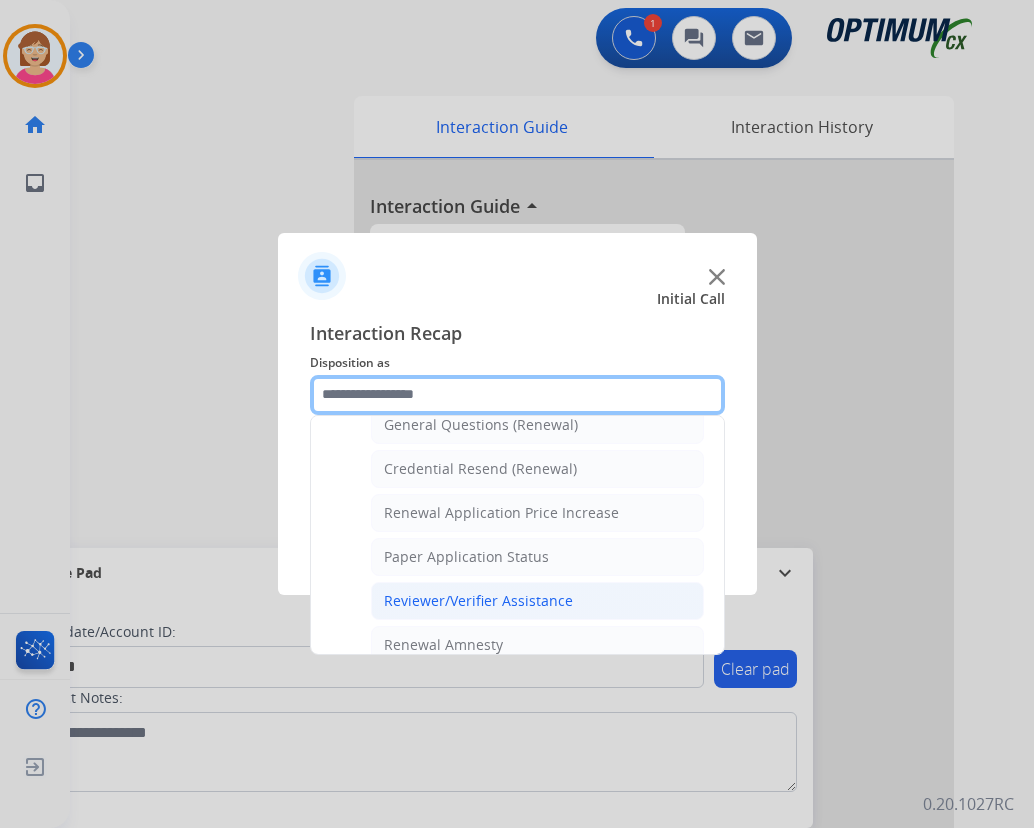 scroll, scrollTop: 736, scrollLeft: 0, axis: vertical 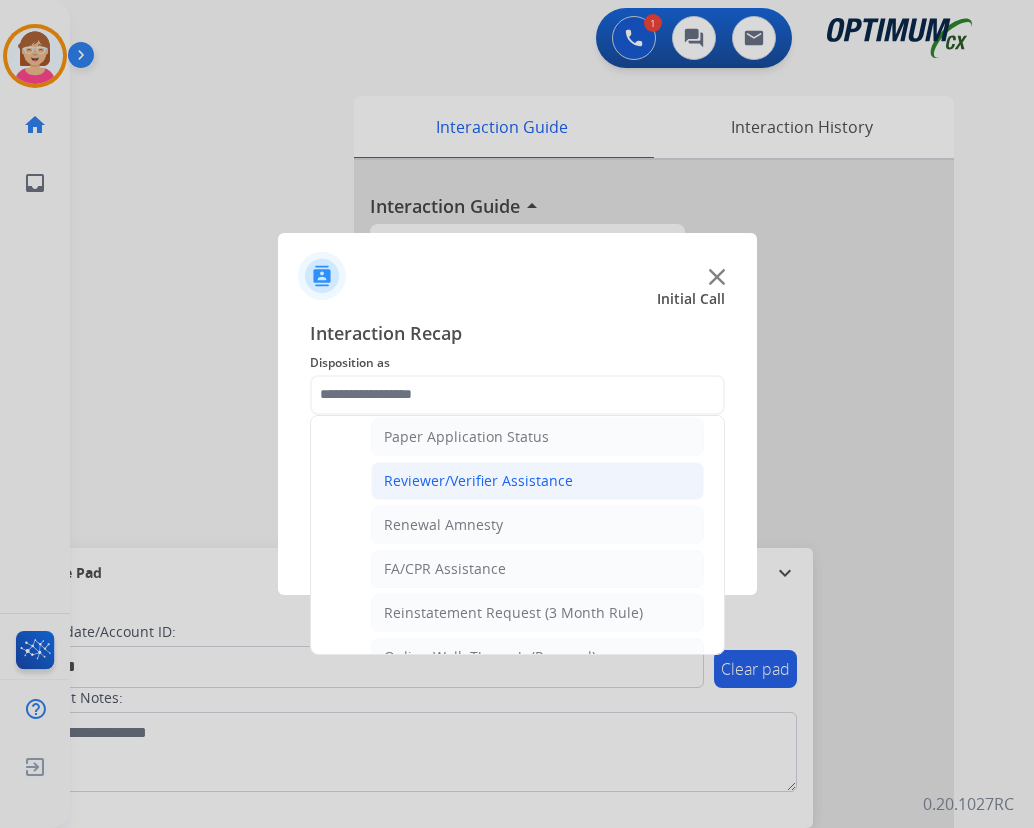 click on "Reviewer/Verifier Assistance" 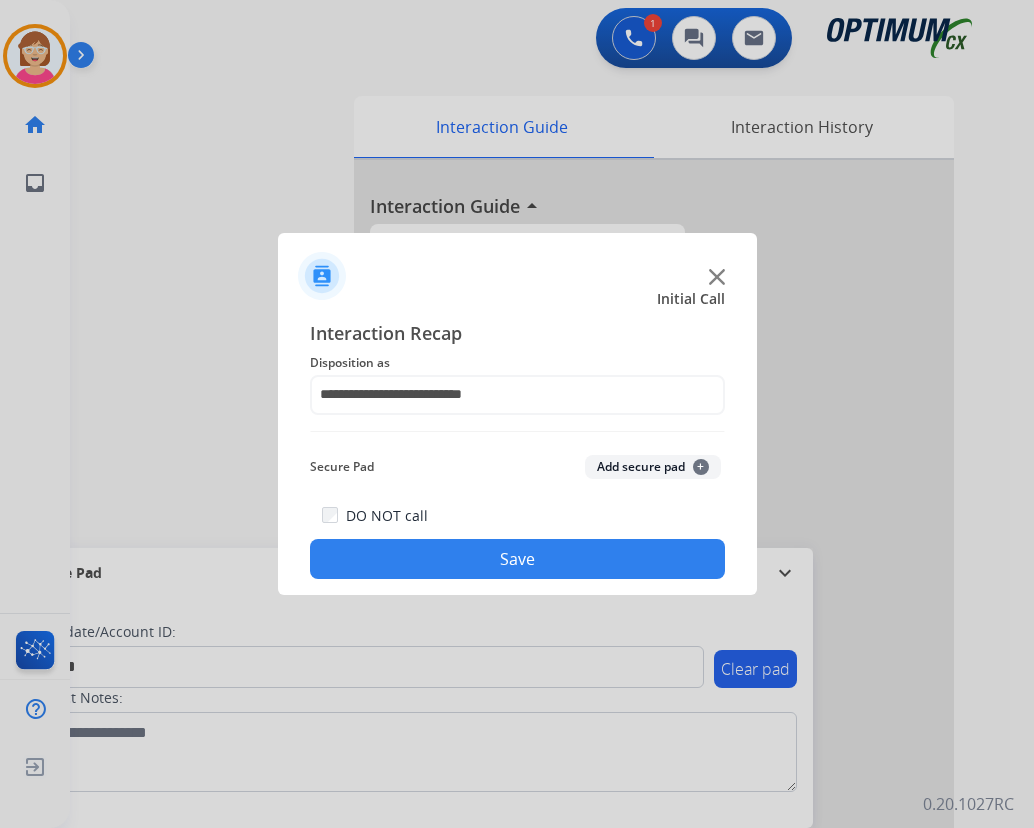 click on "+" 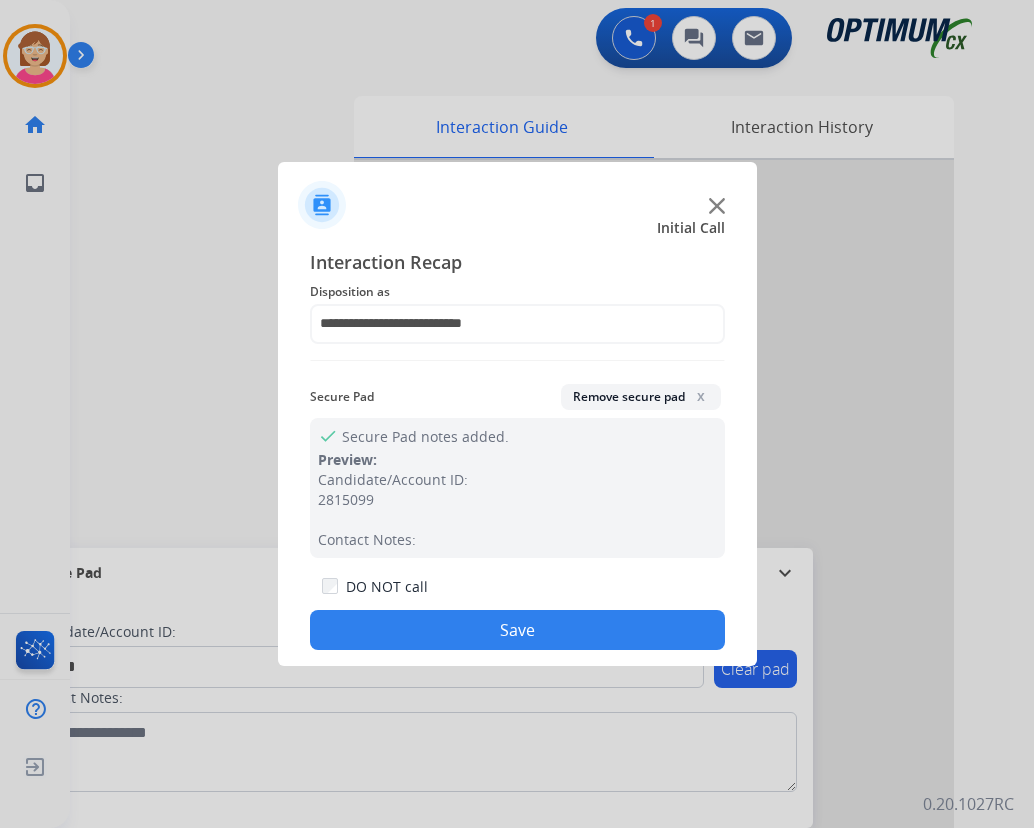 click on "Save" 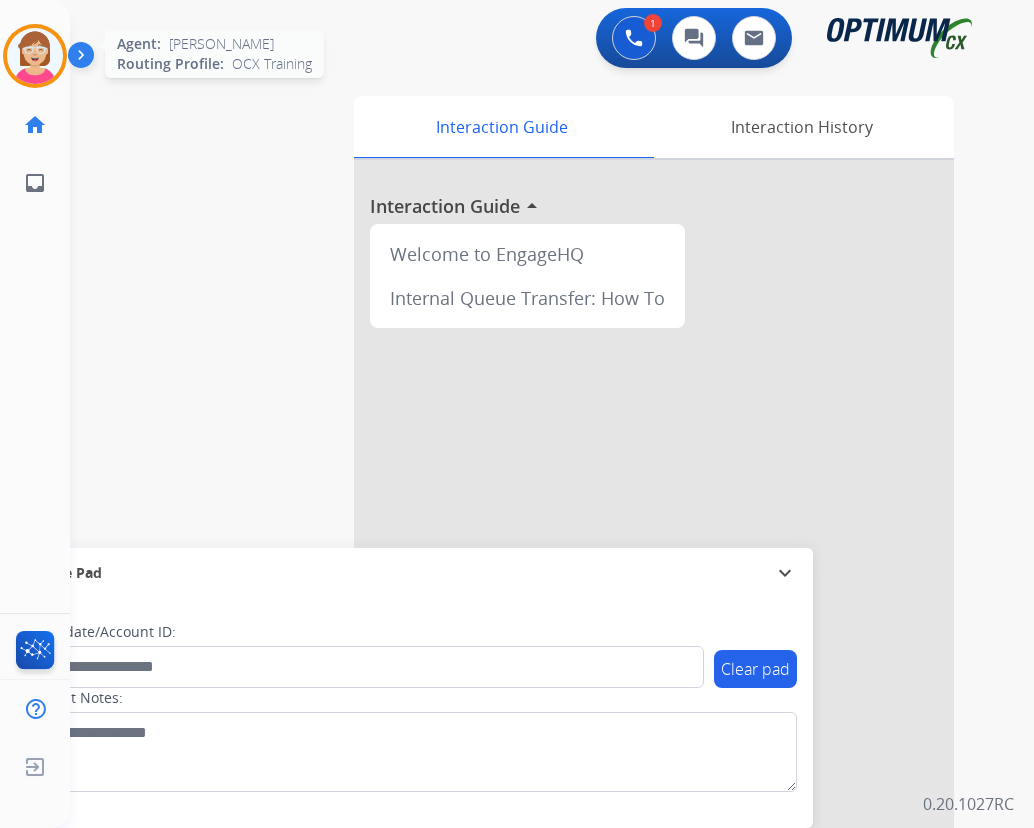 click at bounding box center [35, 56] 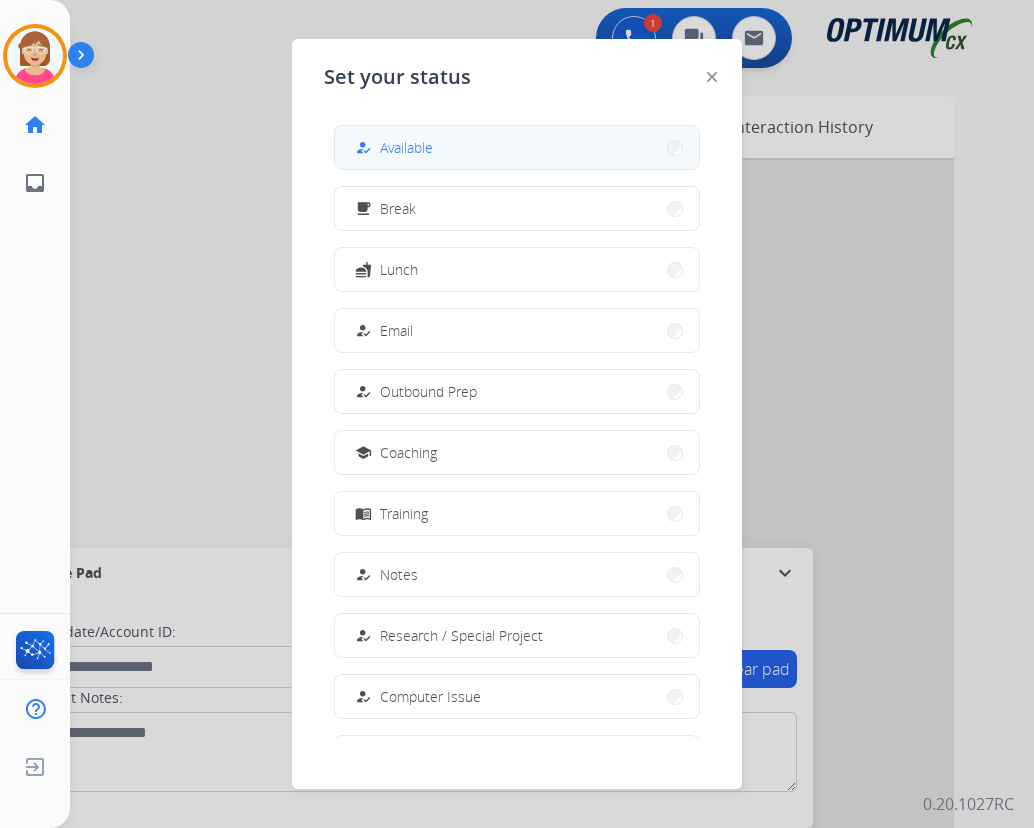 click on "Available" at bounding box center [406, 147] 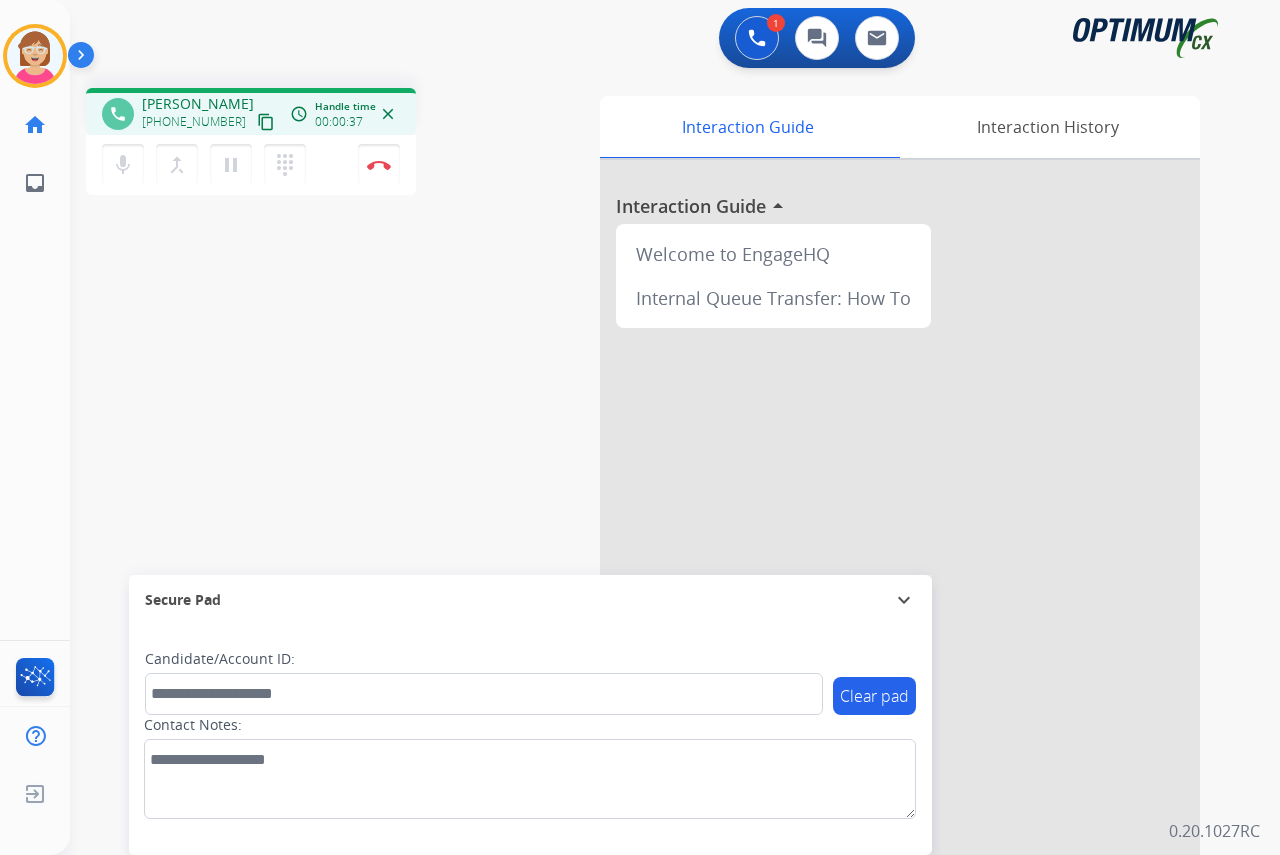 click on "[PERSON_NAME]  Edit Avatar  Agent:   [PERSON_NAME] Profile:  OCX Training home  Home  Home inbox  Emails  Emails  FocalPoints  Help Center  Help Center  Log out  Log out" 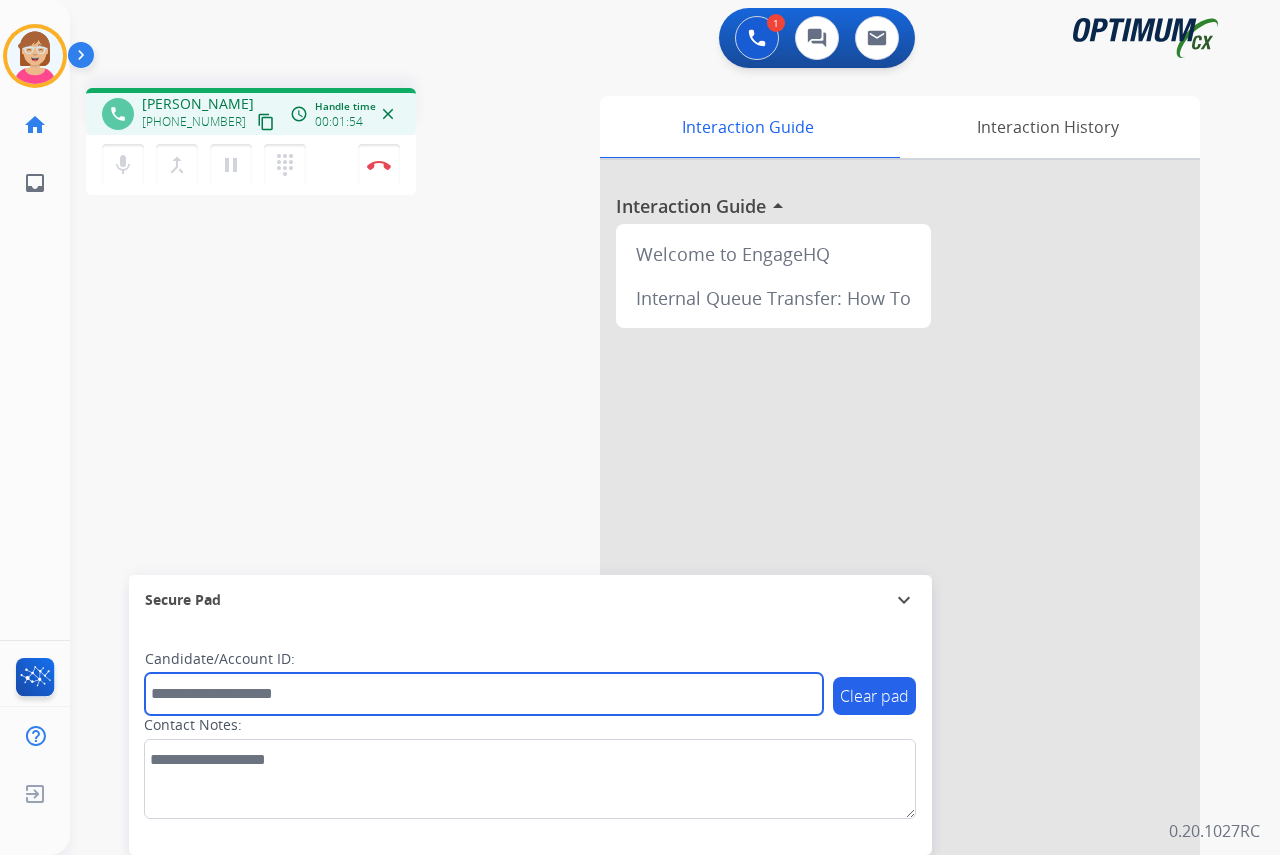 click at bounding box center (484, 694) 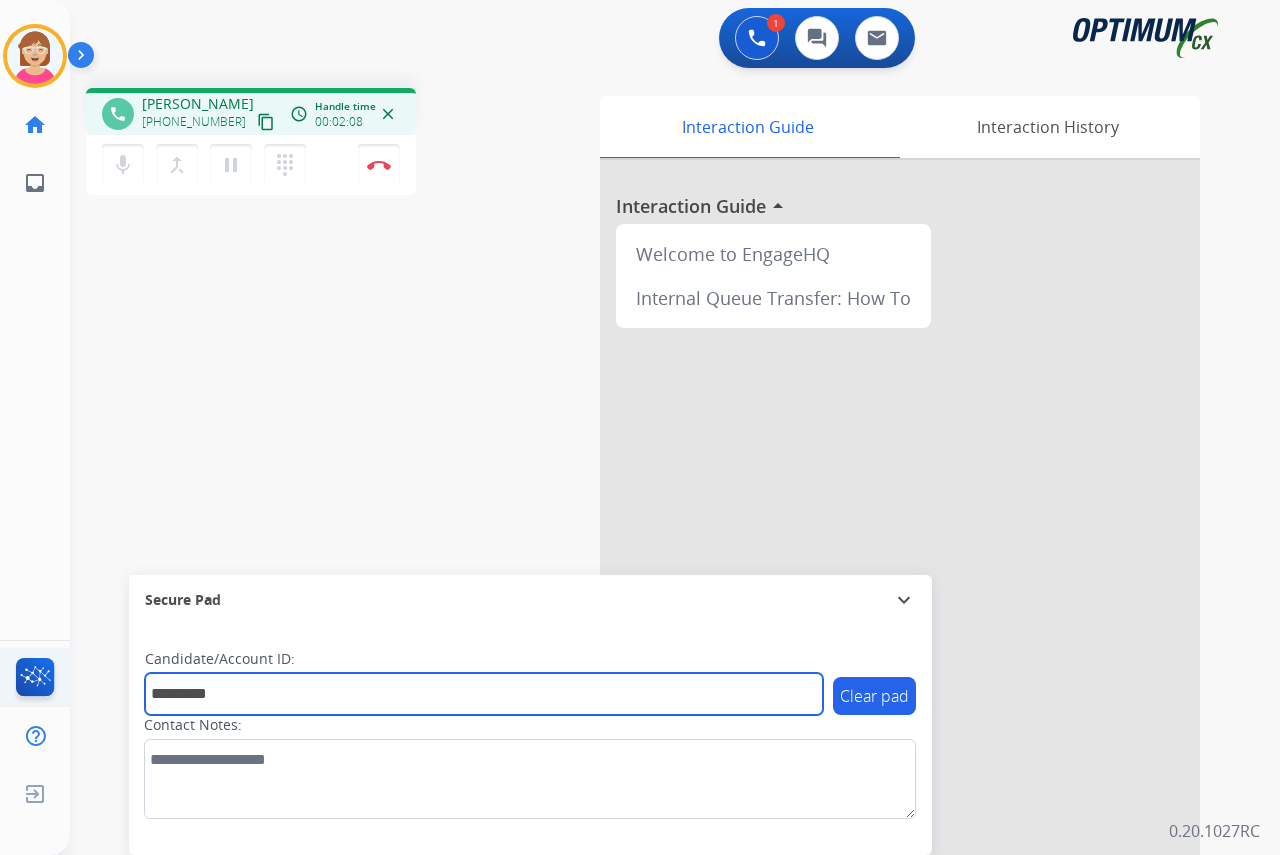 type on "*********" 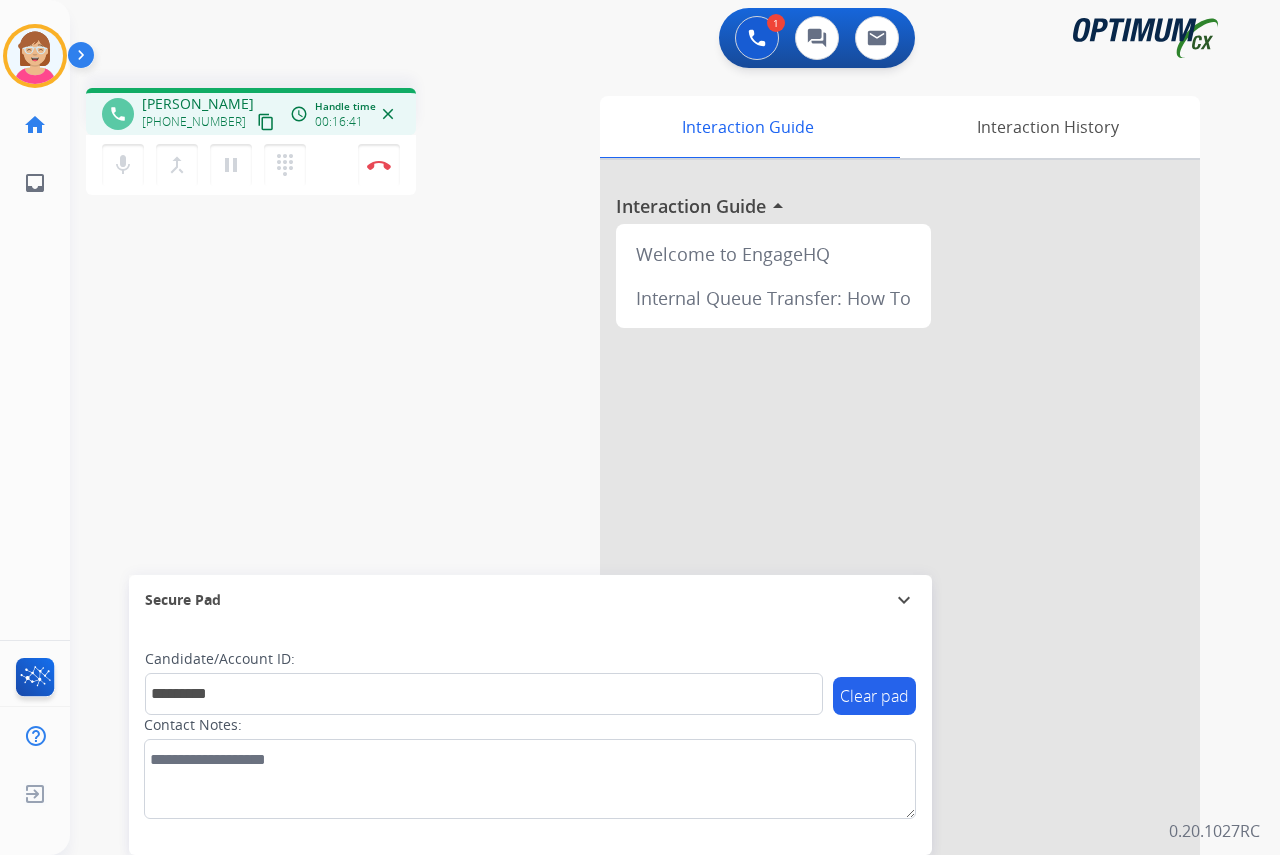click on "[PERSON_NAME]  Edit Avatar  Agent:   [PERSON_NAME] Profile:  OCX Training home  Home  Home inbox  Emails  Emails  FocalPoints  Help Center  Help Center  Log out  Log out" 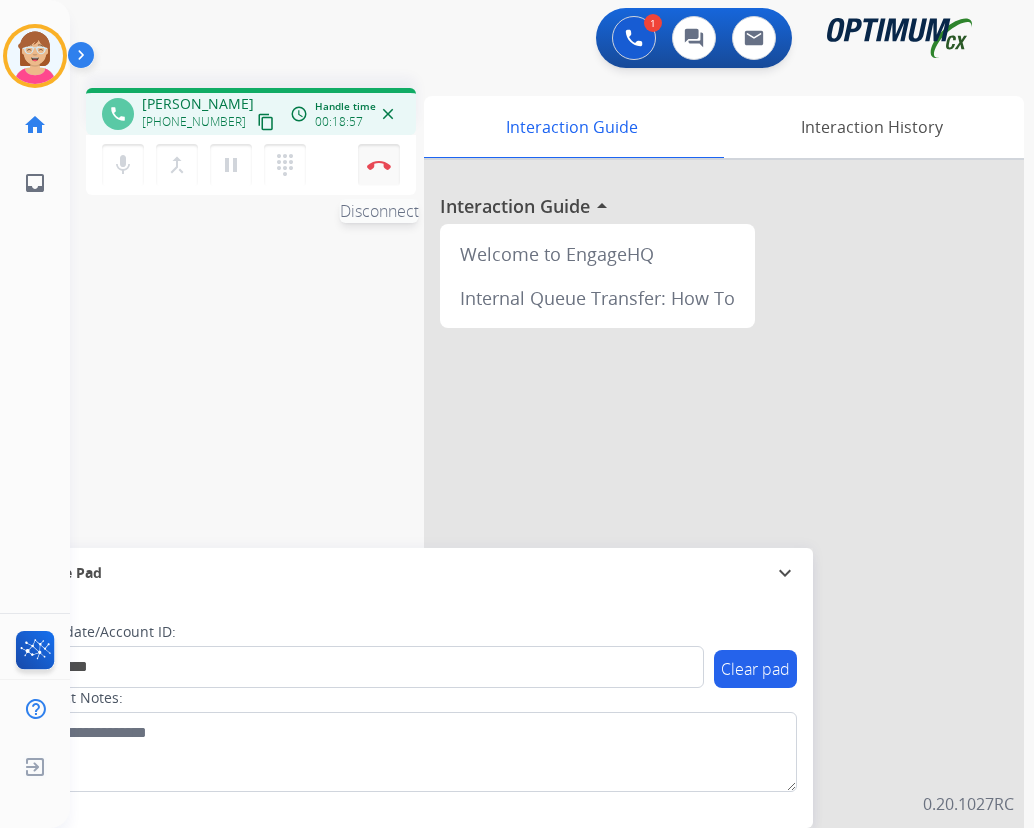 click at bounding box center (379, 165) 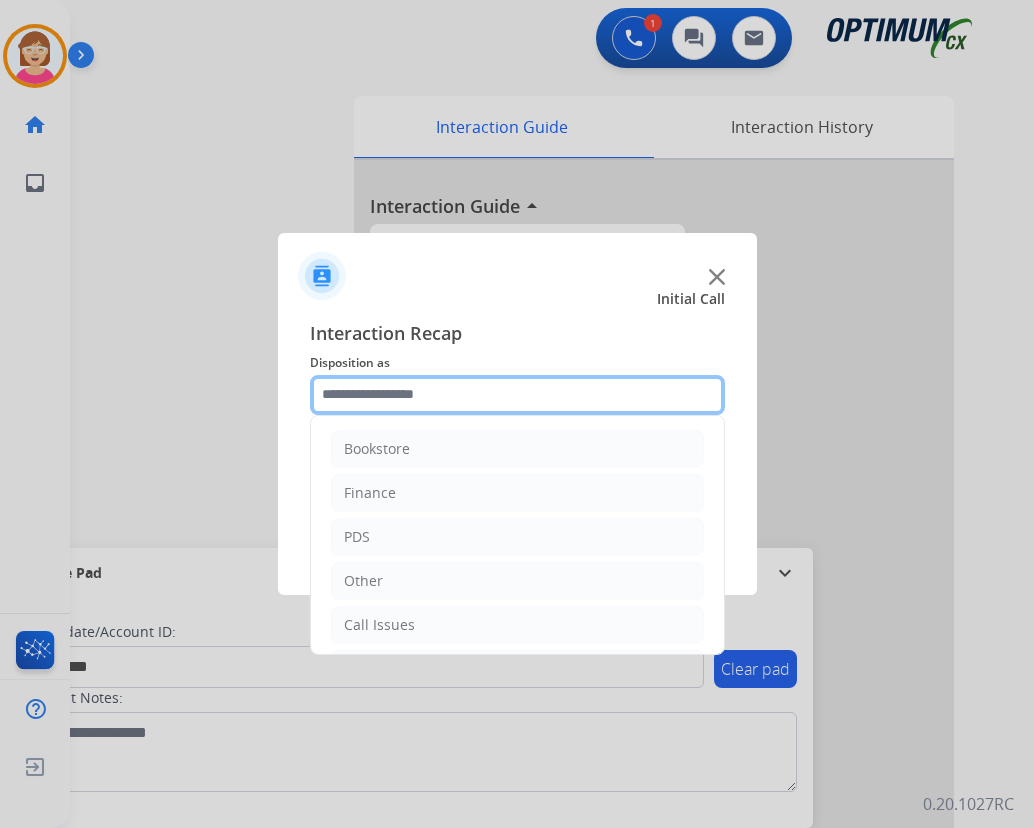 click 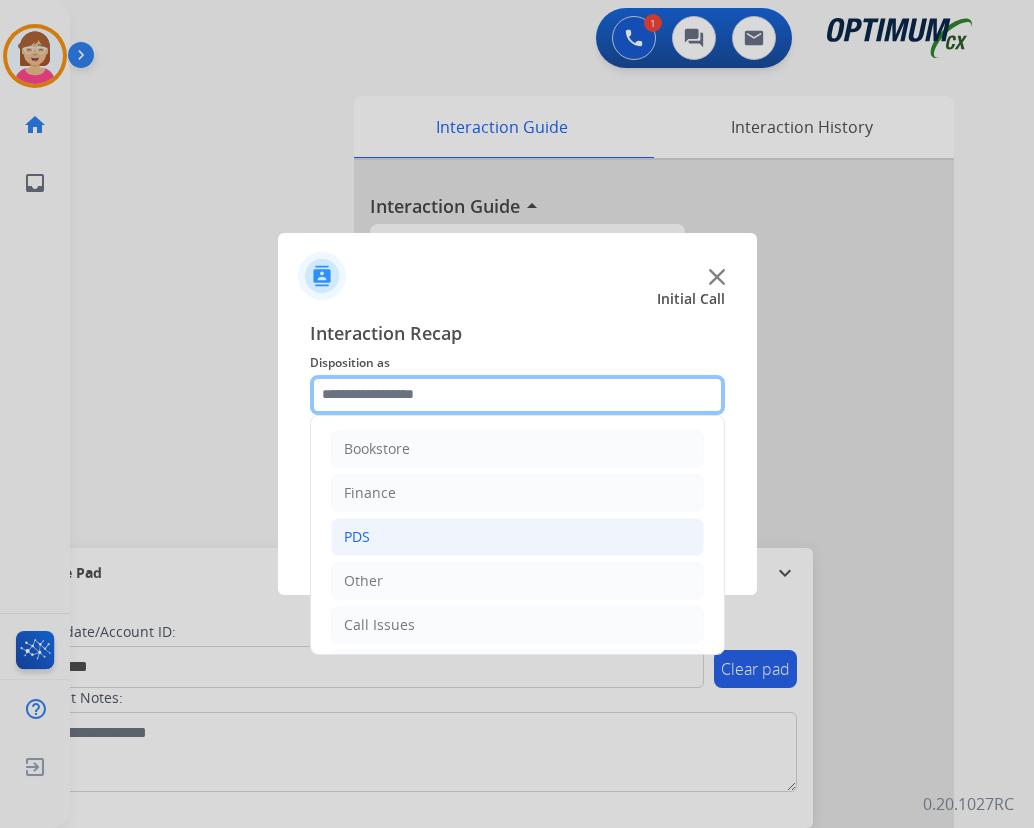 scroll, scrollTop: 100, scrollLeft: 0, axis: vertical 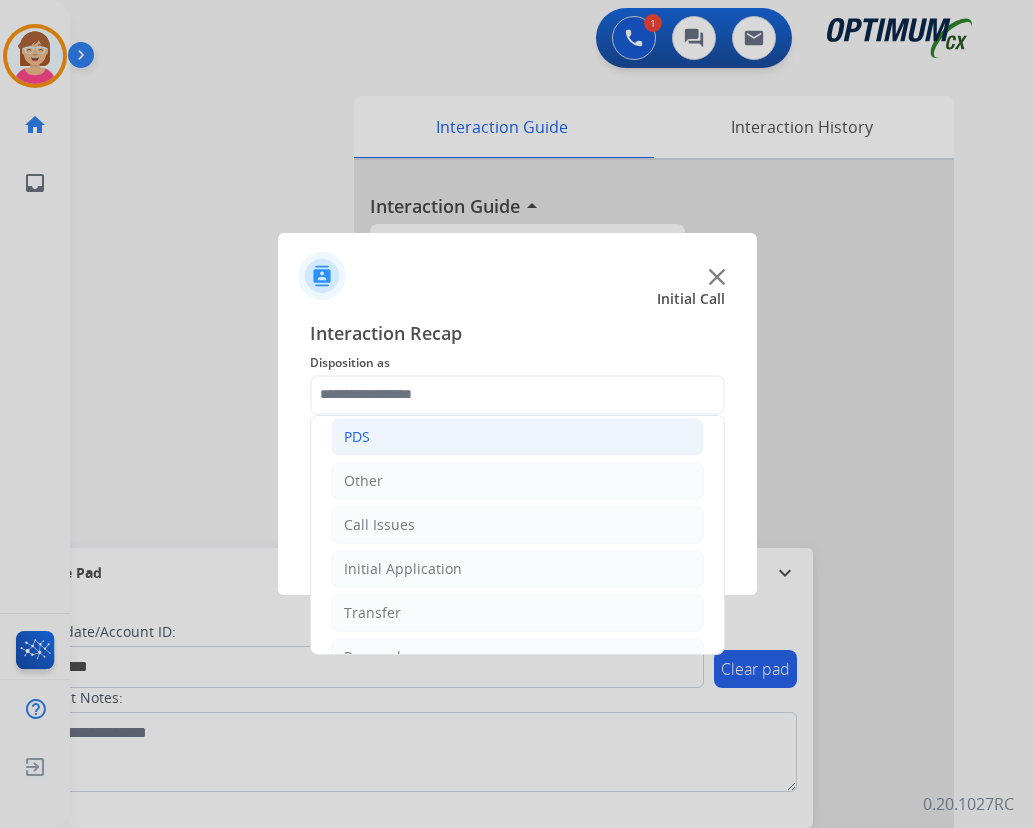 click on "PDS" 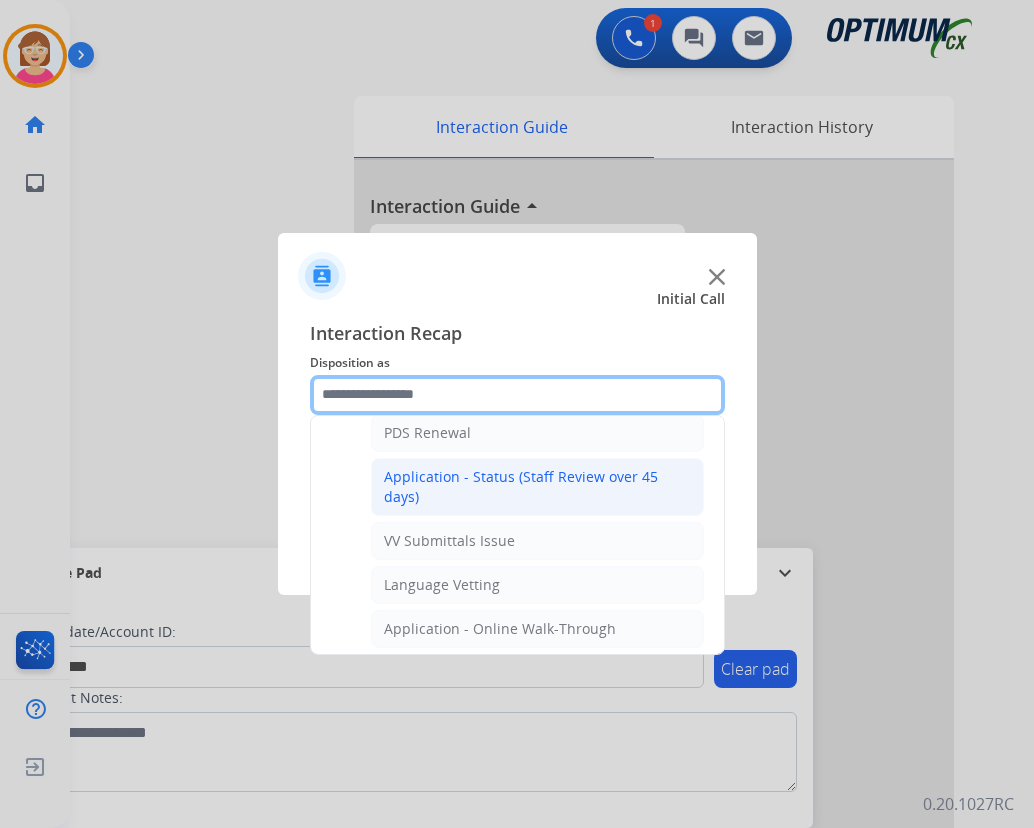 scroll, scrollTop: 200, scrollLeft: 0, axis: vertical 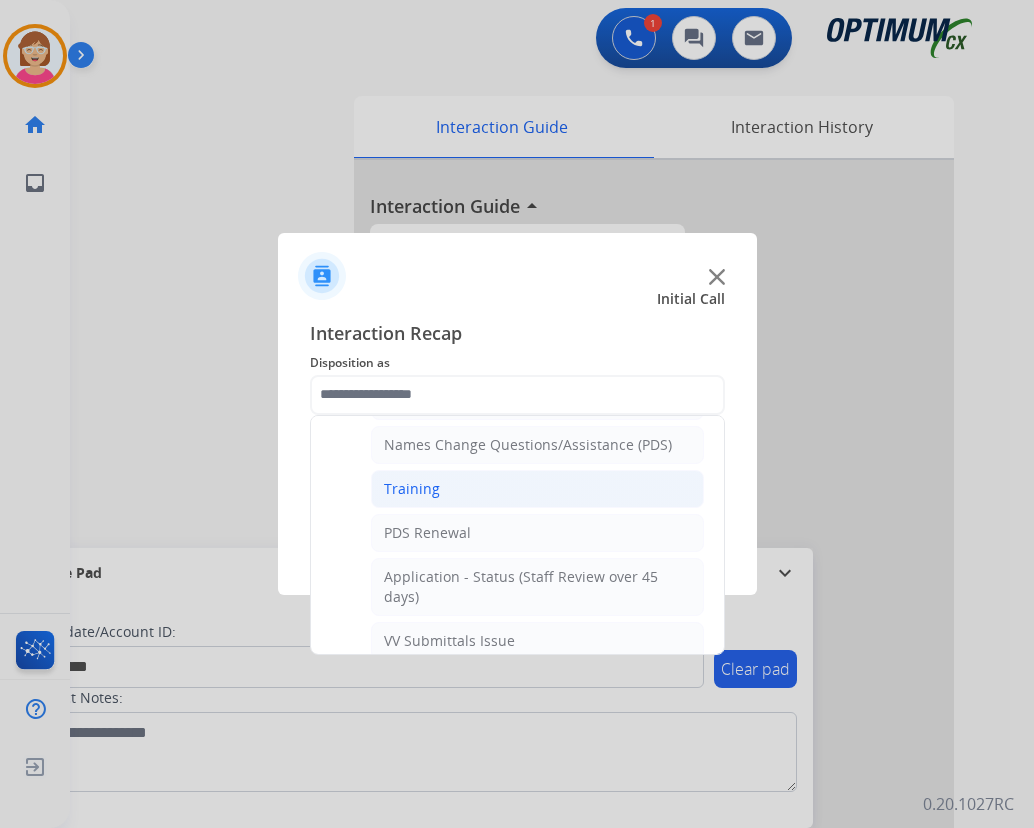 click on "Training" 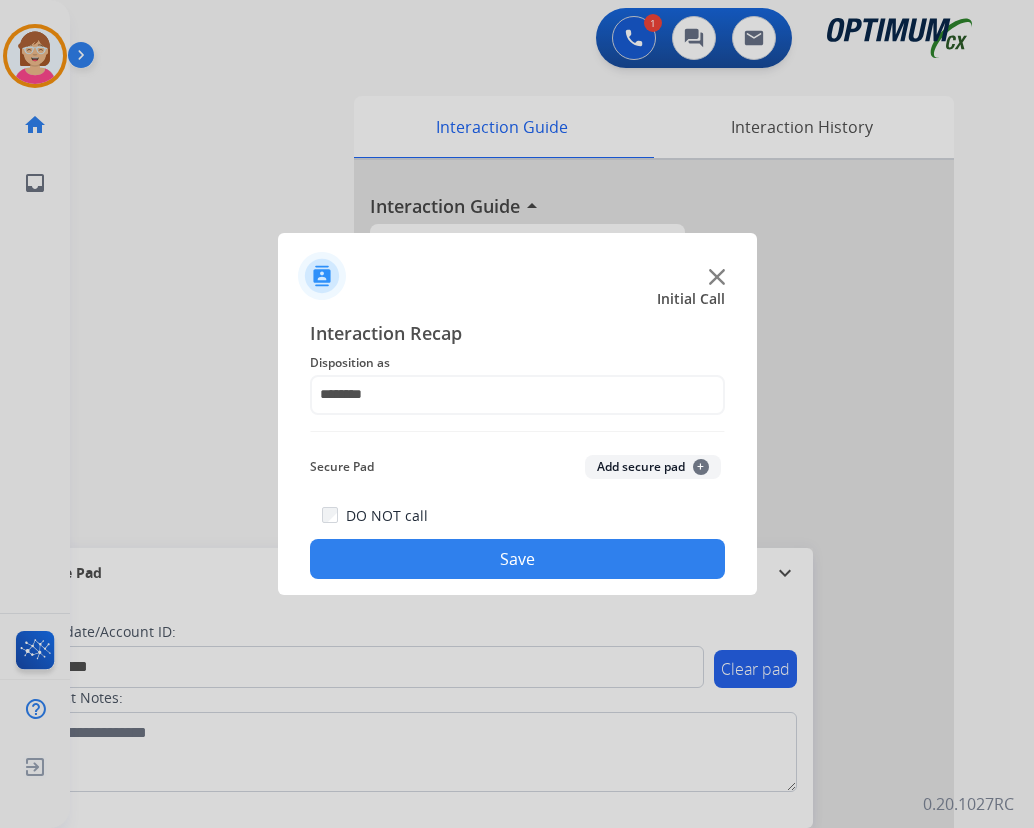 click on "+" 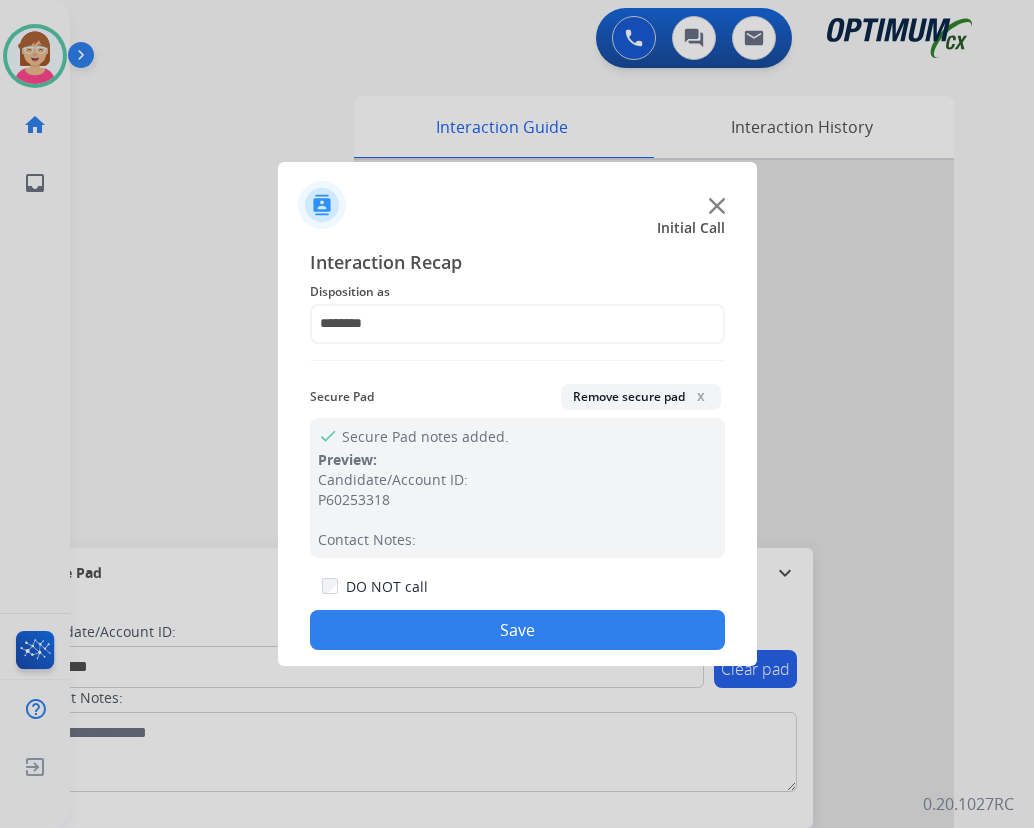 click on "Save" 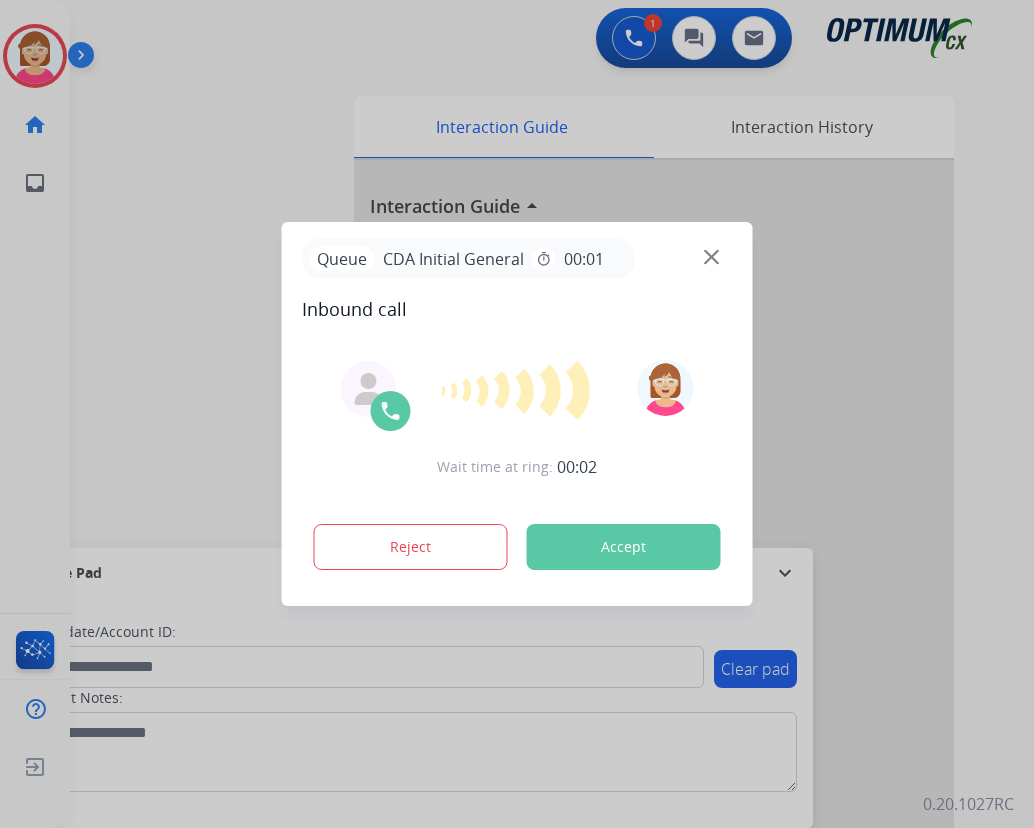 click at bounding box center (517, 414) 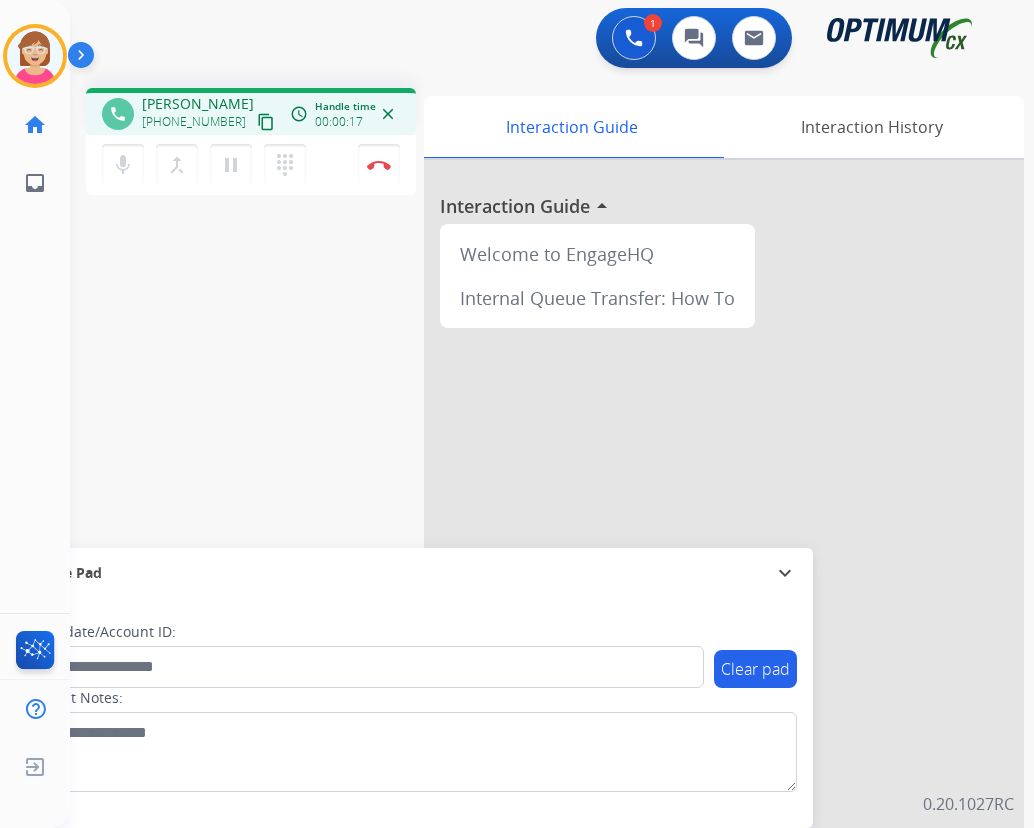 click on "Clear pad Candidate/Account ID: Contact Notes:" at bounding box center [411, 713] 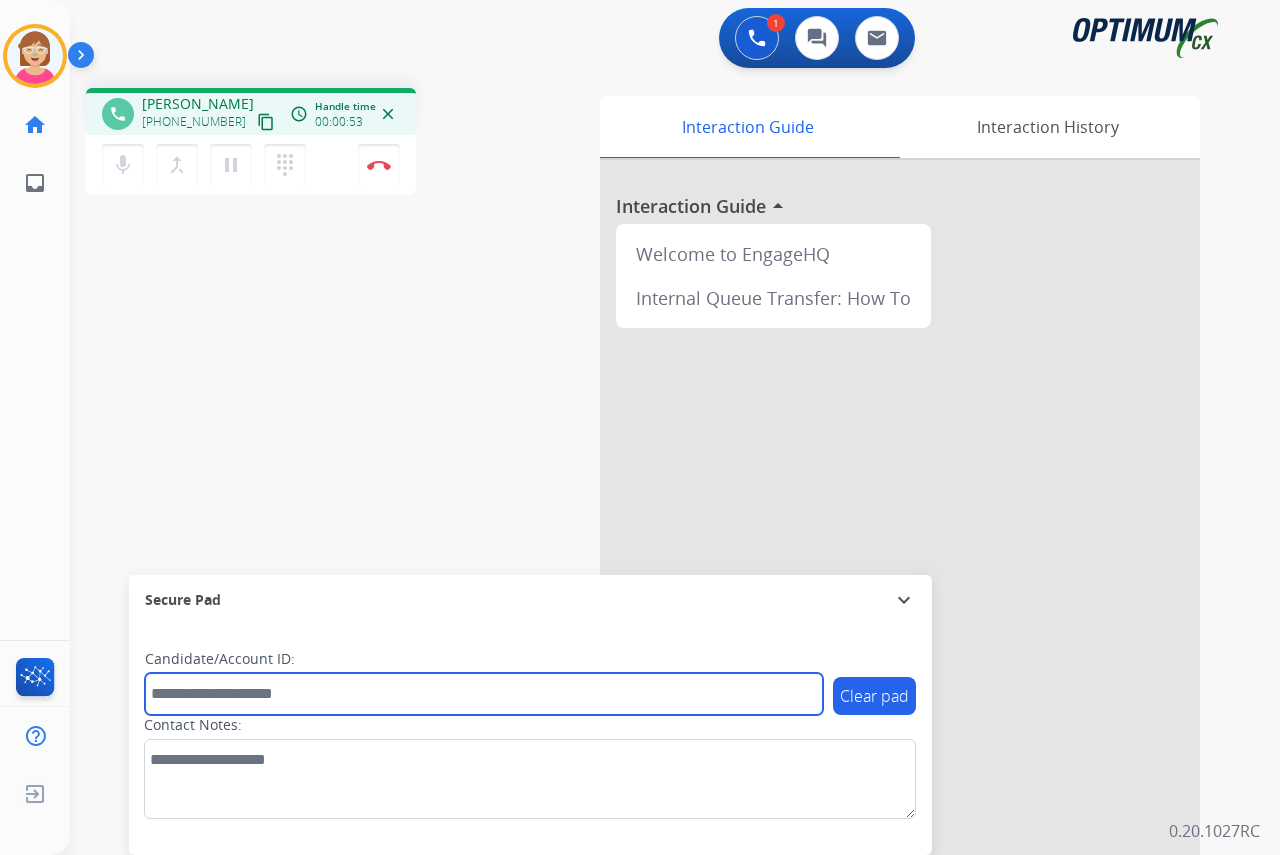 click at bounding box center (484, 694) 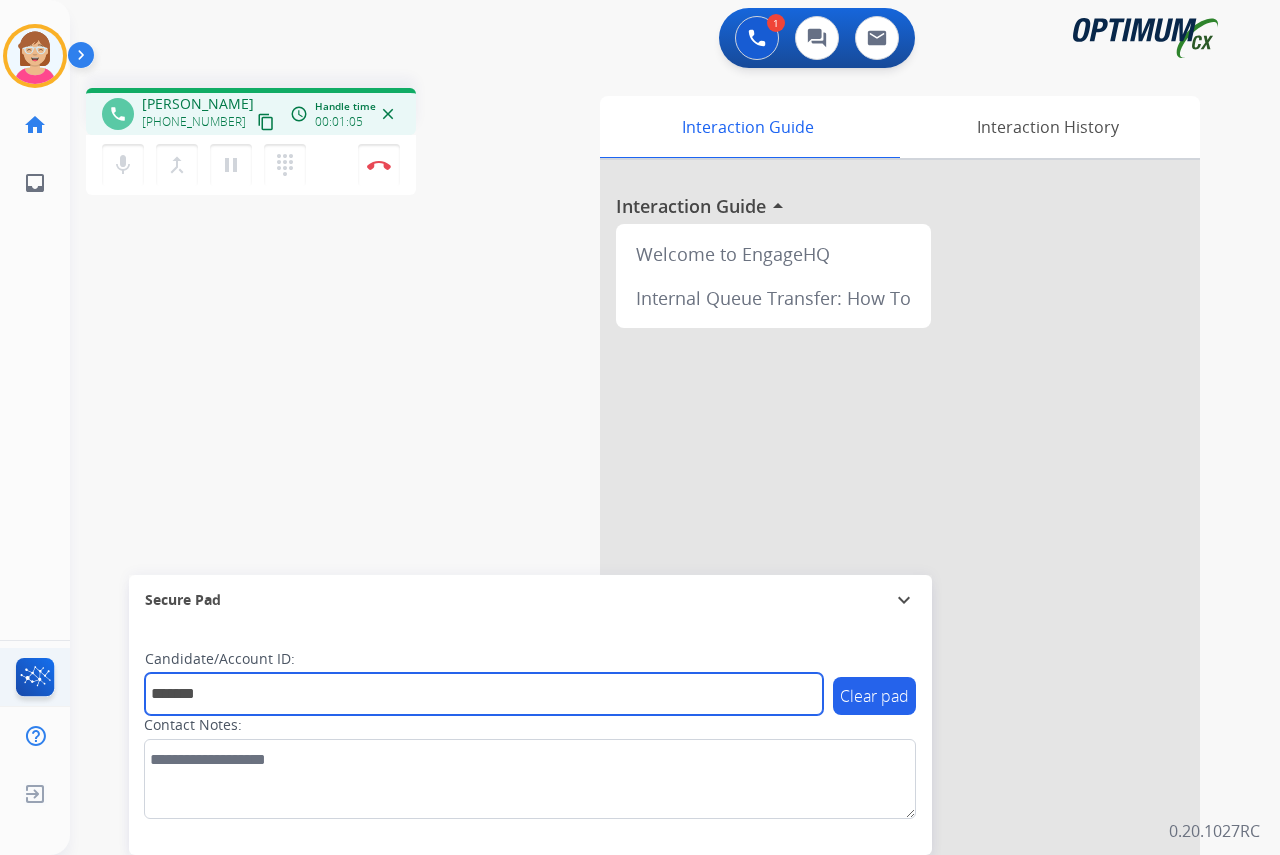 type on "*******" 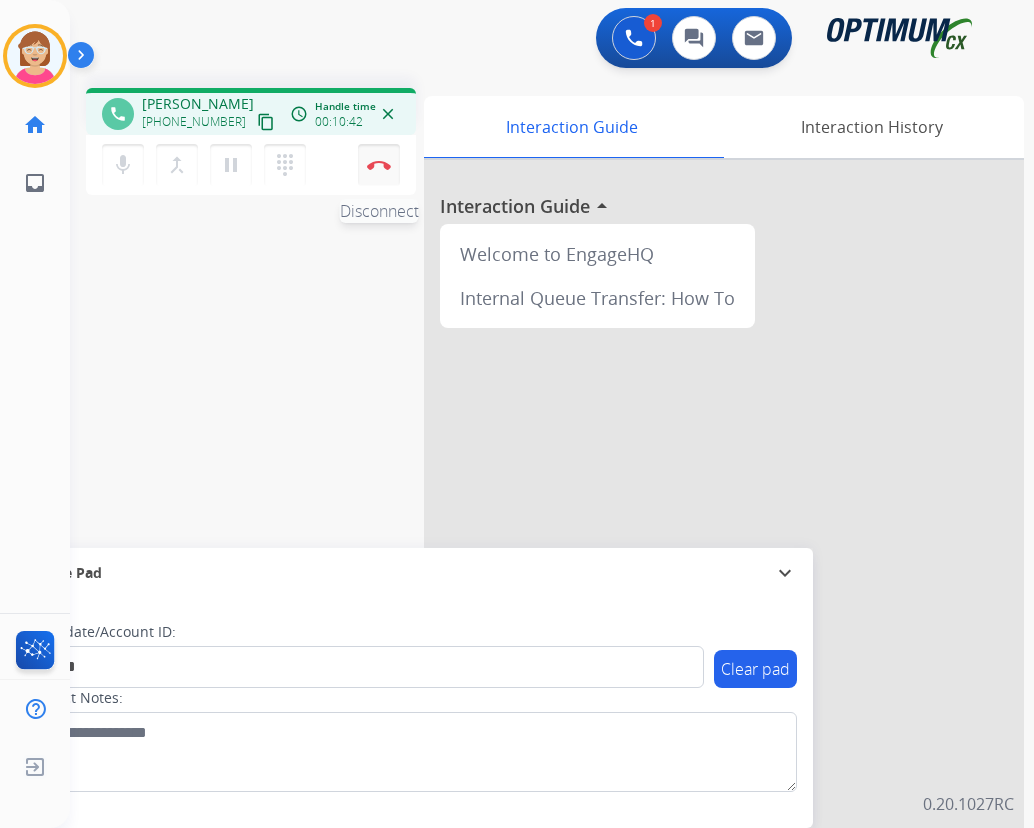 click at bounding box center (379, 165) 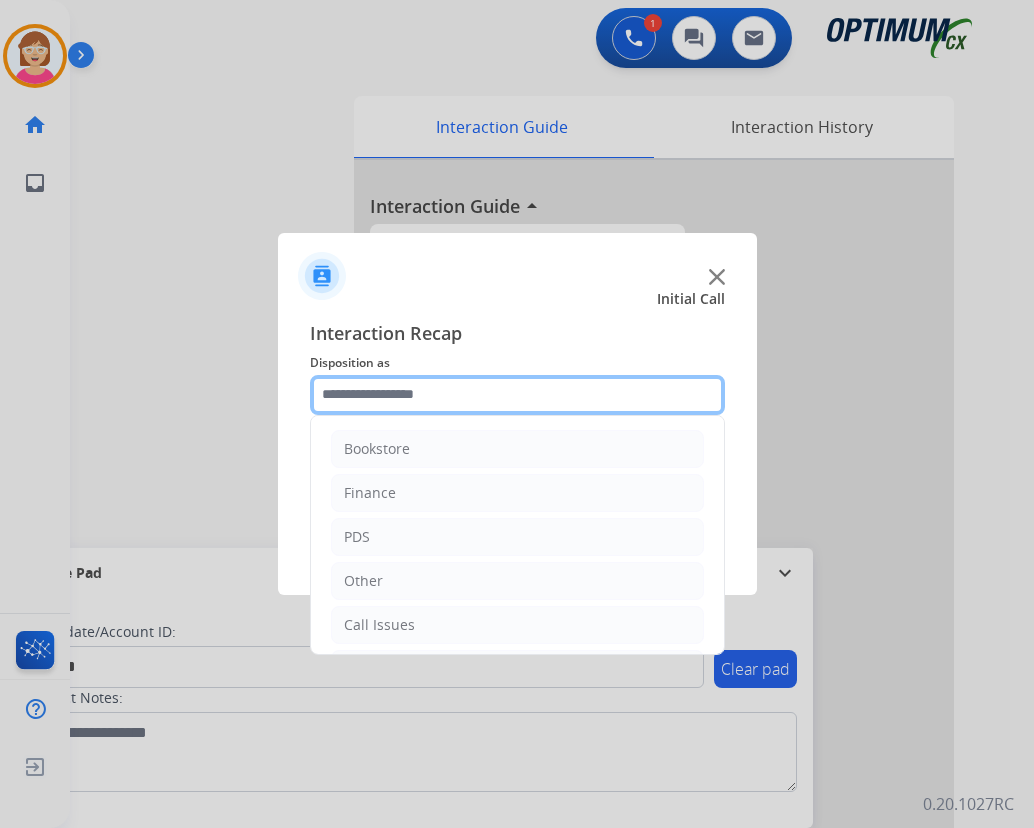 click 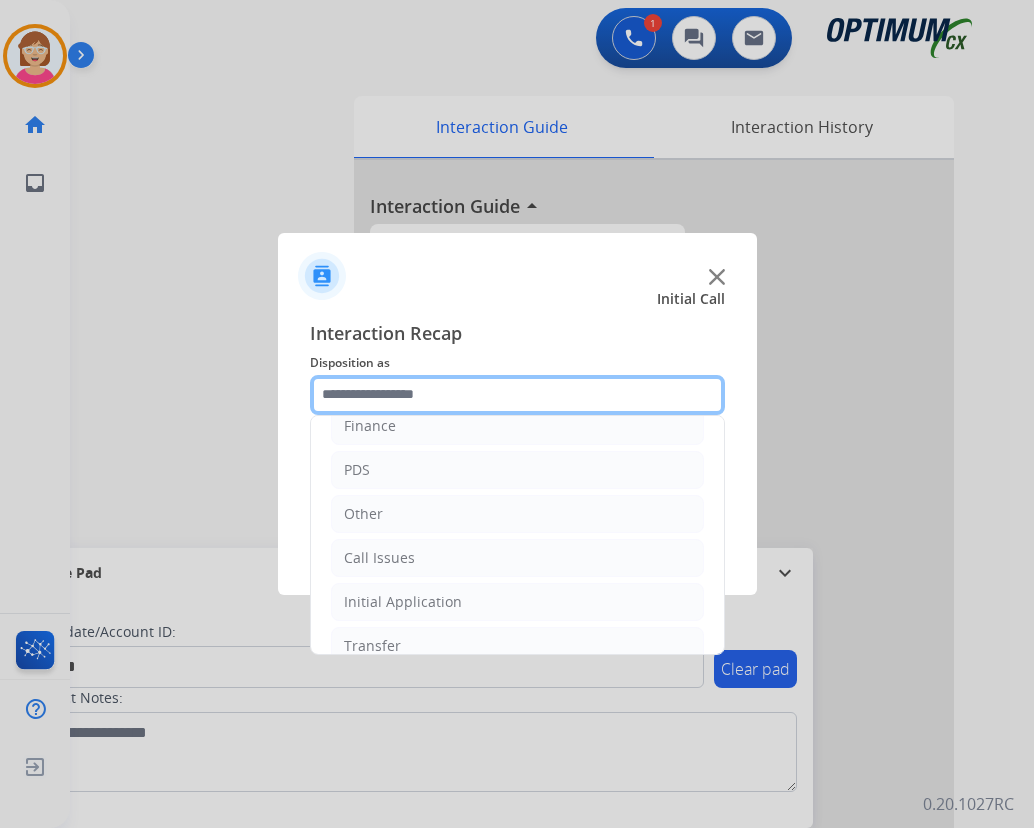 scroll, scrollTop: 136, scrollLeft: 0, axis: vertical 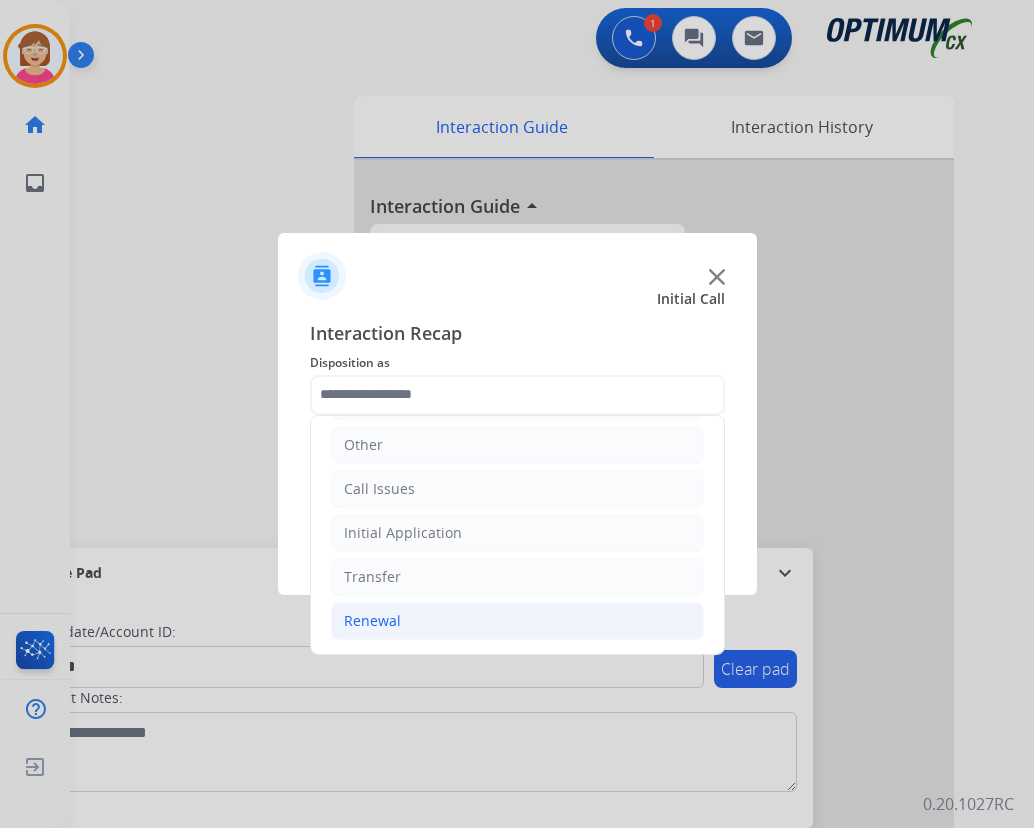 click on "Renewal" 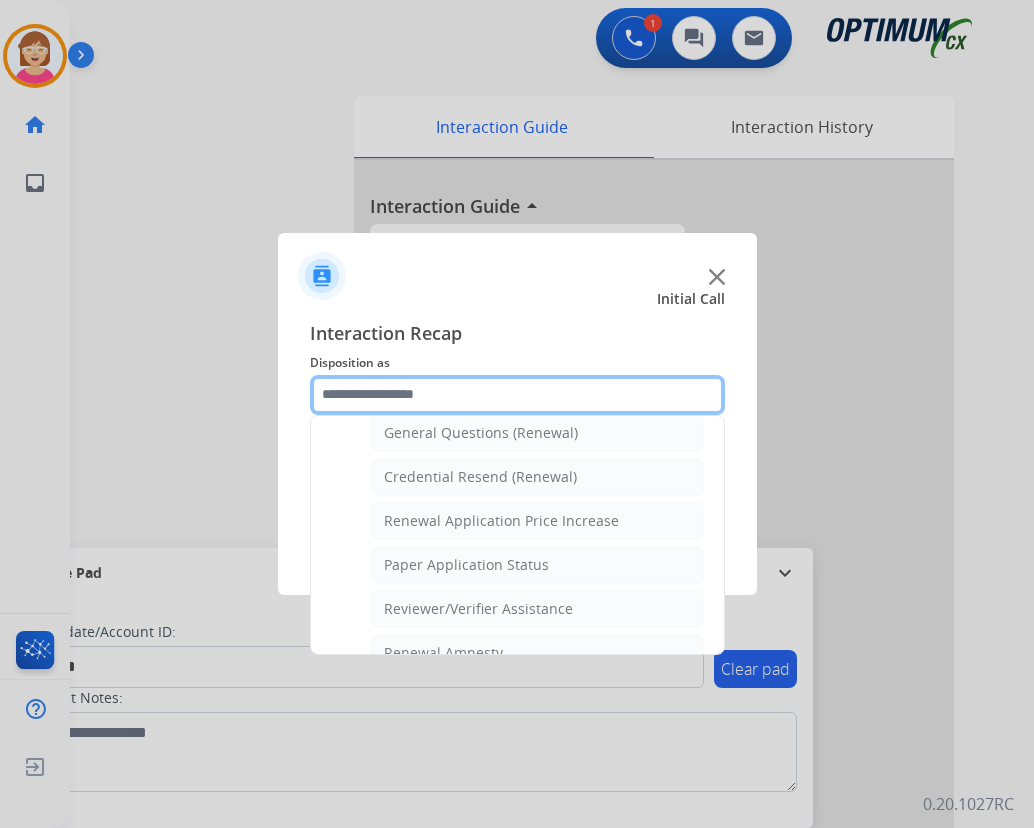 scroll, scrollTop: 572, scrollLeft: 0, axis: vertical 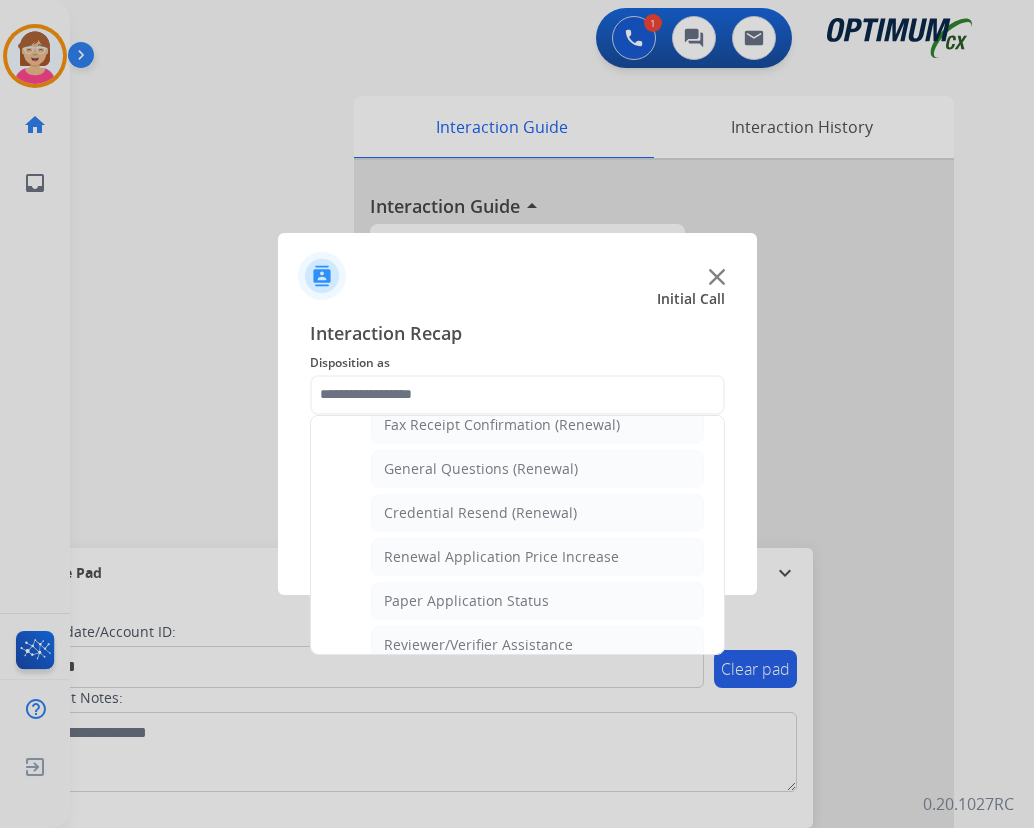 drag, startPoint x: 457, startPoint y: 466, endPoint x: 472, endPoint y: 472, distance: 16.155495 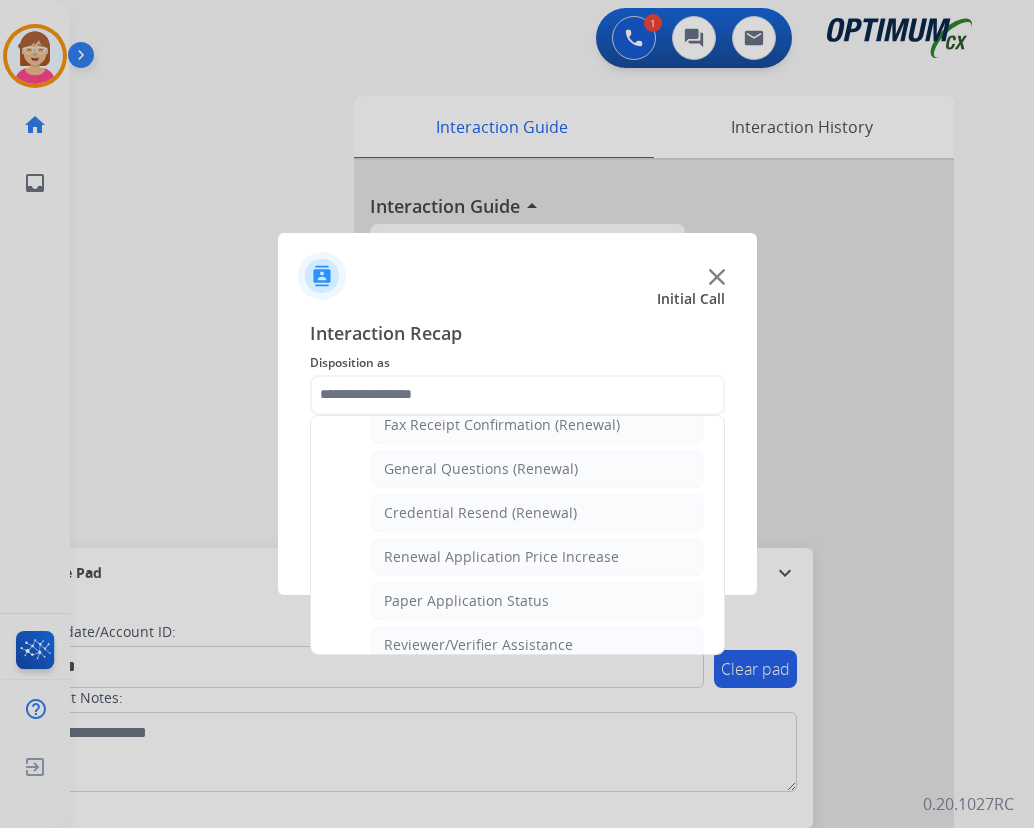 click on "General Questions (Renewal)" 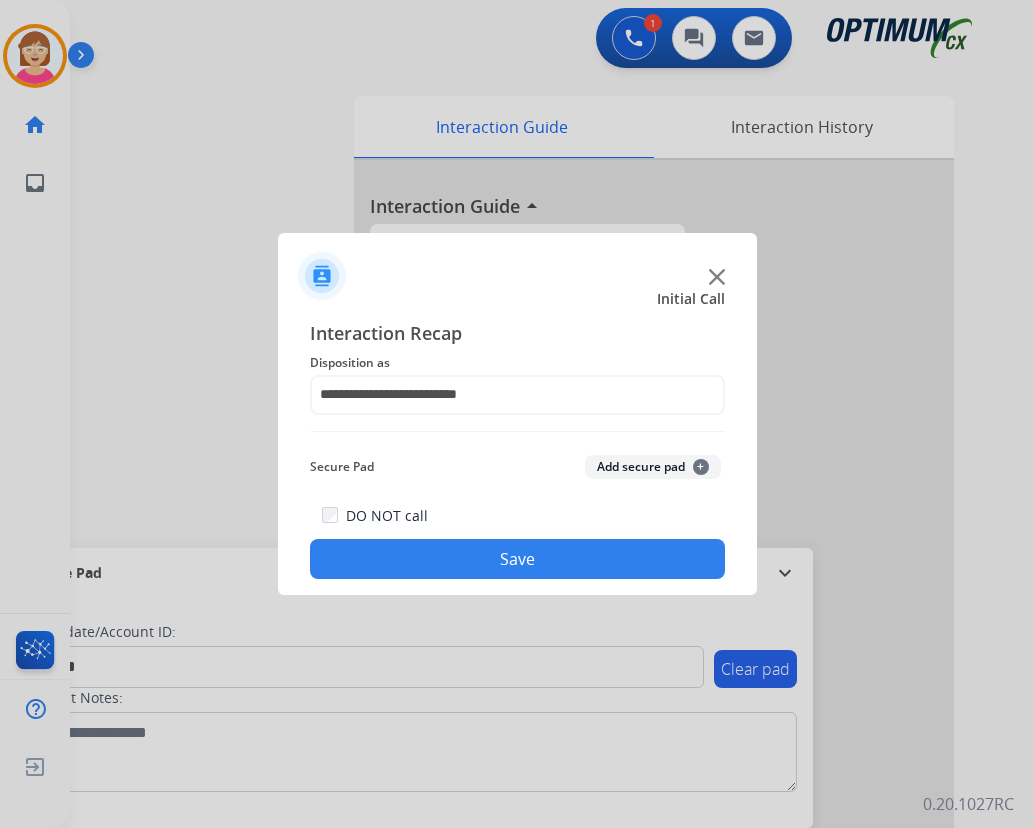 click on "+" 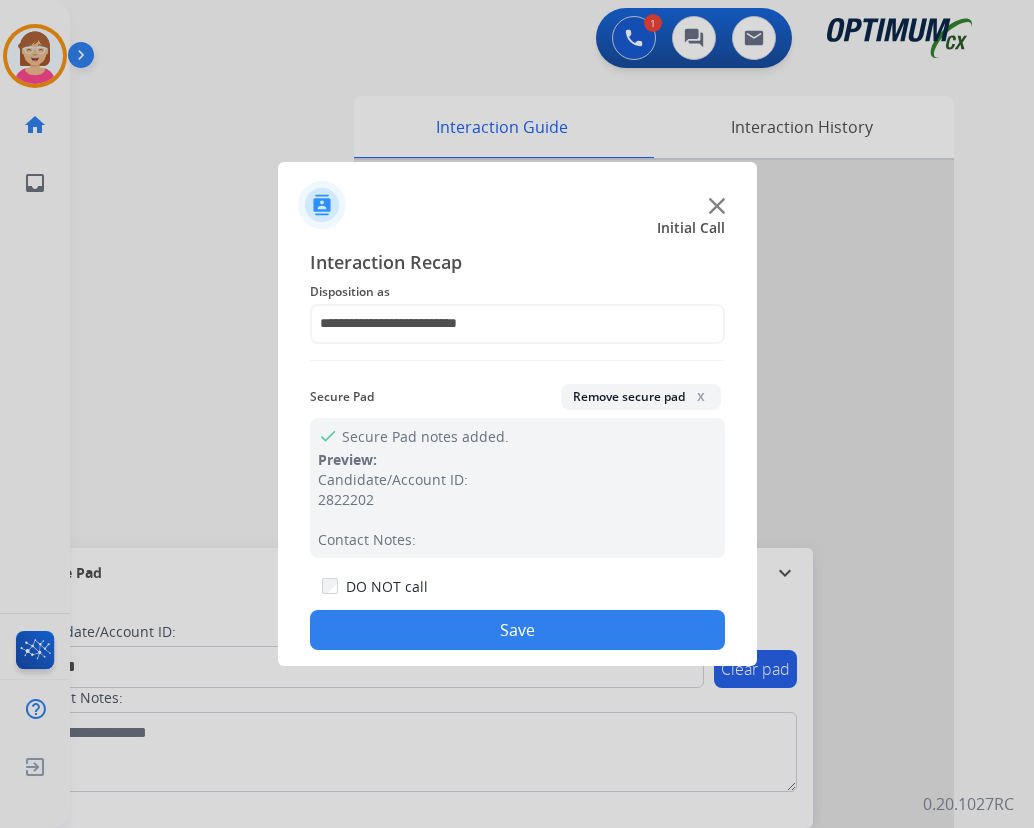 drag, startPoint x: 418, startPoint y: 637, endPoint x: 372, endPoint y: 563, distance: 87.13208 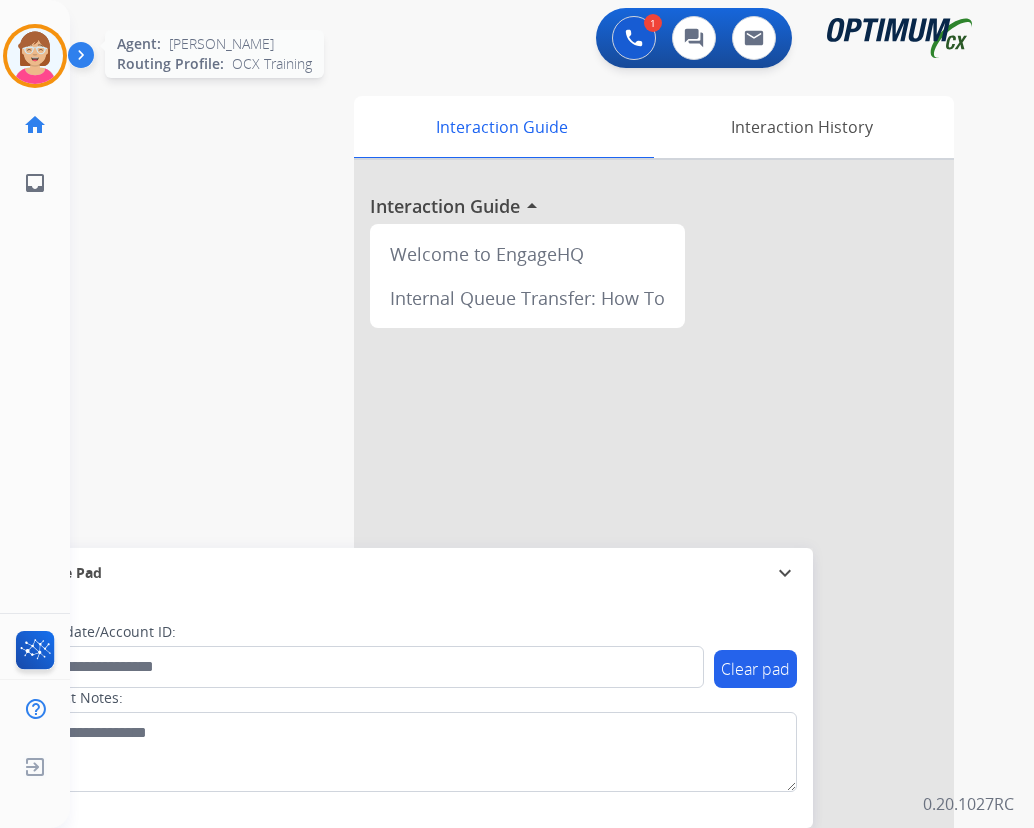 click on "Agent:   [PERSON_NAME] Profile:  OCX Training" 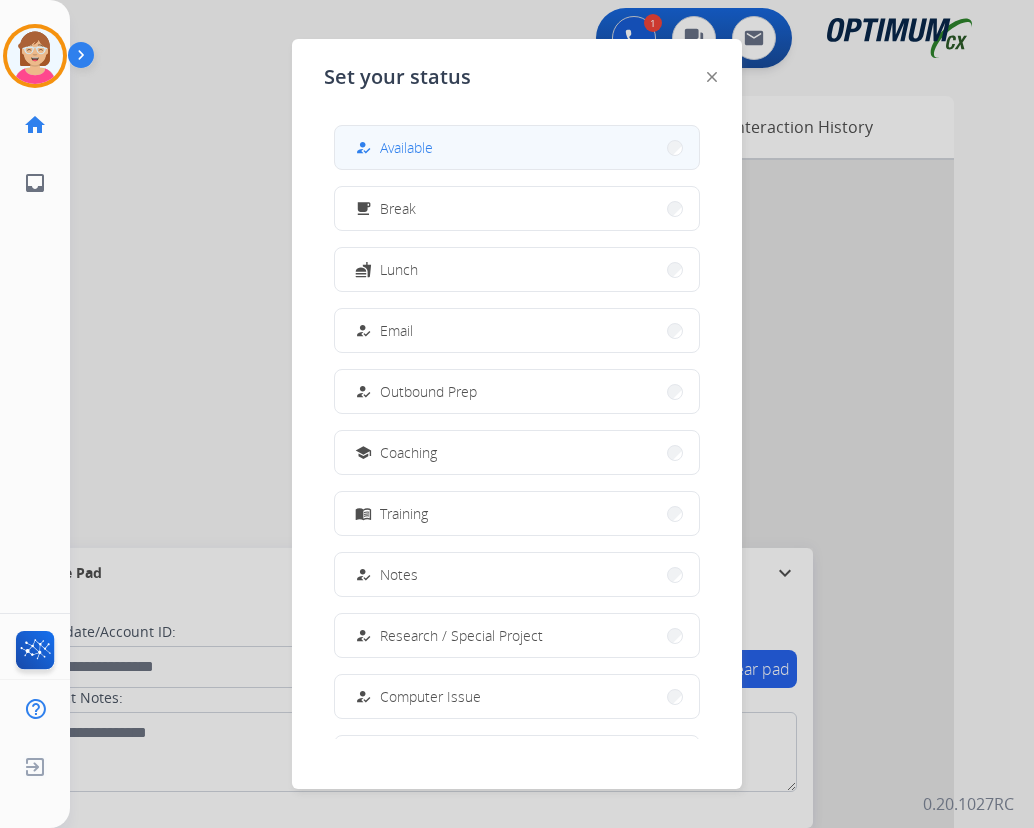 click on "how_to_reg Available" at bounding box center (392, 148) 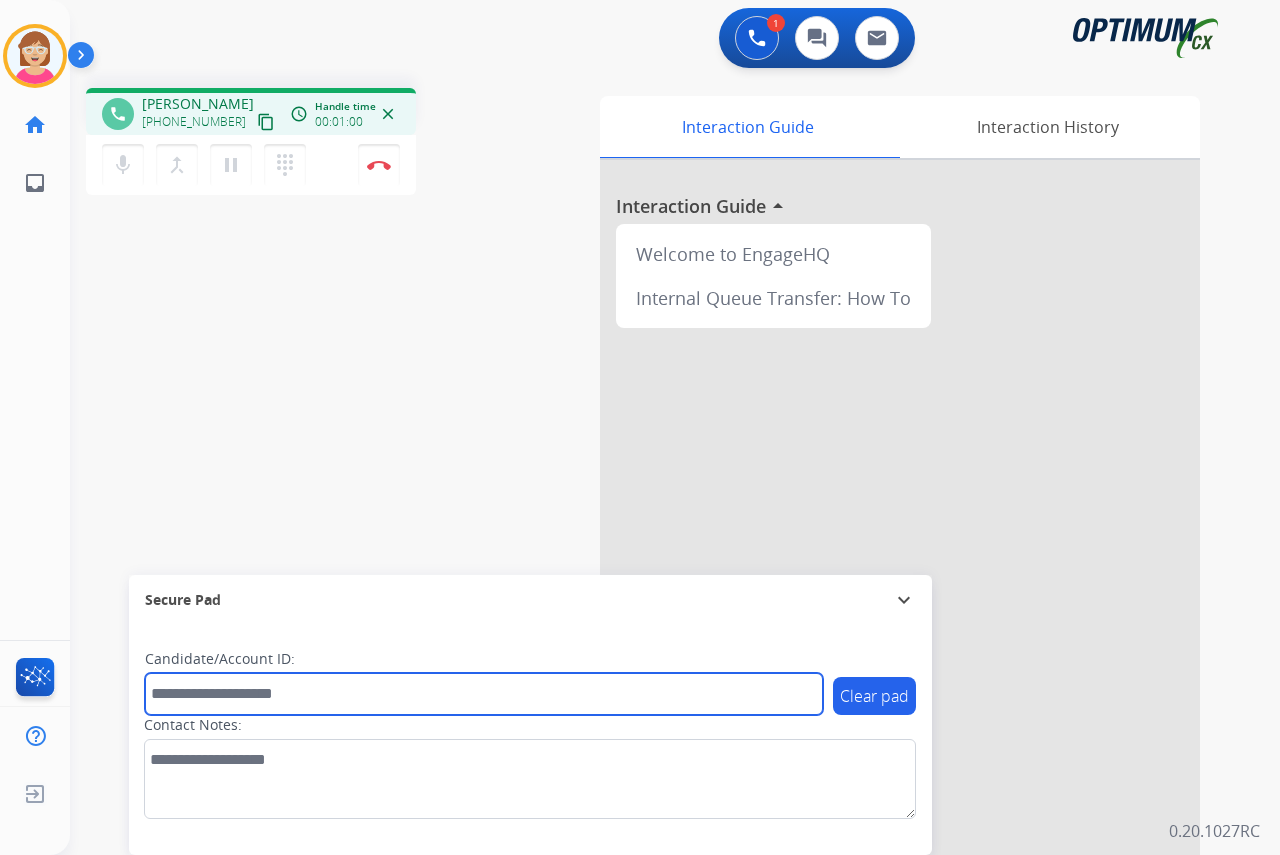 click at bounding box center [484, 694] 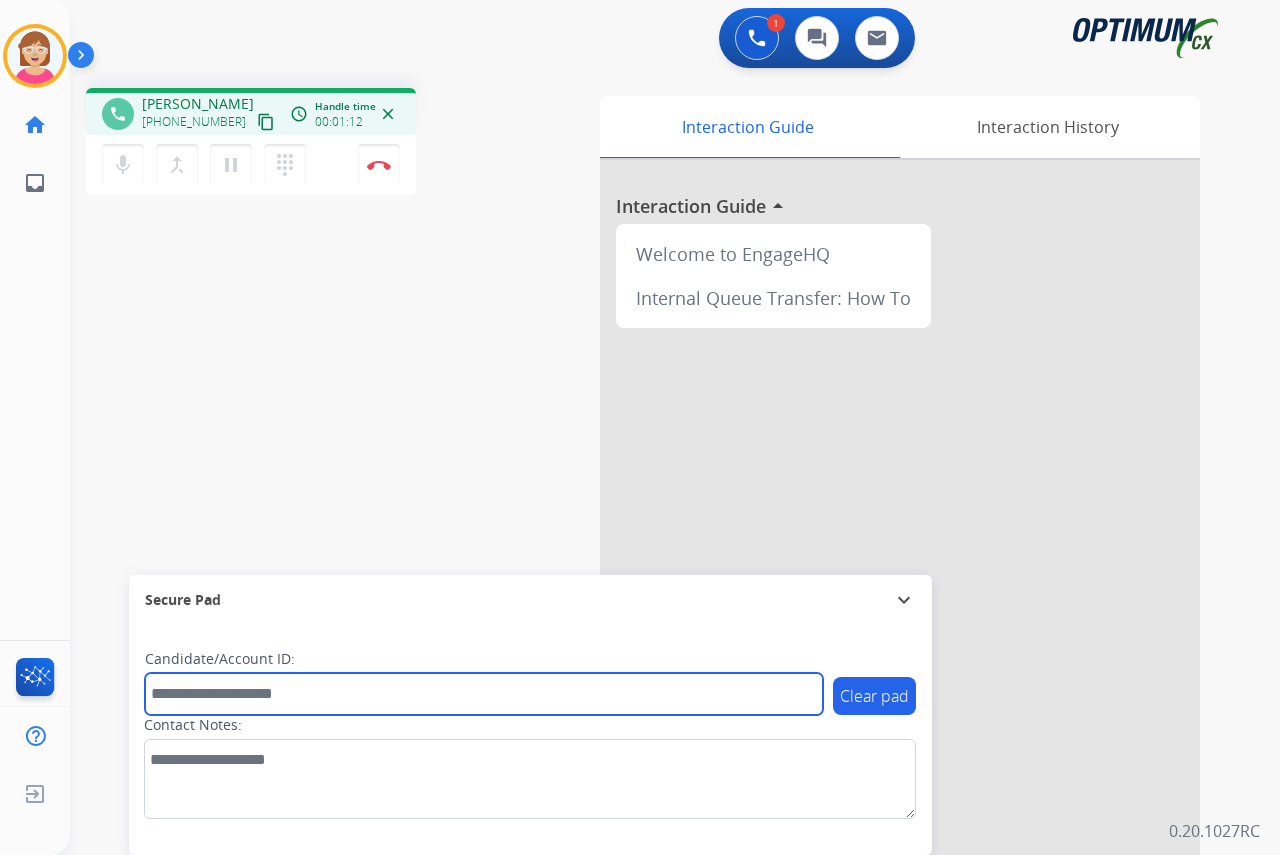 click at bounding box center [484, 694] 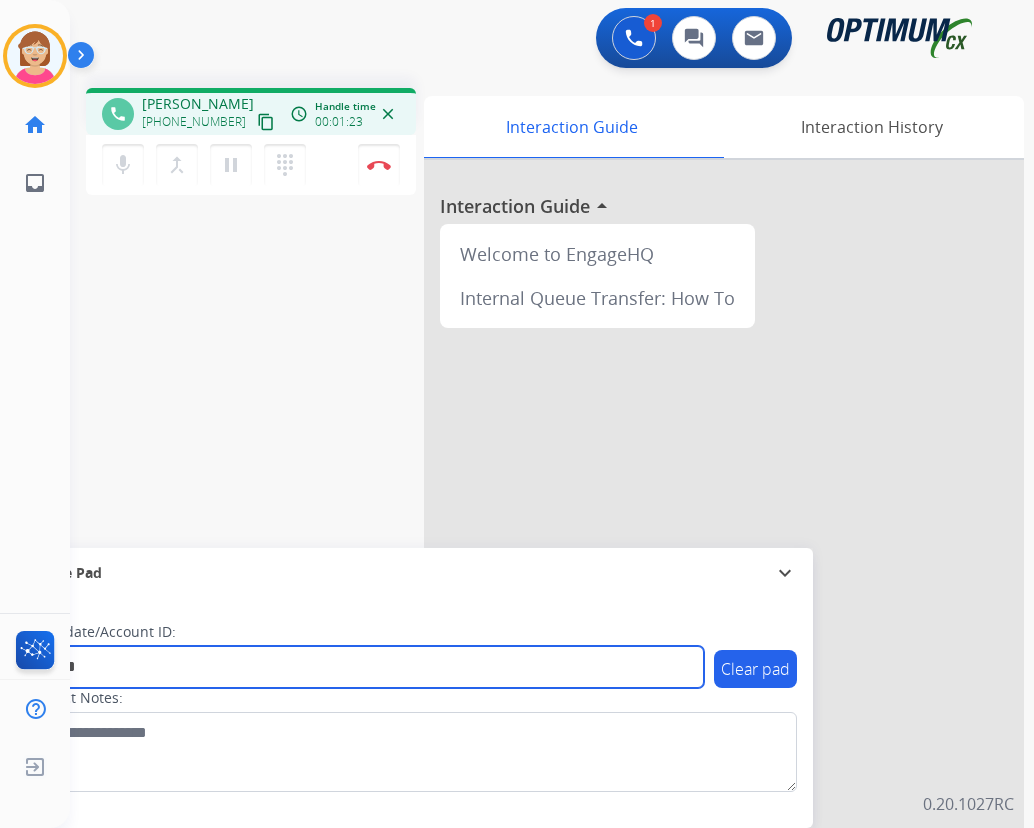 type on "*******" 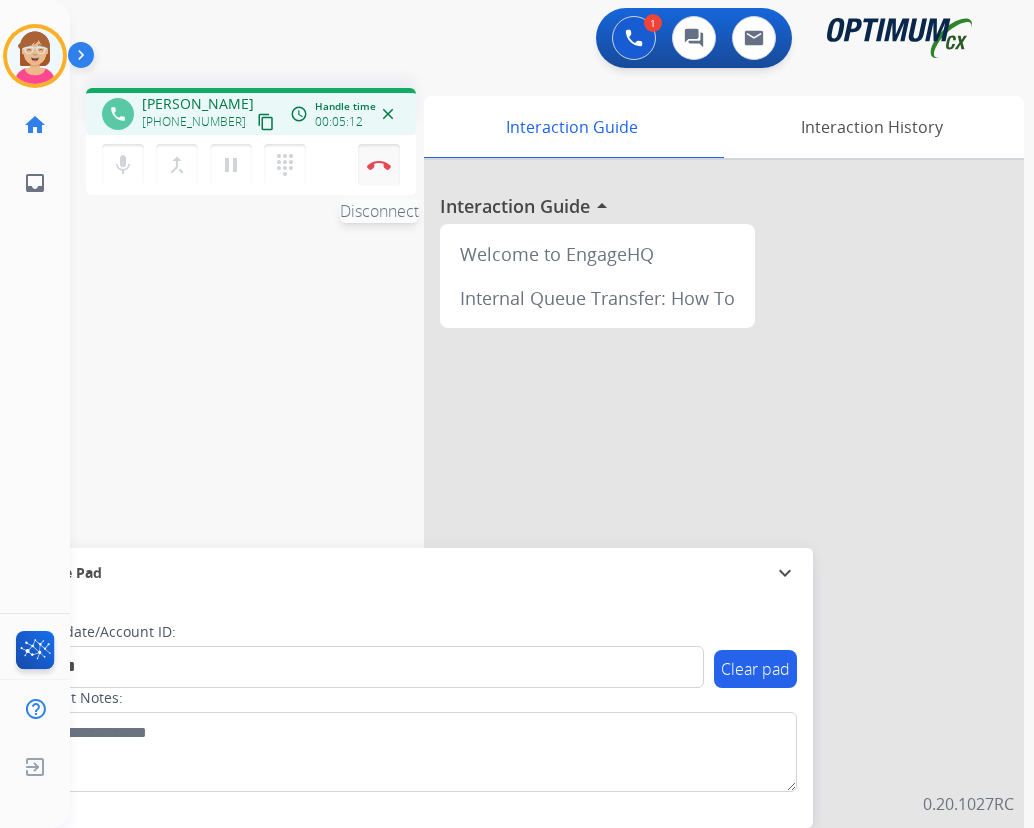 click at bounding box center [379, 165] 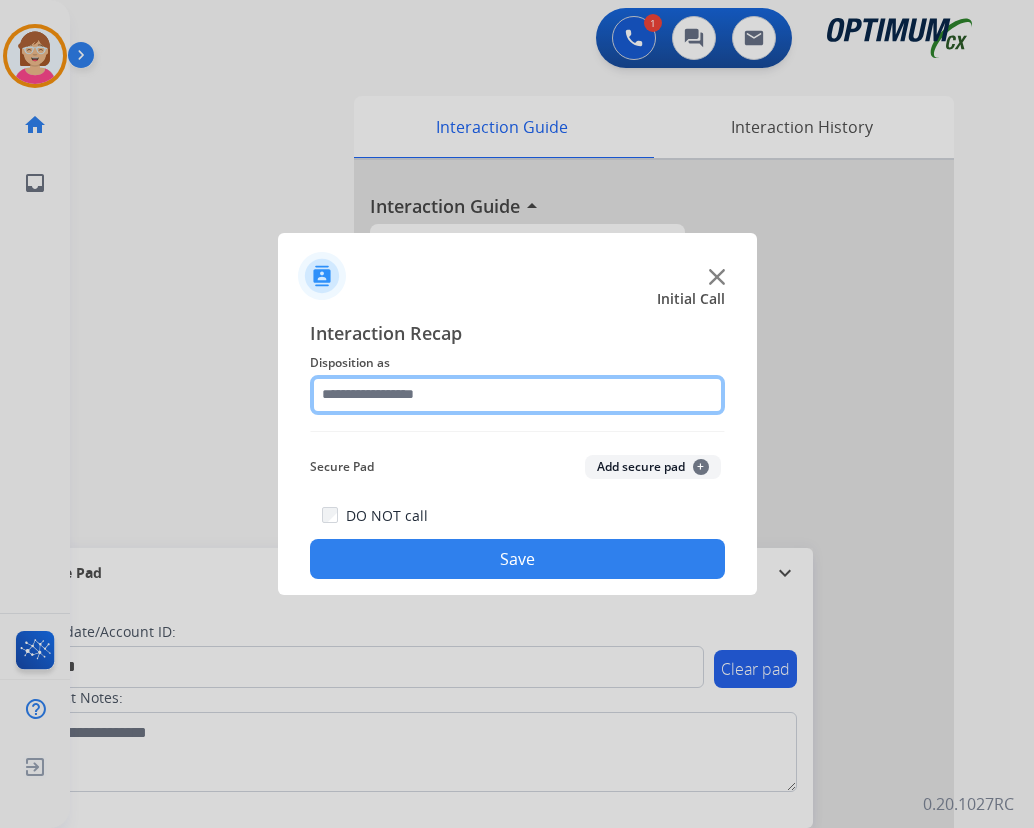 click 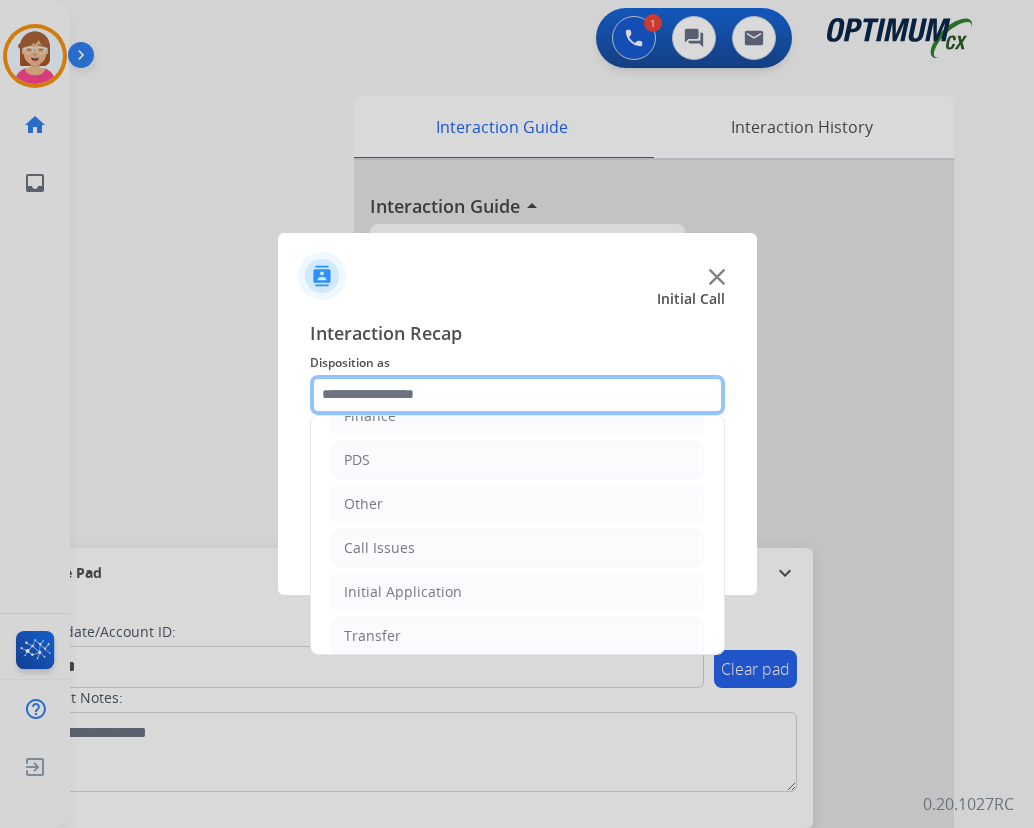 scroll, scrollTop: 136, scrollLeft: 0, axis: vertical 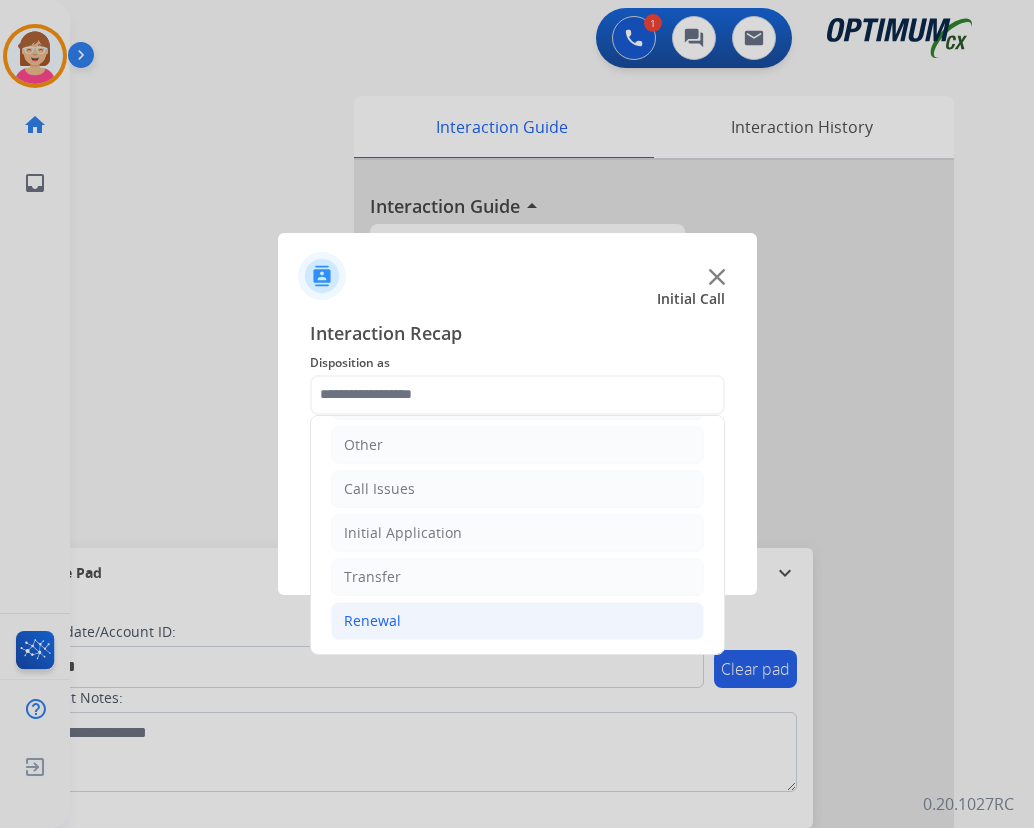 click on "Renewal" 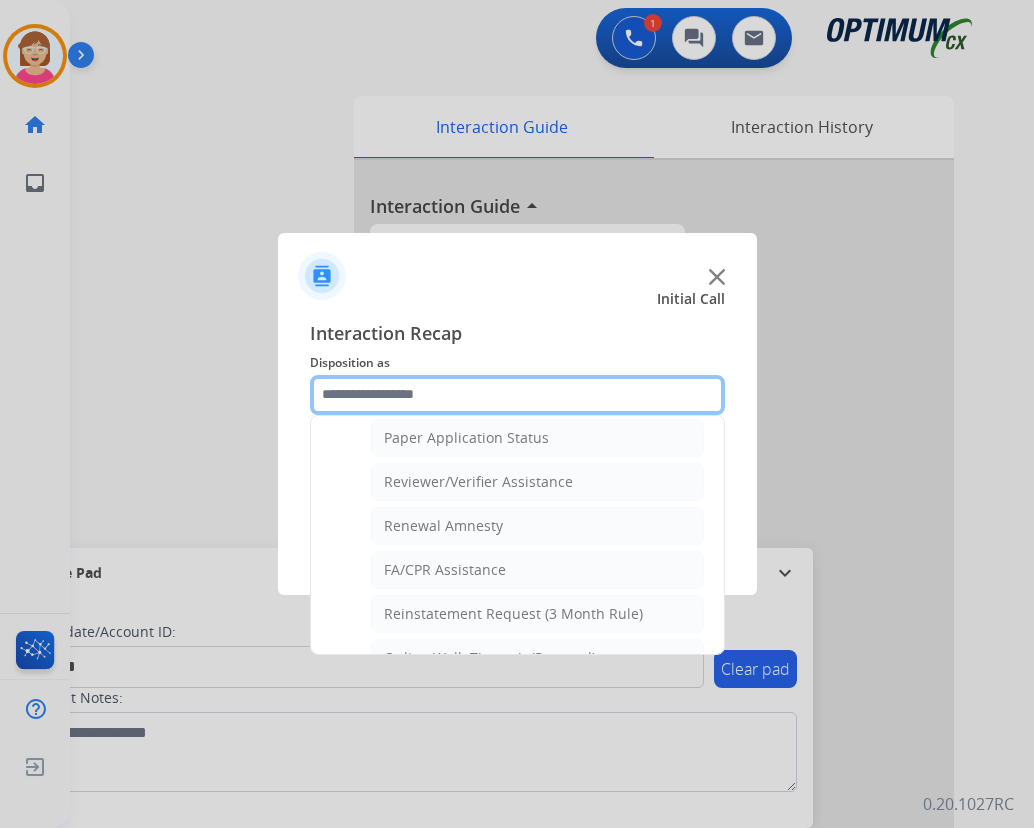 scroll, scrollTop: 772, scrollLeft: 0, axis: vertical 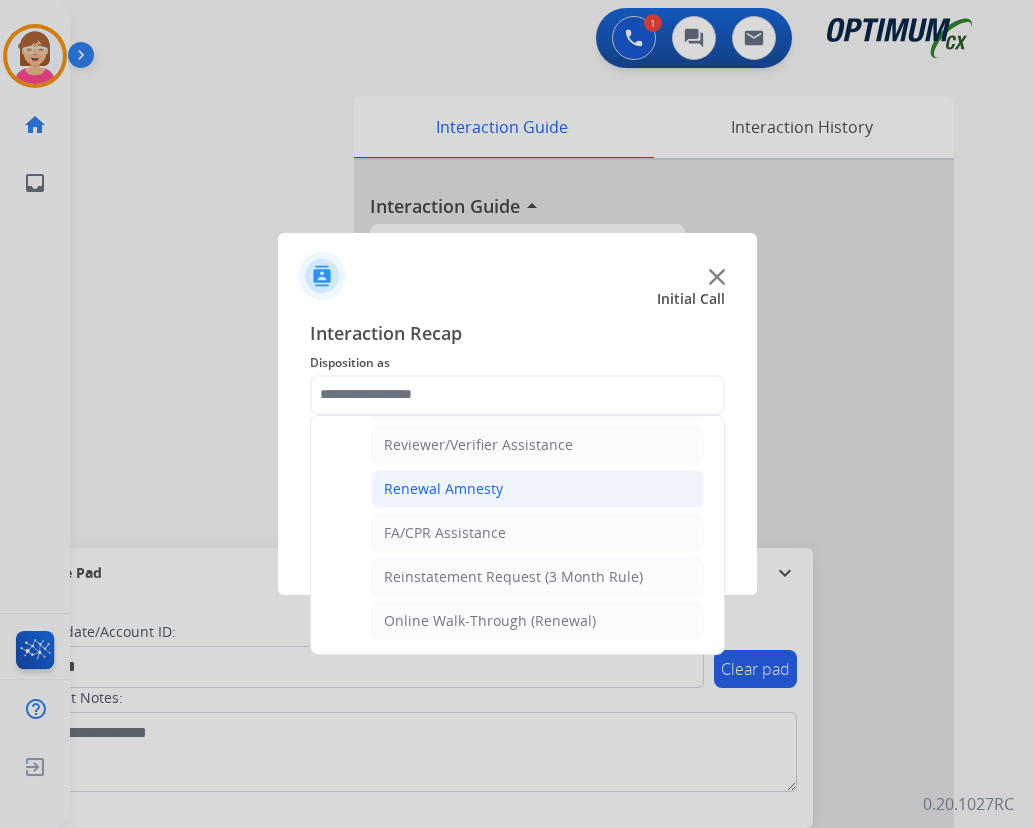 click on "Renewal Amnesty" 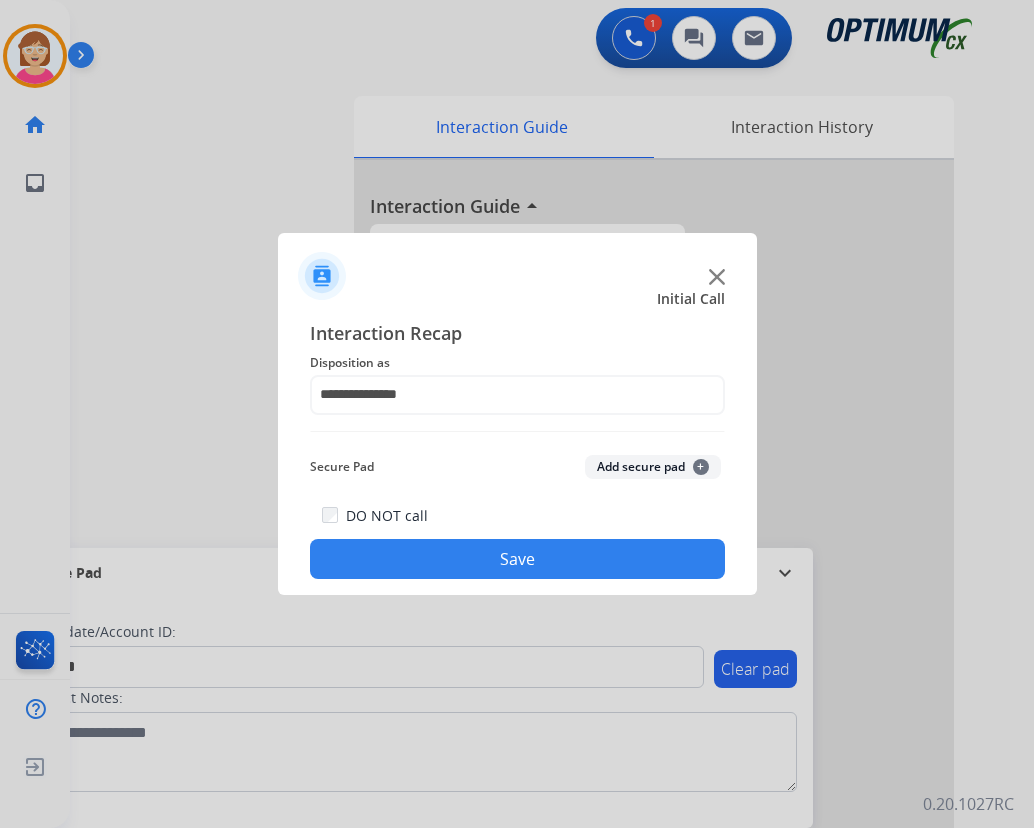 click on "+" 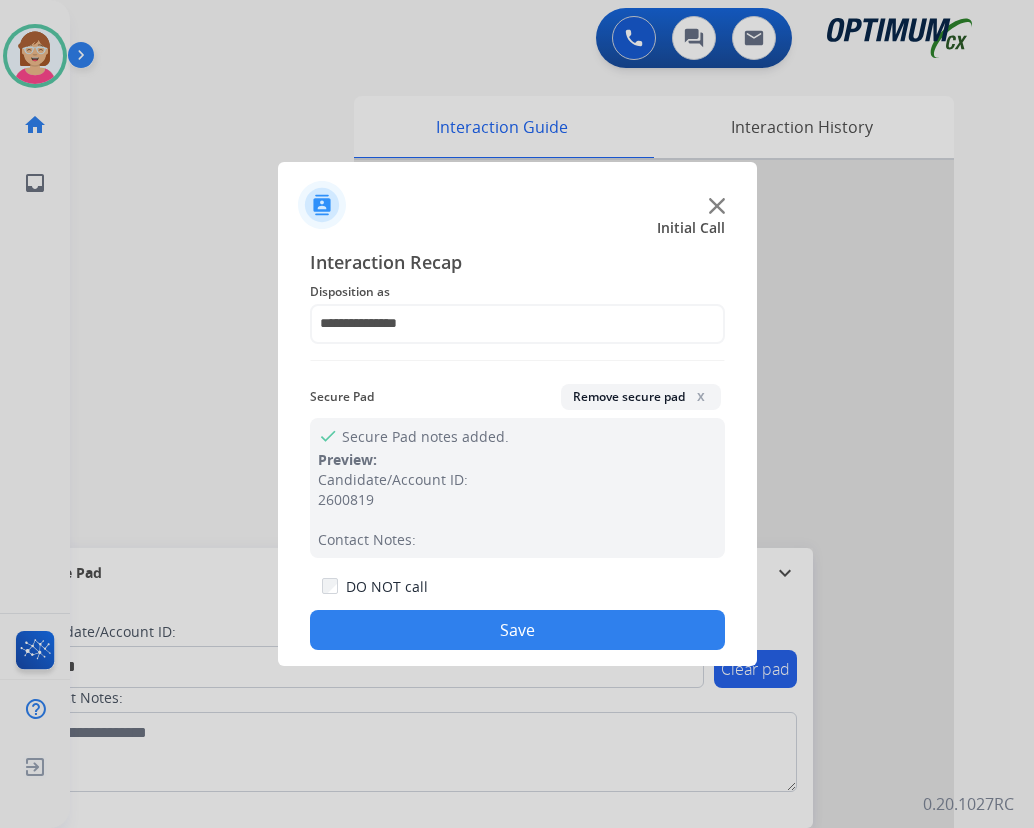click on "Save" 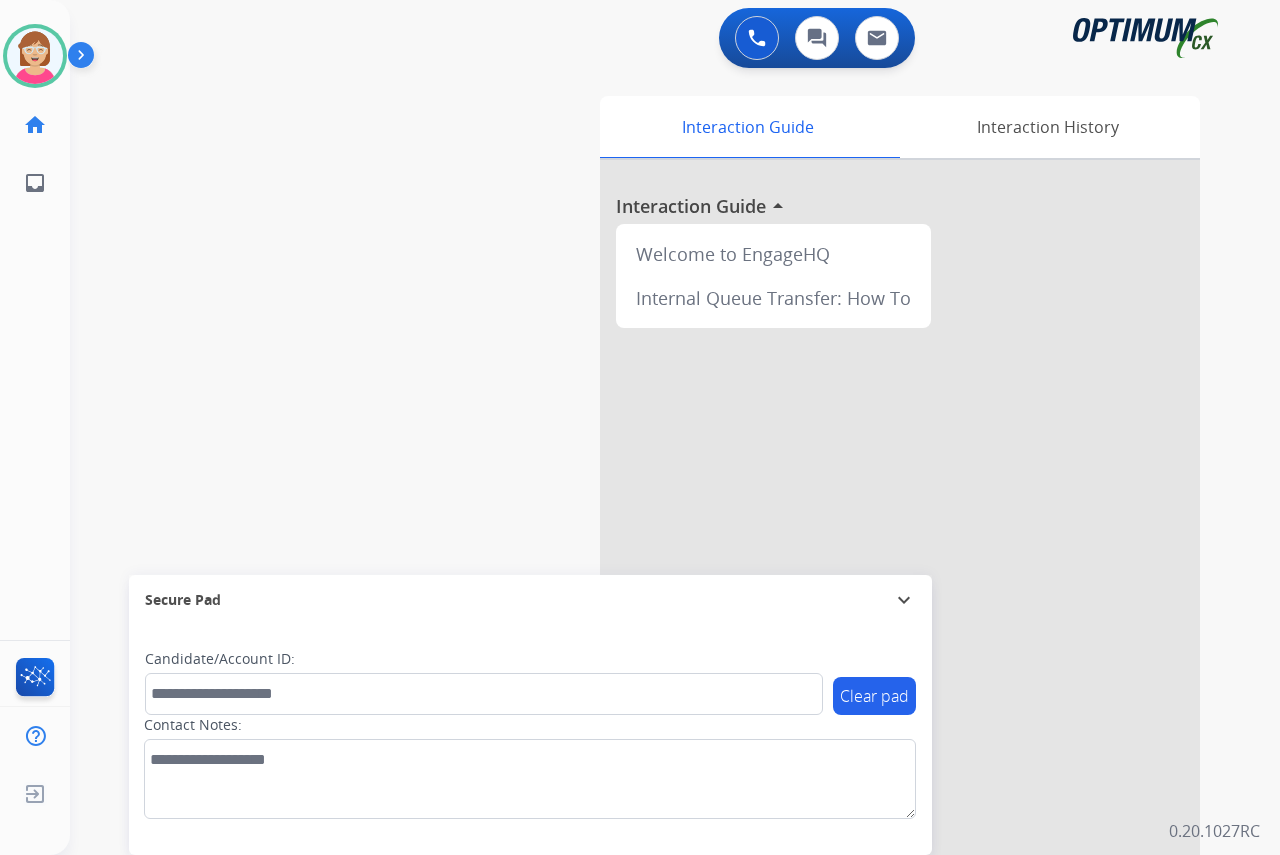 click on "[PERSON_NAME]   Available  Edit Avatar  Agent:   [PERSON_NAME] Profile:  OCX Training home  Home  Home inbox  Emails  Emails  FocalPoints  Help Center  Help Center  Log out  Log out" 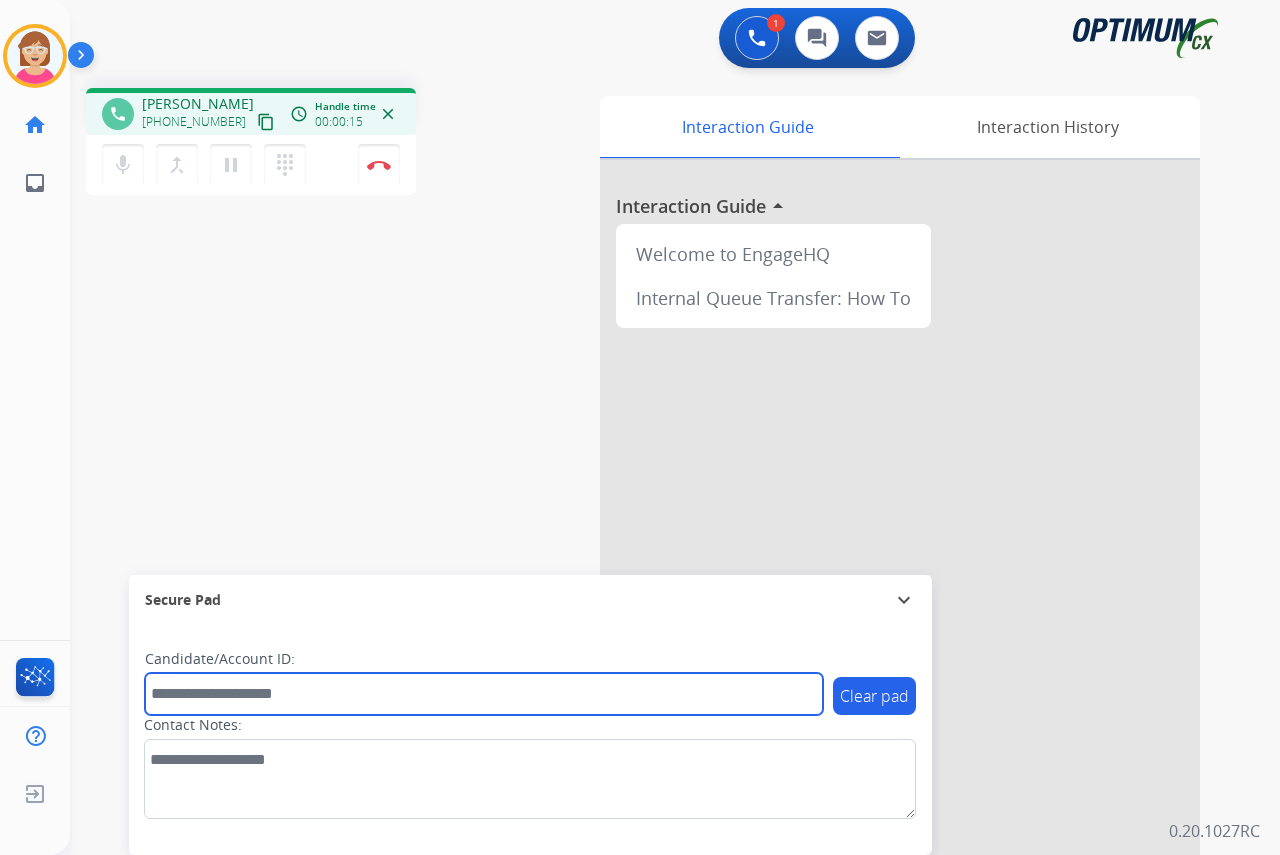 click at bounding box center [484, 694] 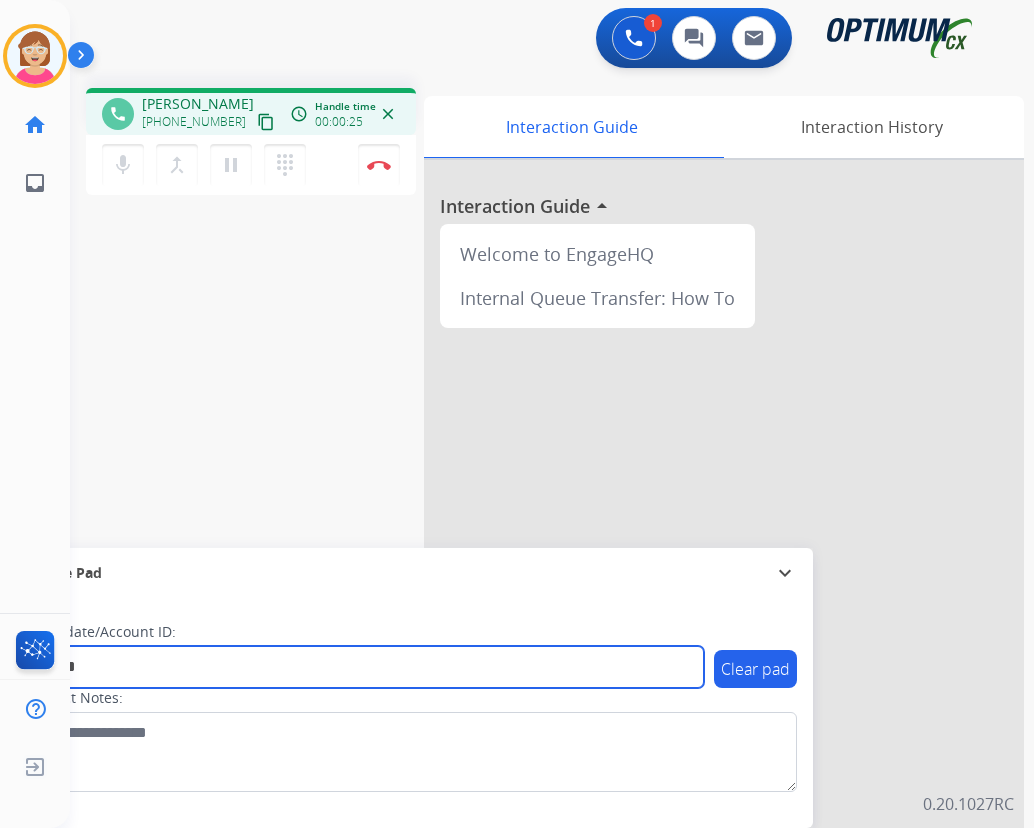 type on "*******" 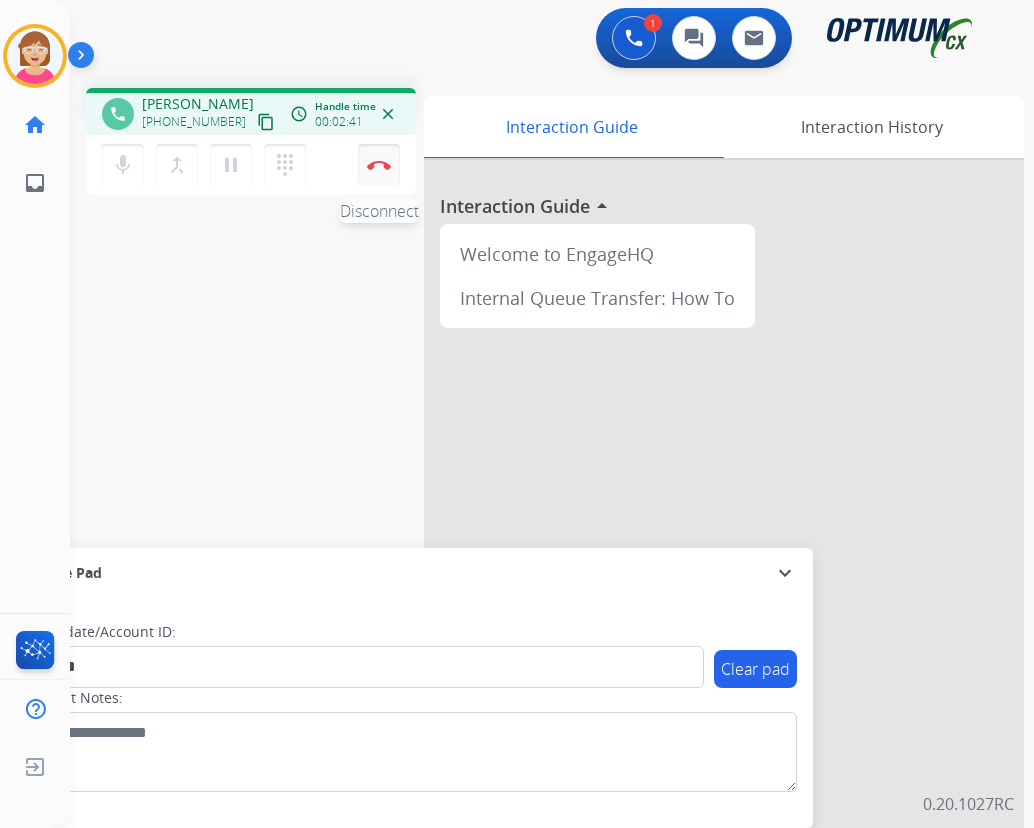 click at bounding box center [379, 165] 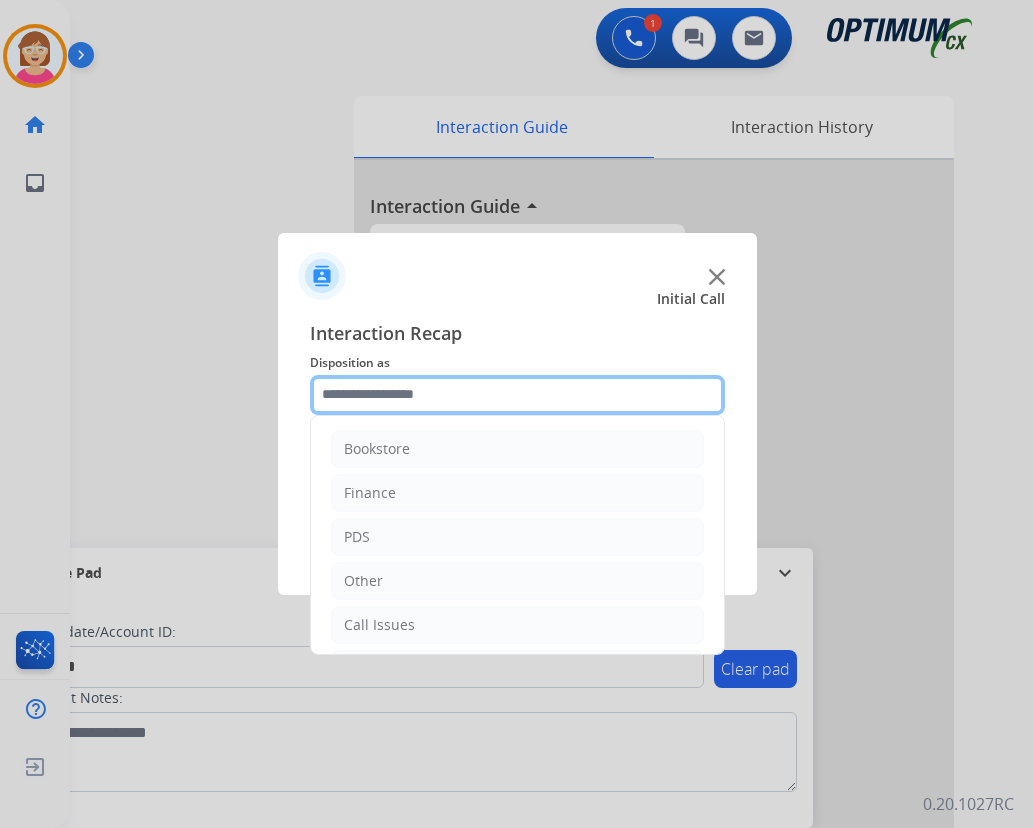 click 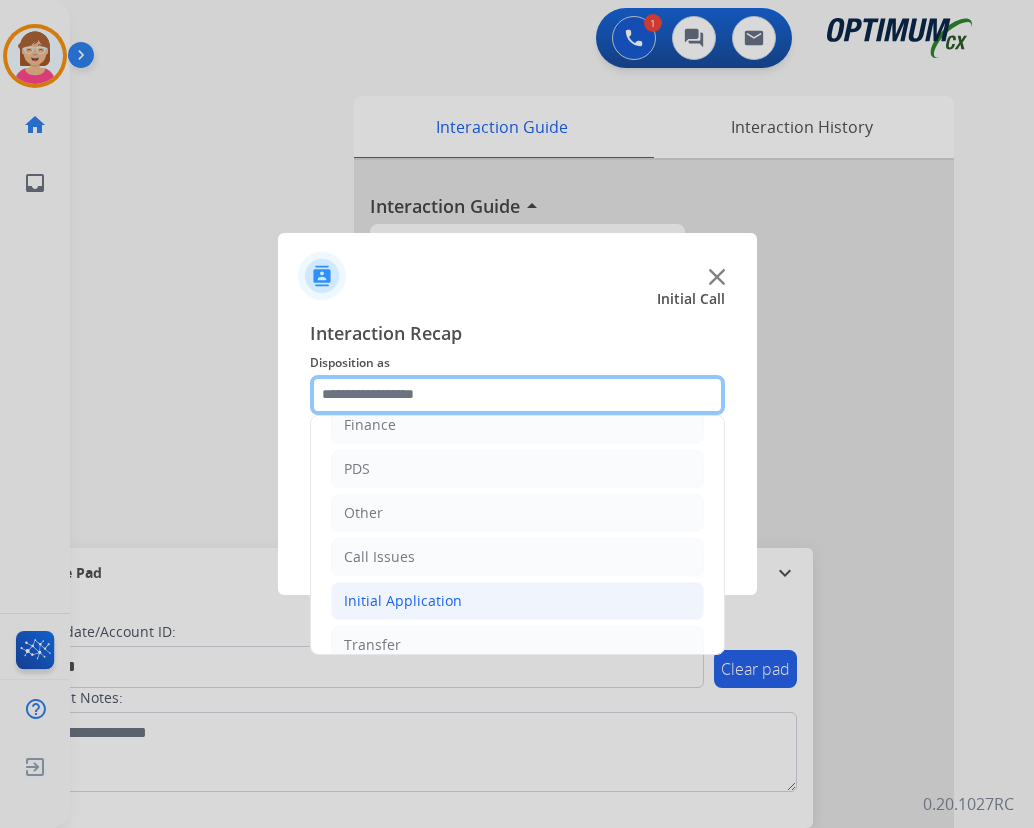 scroll, scrollTop: 136, scrollLeft: 0, axis: vertical 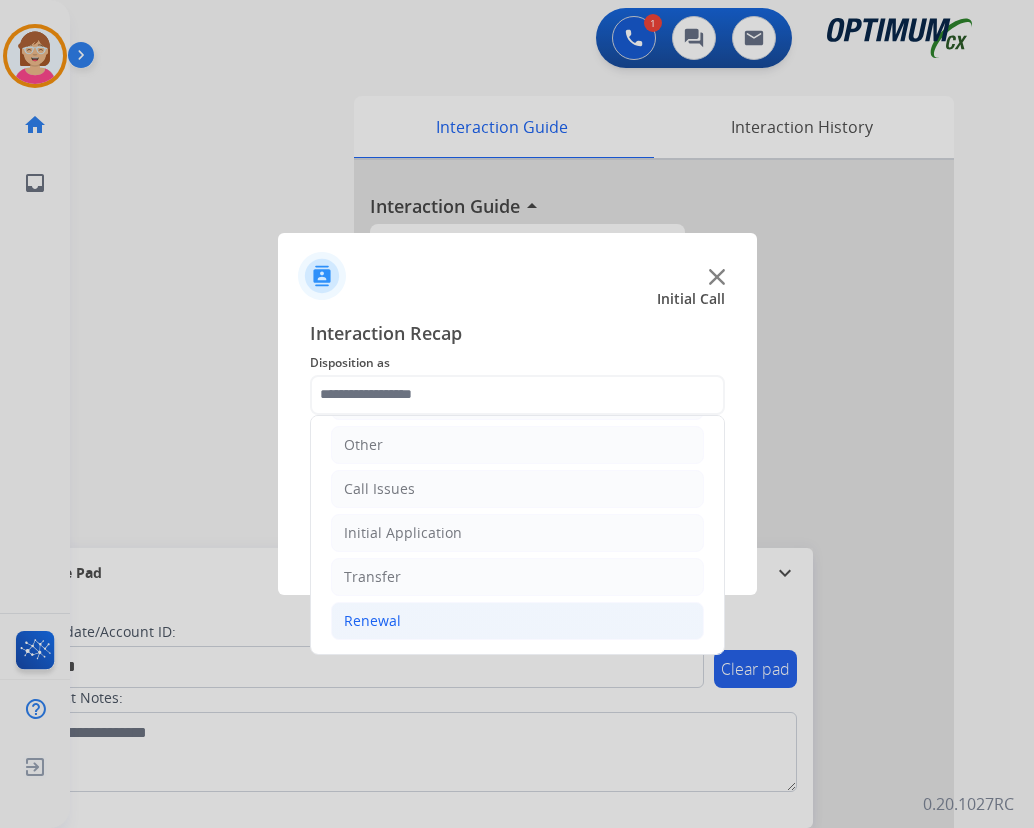 click on "Renewal" 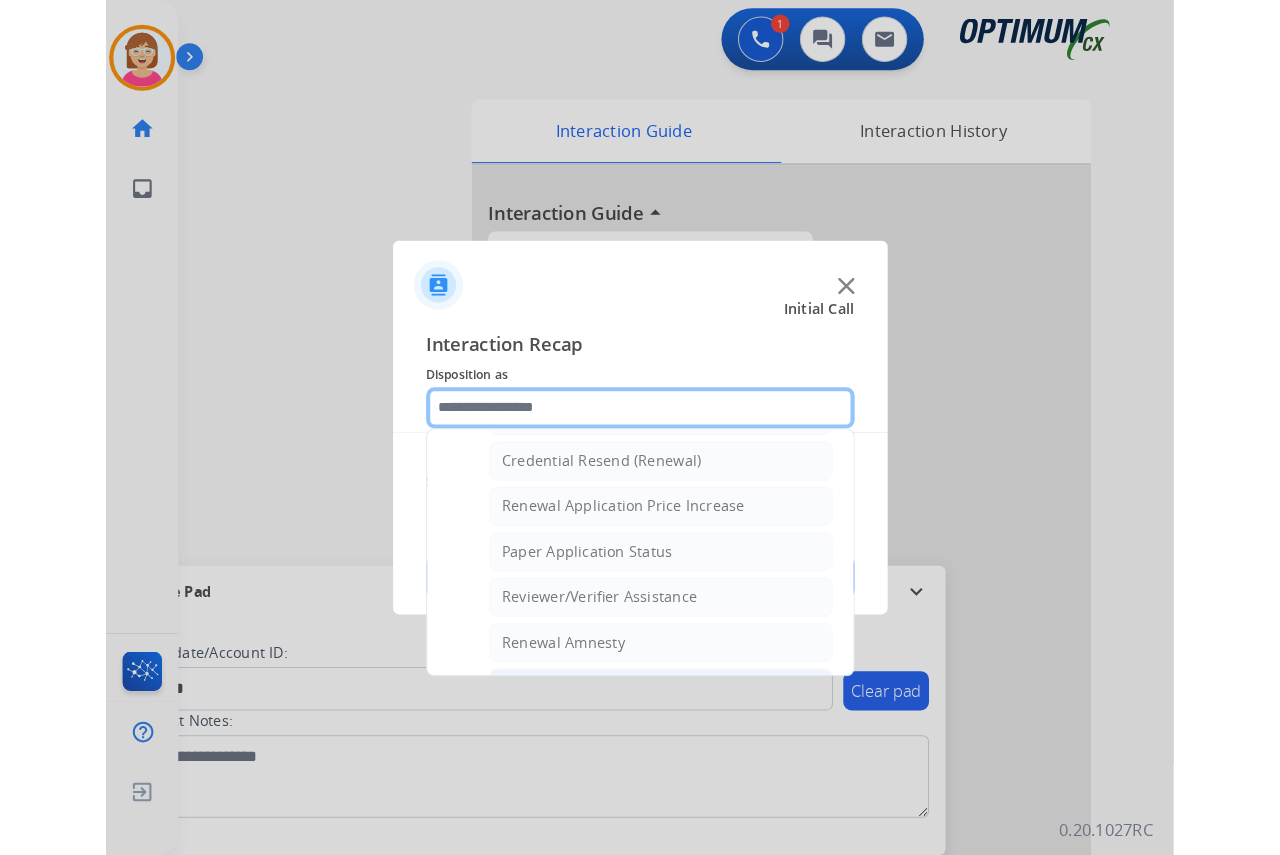 scroll, scrollTop: 472, scrollLeft: 0, axis: vertical 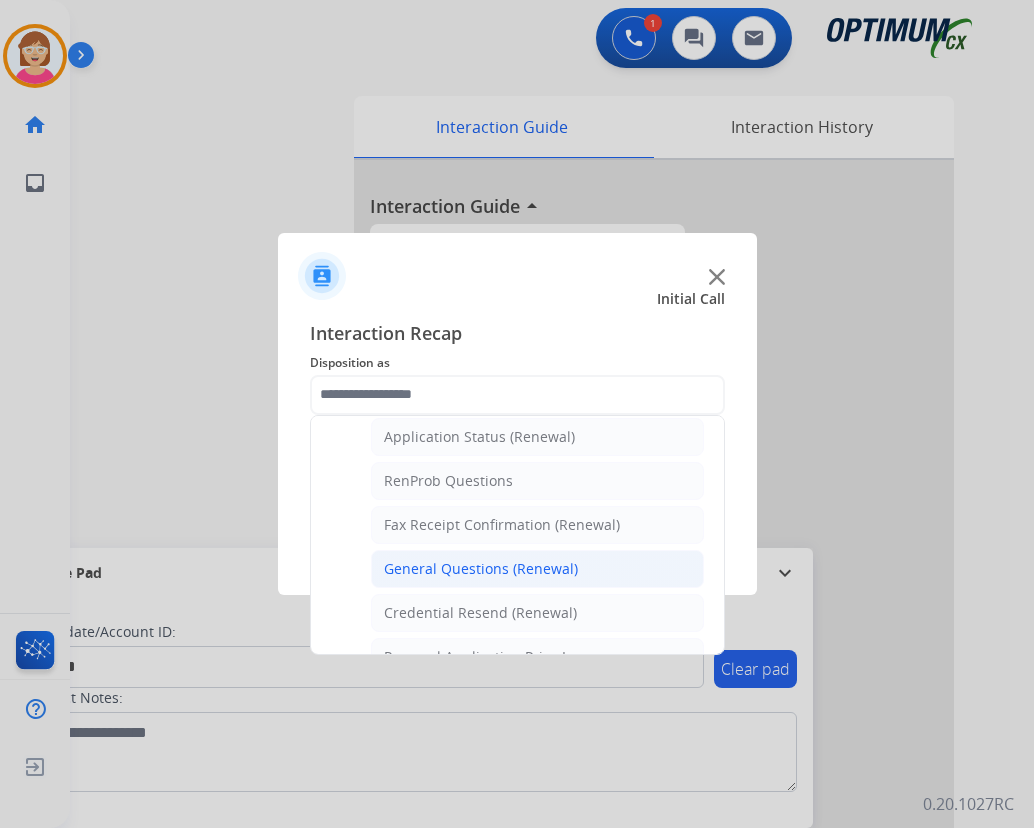 click on "General Questions (Renewal)" 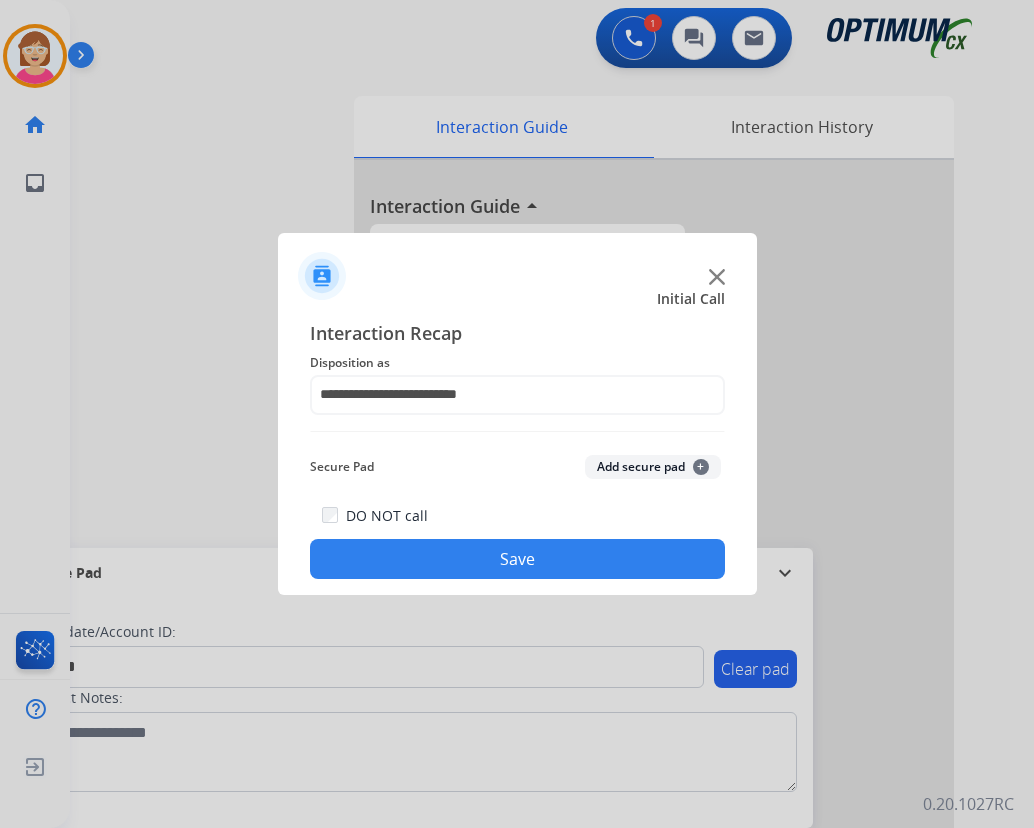 click on "+" 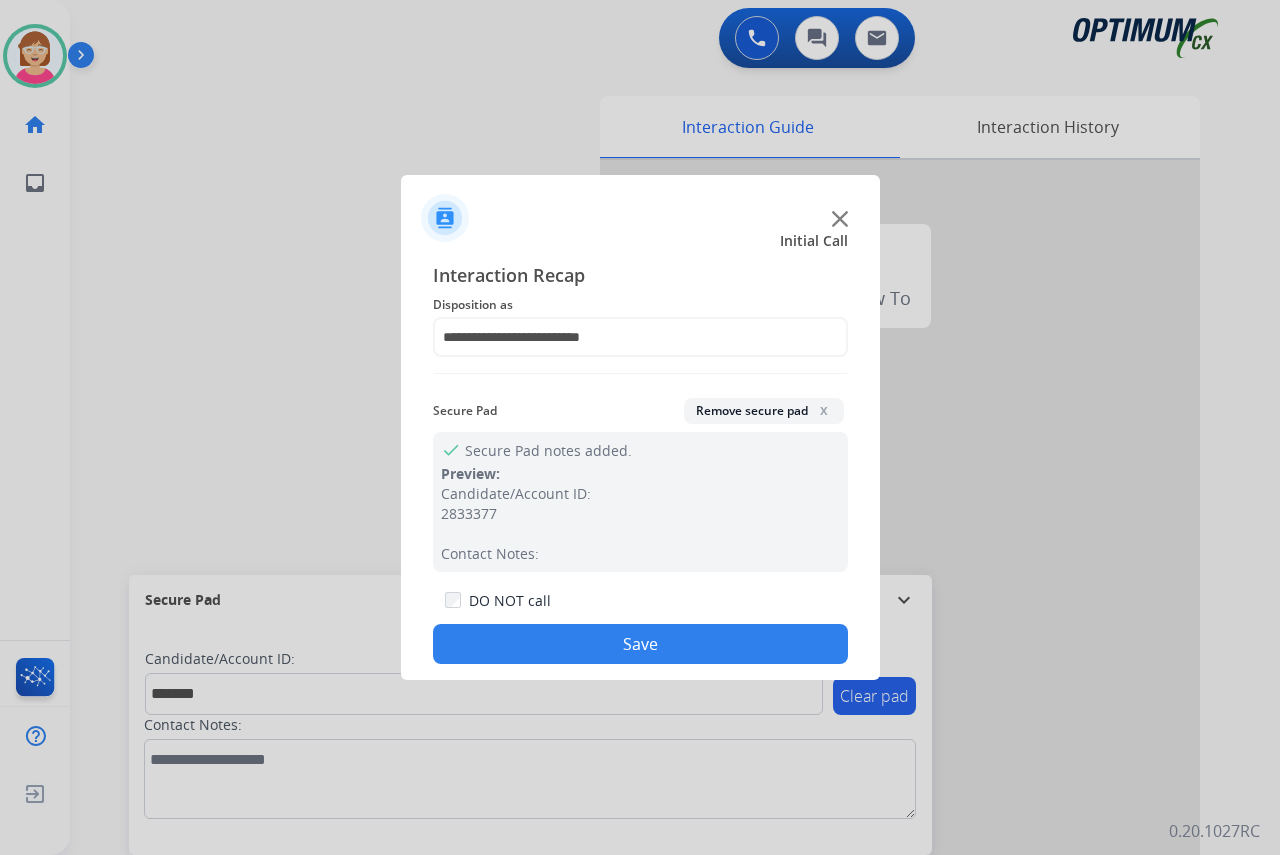 click on "Save" 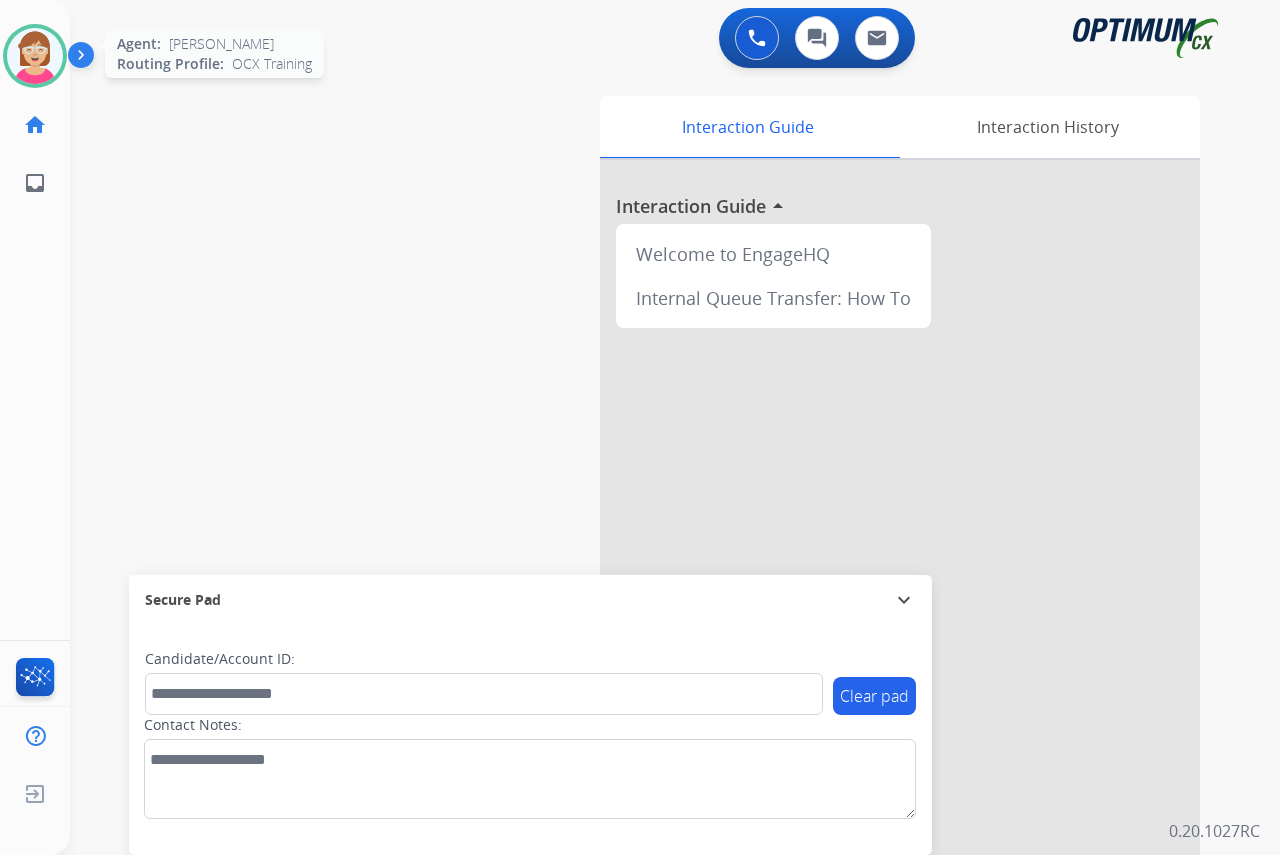 click at bounding box center [35, 56] 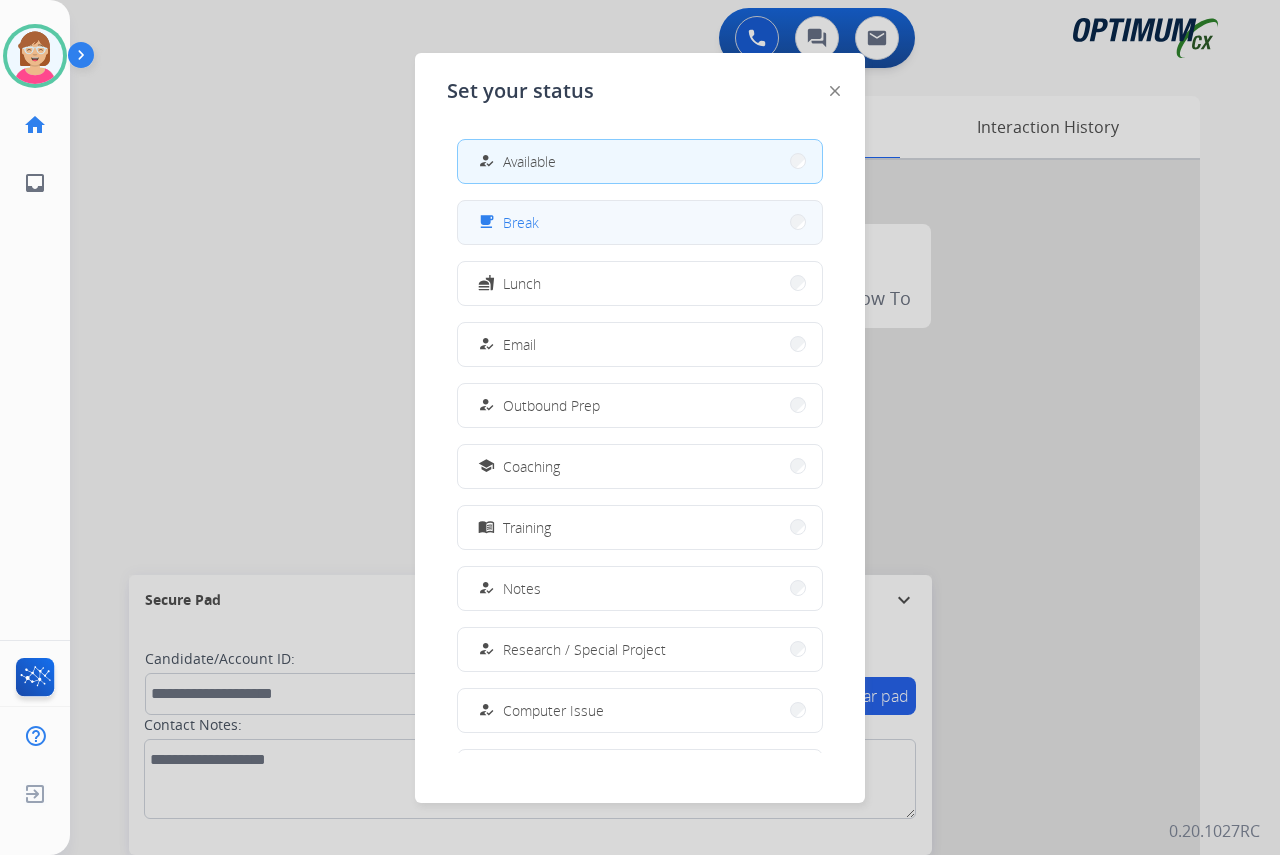 click on "free_breakfast Break" at bounding box center [640, 222] 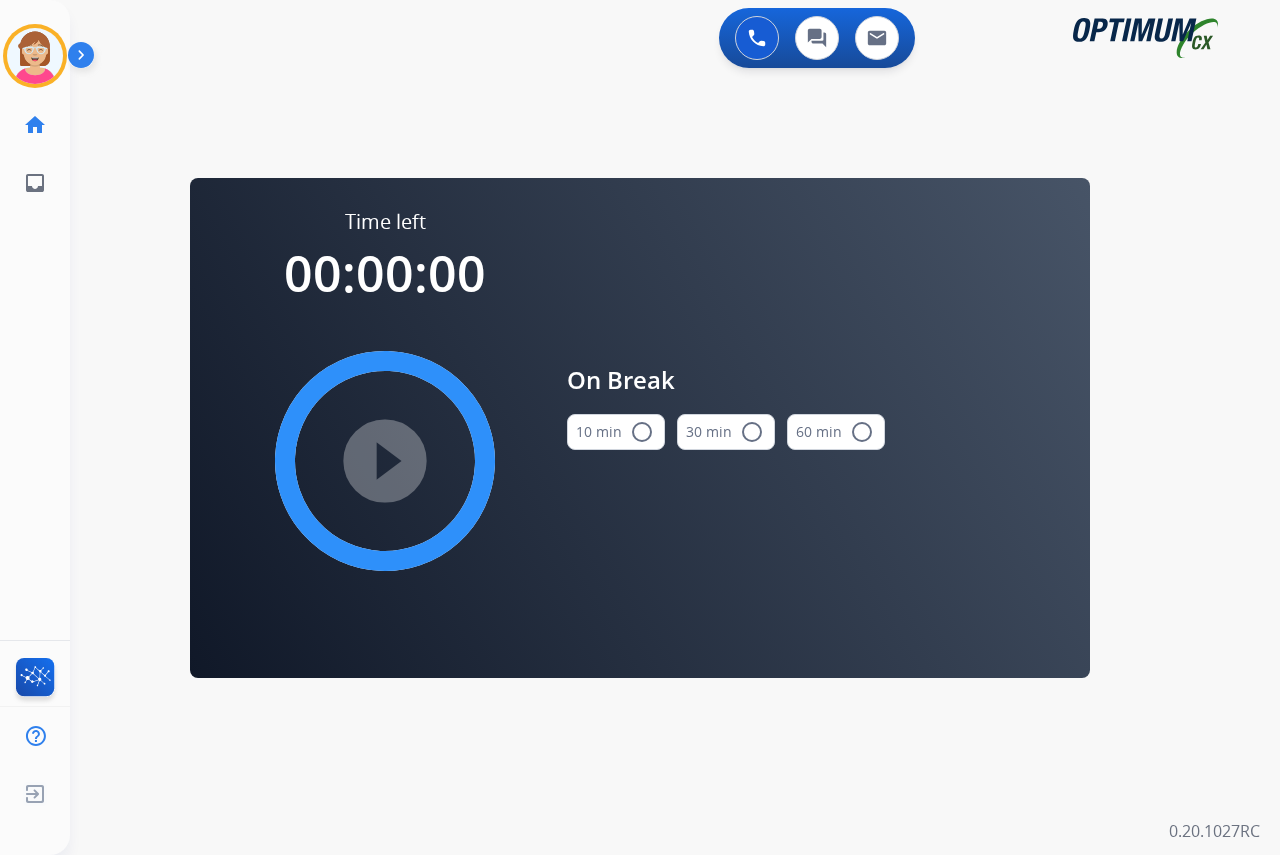 click on "radio_button_unchecked" at bounding box center (642, 432) 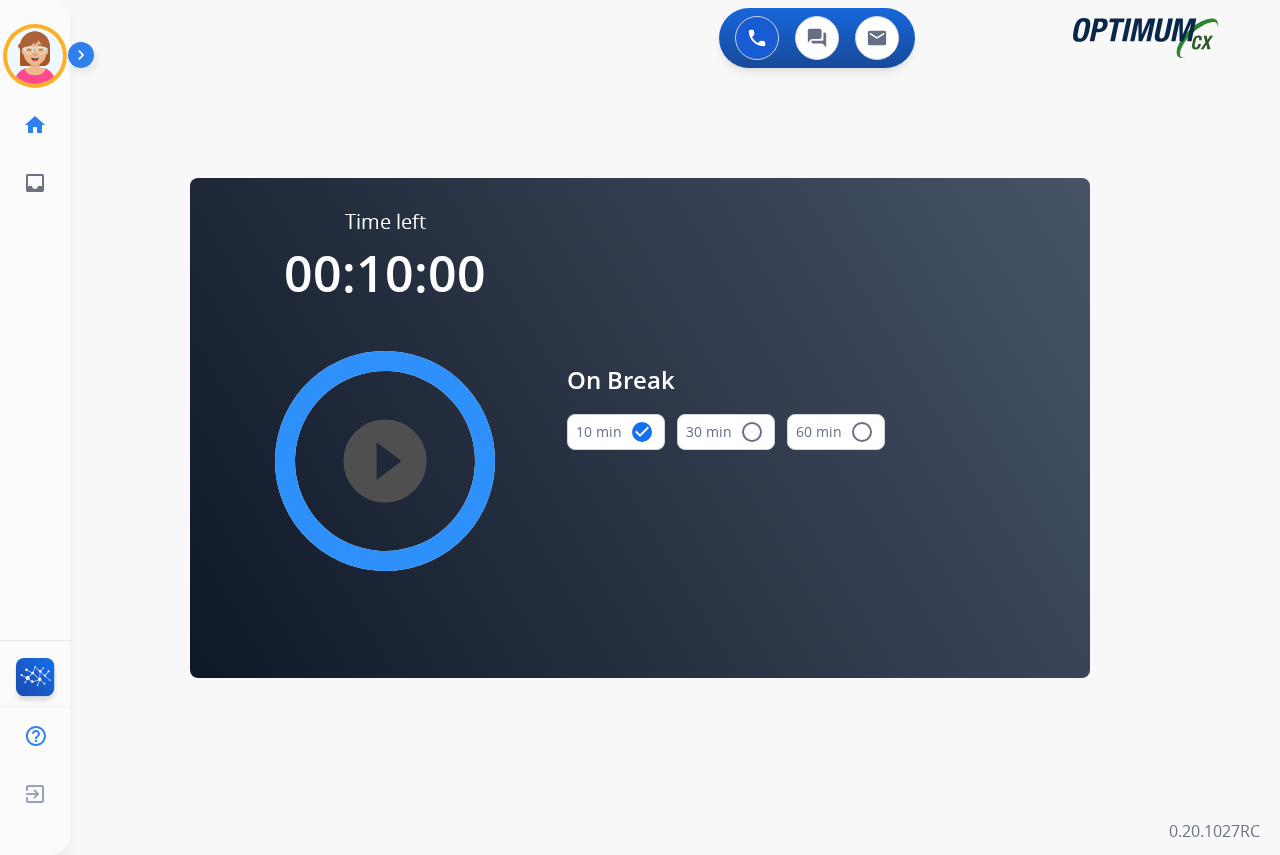 click on "play_circle_filled" at bounding box center (385, 461) 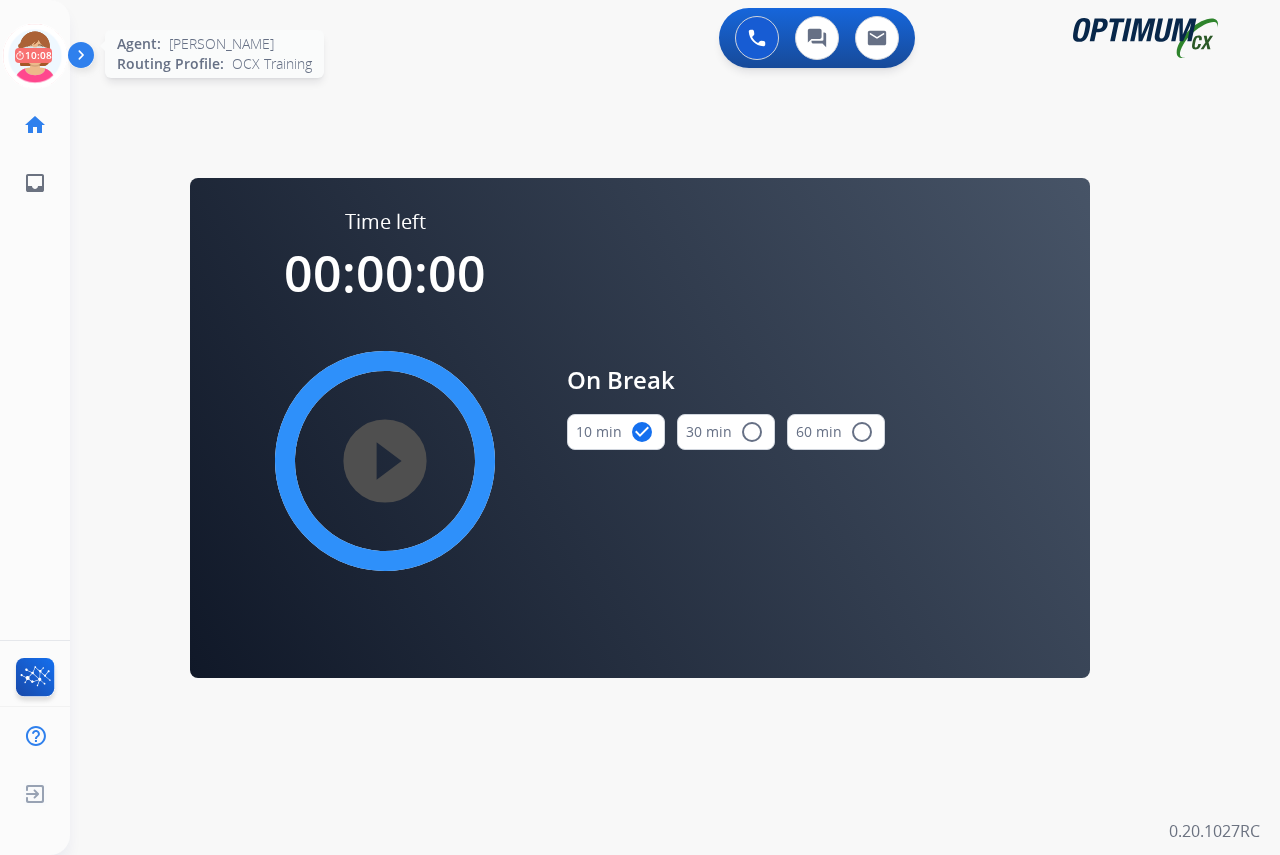 click 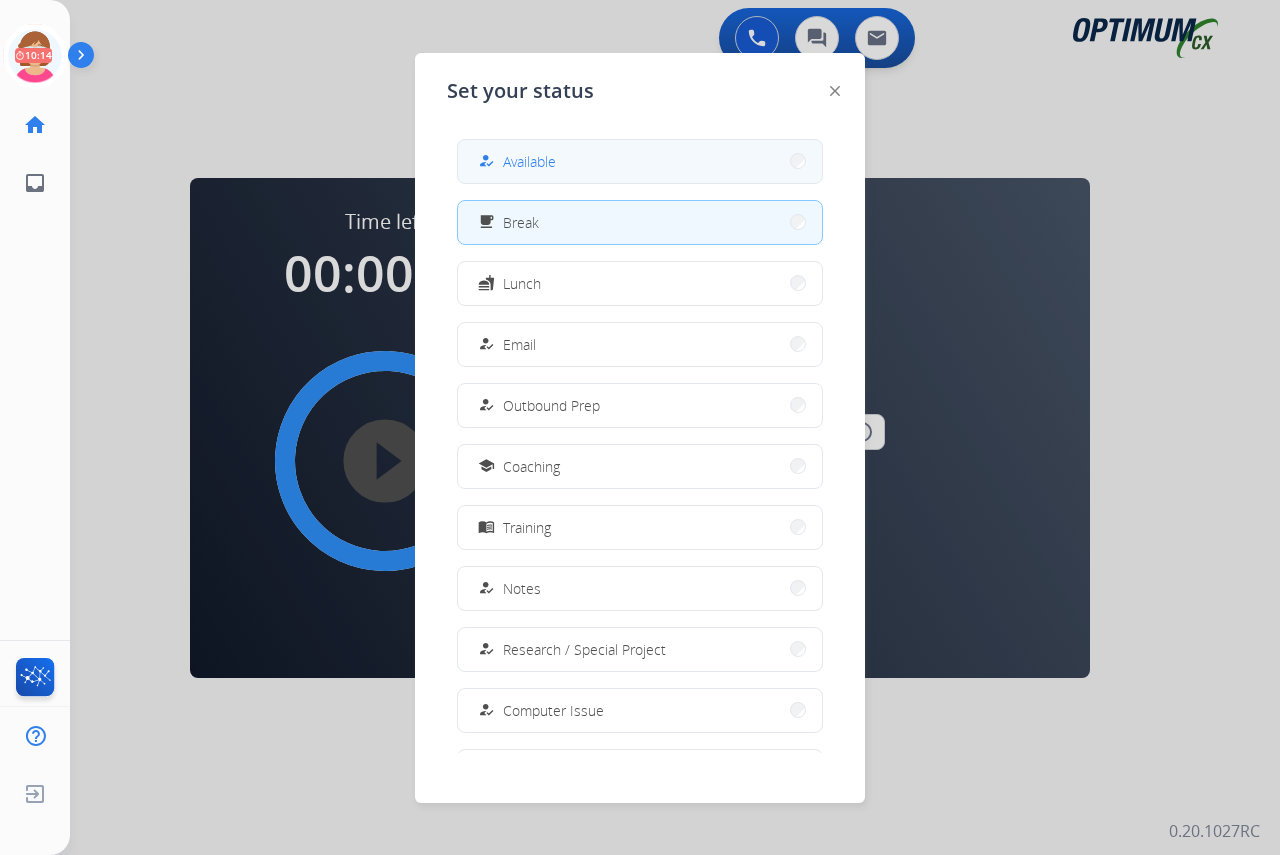 click on "Available" at bounding box center (529, 161) 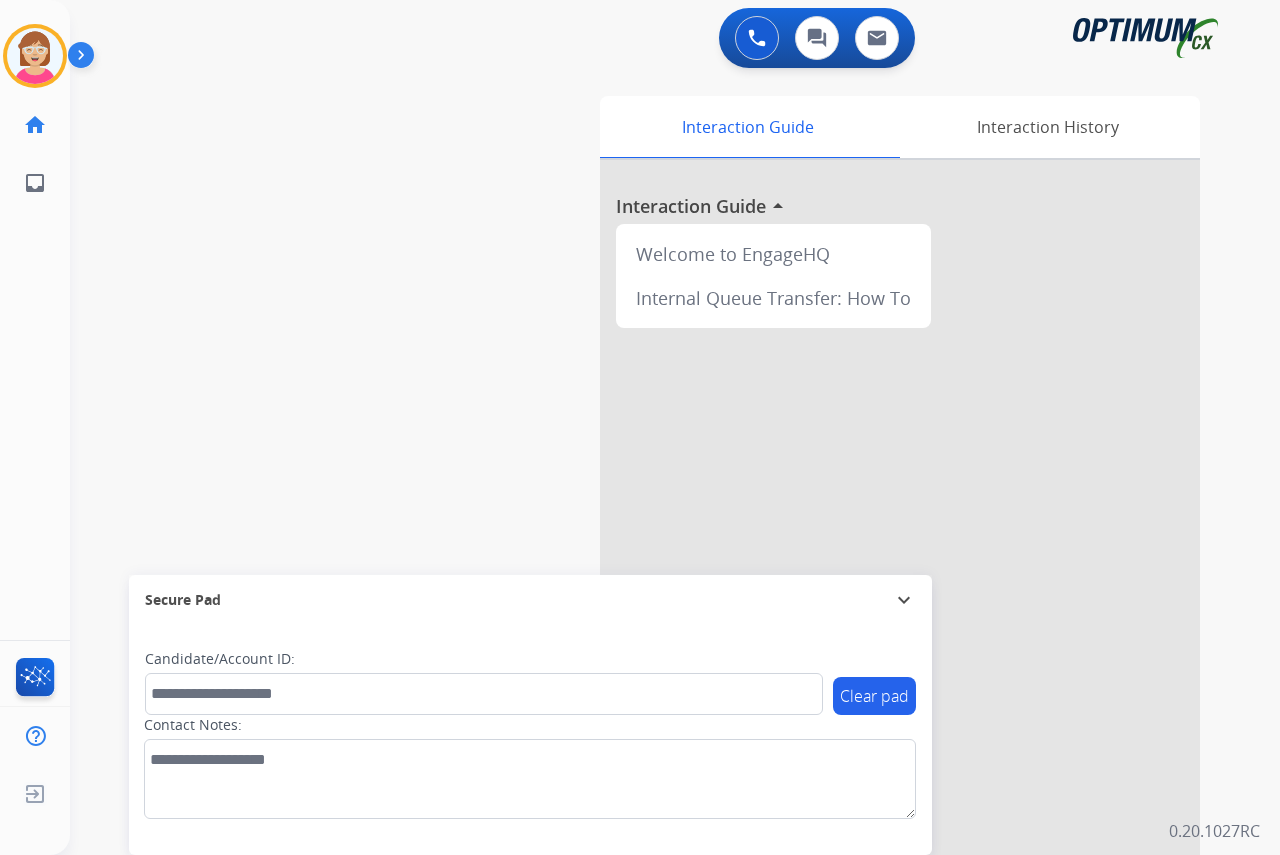 click on "[PERSON_NAME]   Available  Edit Avatar  Agent:   [PERSON_NAME] Profile:  OCX Training home  Home  Home inbox  Emails  Emails  FocalPoints  Help Center  Help Center  Log out  Log out" 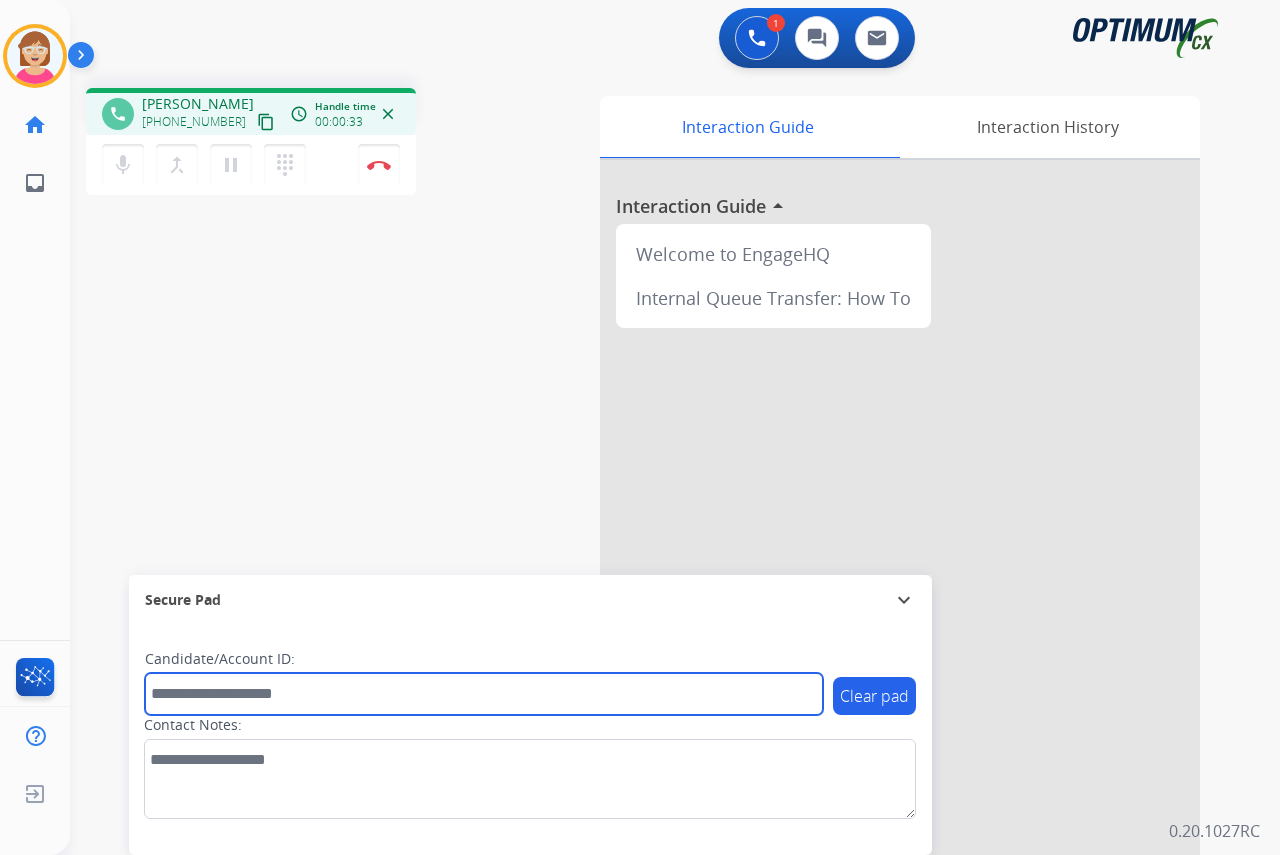 click at bounding box center (484, 694) 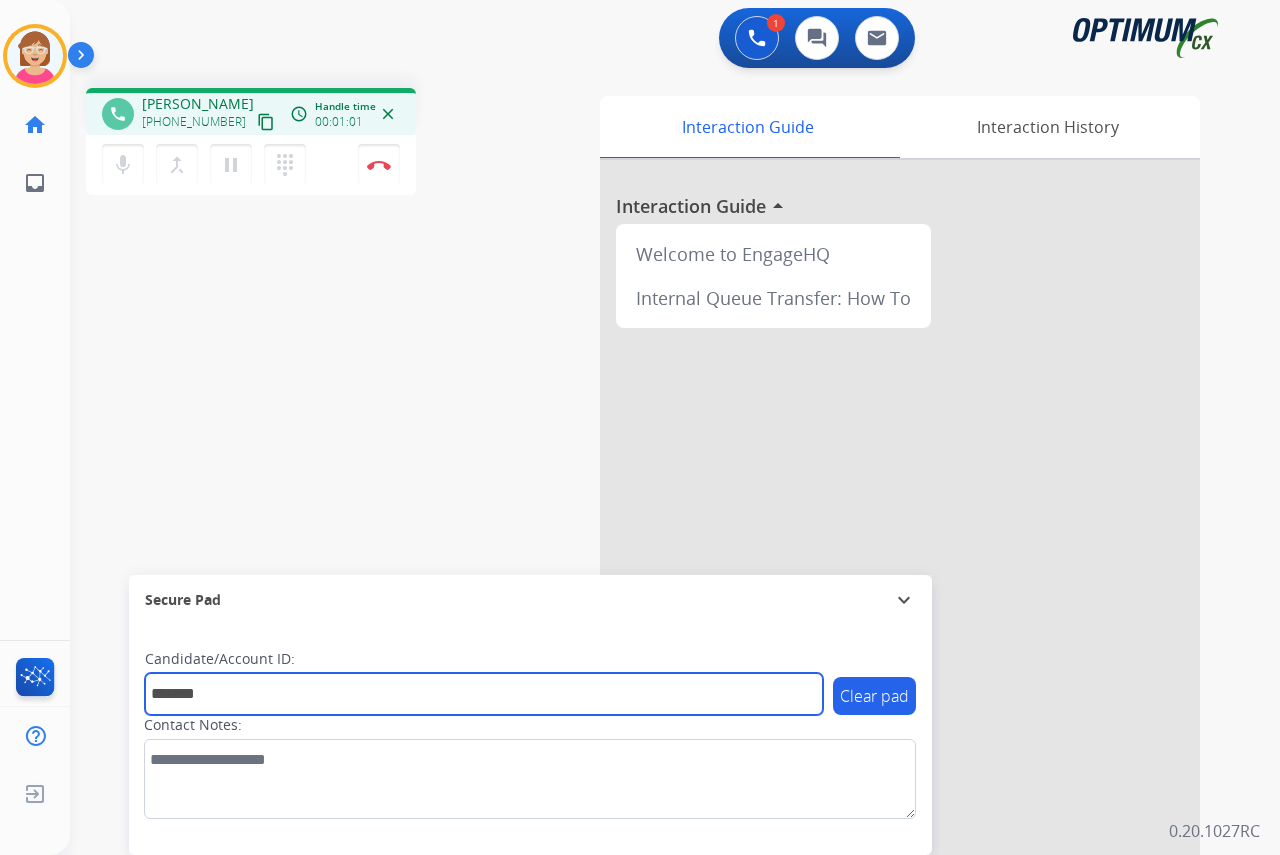 type on "*******" 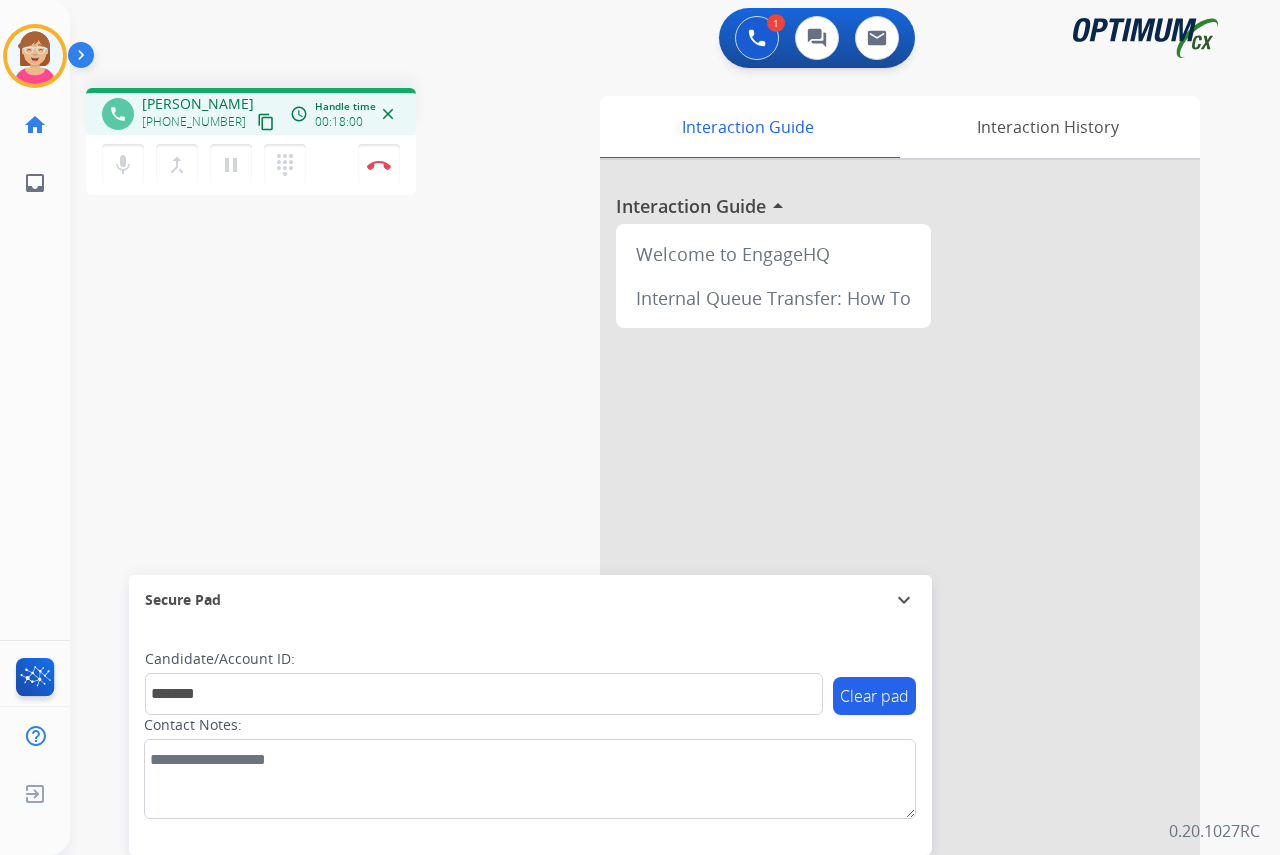 click on "[PERSON_NAME]  Edit Avatar  Agent:   [PERSON_NAME] Profile:  OCX Training home  Home  Home inbox  Emails  Emails  FocalPoints  Help Center  Help Center  Log out  Log out" 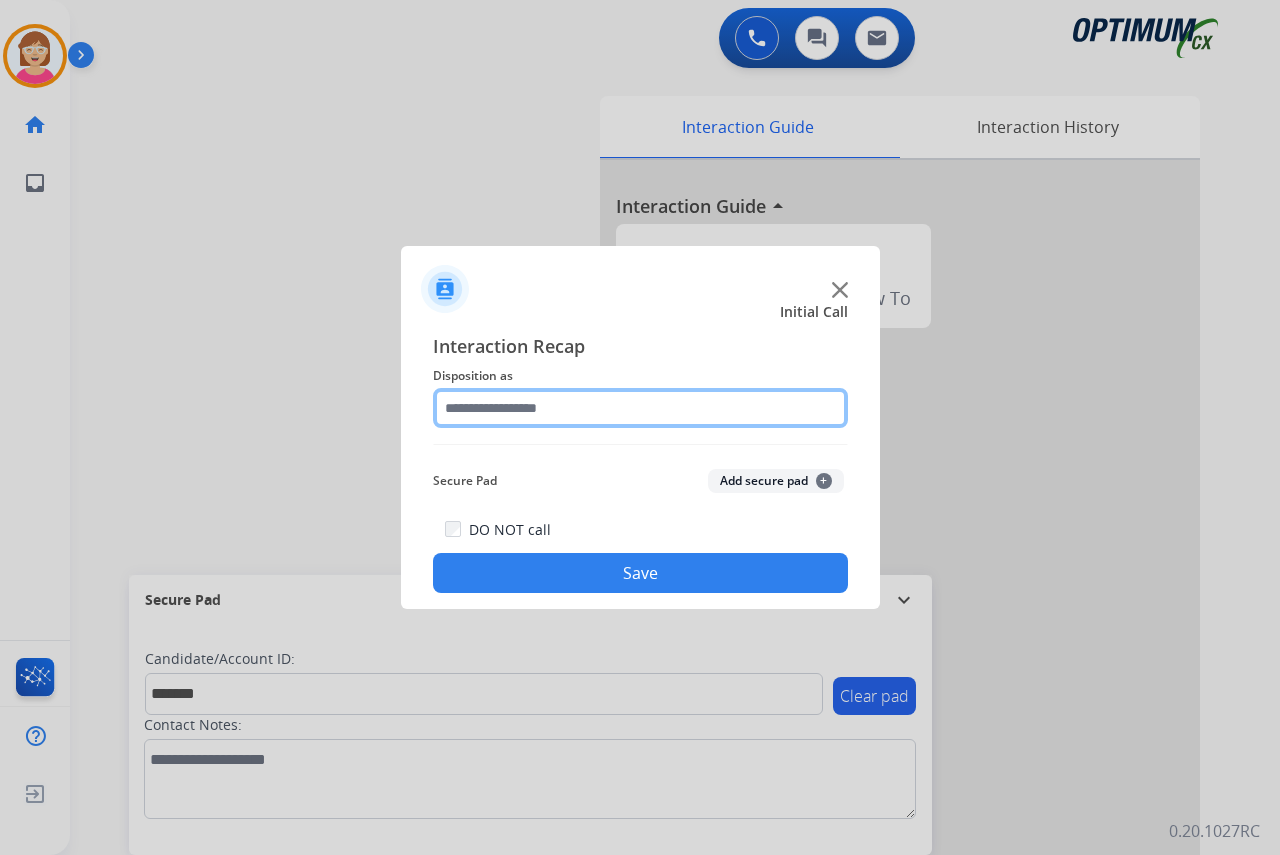 click 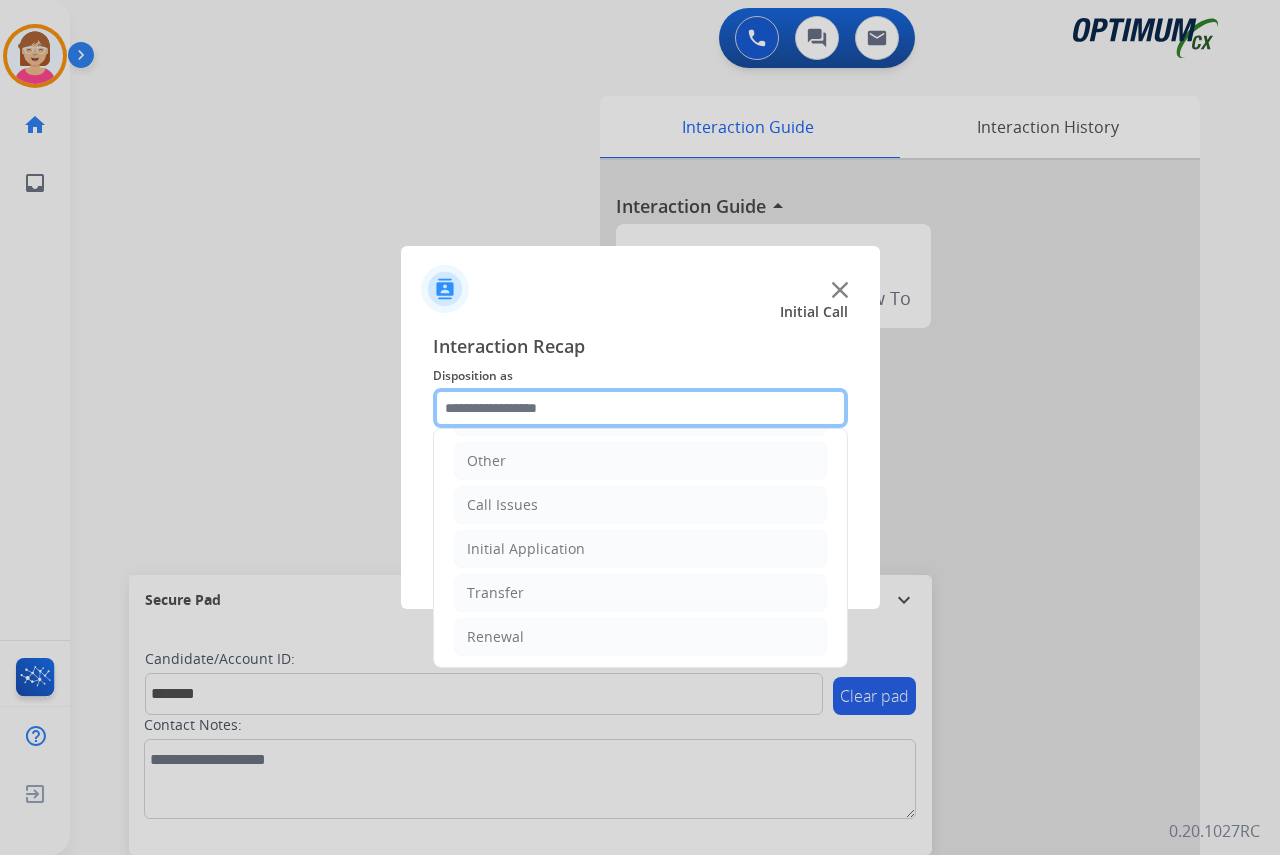 scroll, scrollTop: 136, scrollLeft: 0, axis: vertical 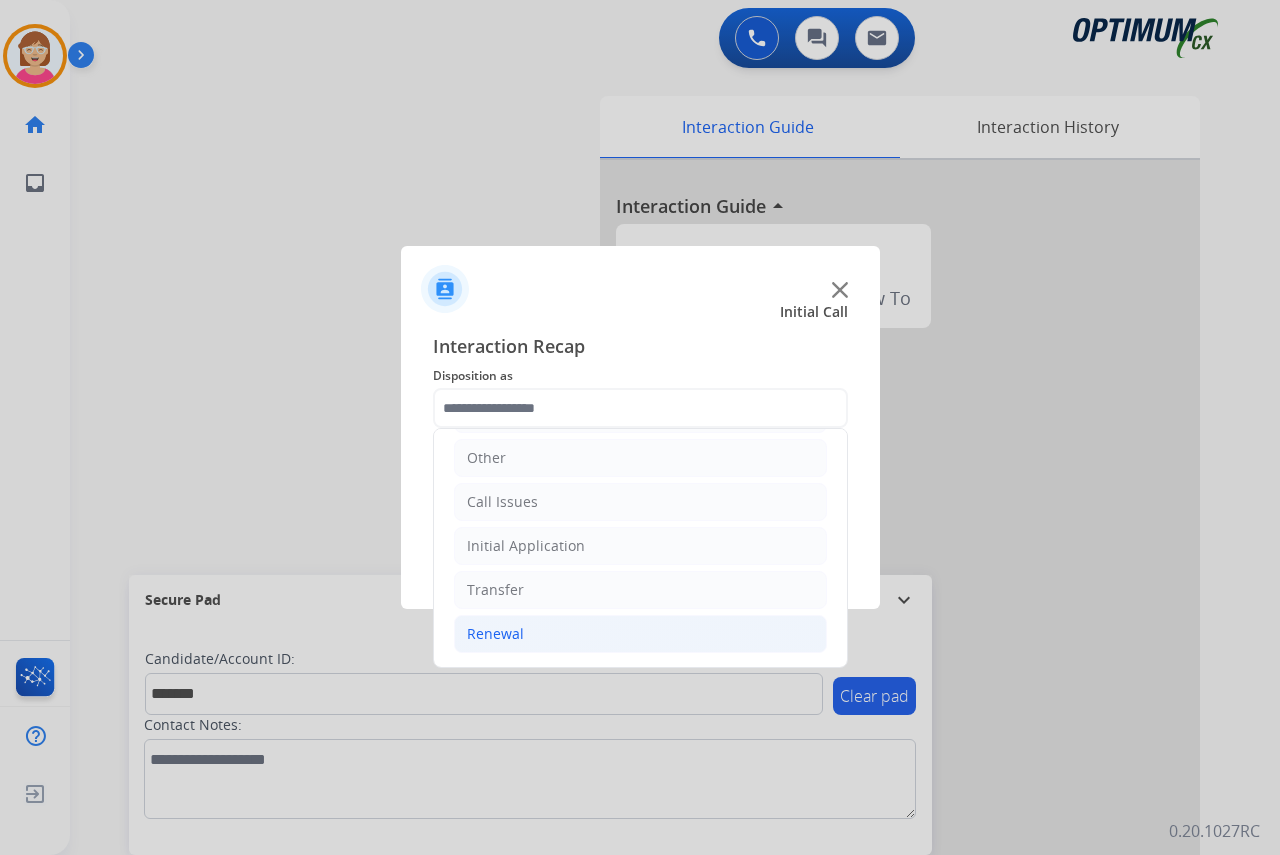click on "Renewal" 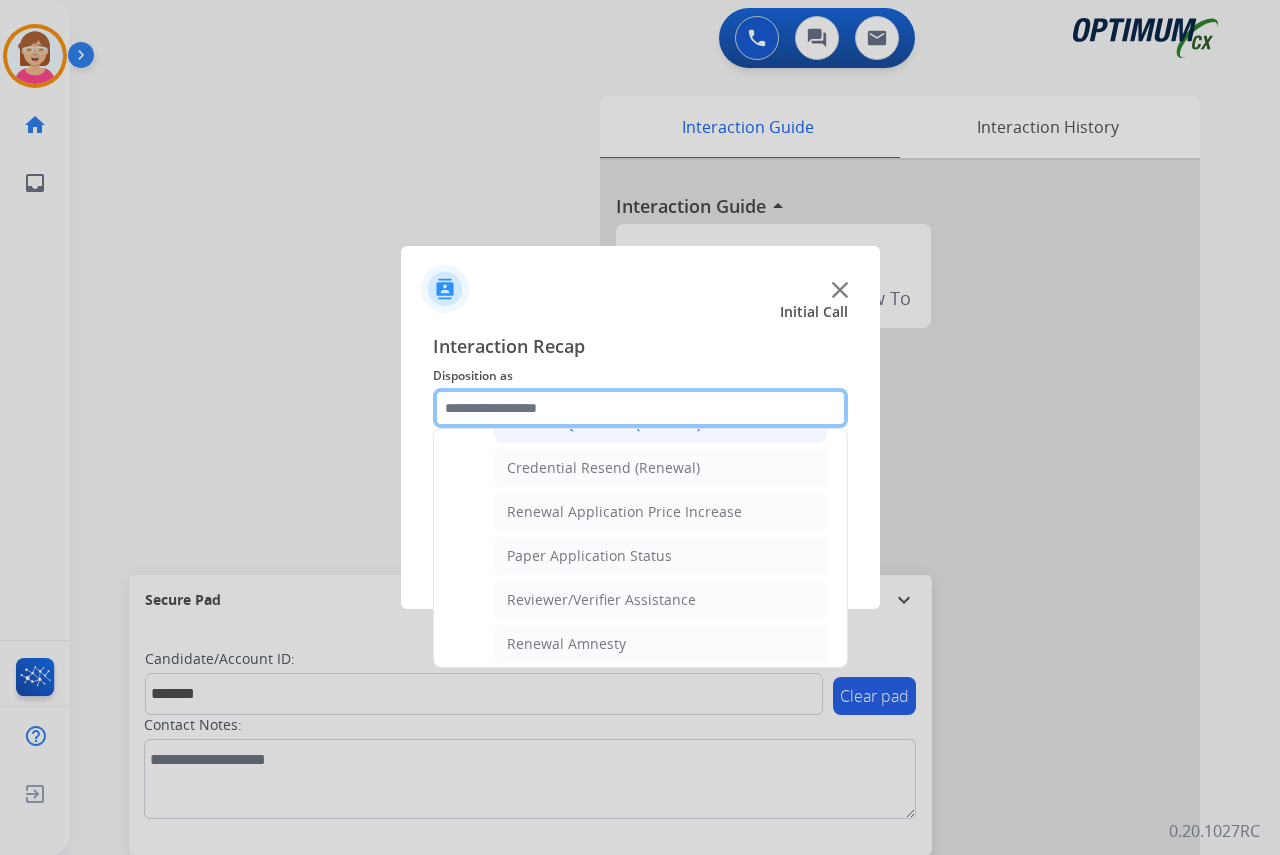 scroll, scrollTop: 636, scrollLeft: 0, axis: vertical 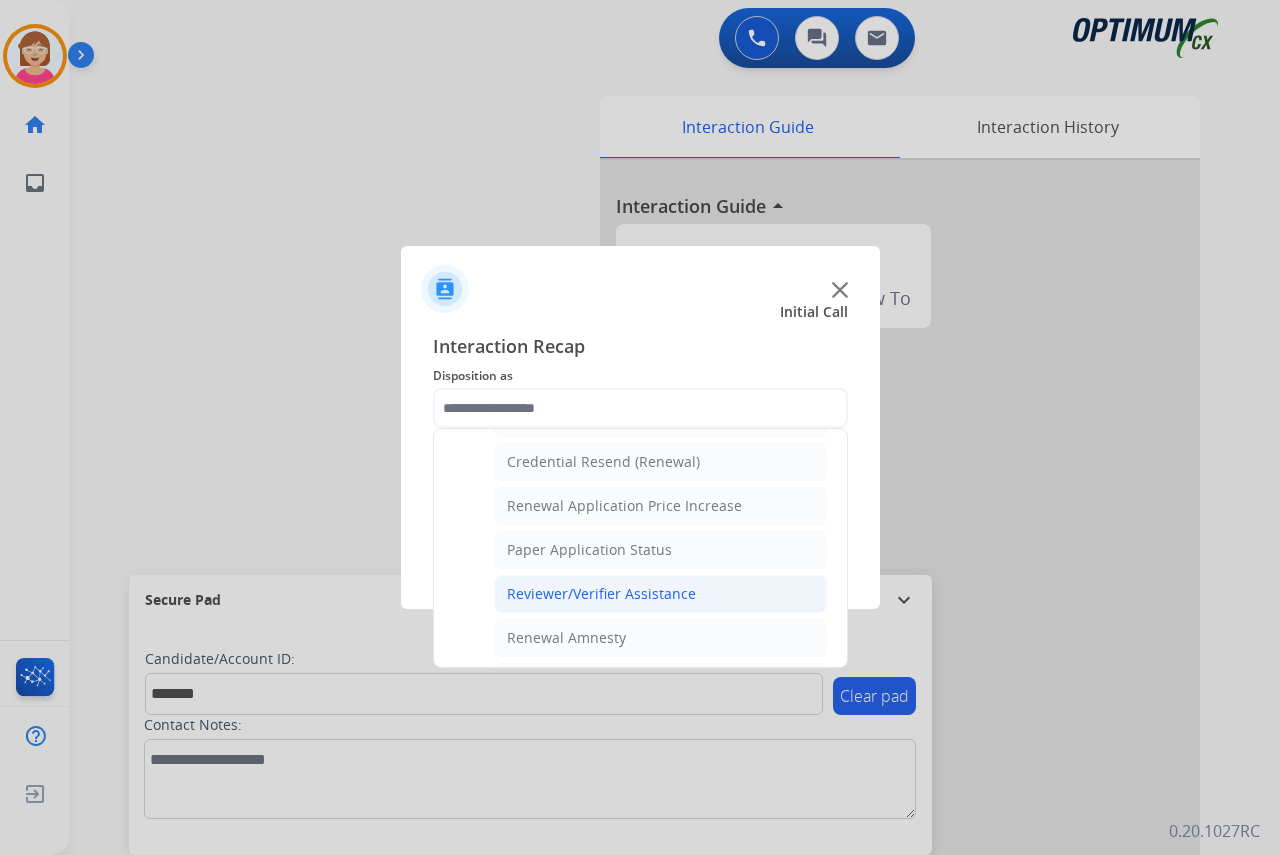 click on "Reviewer/Verifier Assistance" 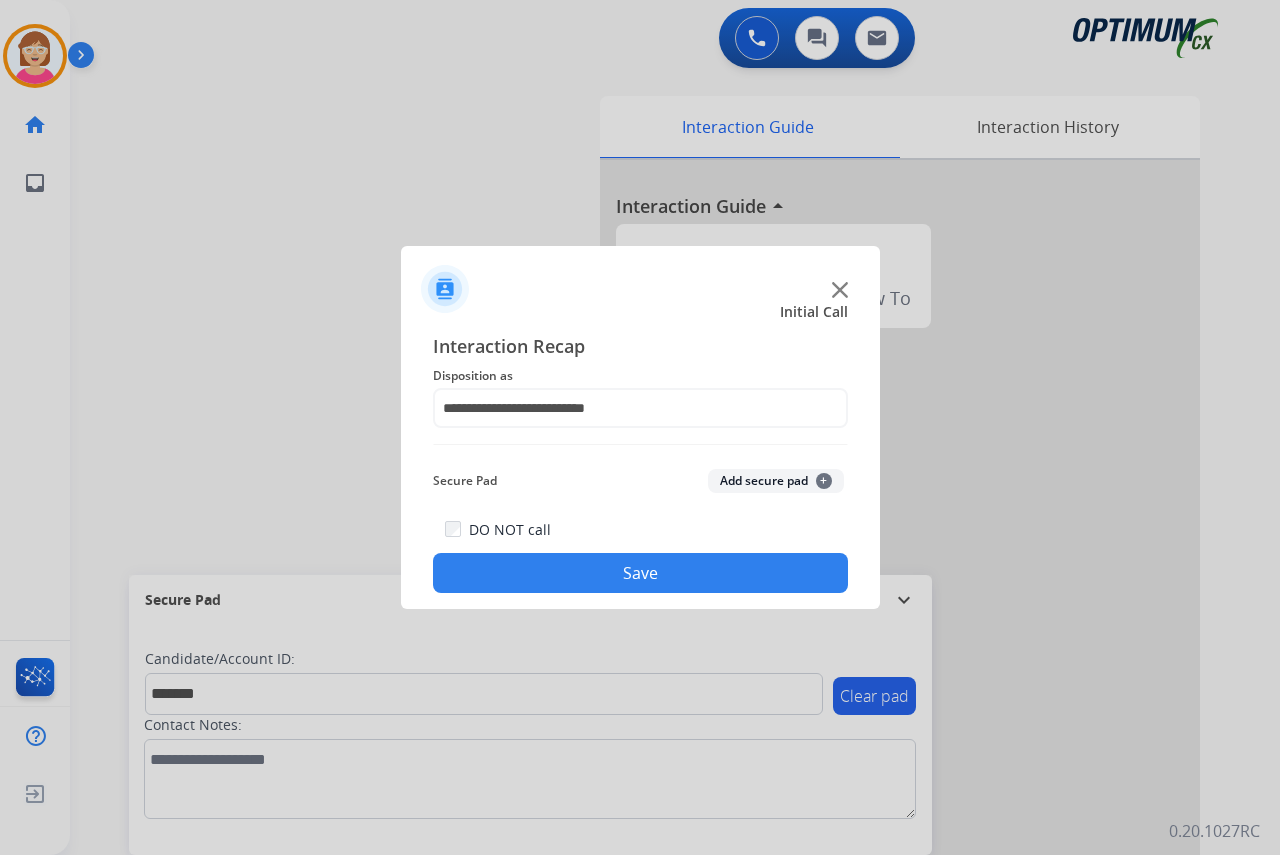 click on "+" 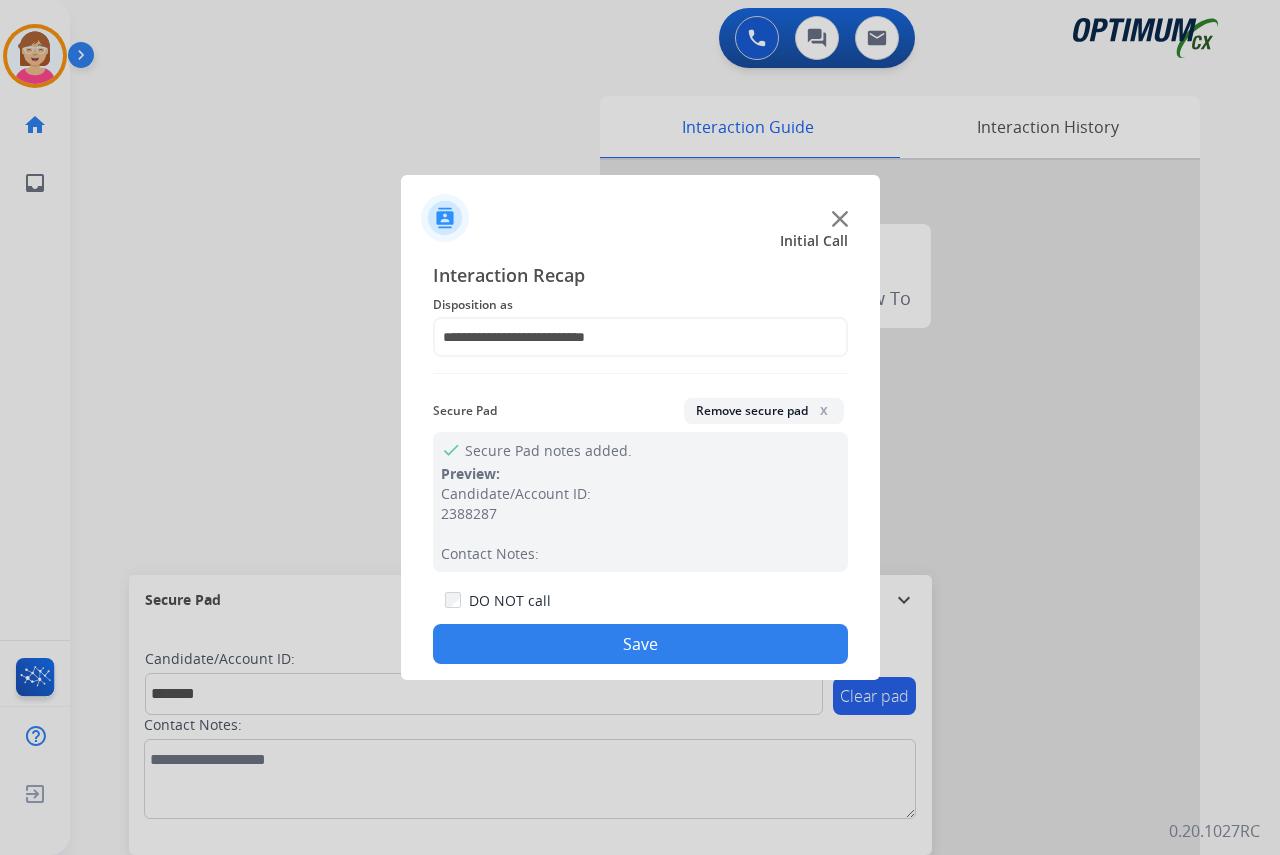 click on "Save" 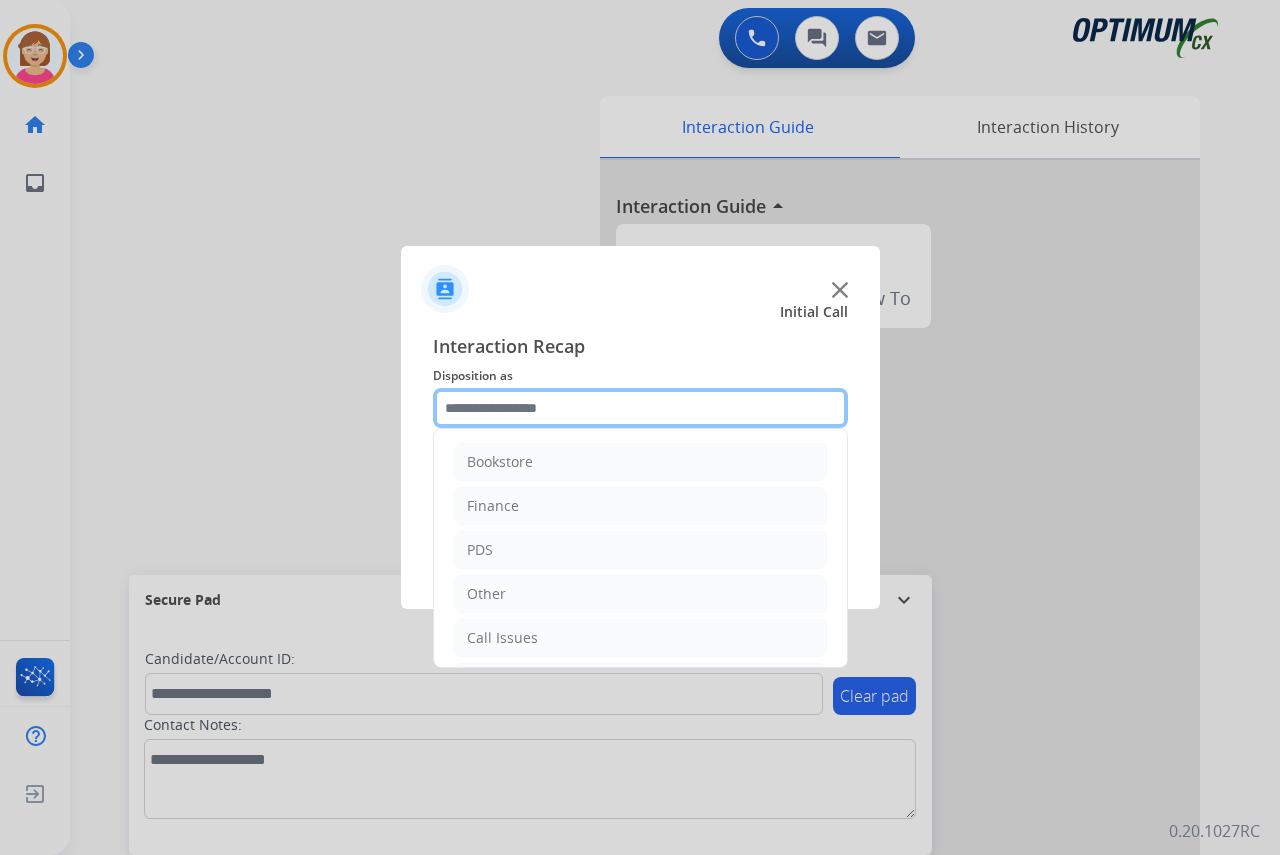 click 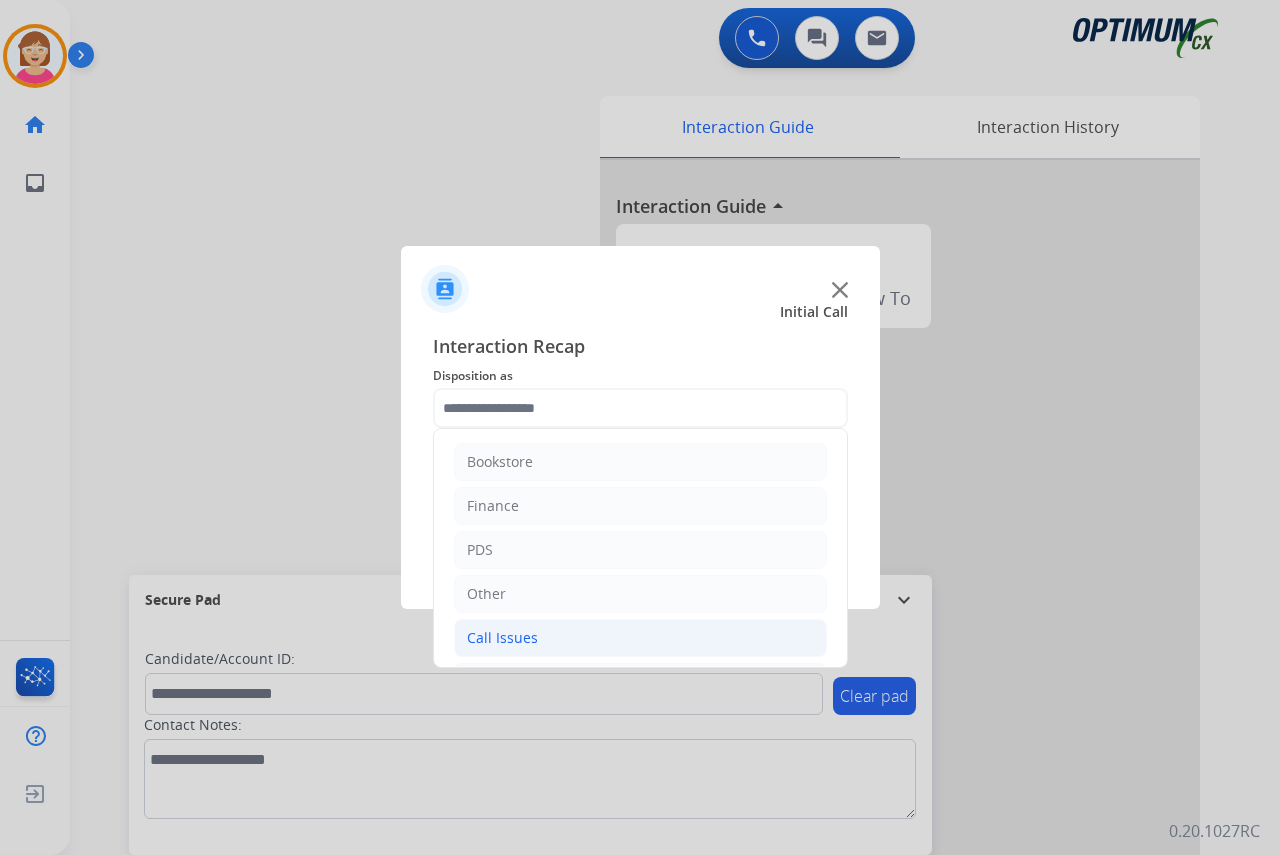 click on "Call Issues" 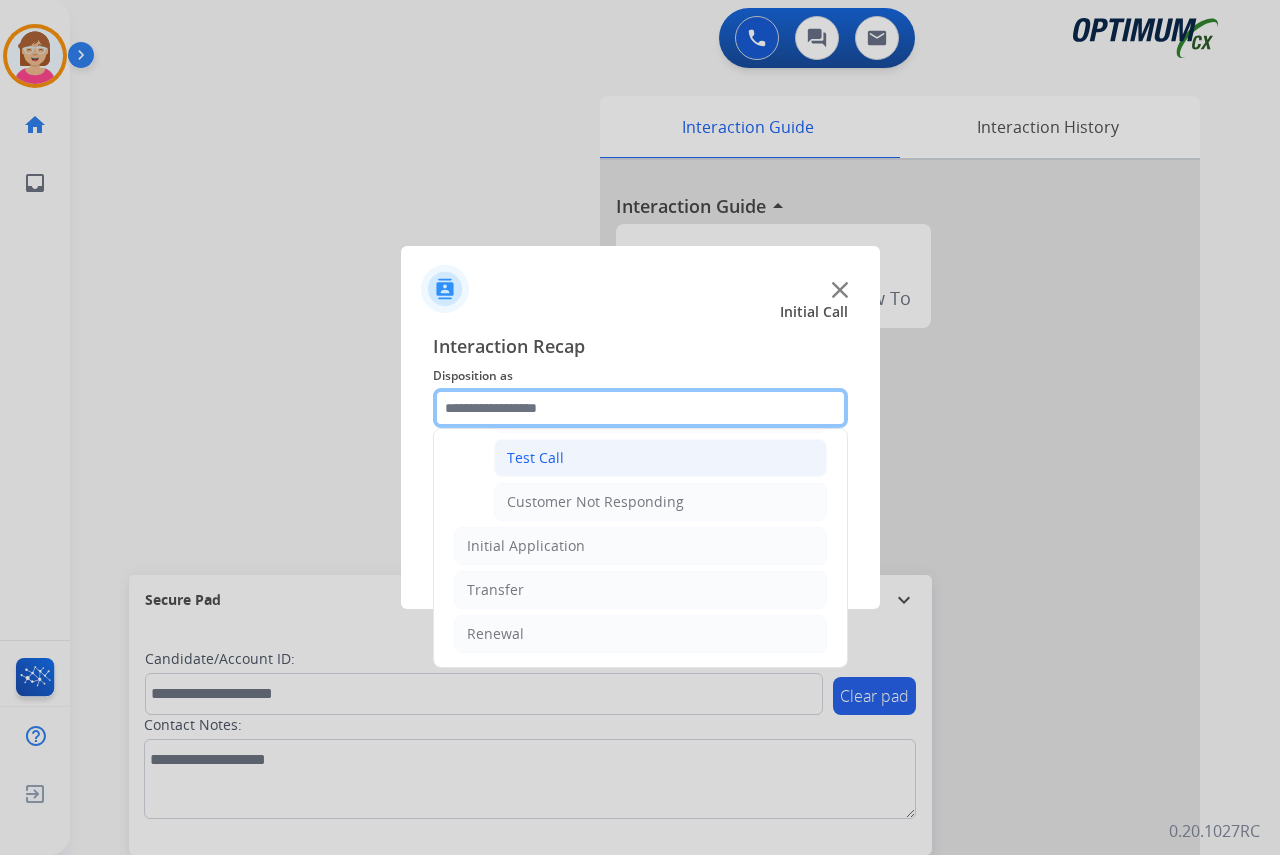 scroll, scrollTop: 256, scrollLeft: 0, axis: vertical 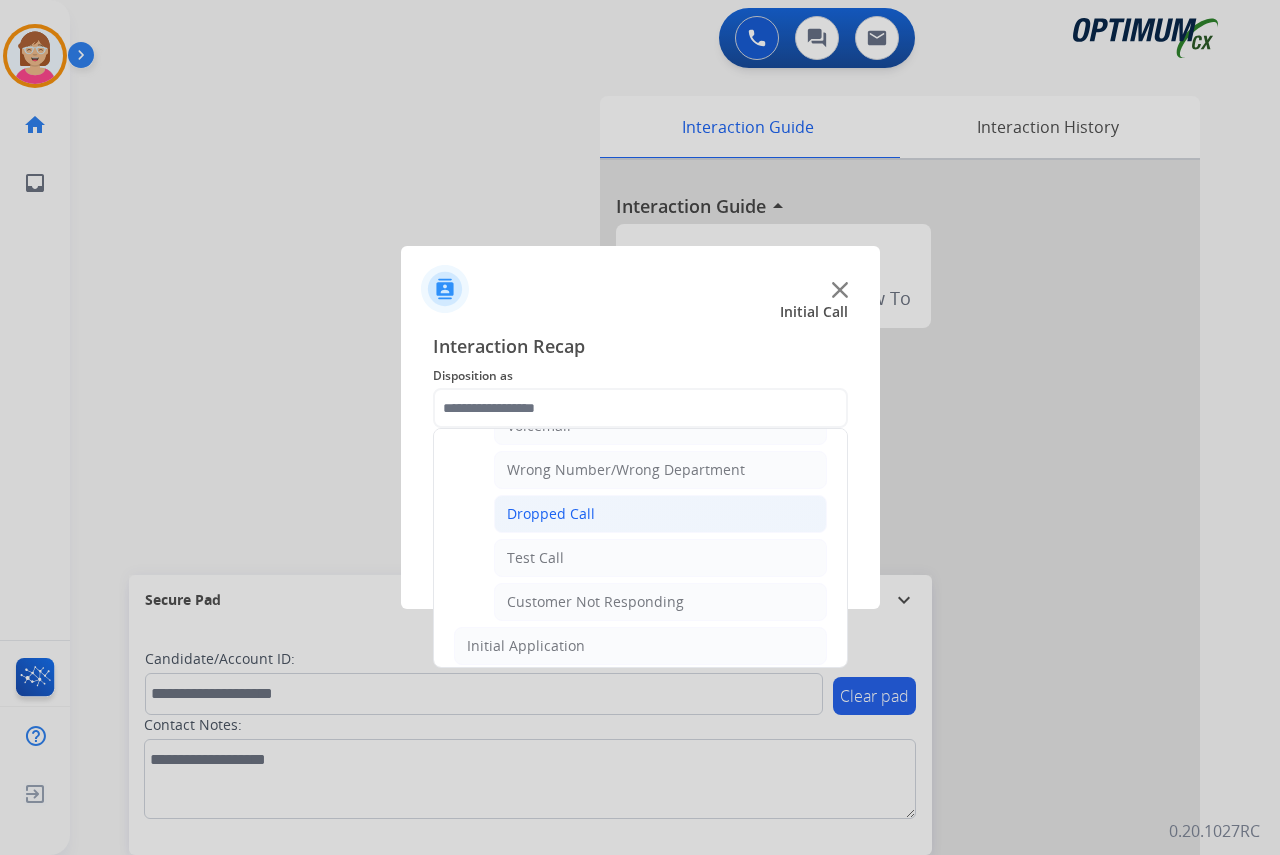 click on "Dropped Call" 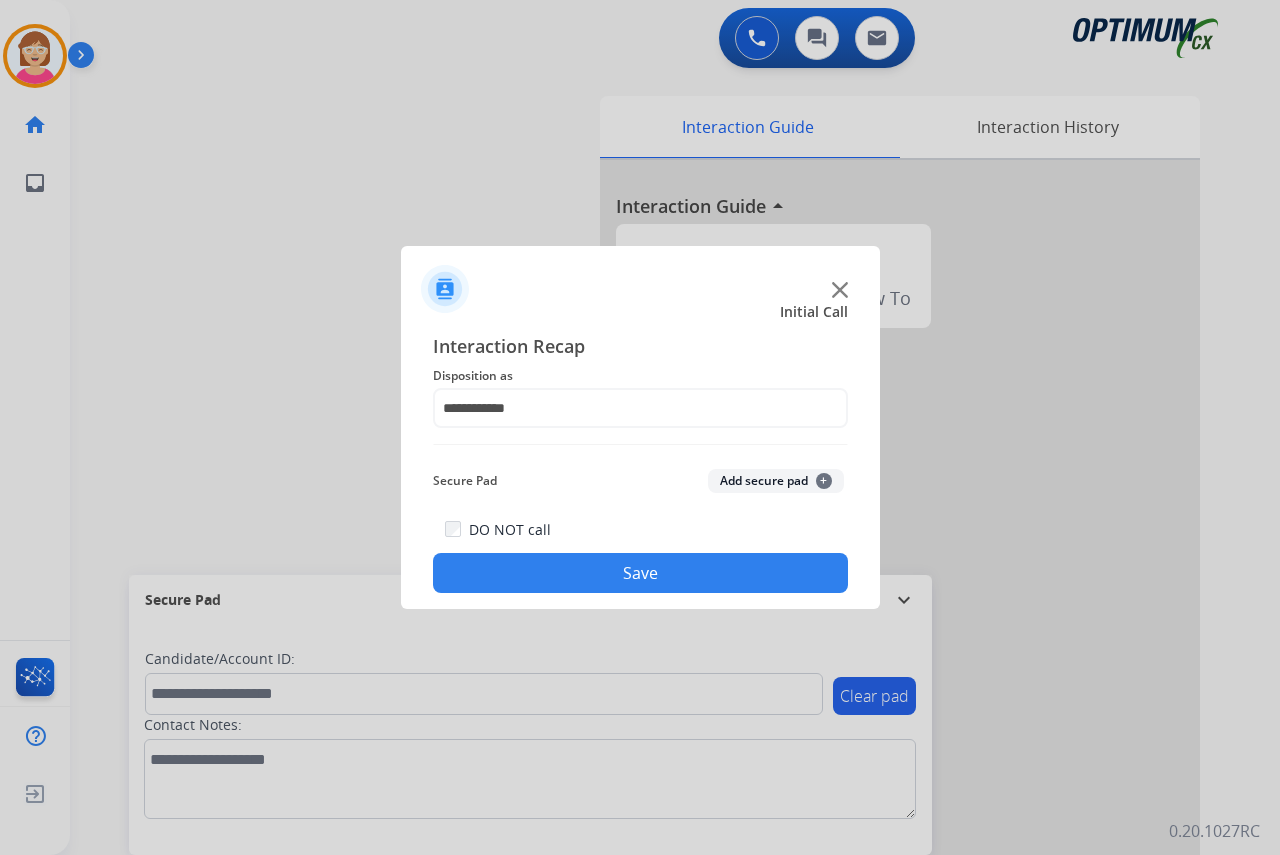 click on "Save" 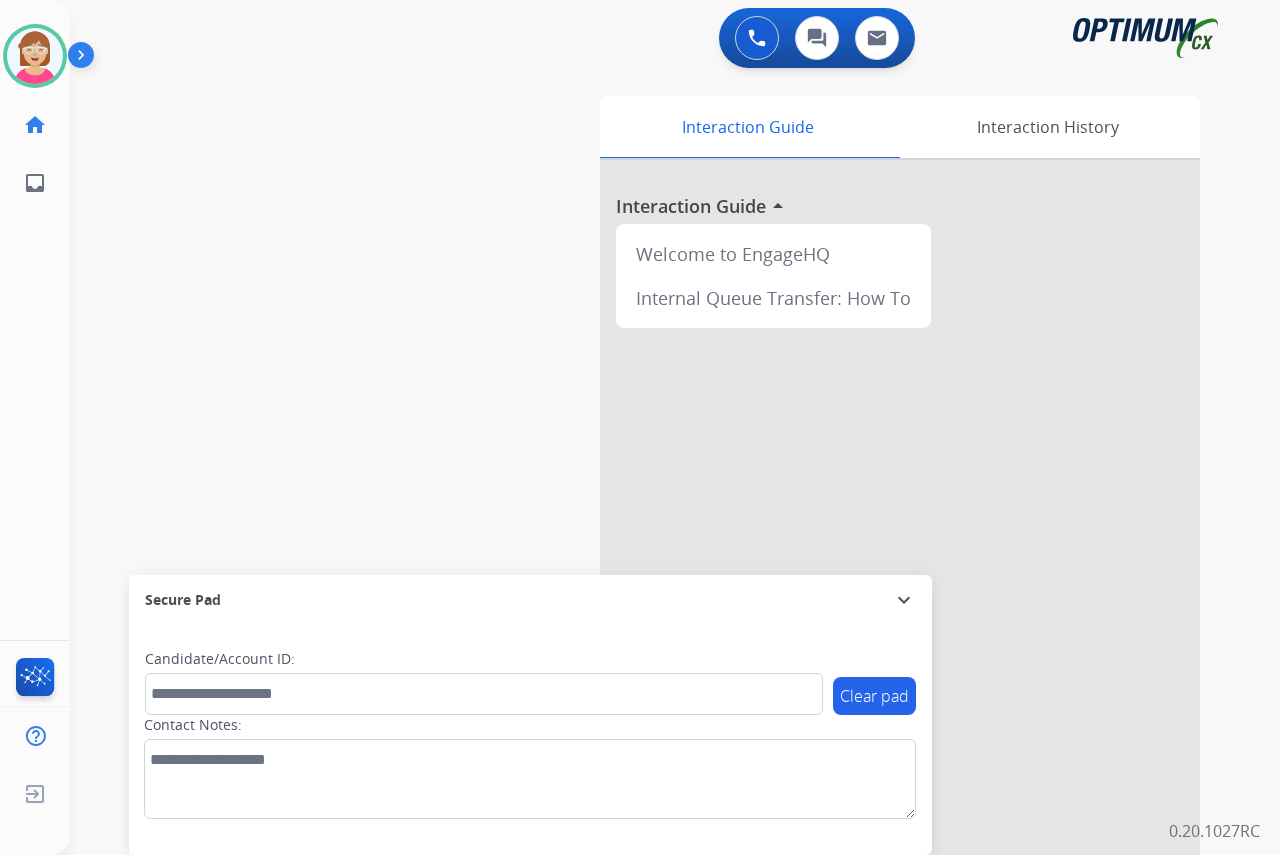 click on "[PERSON_NAME]   Available  Edit Avatar  Agent:   [PERSON_NAME] Profile:  OCX Training home  Home  Home inbox  Emails  Emails  FocalPoints  Help Center  Help Center  Log out  Log out" 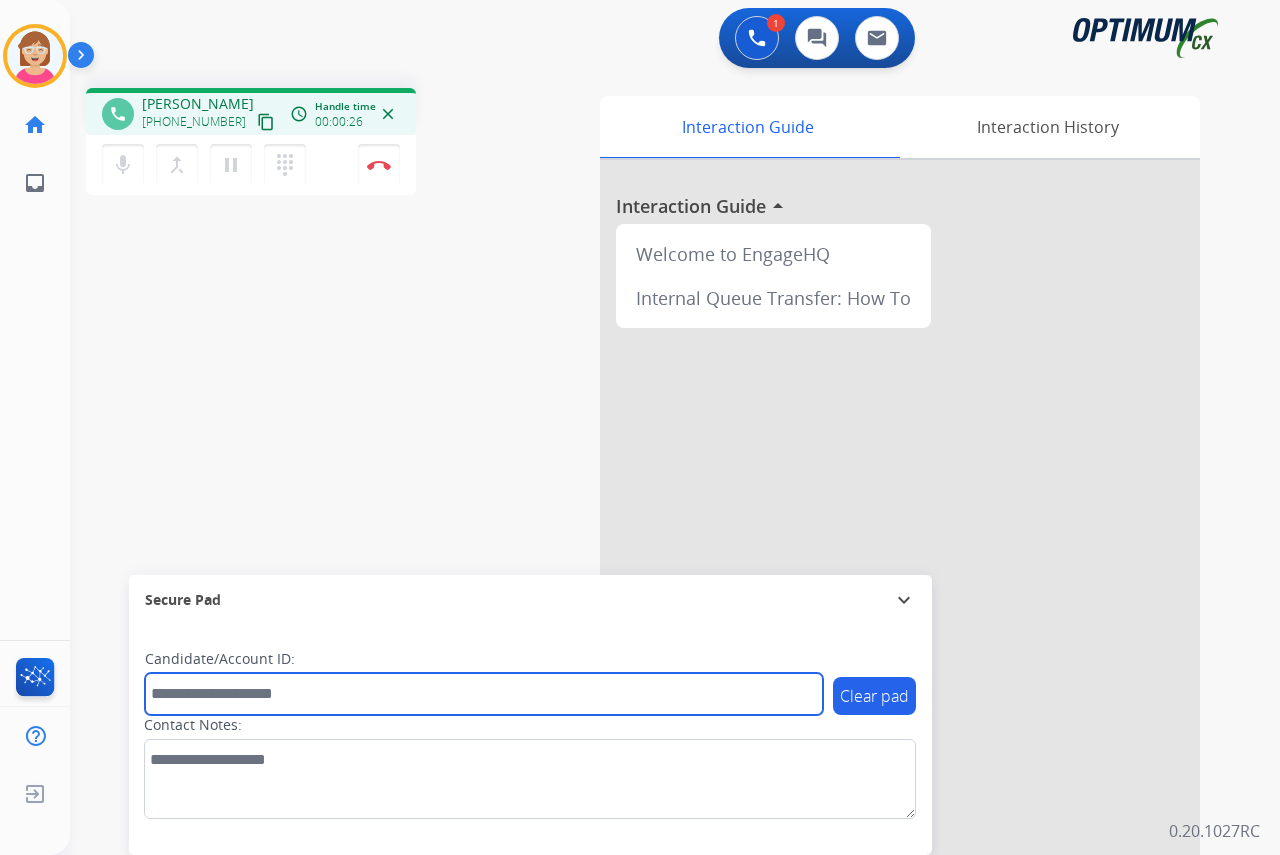 click at bounding box center (484, 694) 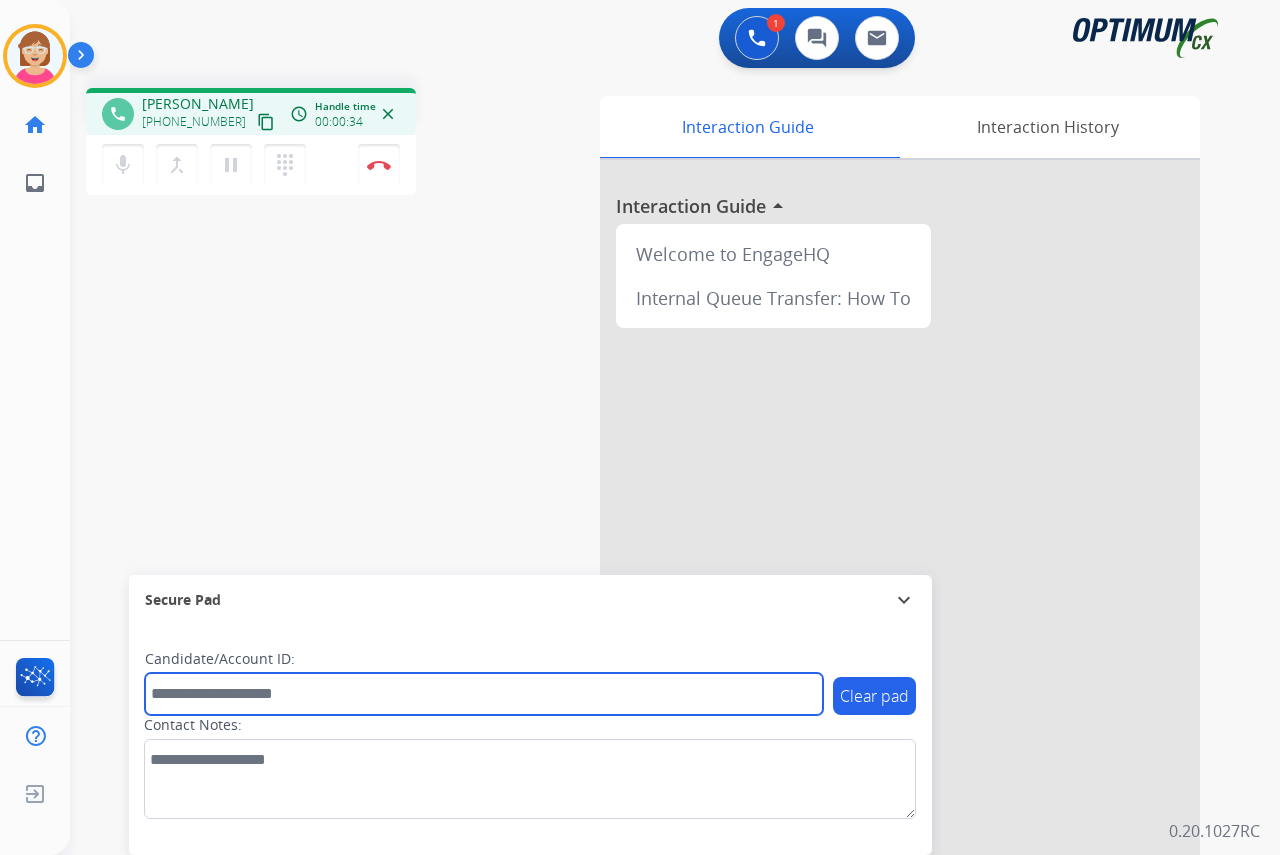 drag, startPoint x: 188, startPoint y: 695, endPoint x: 164, endPoint y: 690, distance: 24.5153 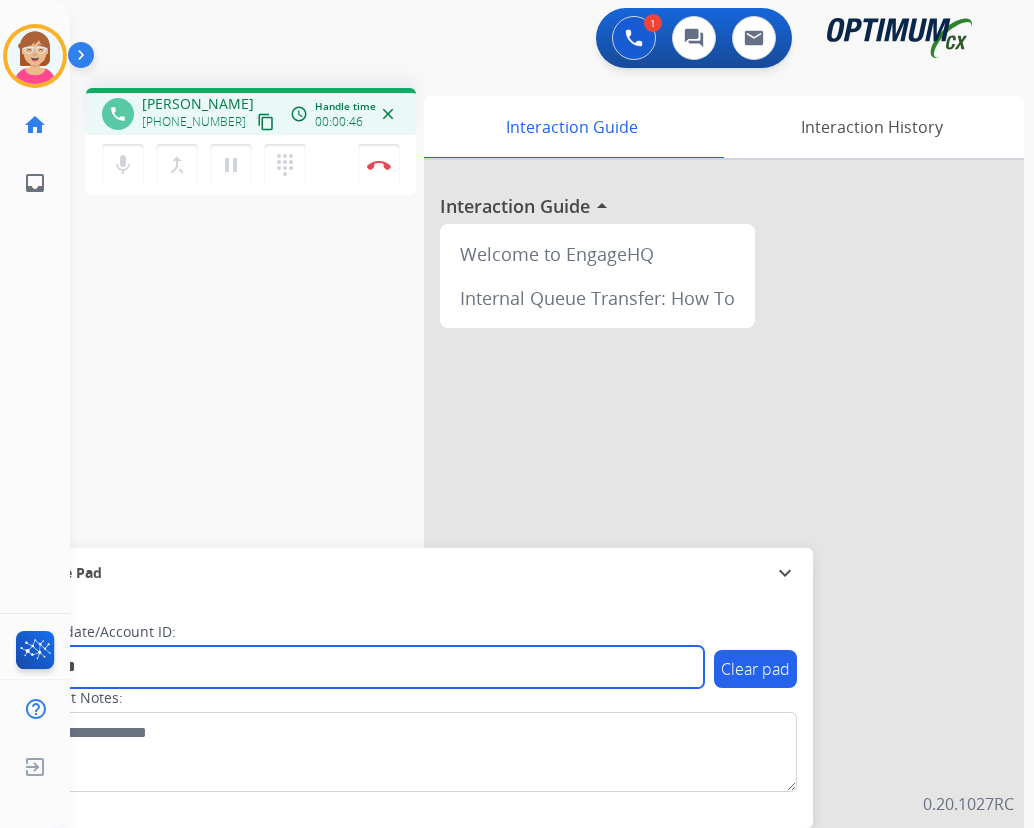 type on "*******" 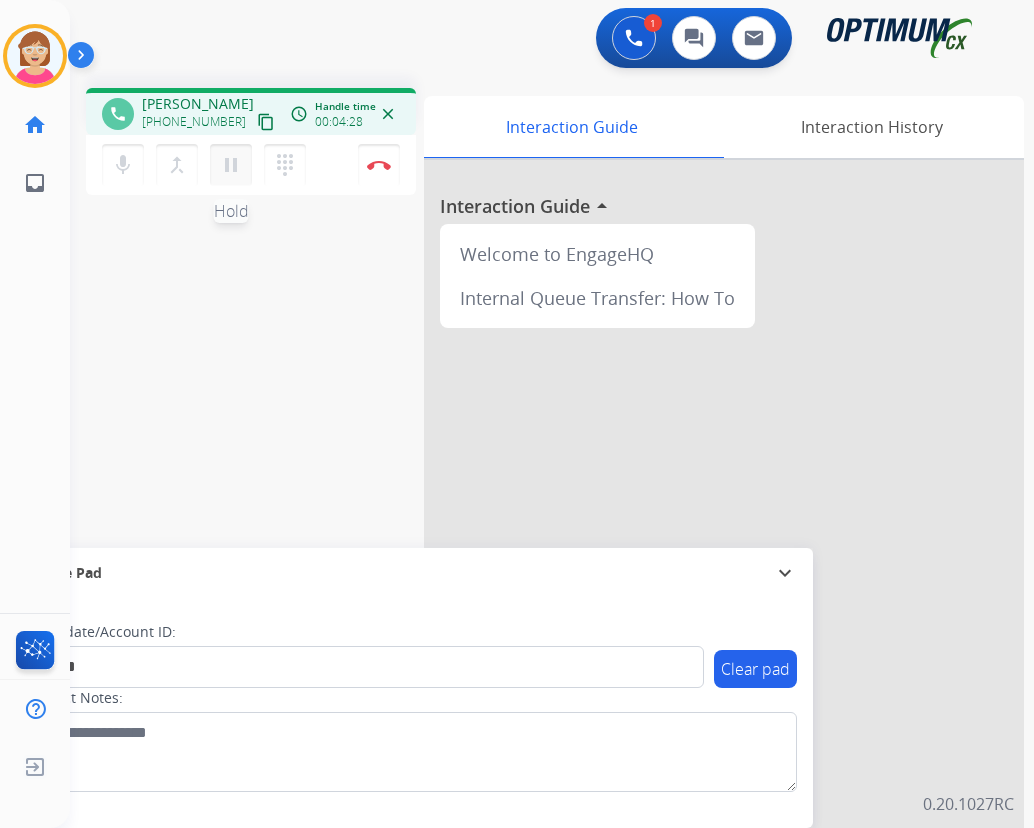 click on "pause" at bounding box center [231, 165] 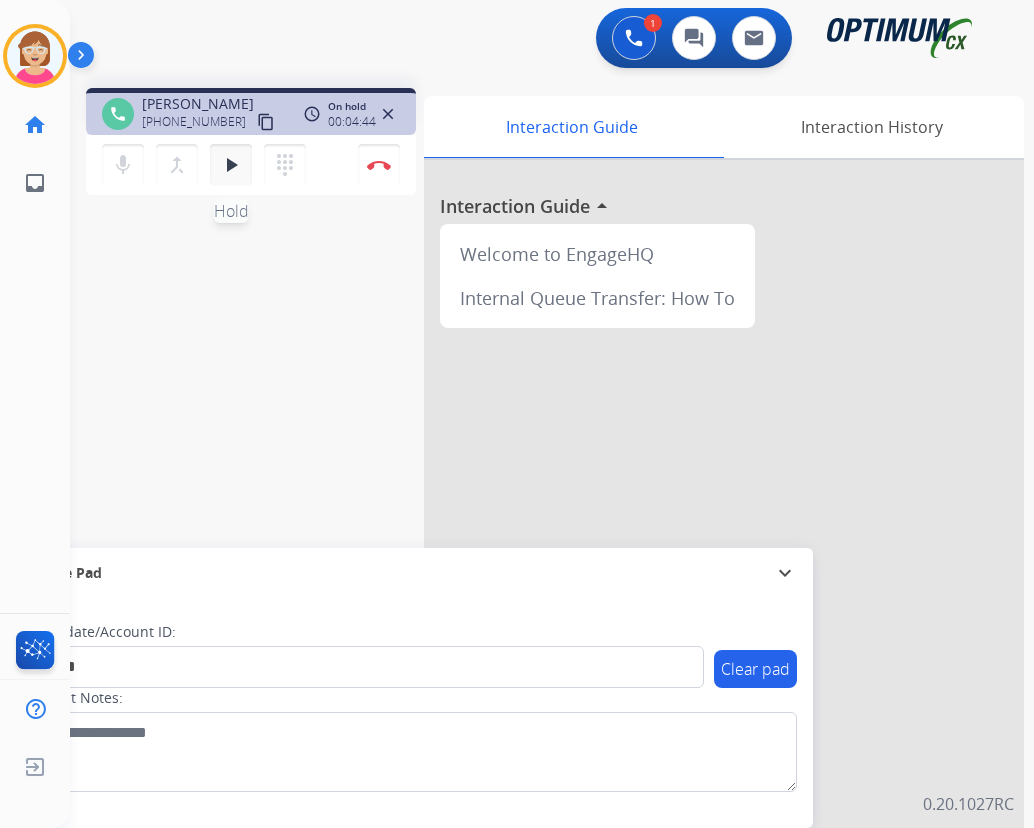 click on "play_arrow" at bounding box center [231, 165] 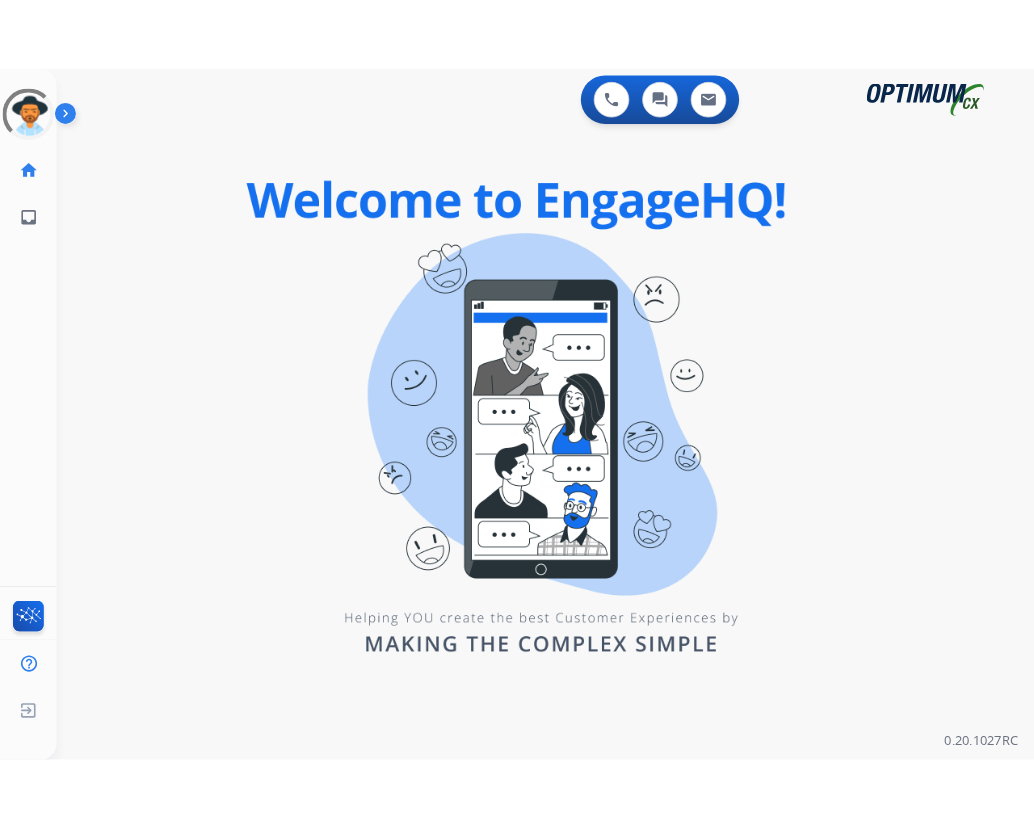 scroll, scrollTop: 0, scrollLeft: 0, axis: both 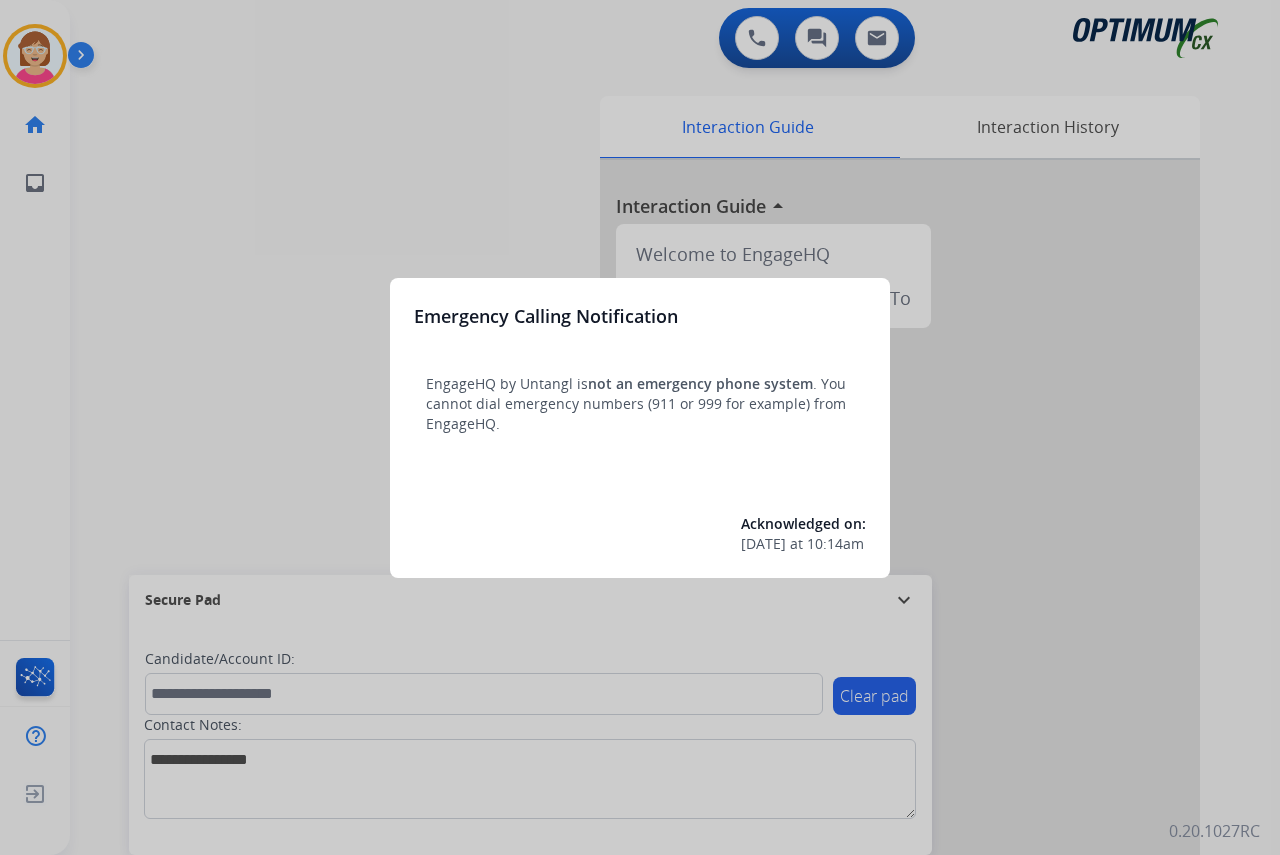 click at bounding box center [640, 427] 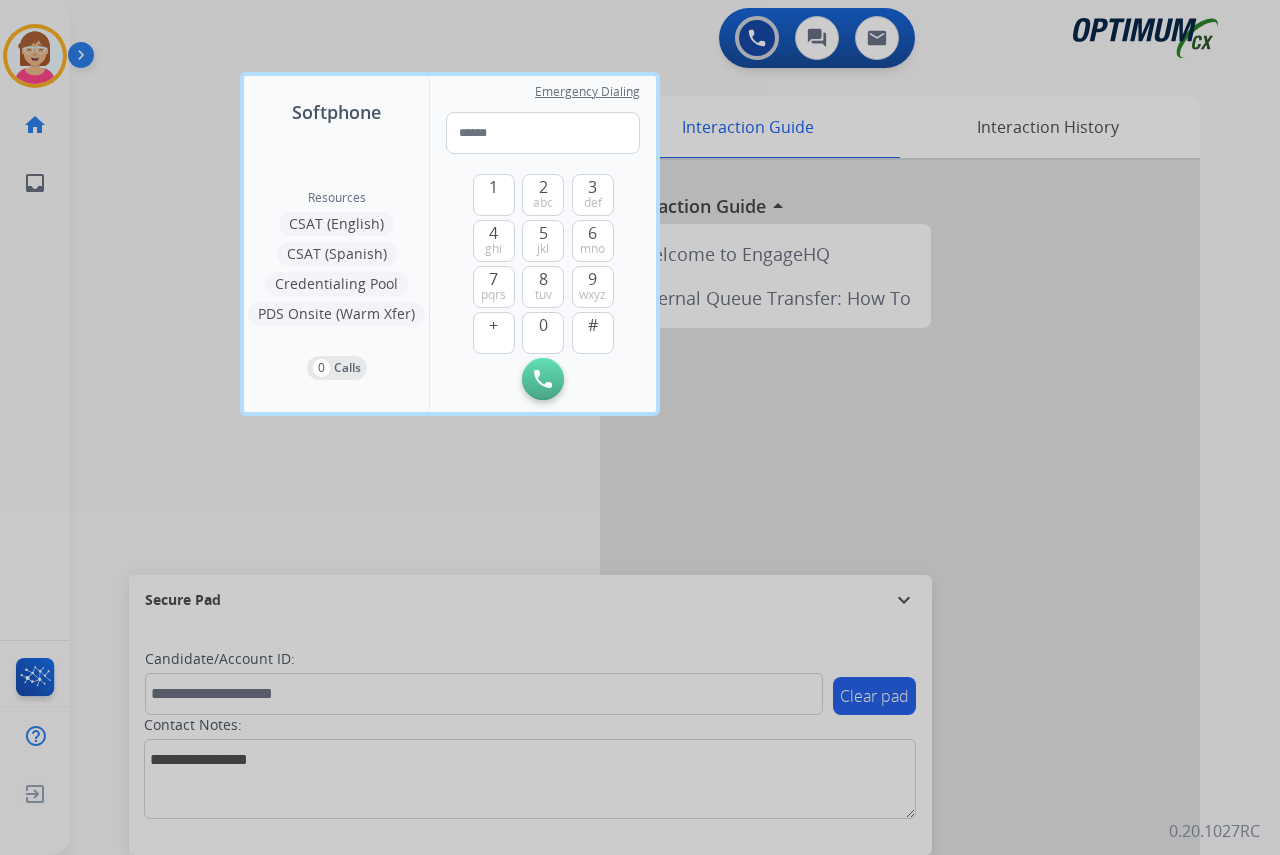 drag, startPoint x: 151, startPoint y: 106, endPoint x: 123, endPoint y: 444, distance: 339.15778 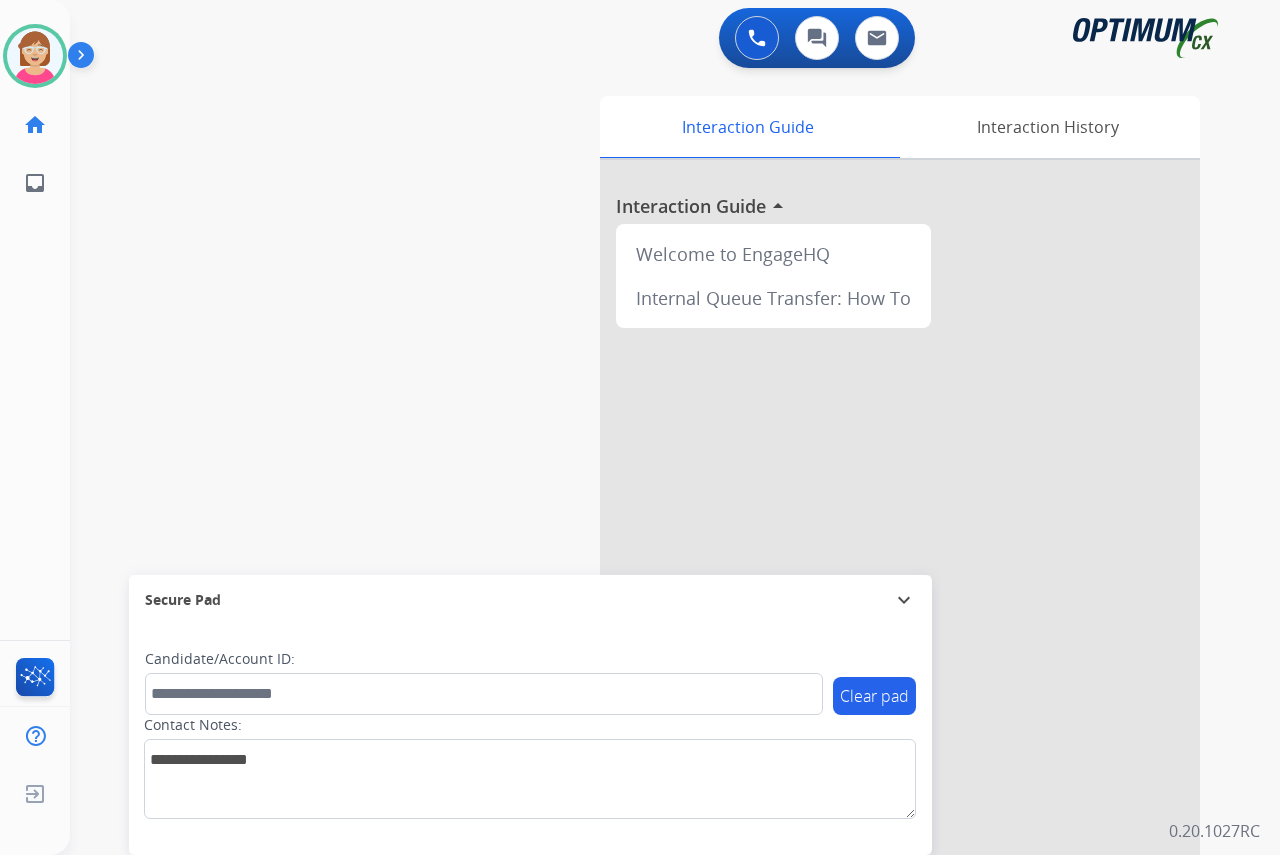 click on "[PERSON_NAME]   Available  Edit Avatar  Agent:   [PERSON_NAME] Profile:  OCX Training home  Home  Home inbox  Emails  Emails  FocalPoints  Help Center  Help Center  Log out  Log out" 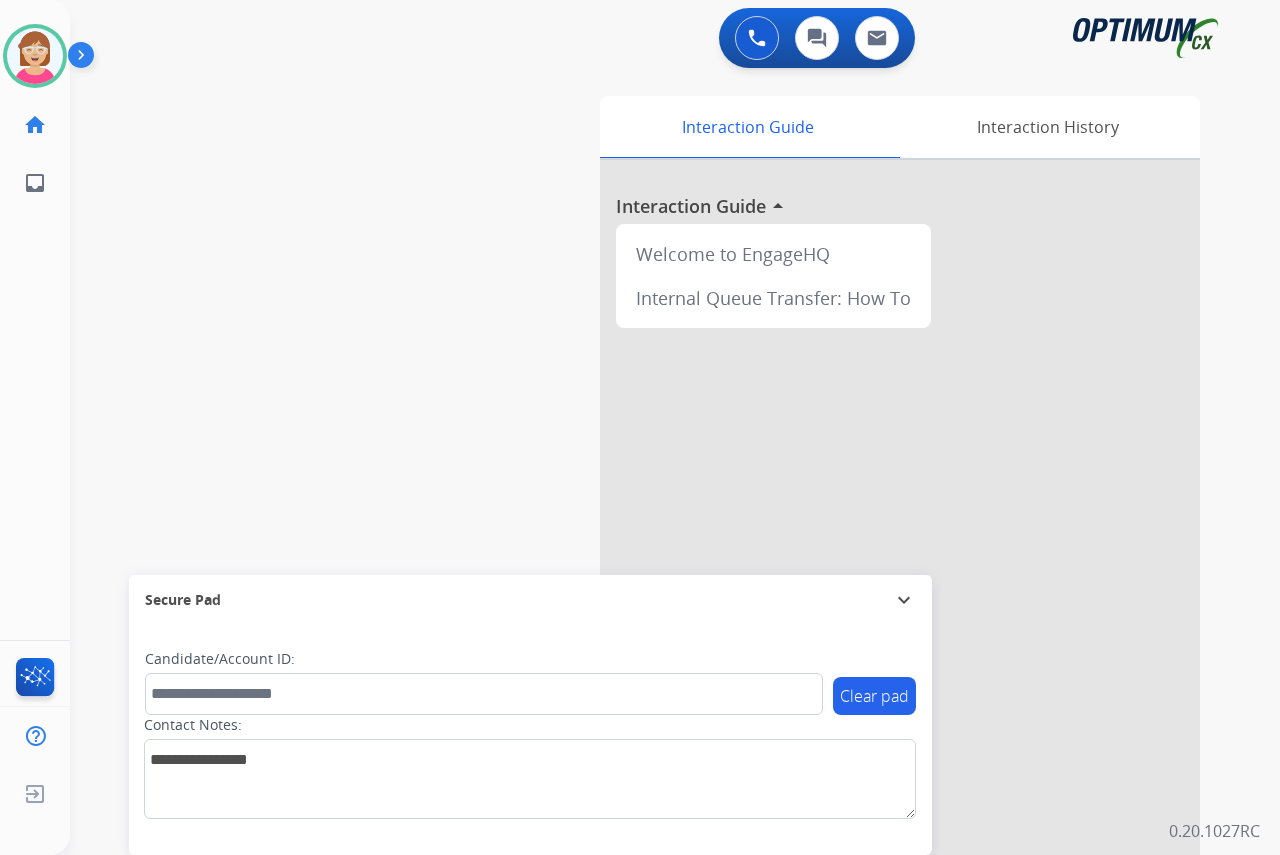 click on "[PERSON_NAME]   Available  Edit Avatar  Agent:   [PERSON_NAME] Profile:  OCX Training home  Home  Home inbox  Emails  Emails  FocalPoints  Help Center  Help Center  Log out  Log out" 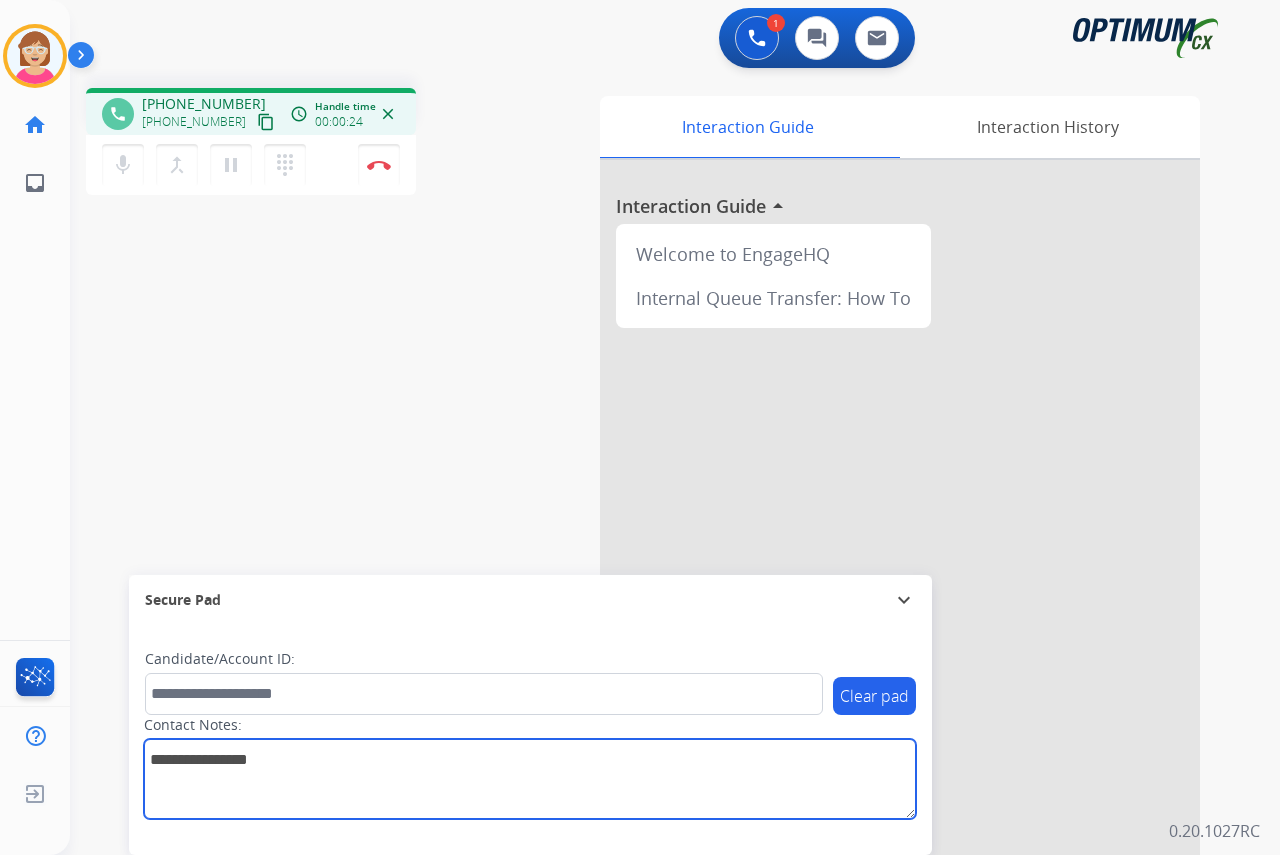 click at bounding box center [530, 779] 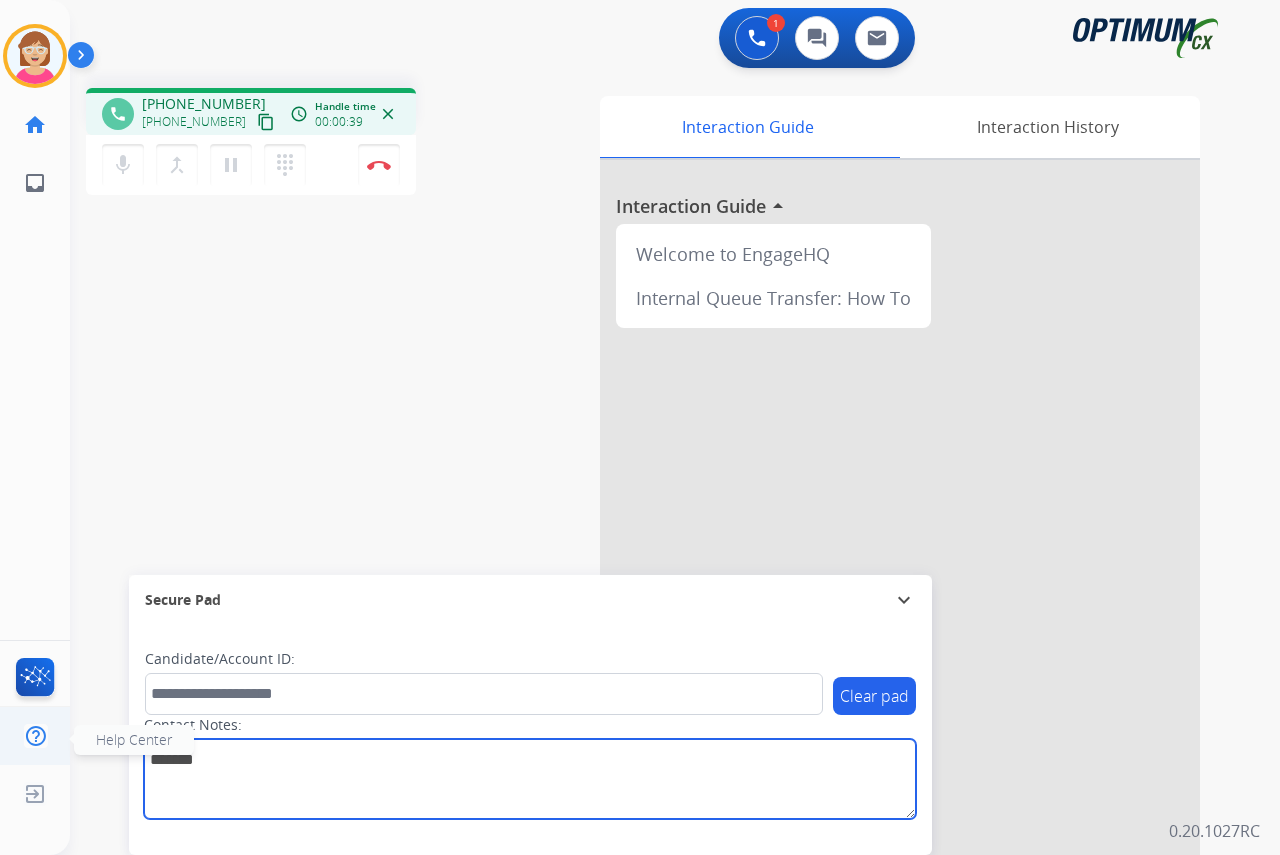 type on "*******" 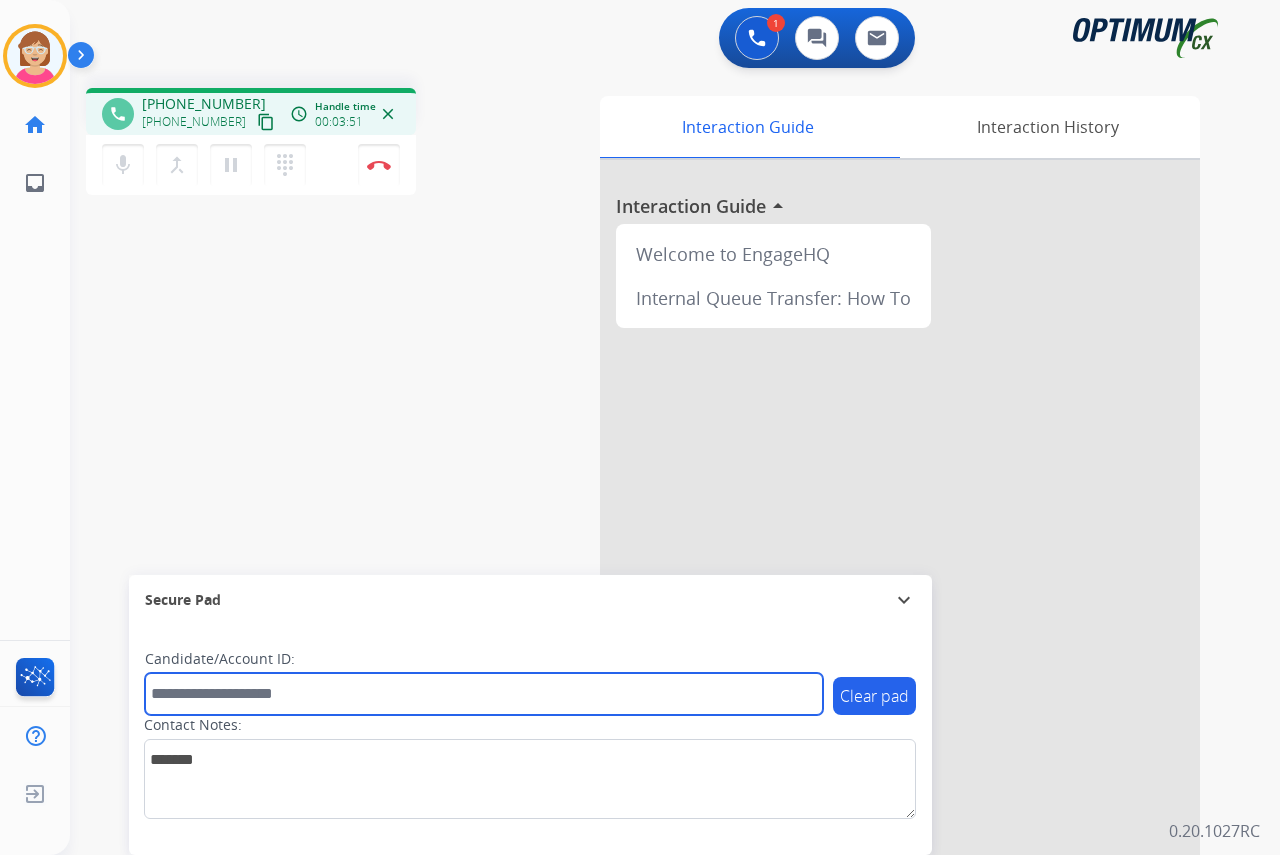 drag, startPoint x: 185, startPoint y: 686, endPoint x: 188, endPoint y: 669, distance: 17.262676 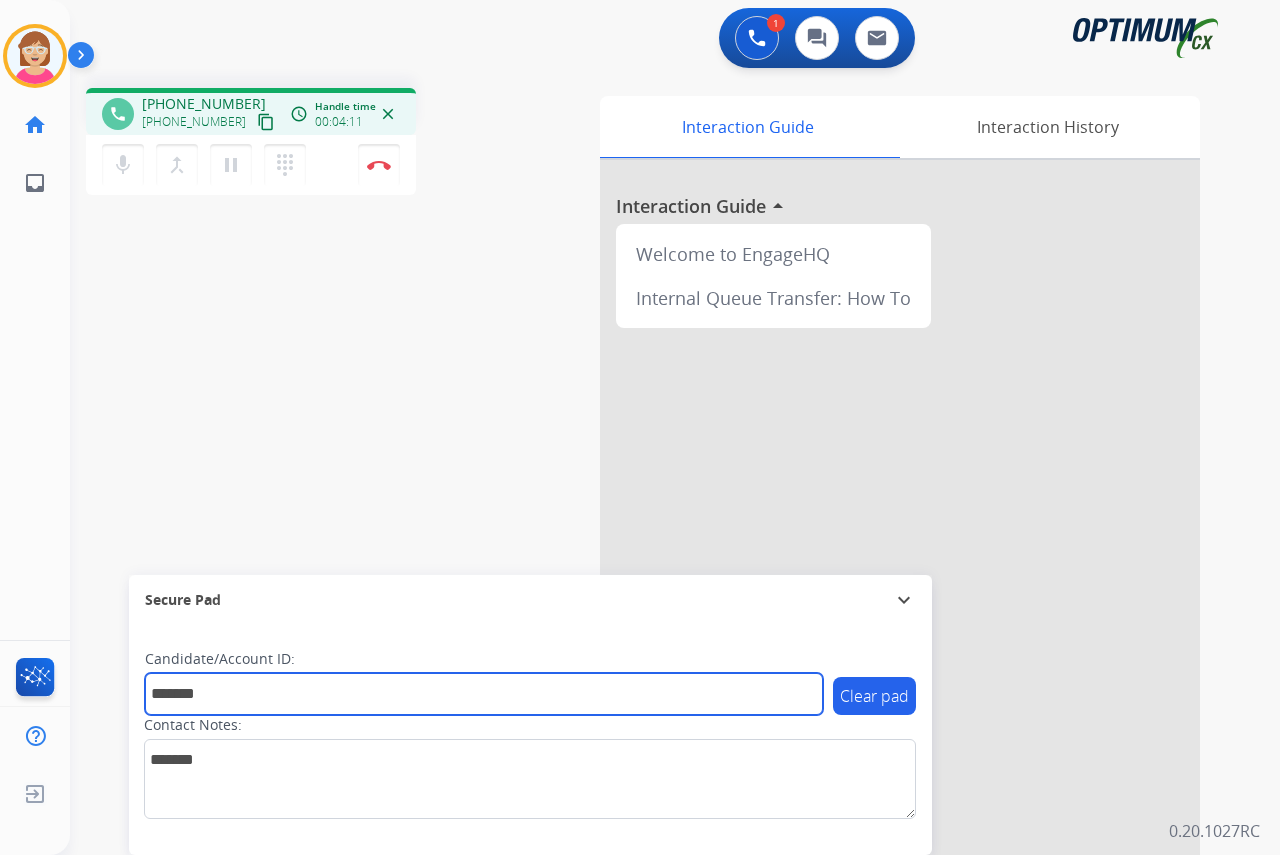 type on "*******" 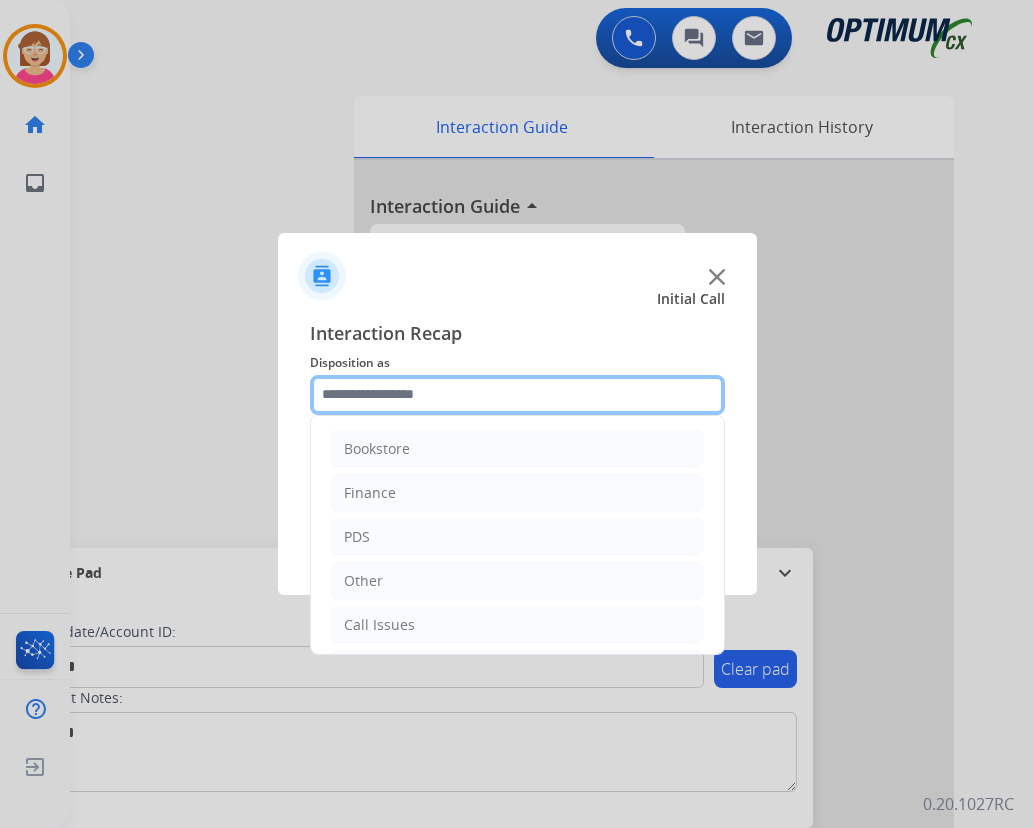 click 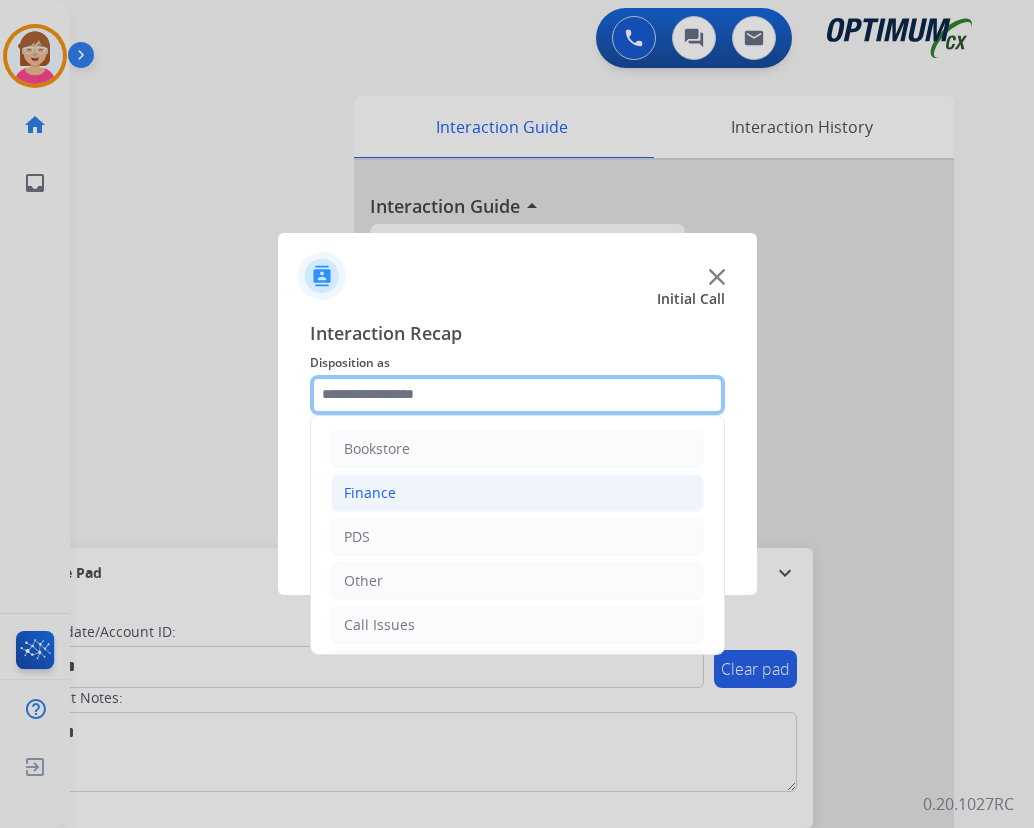 scroll, scrollTop: 100, scrollLeft: 0, axis: vertical 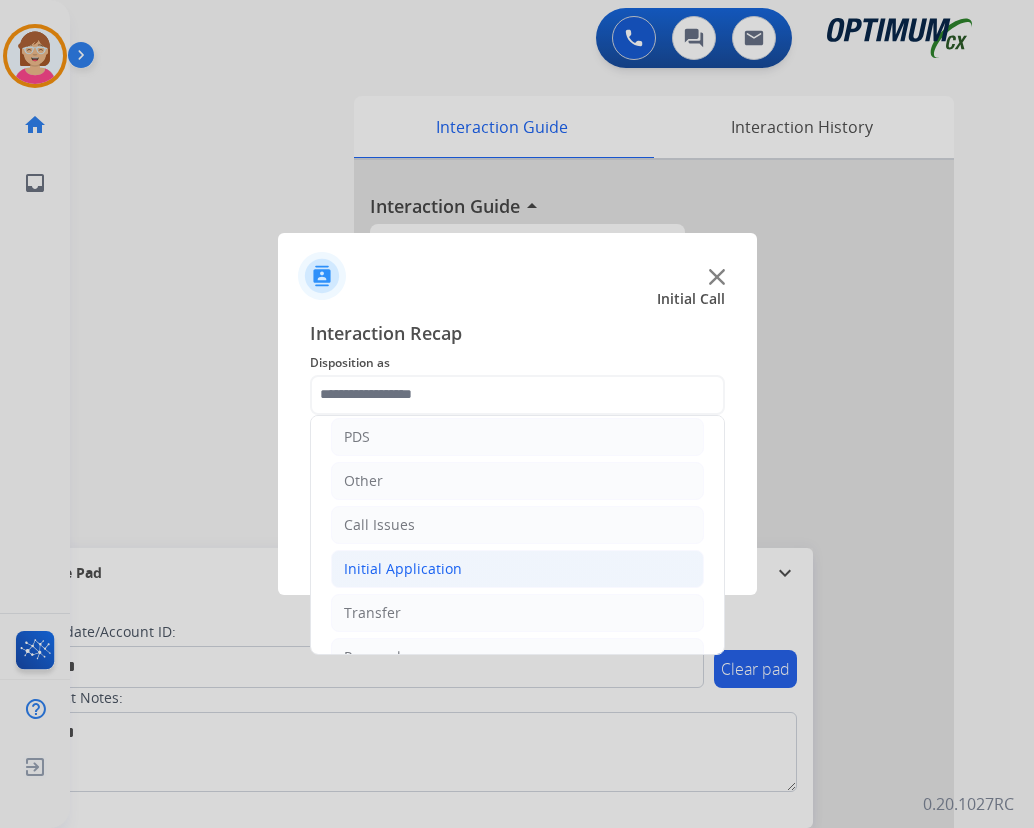 click on "Initial Application" 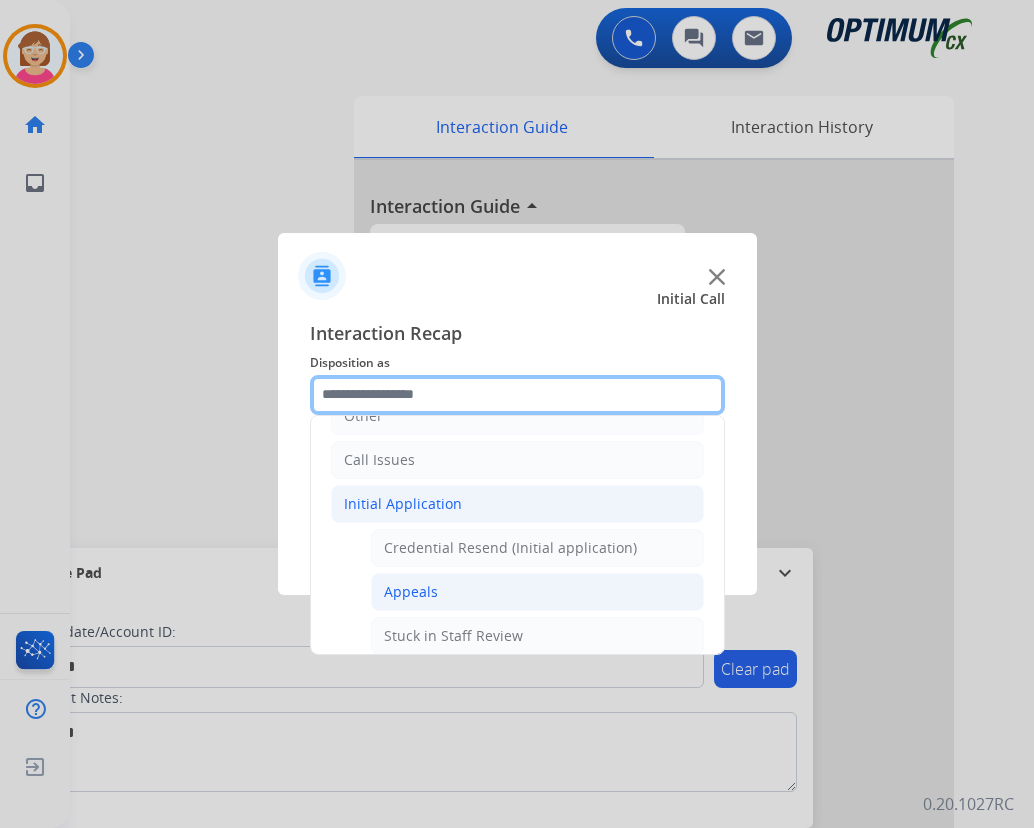 scroll, scrollTop: 200, scrollLeft: 0, axis: vertical 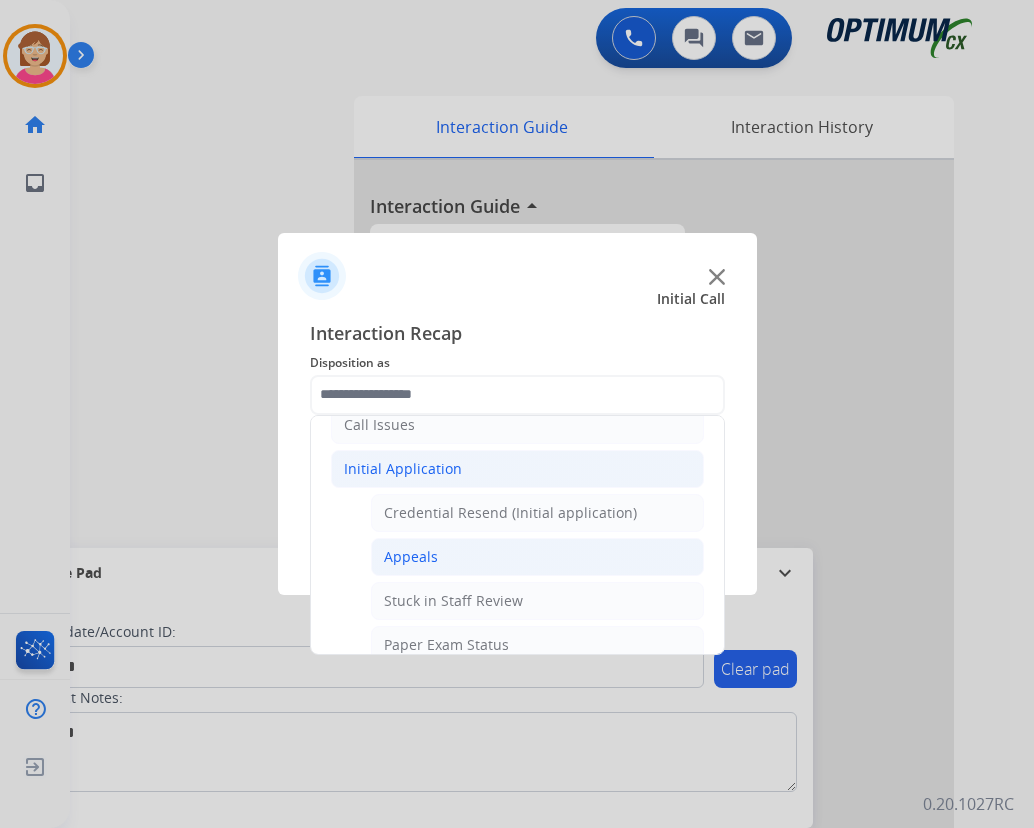 click on "Appeals" 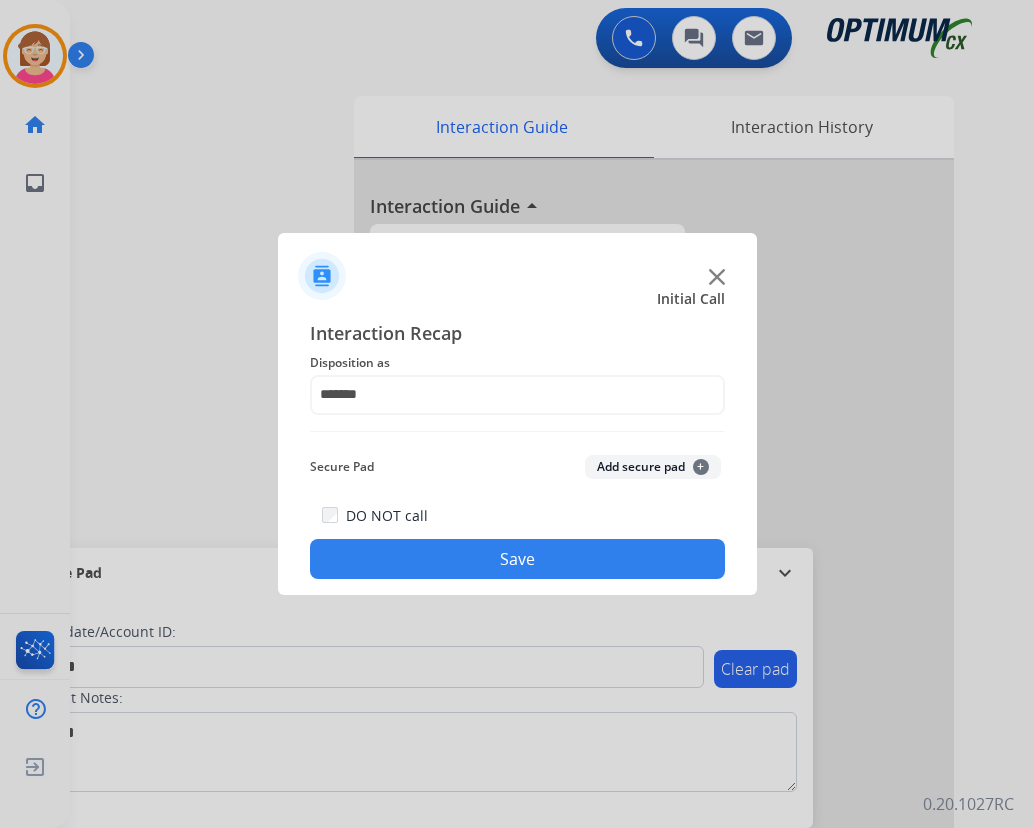 click on "+" 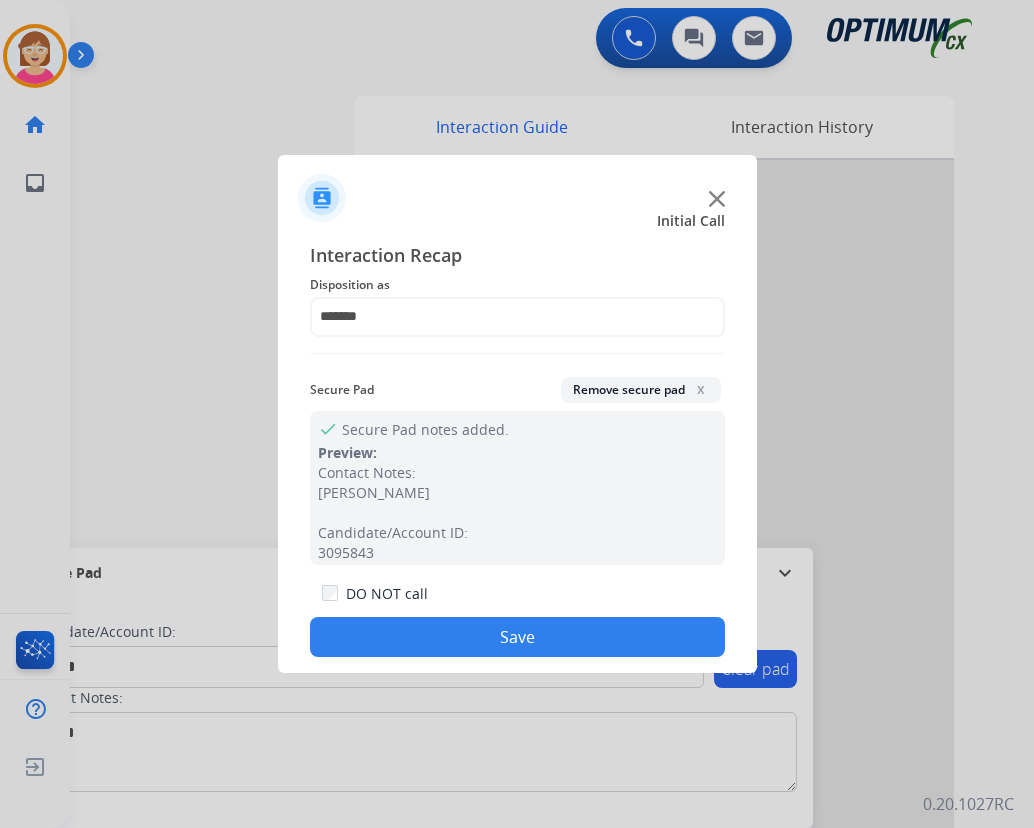 click on "Save" 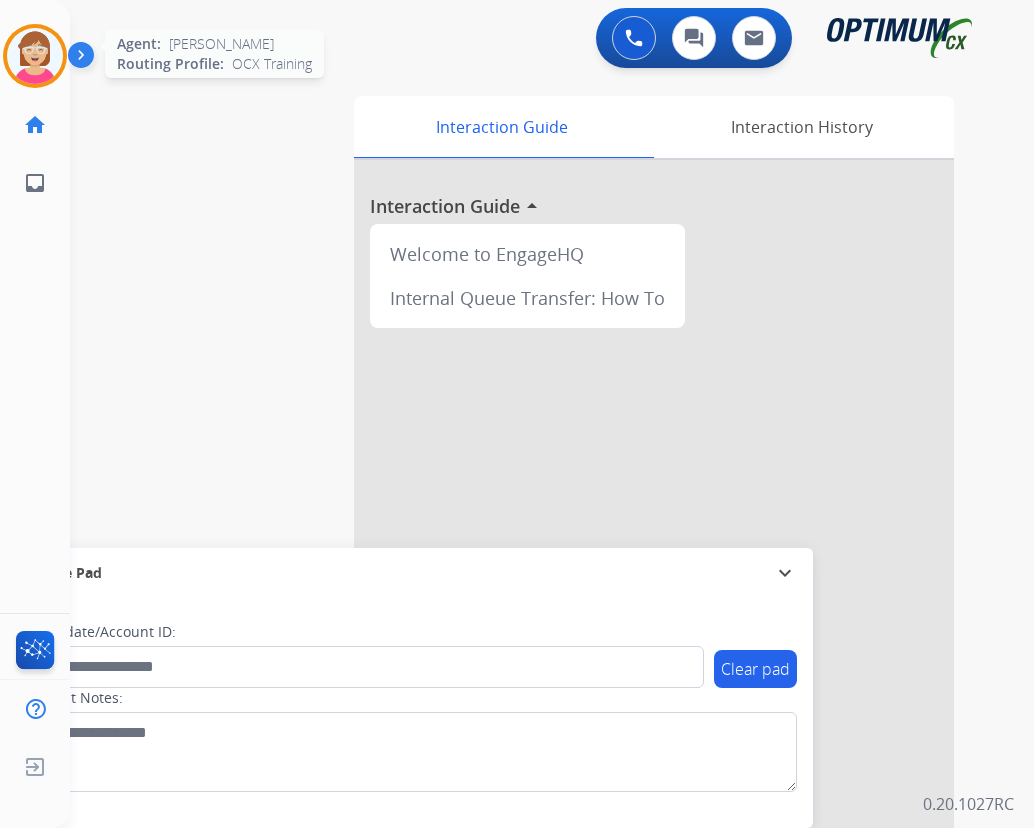click at bounding box center (35, 56) 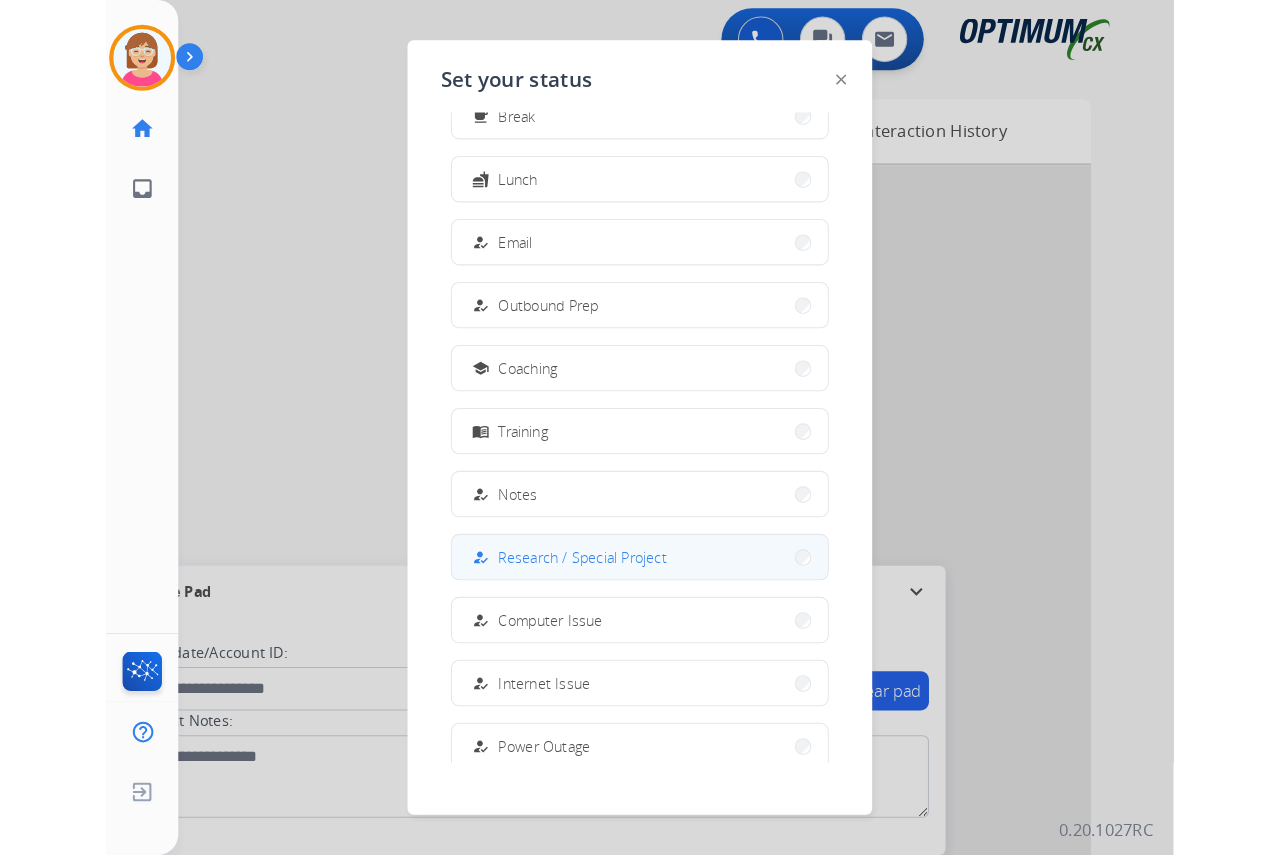 scroll, scrollTop: 189, scrollLeft: 0, axis: vertical 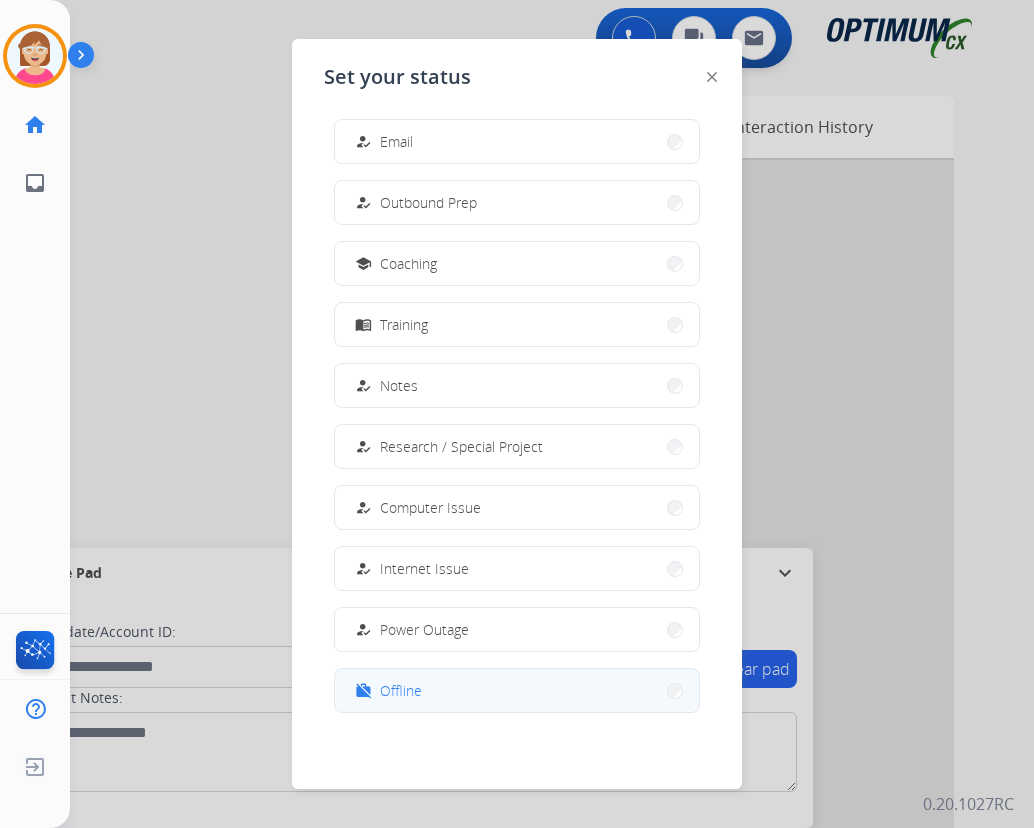 click on "Offline" at bounding box center [401, 690] 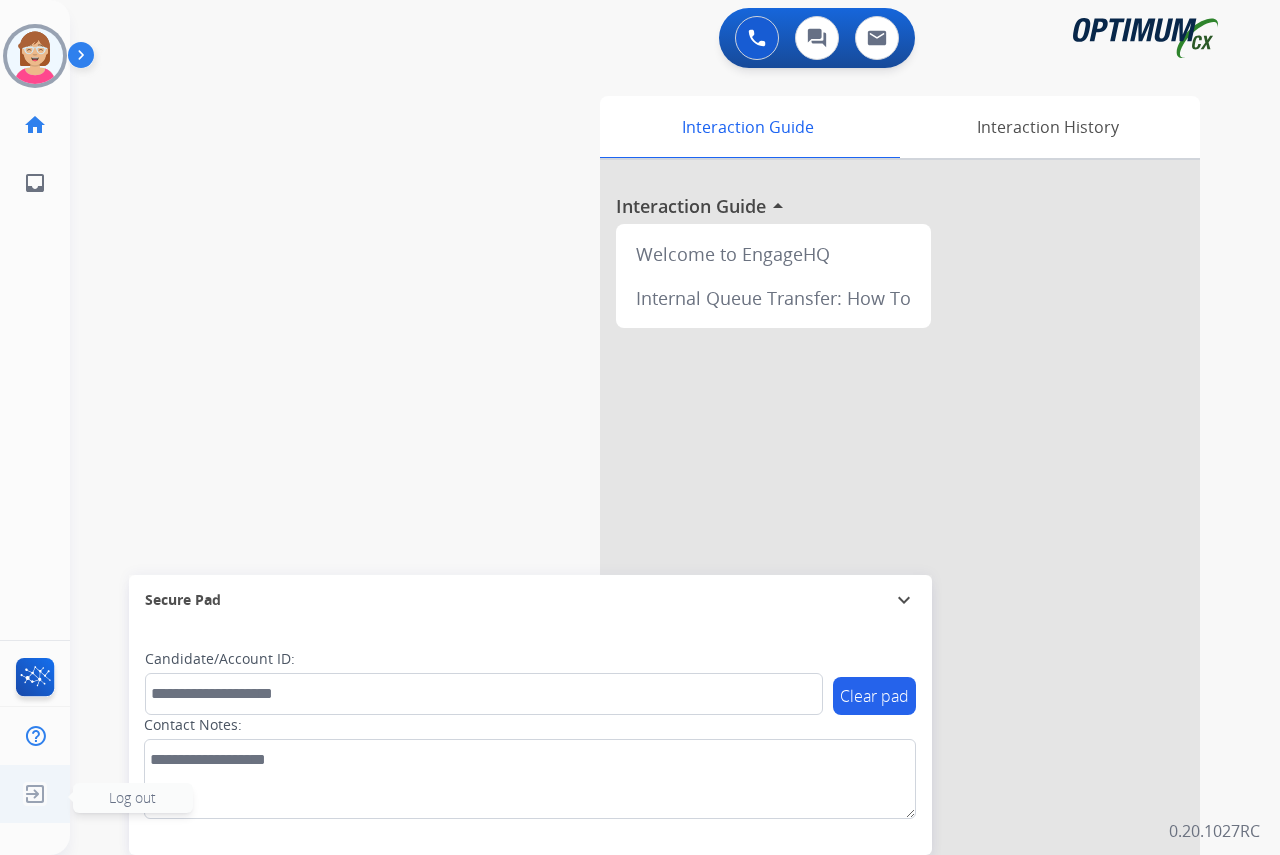 click on "Log out" 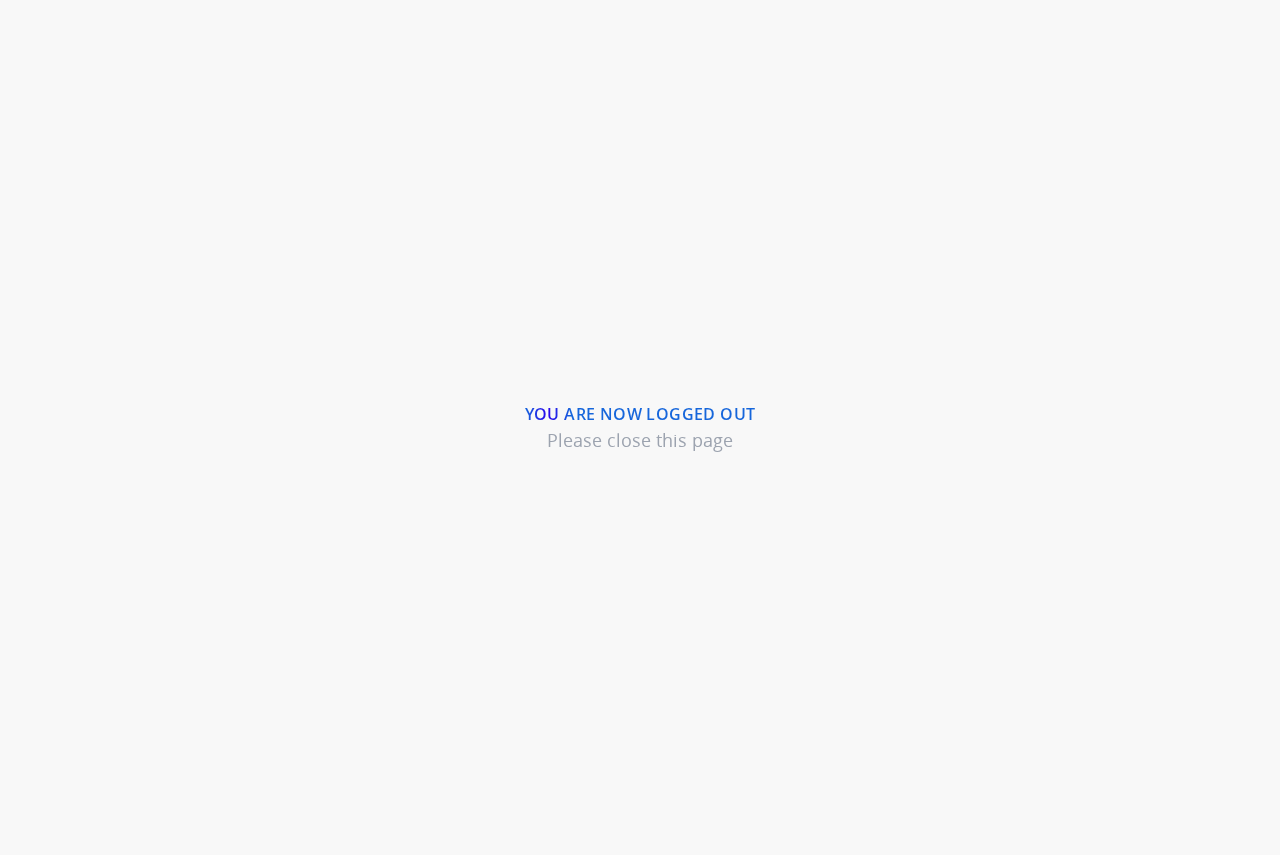 scroll, scrollTop: 0, scrollLeft: 0, axis: both 